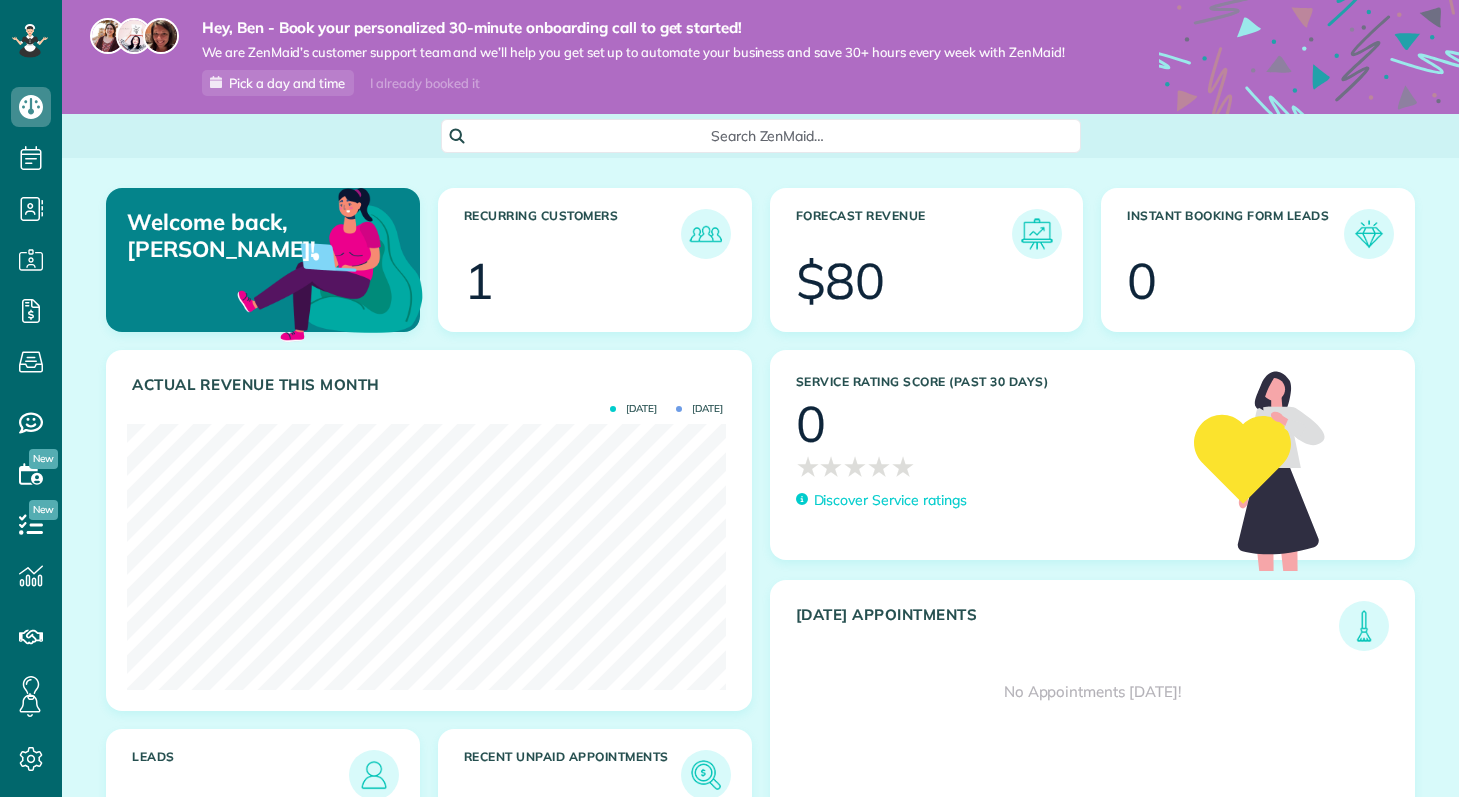 scroll, scrollTop: 0, scrollLeft: 0, axis: both 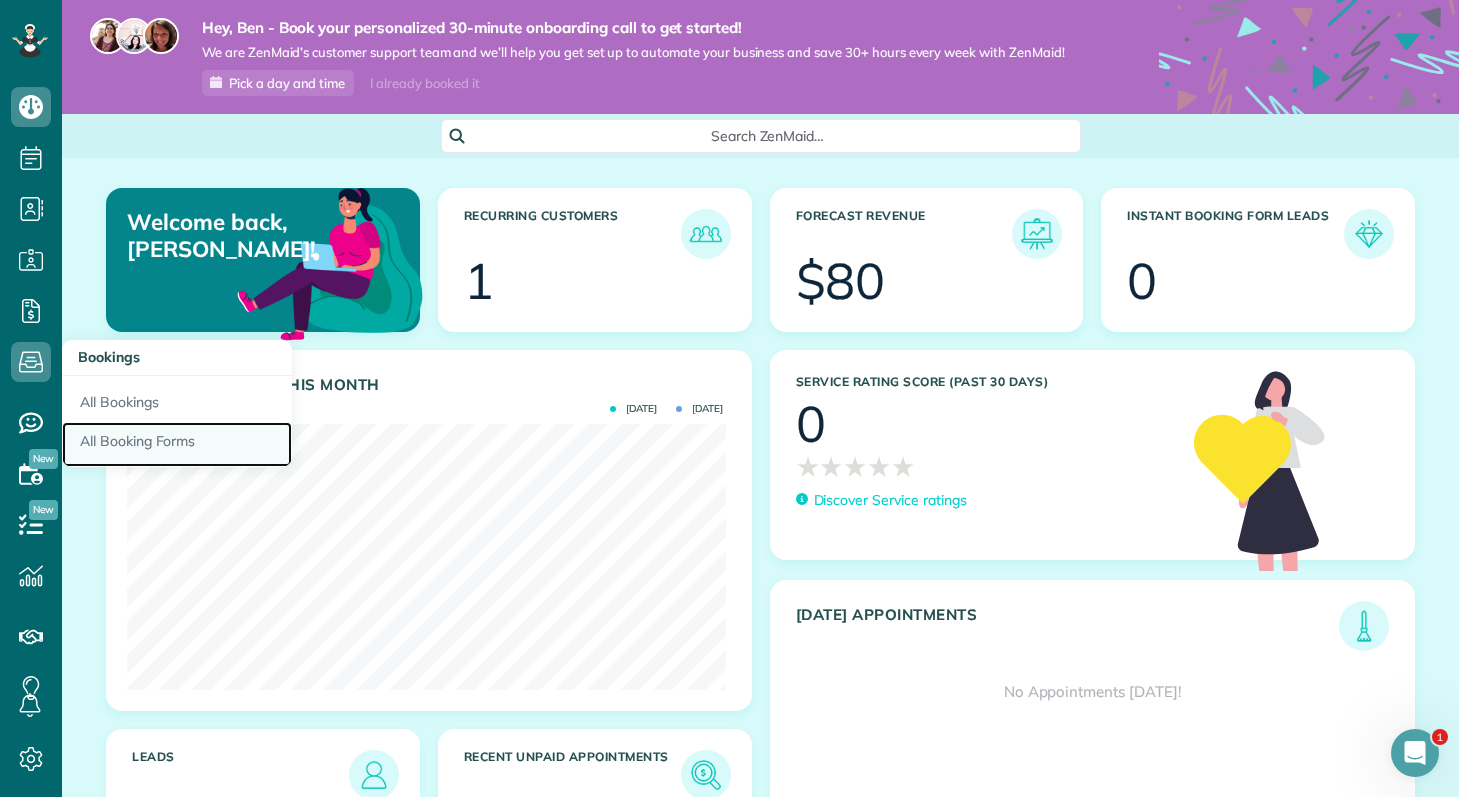 click on "All Booking Forms" at bounding box center [177, 445] 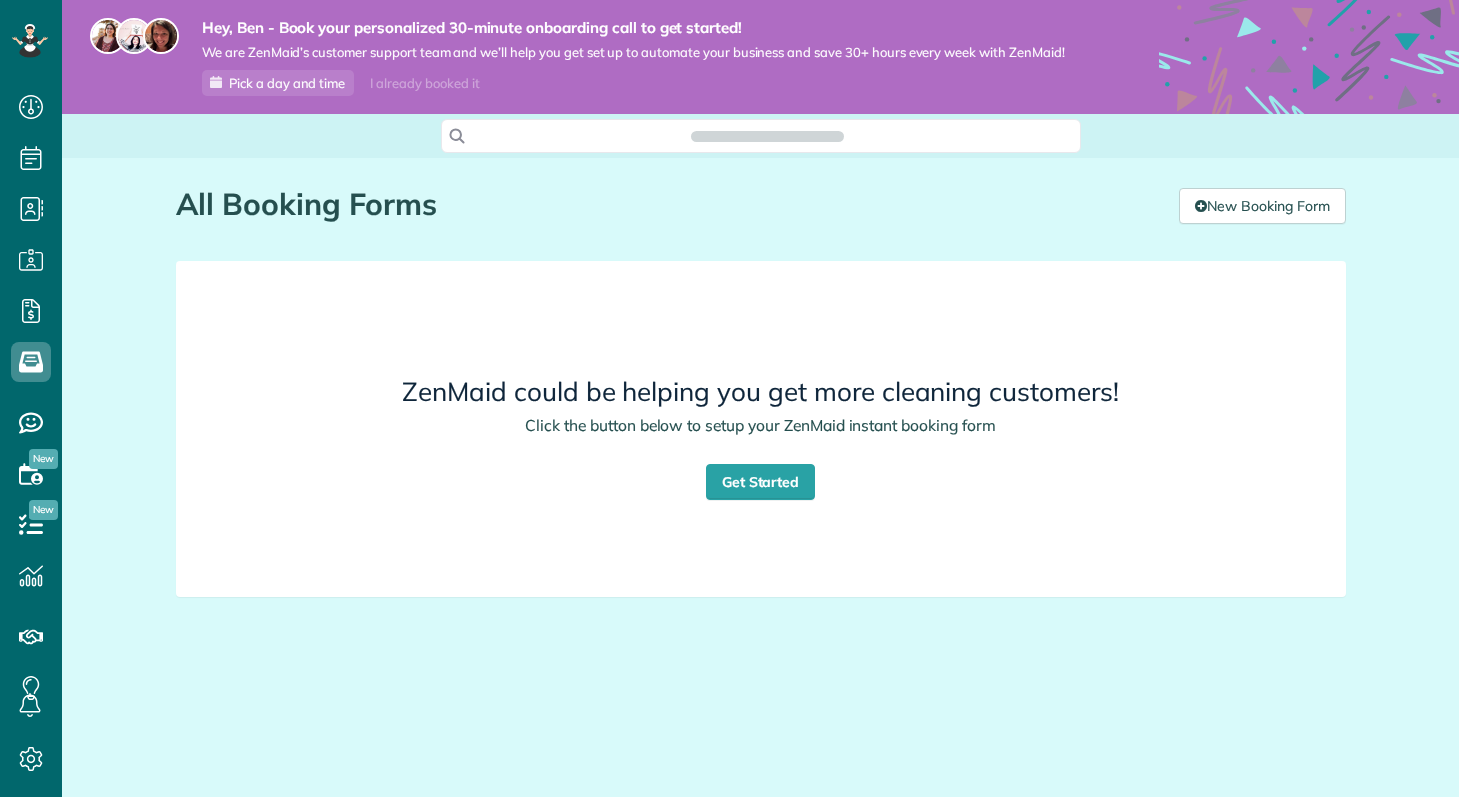 scroll, scrollTop: 0, scrollLeft: 0, axis: both 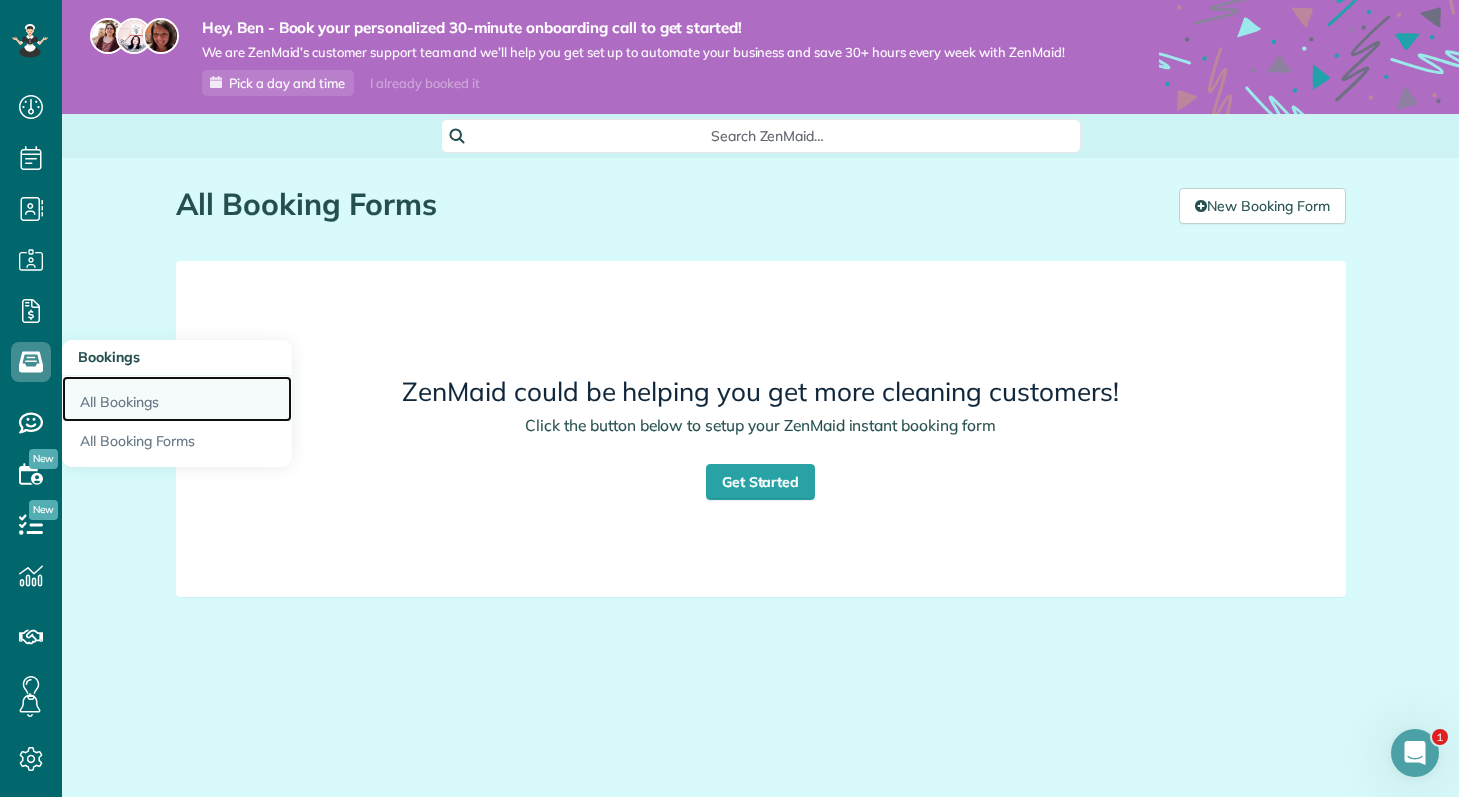 click on "All Bookings" at bounding box center [177, 399] 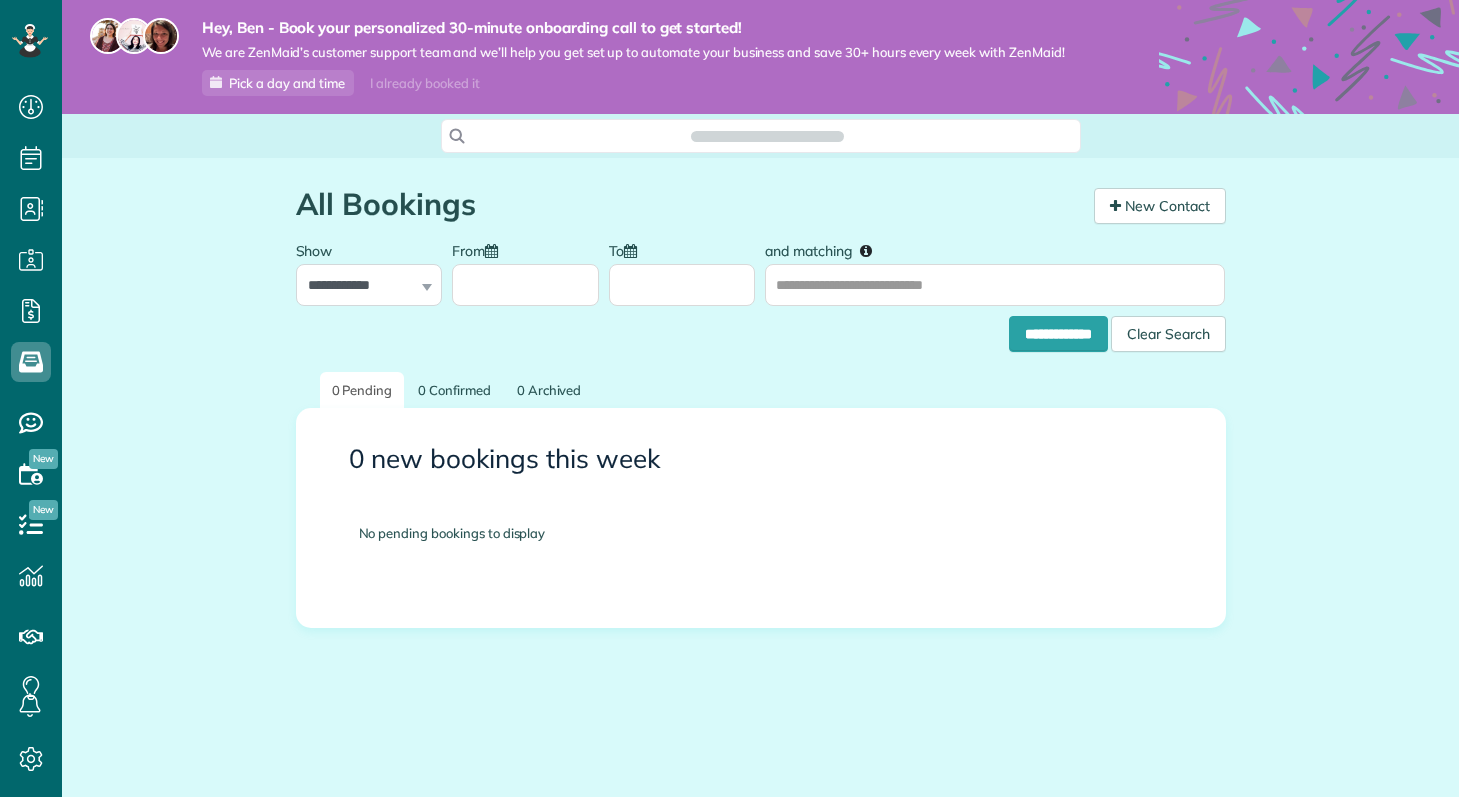 scroll, scrollTop: 0, scrollLeft: 0, axis: both 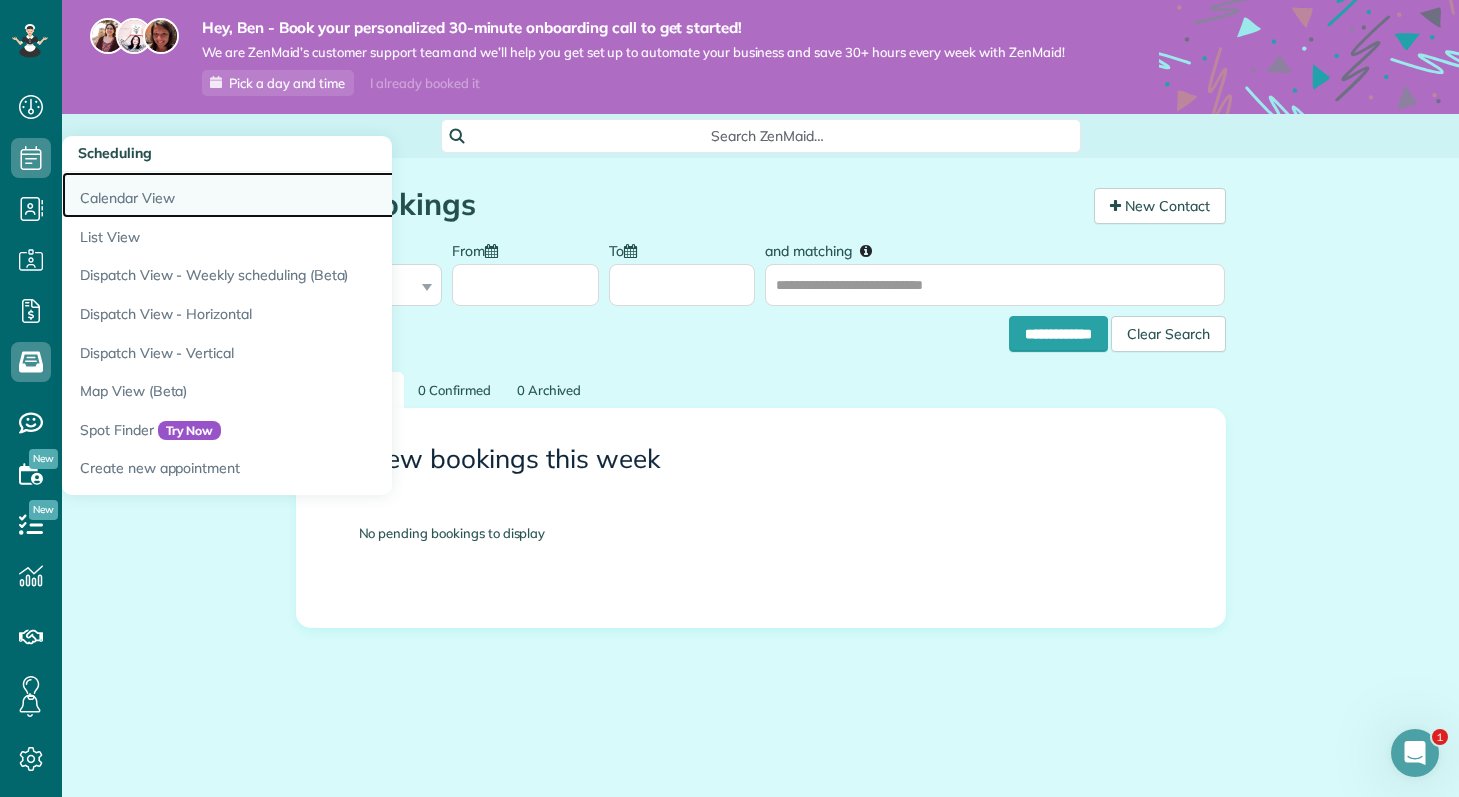 click on "Calendar View" at bounding box center [312, 195] 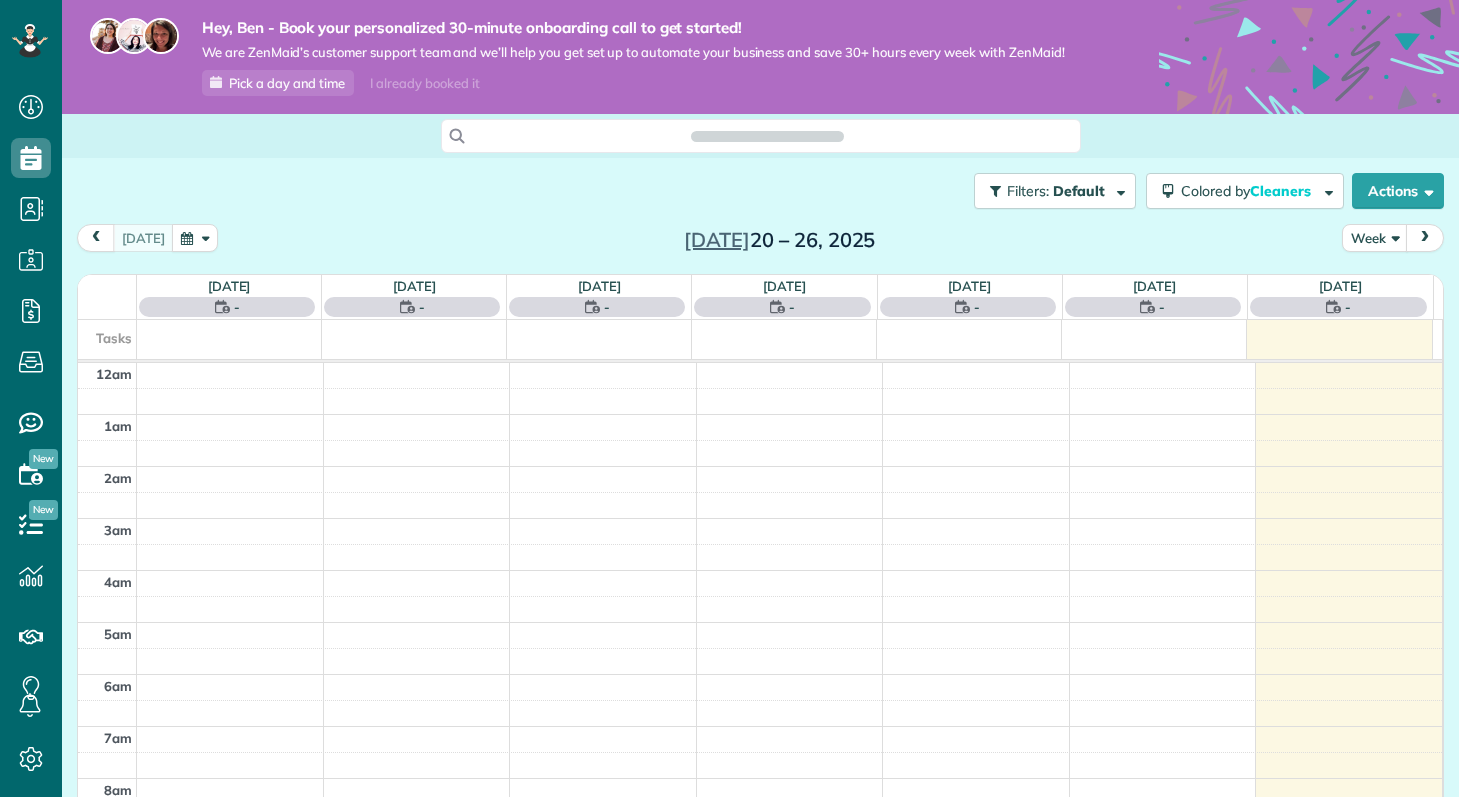 scroll, scrollTop: 0, scrollLeft: 0, axis: both 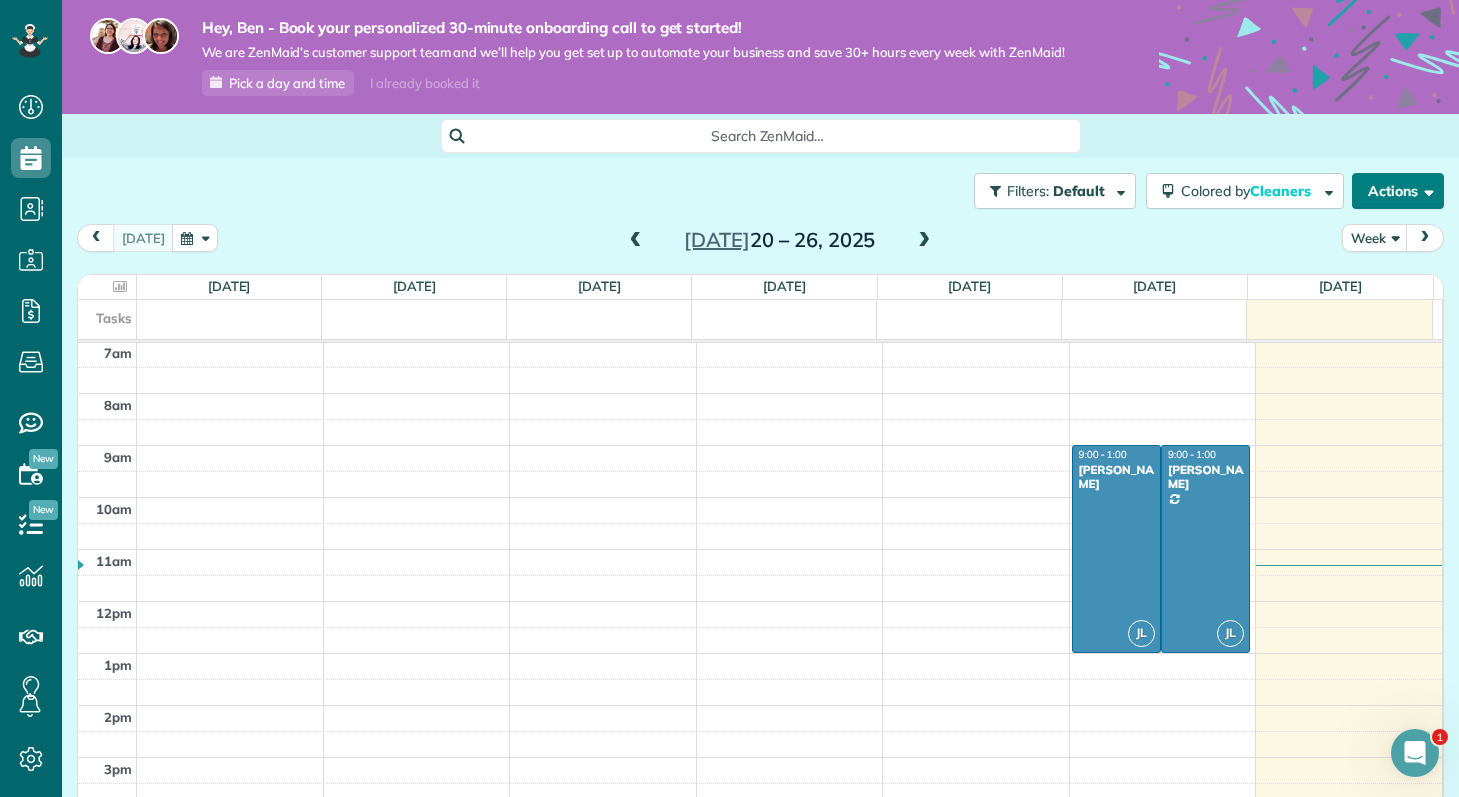 click on "Actions" at bounding box center [1398, 191] 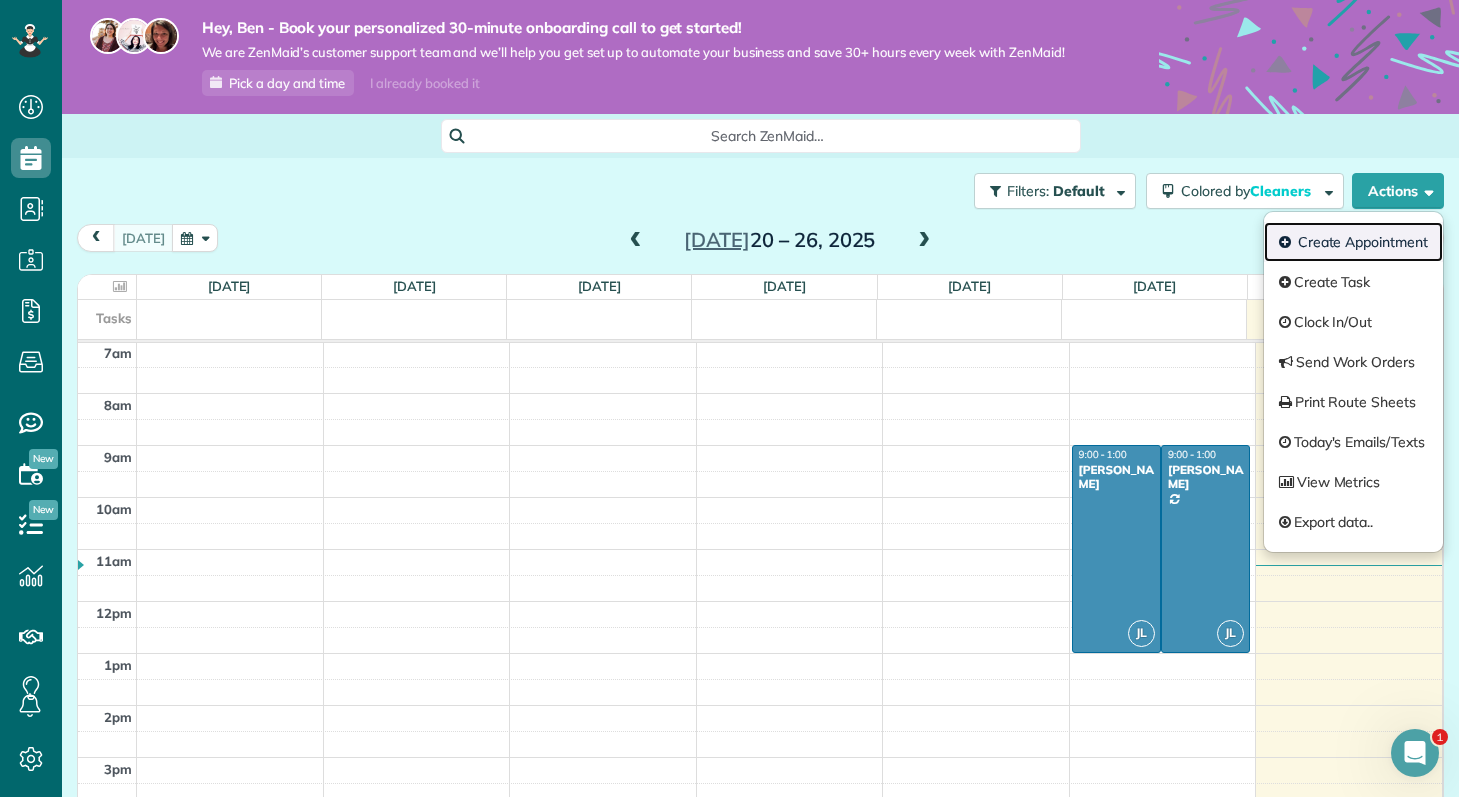 click on "Create Appointment" at bounding box center (1353, 242) 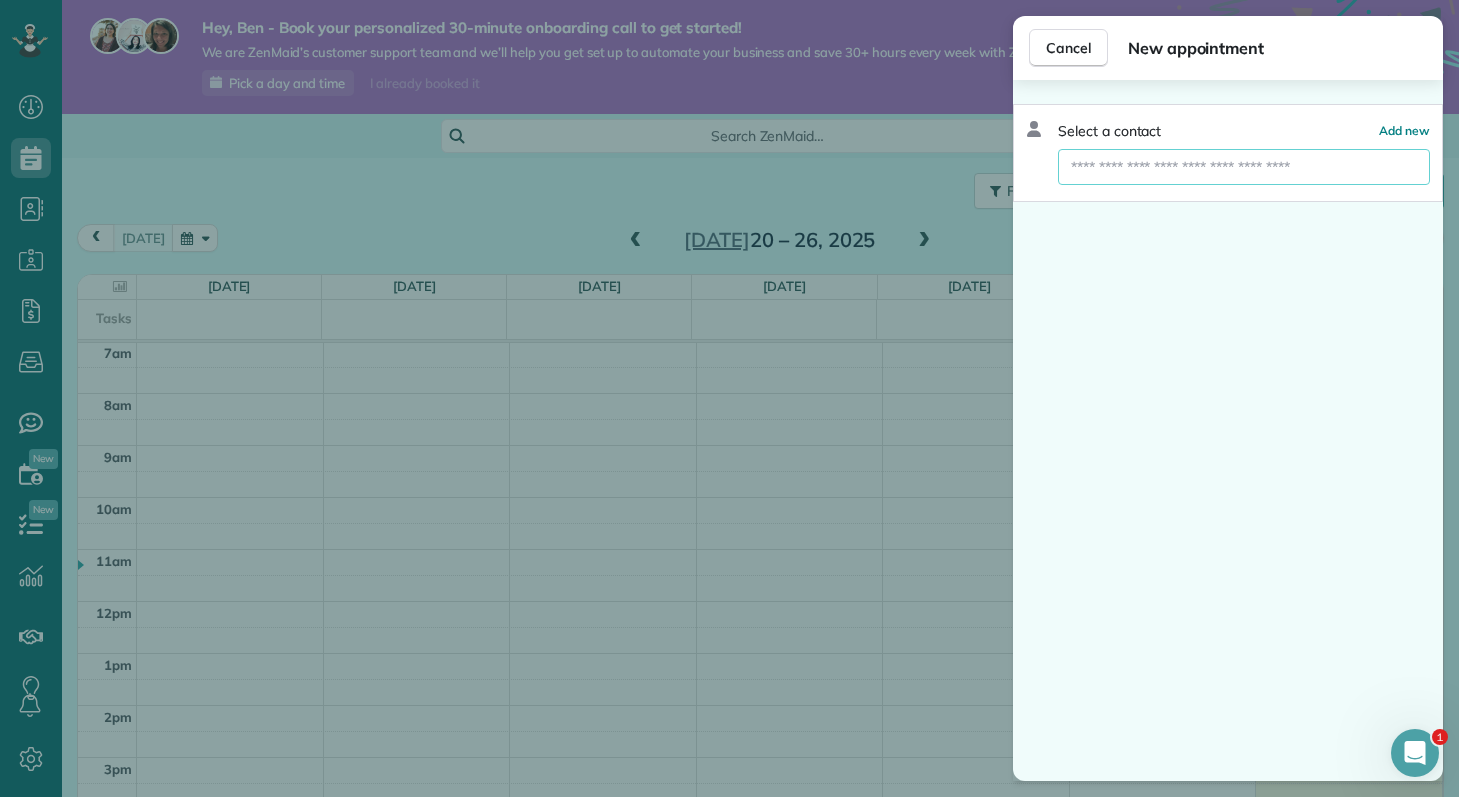 click at bounding box center (1244, 167) 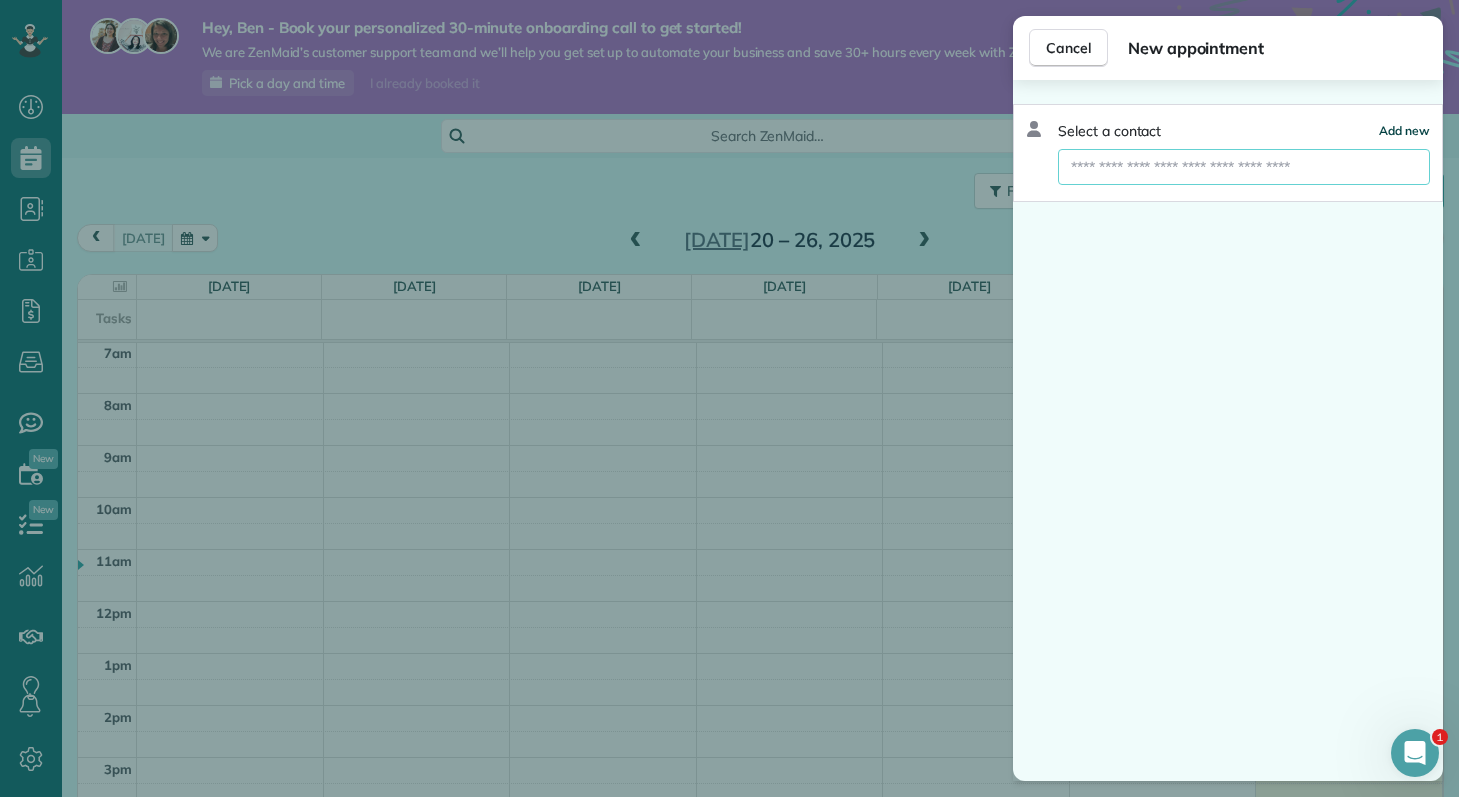 click on "Add new" at bounding box center (1404, 130) 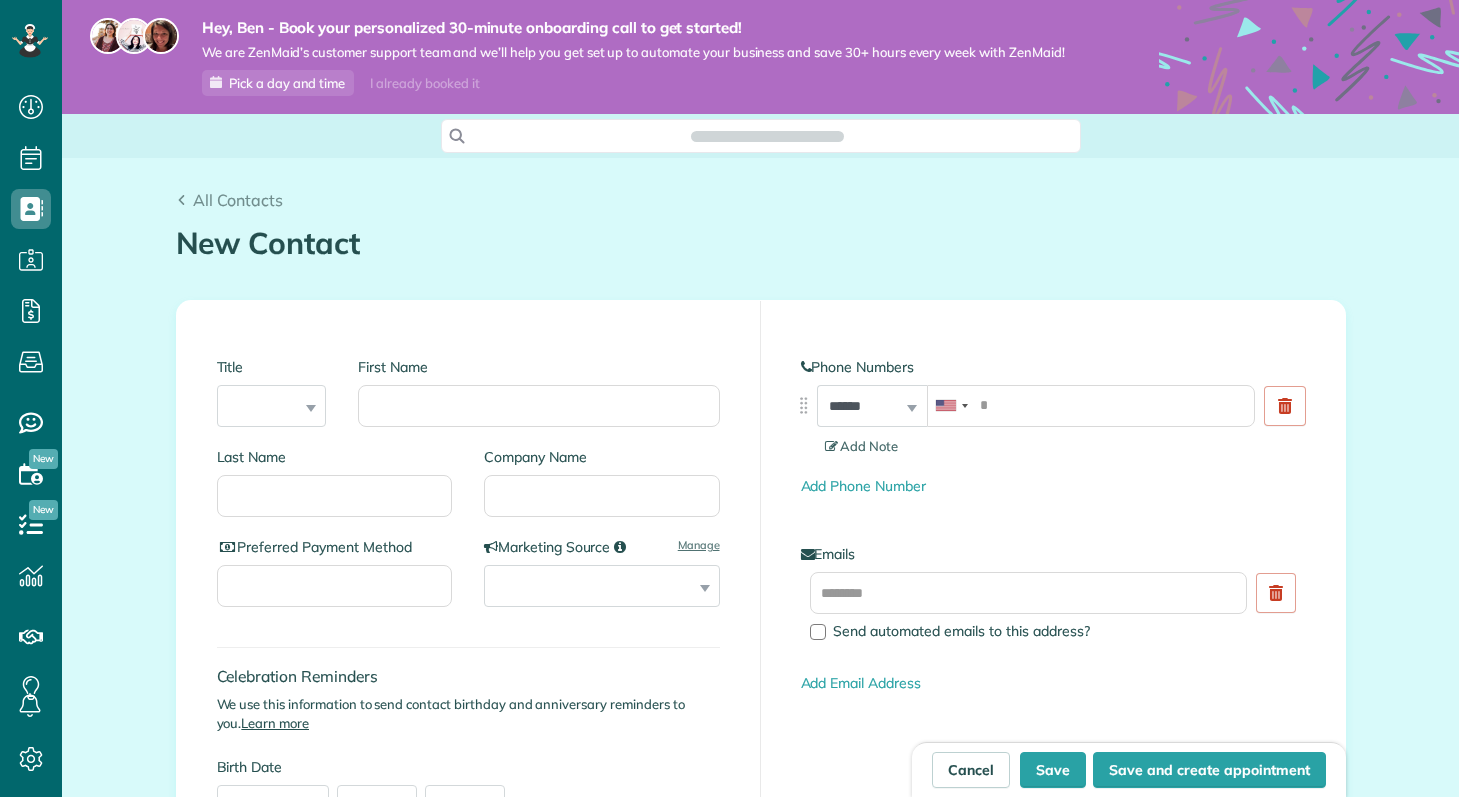 scroll, scrollTop: 0, scrollLeft: 0, axis: both 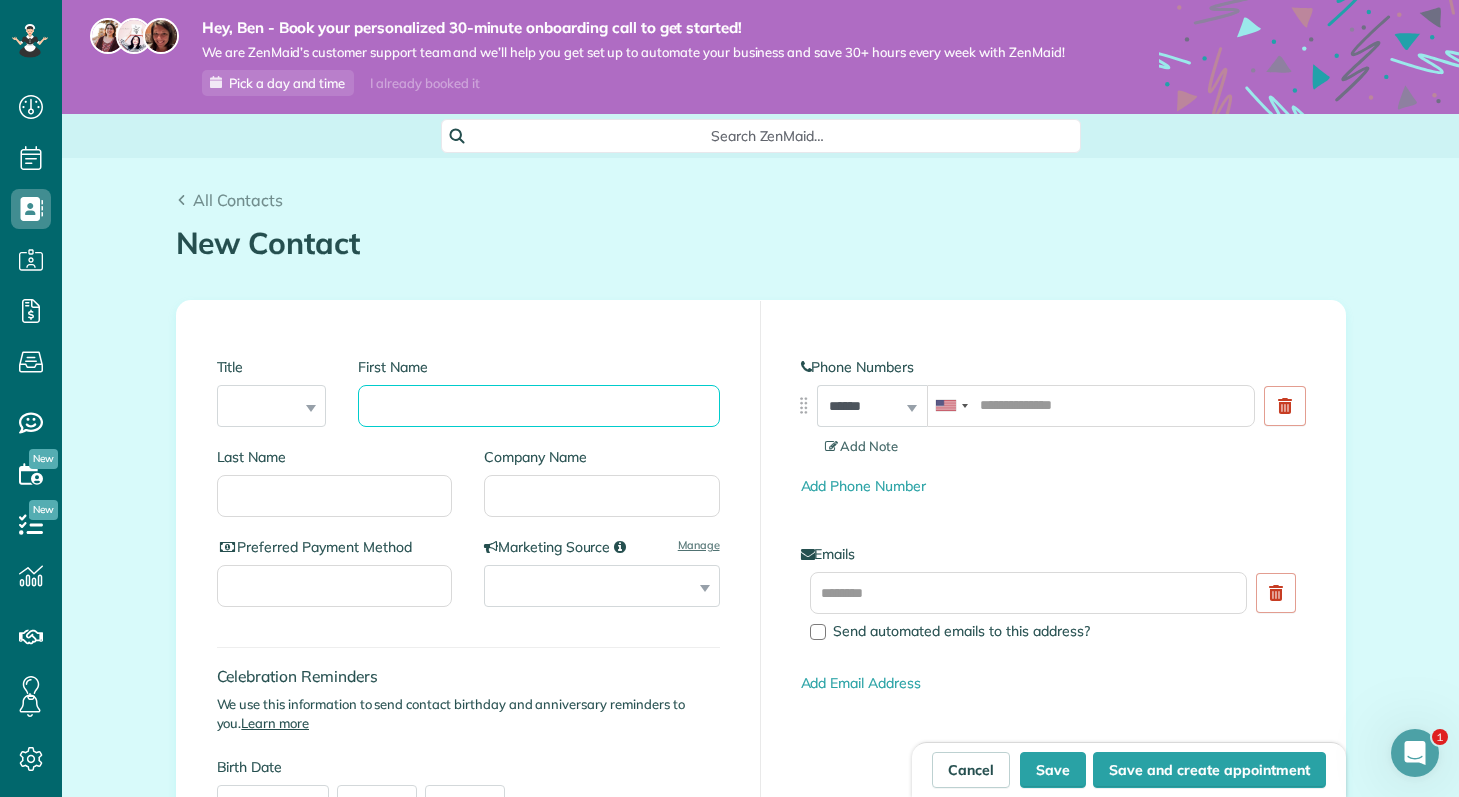 click on "First Name" at bounding box center [538, 406] 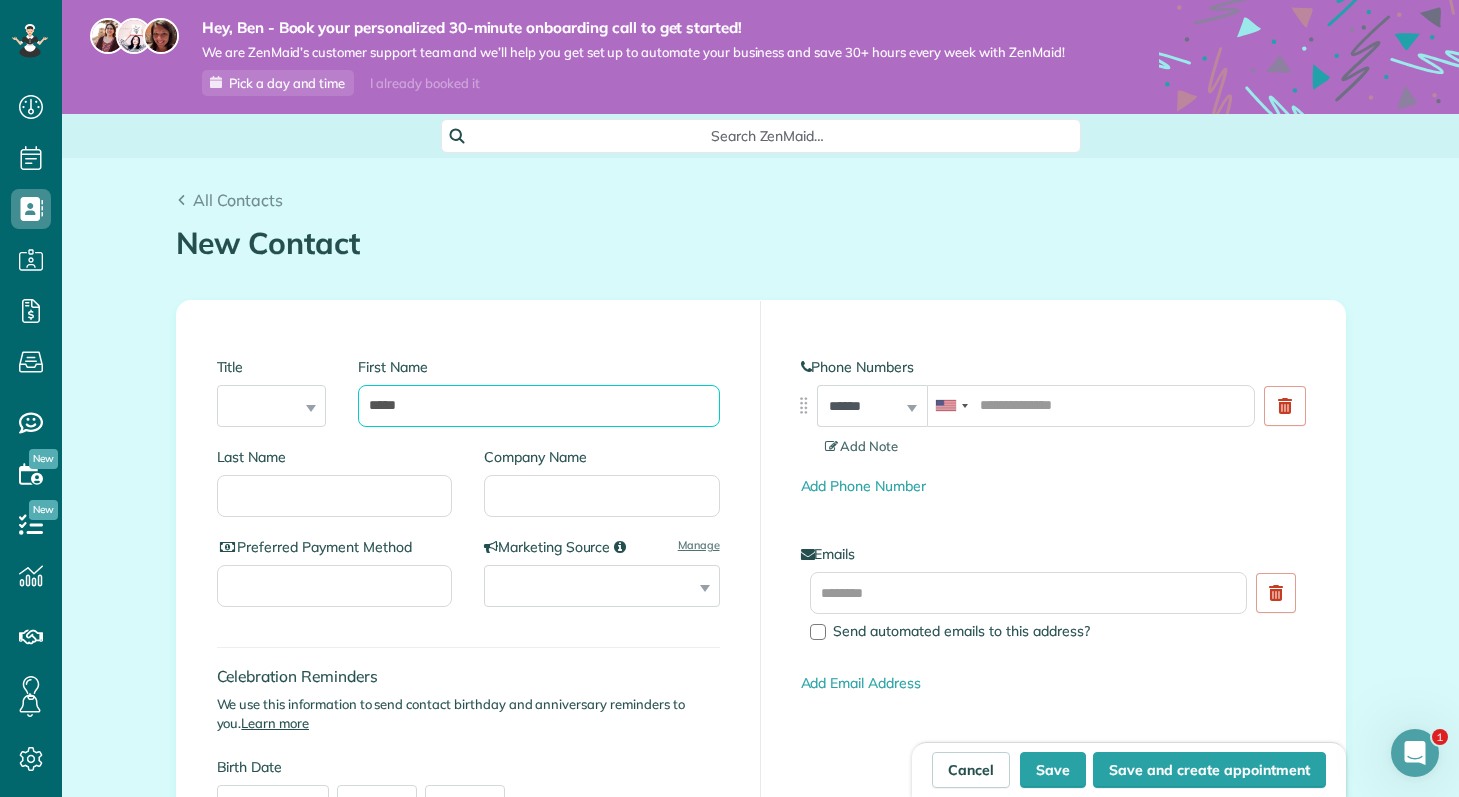 type on "*****" 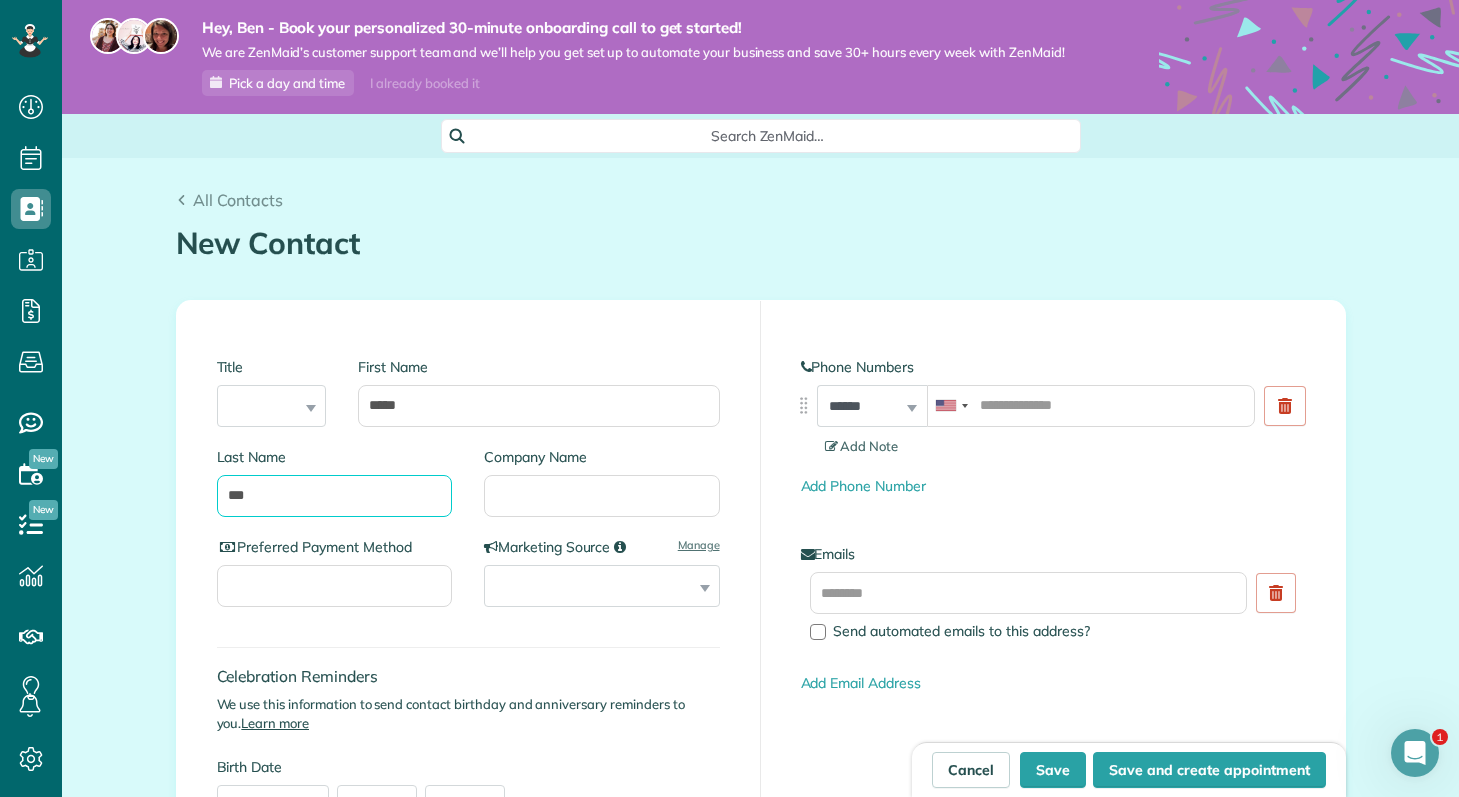 type on "***" 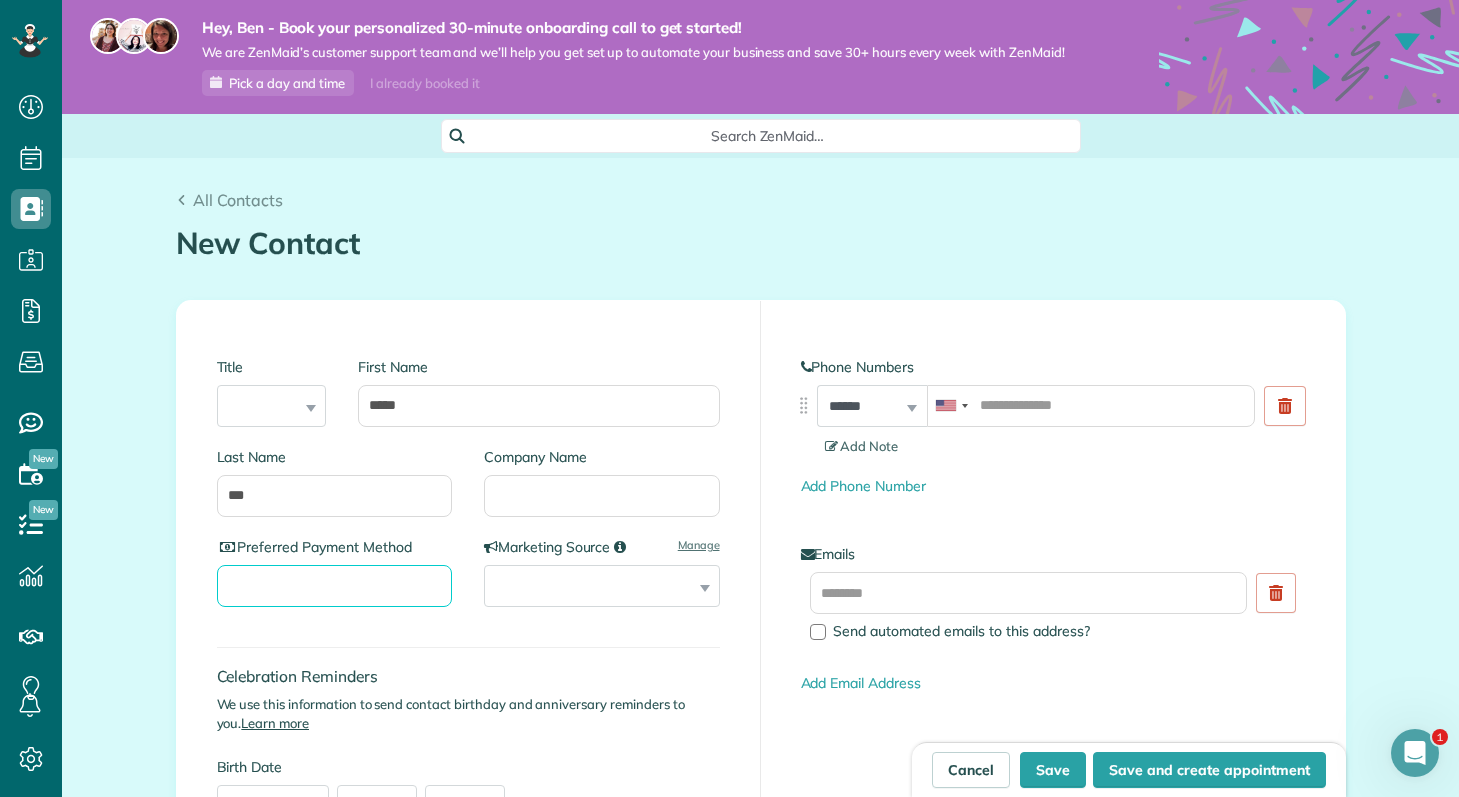 click on "Preferred Payment Method" at bounding box center [335, 586] 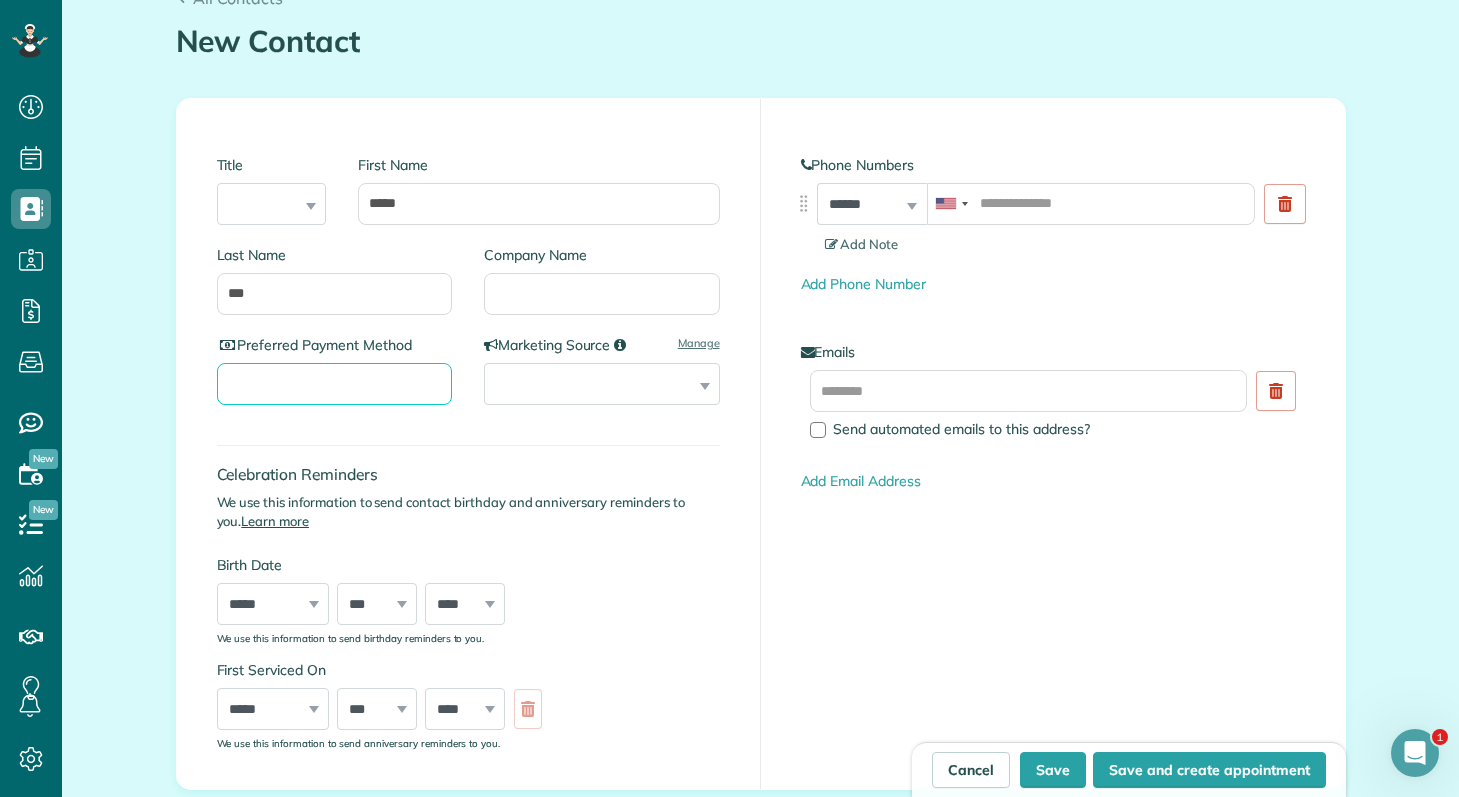 scroll, scrollTop: 191, scrollLeft: 0, axis: vertical 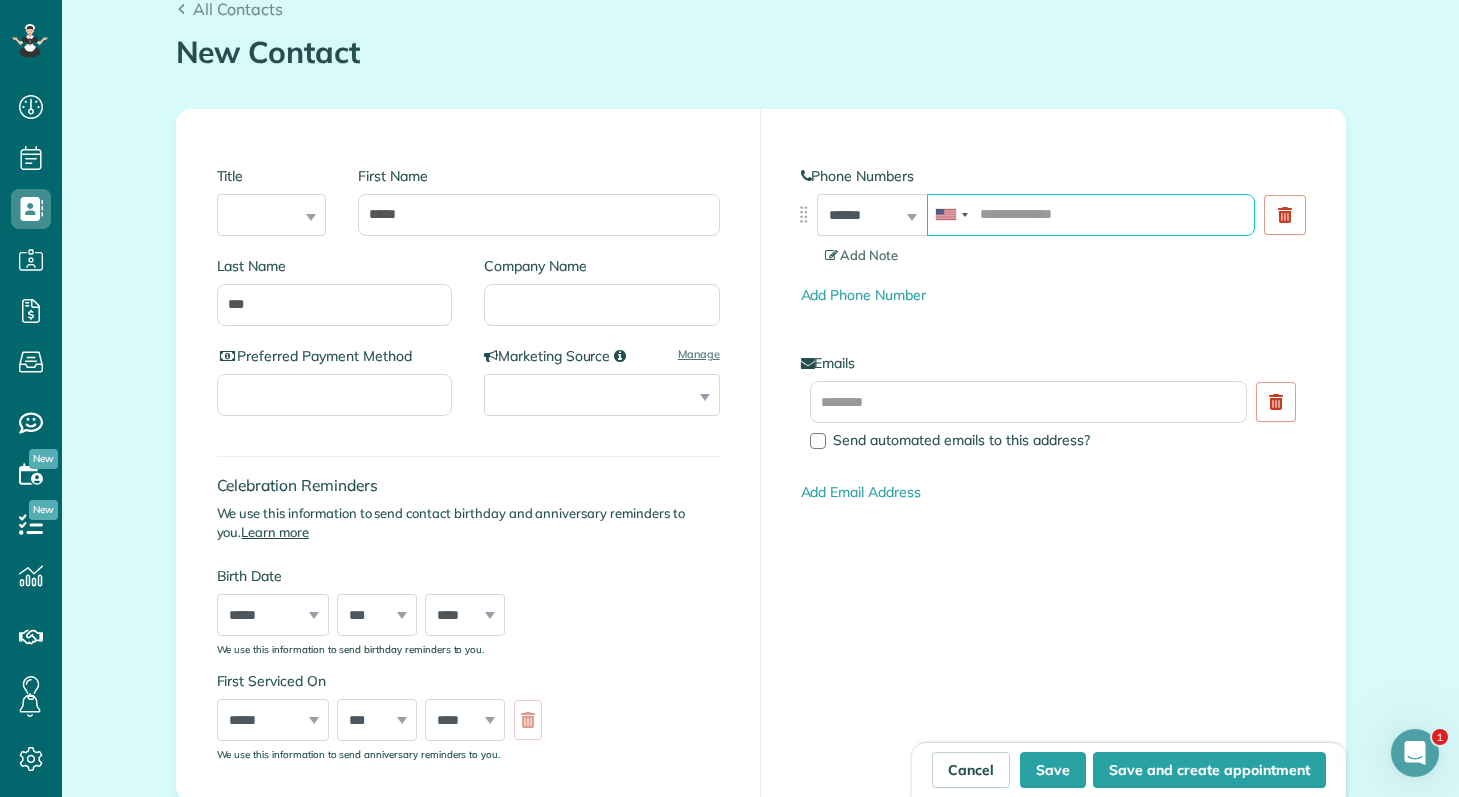 click at bounding box center [1091, 215] 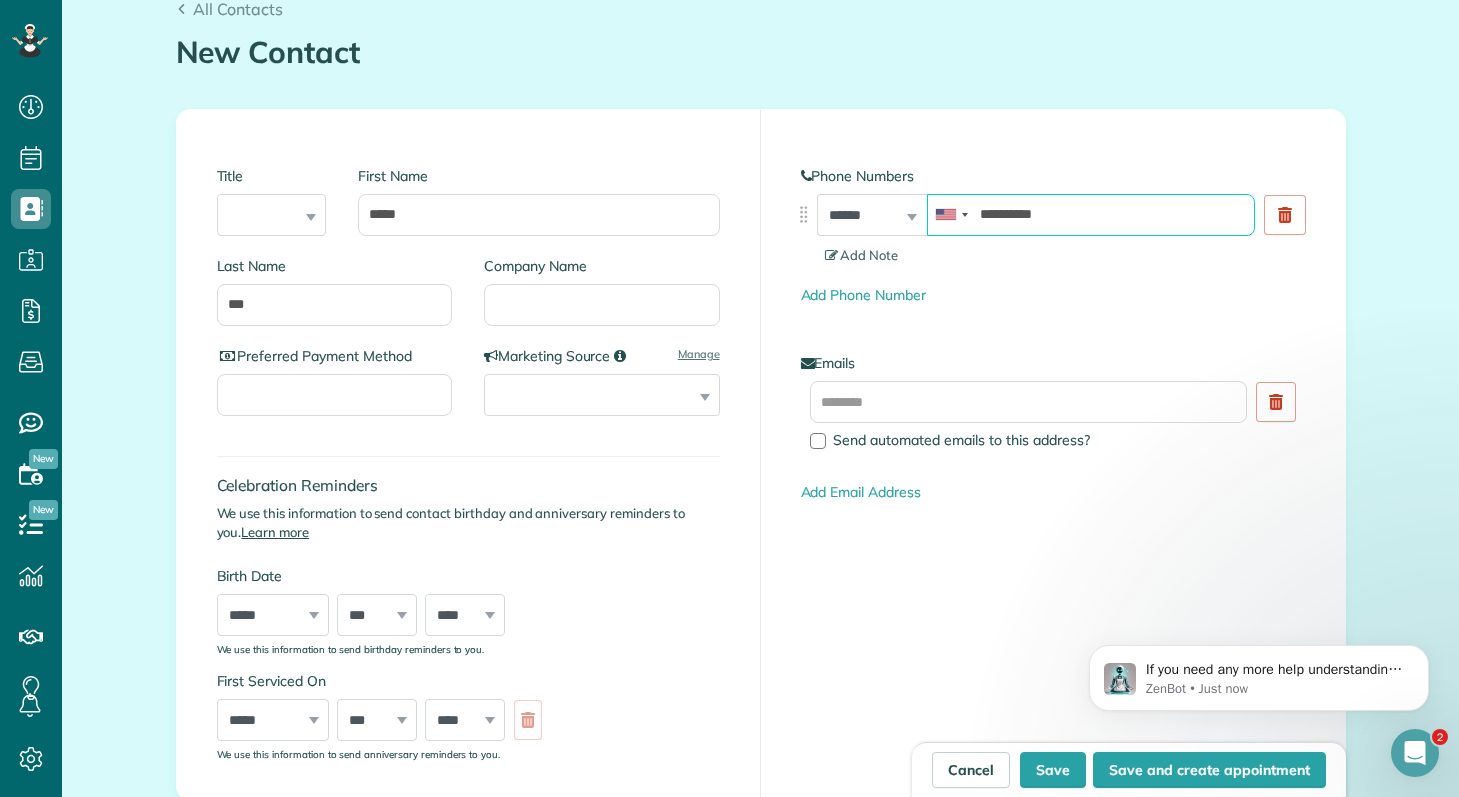 scroll, scrollTop: 0, scrollLeft: 0, axis: both 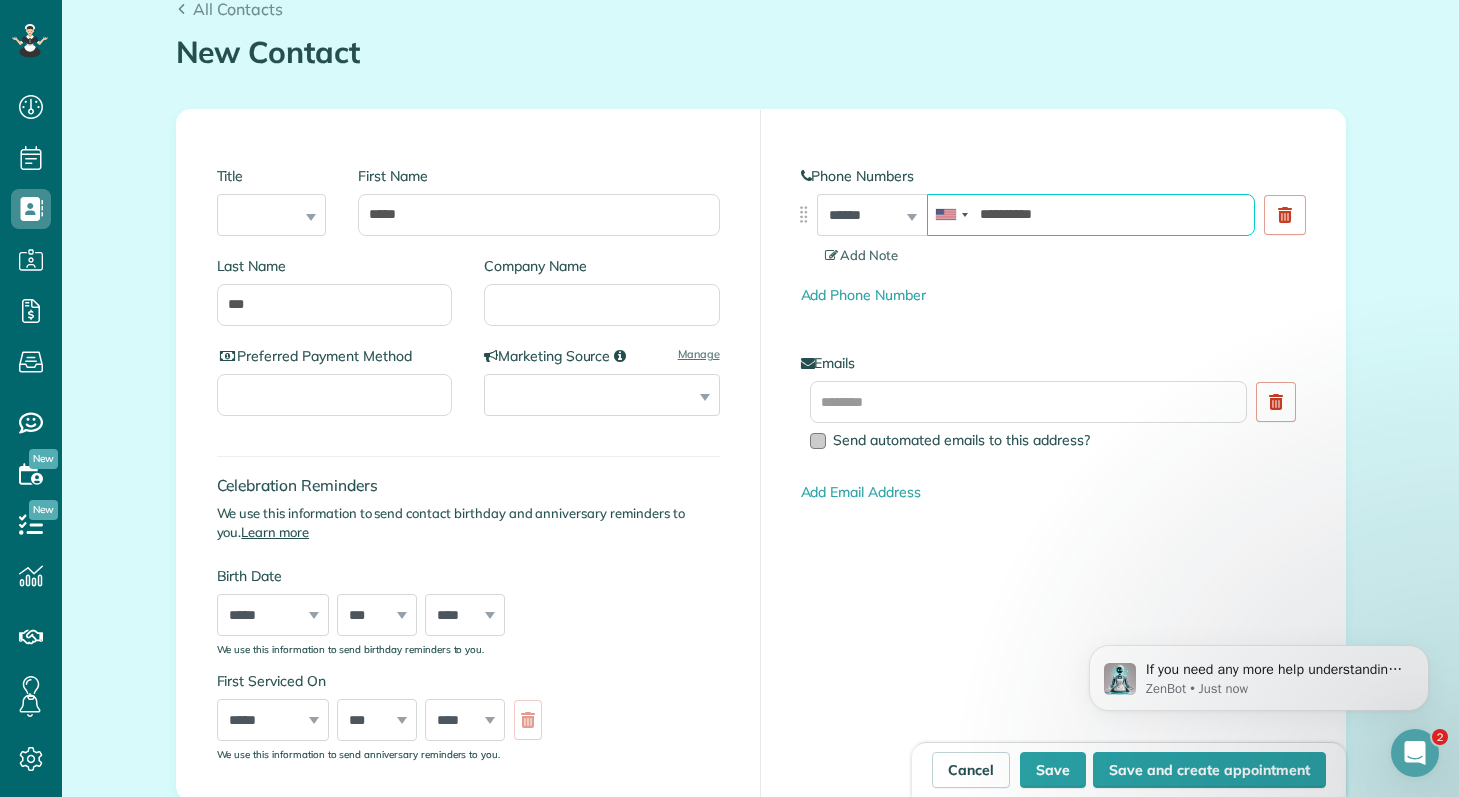 type on "**********" 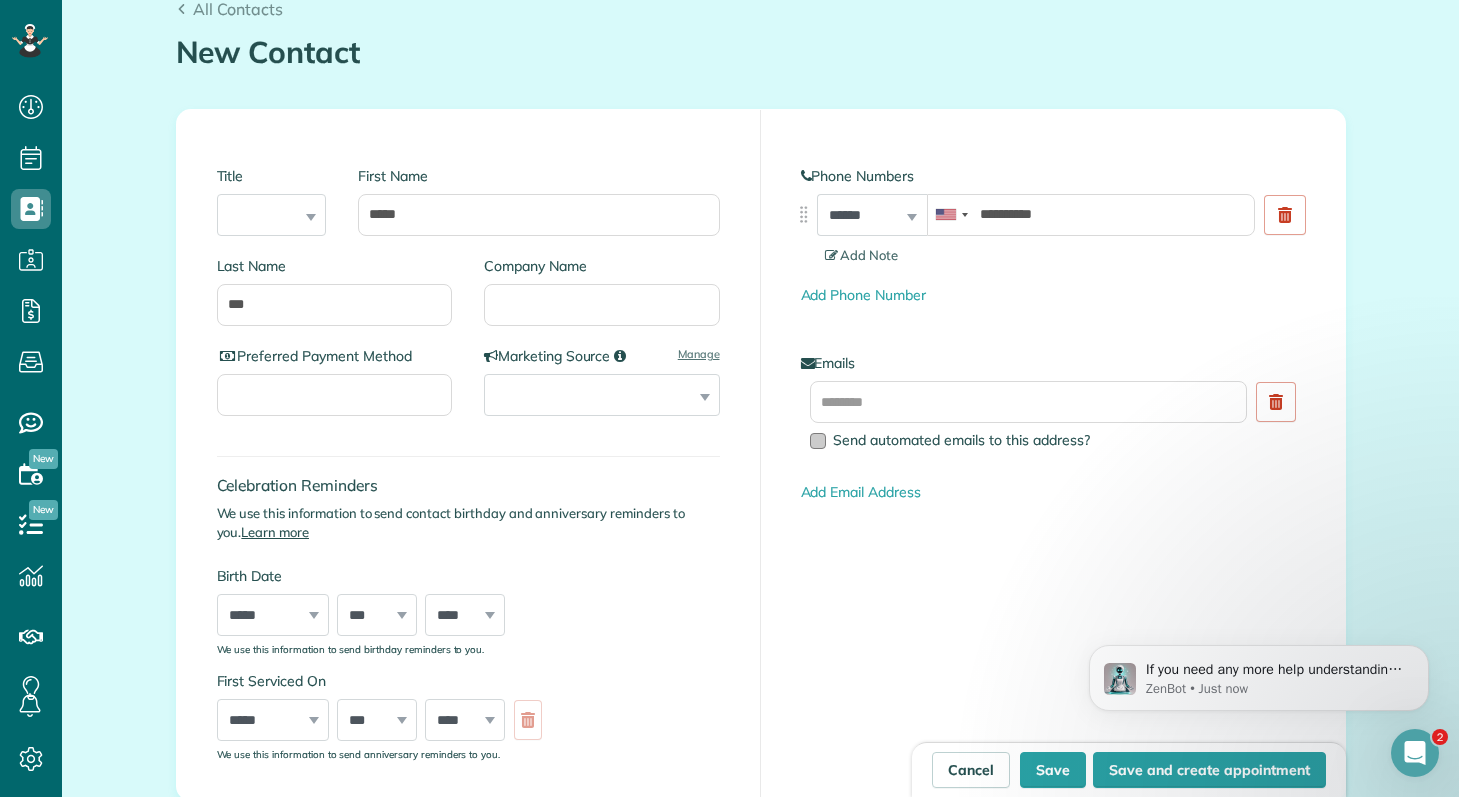 click at bounding box center [818, 441] 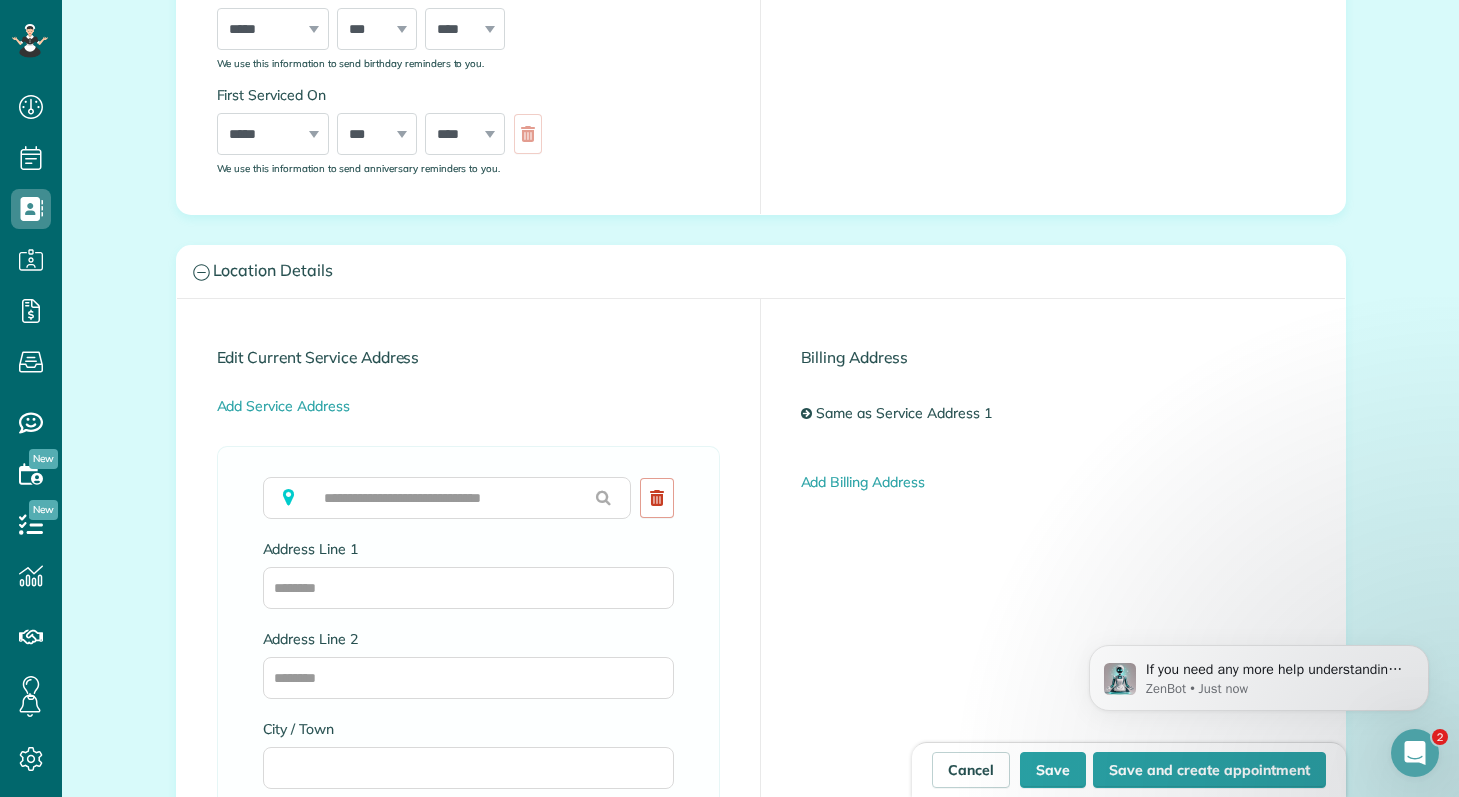scroll, scrollTop: 880, scrollLeft: 0, axis: vertical 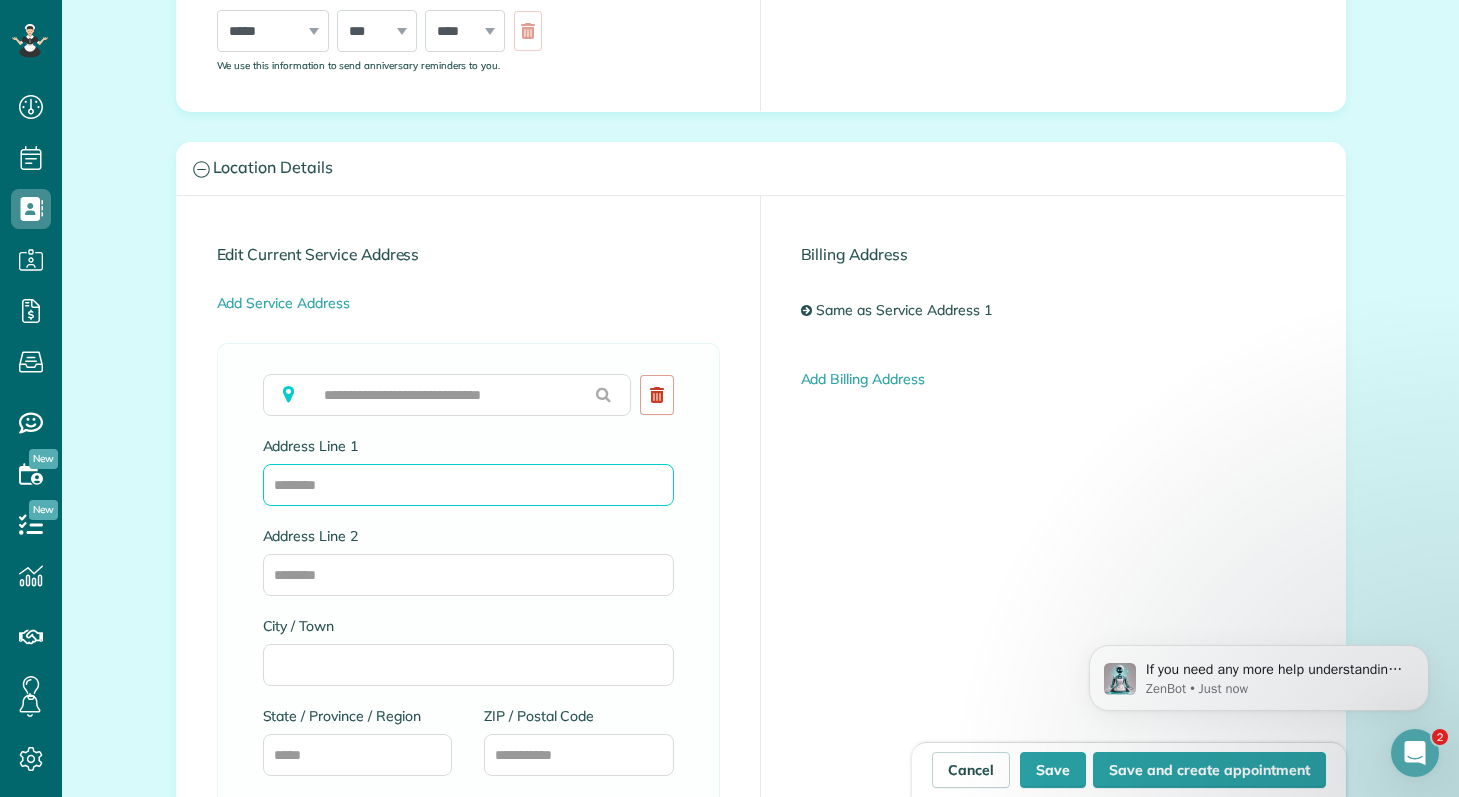 click on "Address Line 1" at bounding box center (468, 485) 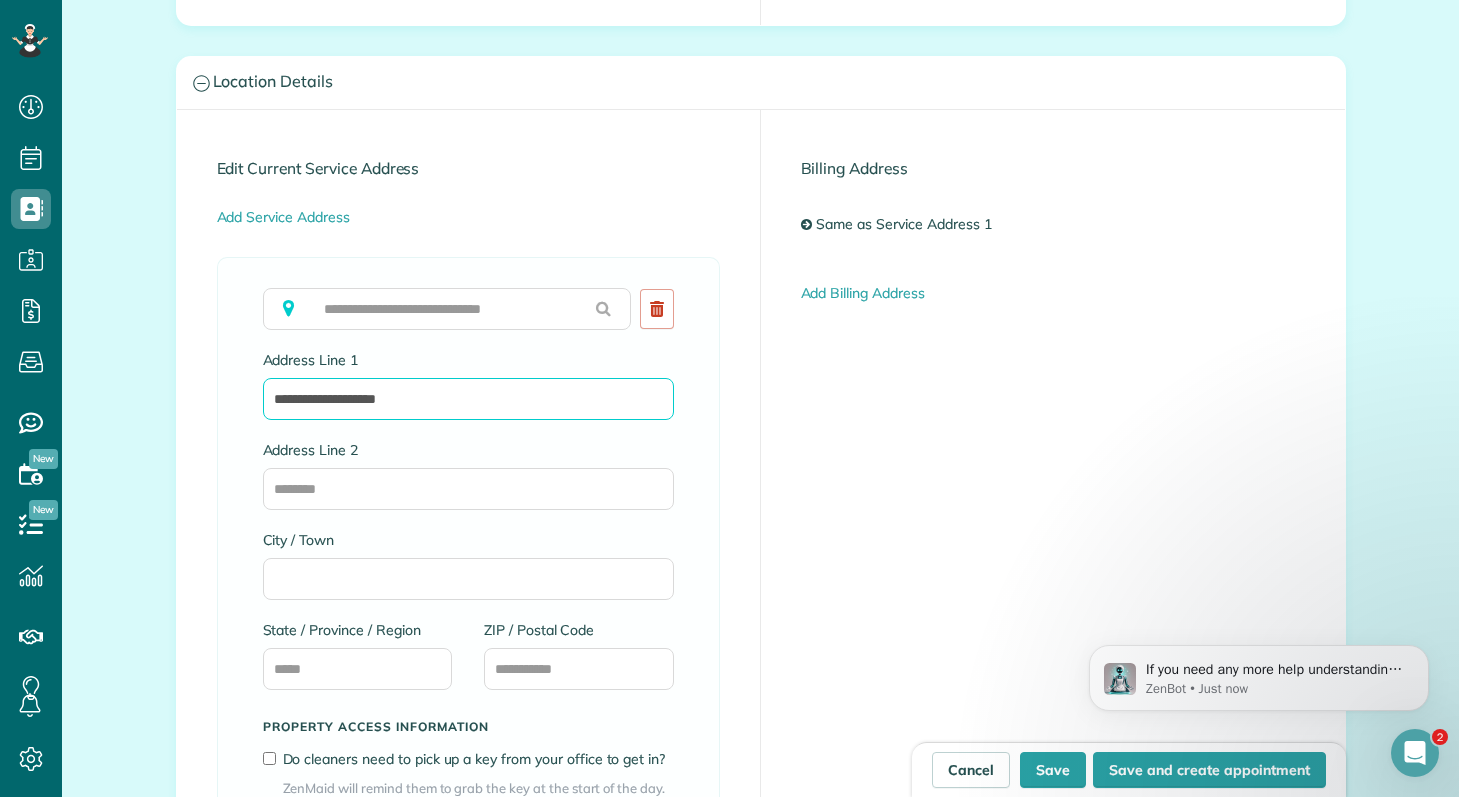 scroll, scrollTop: 1092, scrollLeft: 0, axis: vertical 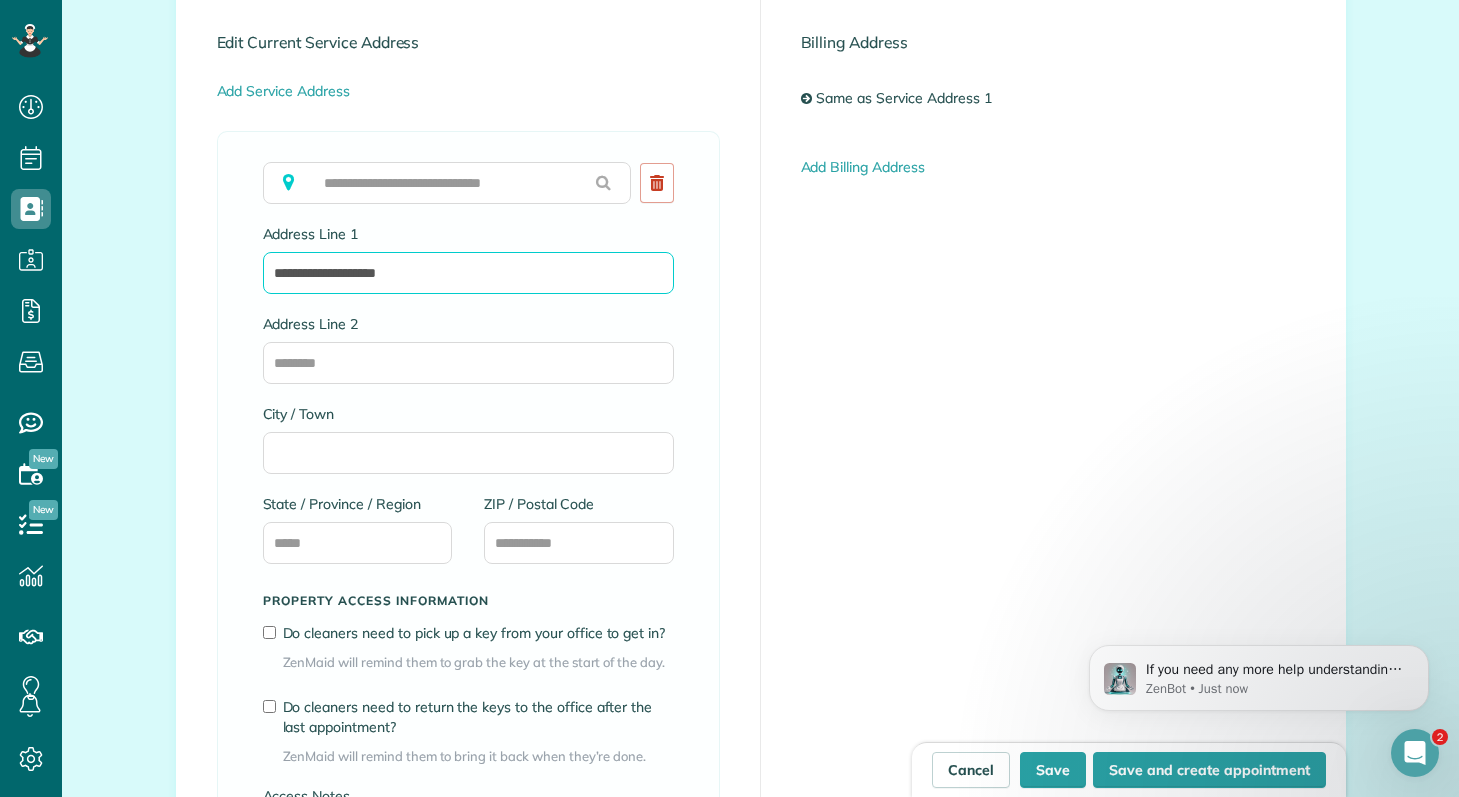 type on "**********" 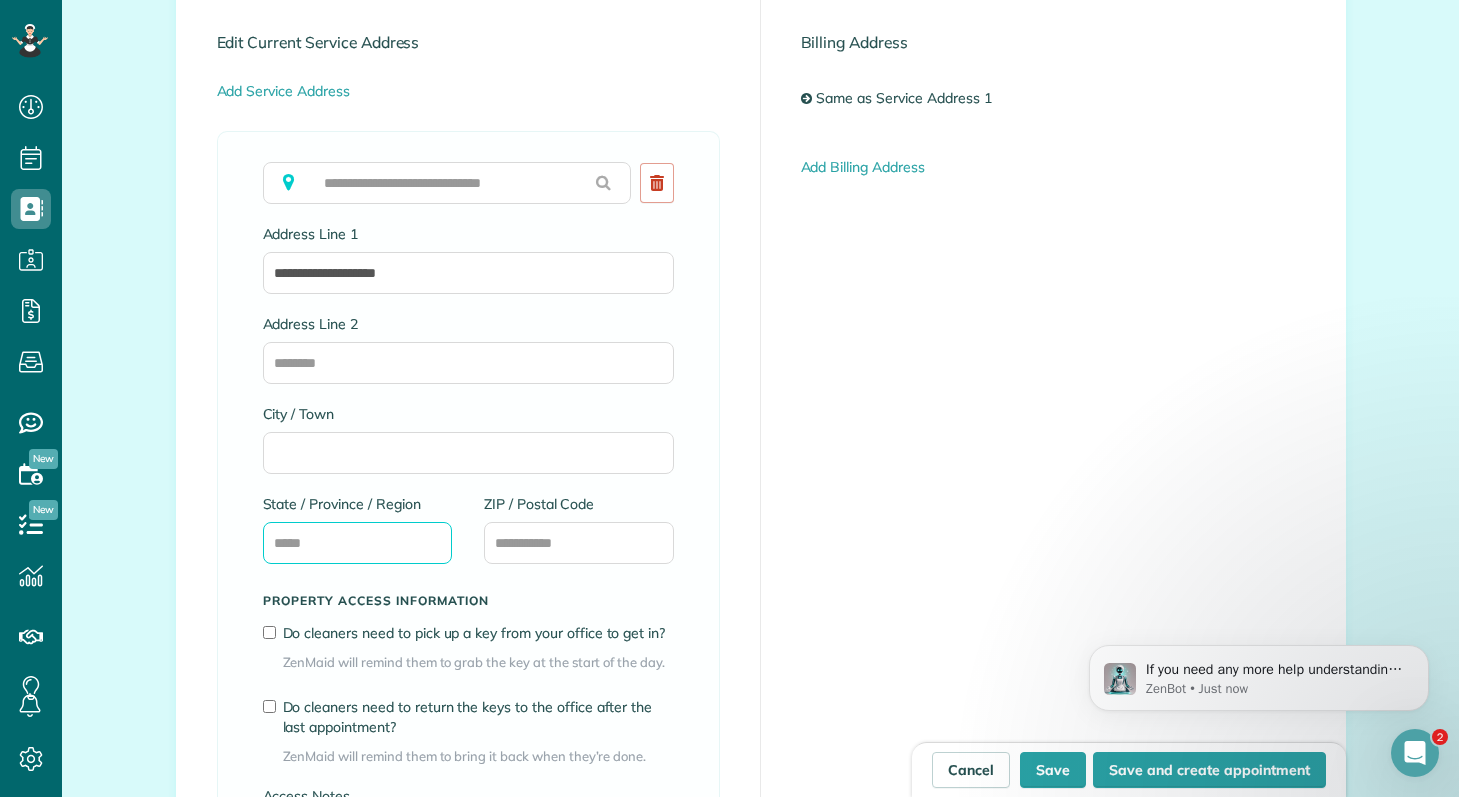 click on "State / Province / Region" at bounding box center [358, 543] 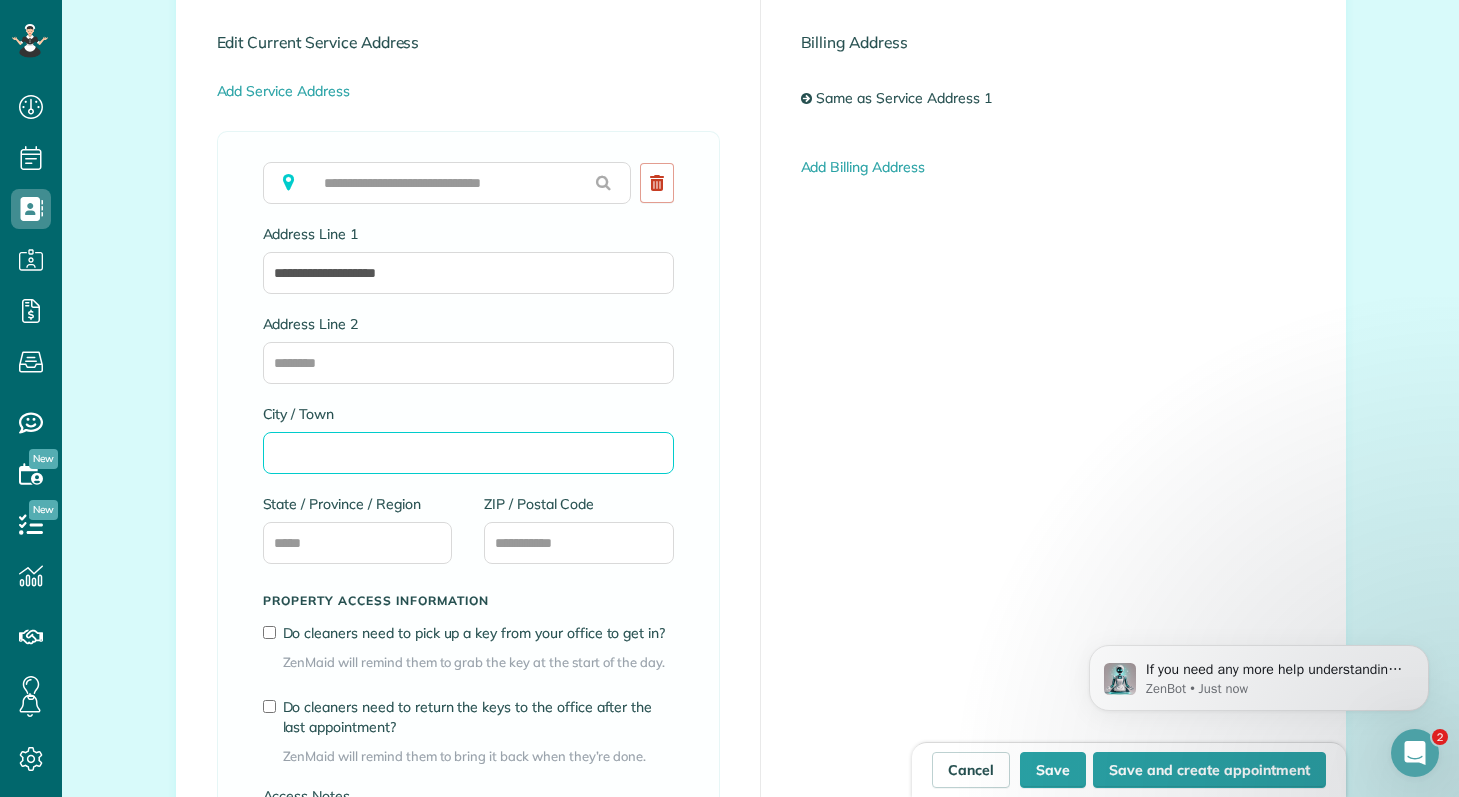 click on "City / Town" at bounding box center [468, 453] 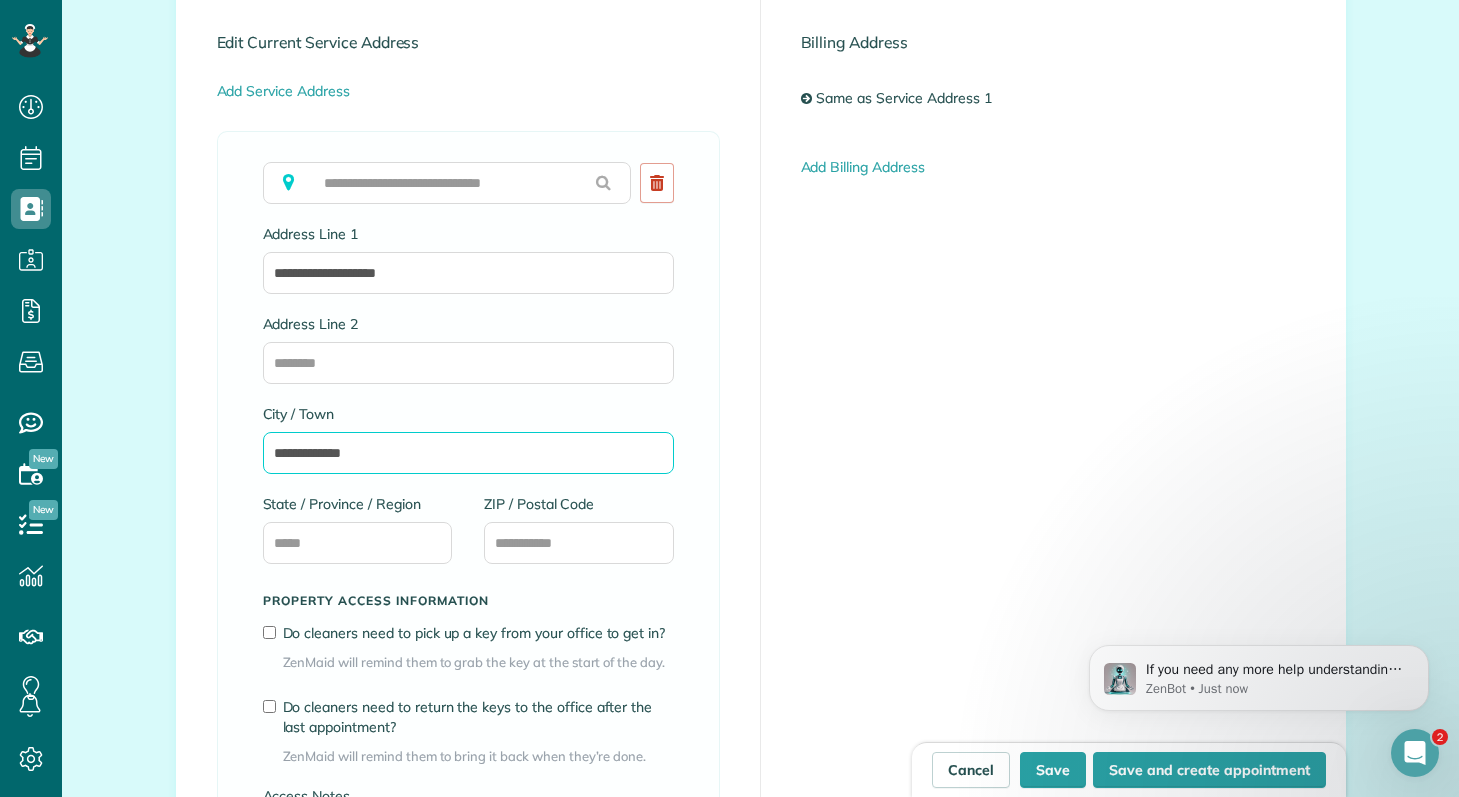 type on "**********" 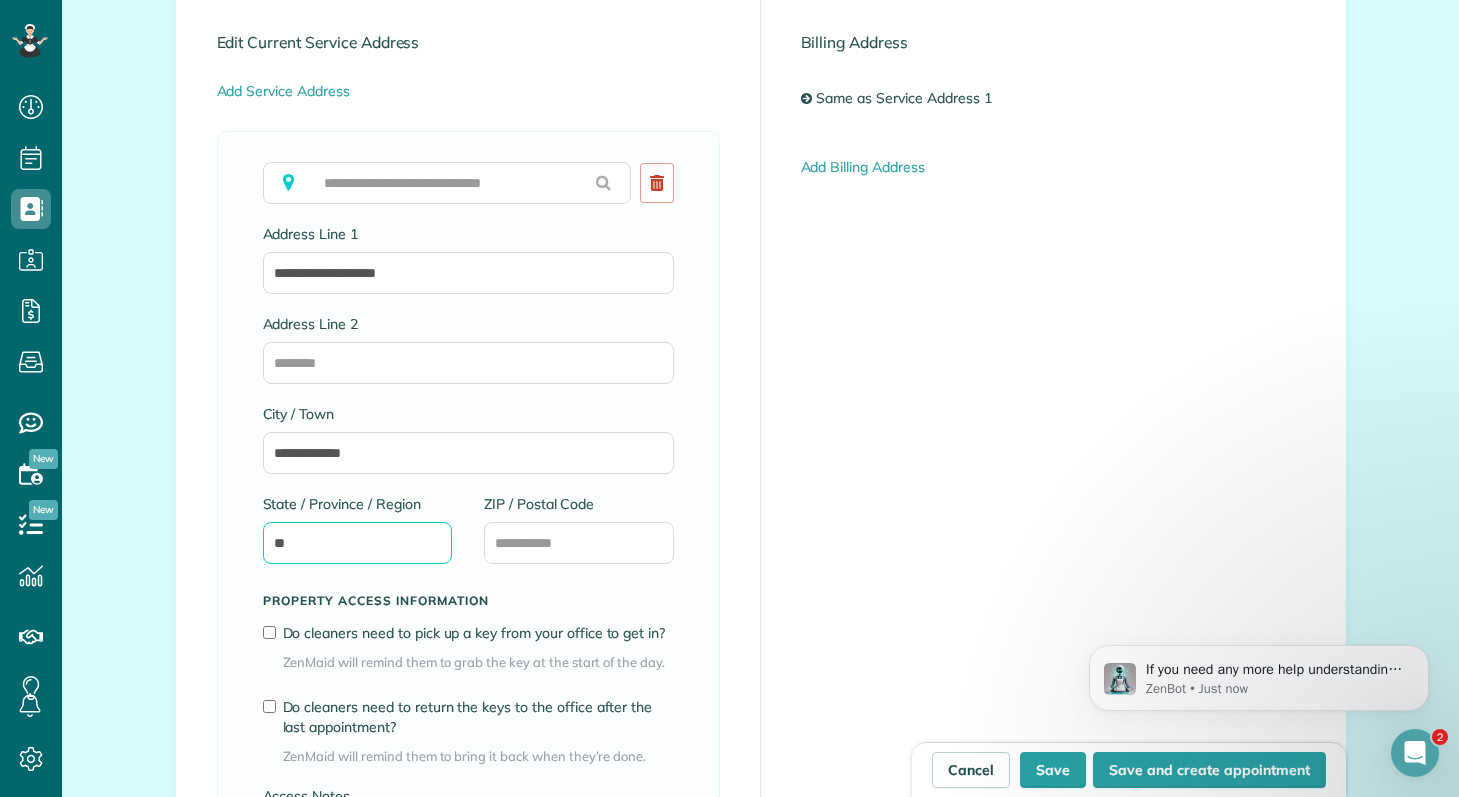 type on "**" 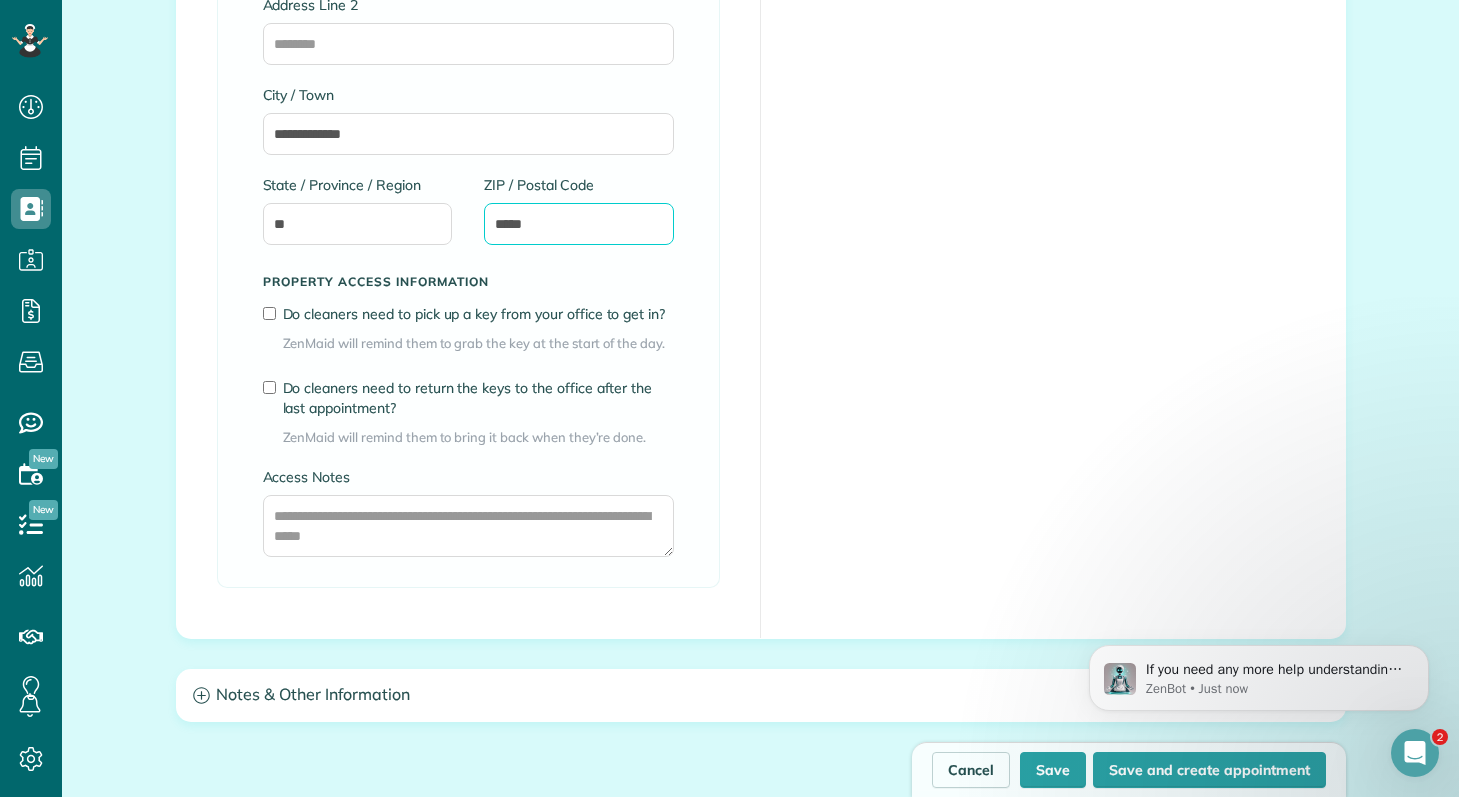 scroll, scrollTop: 1727, scrollLeft: 0, axis: vertical 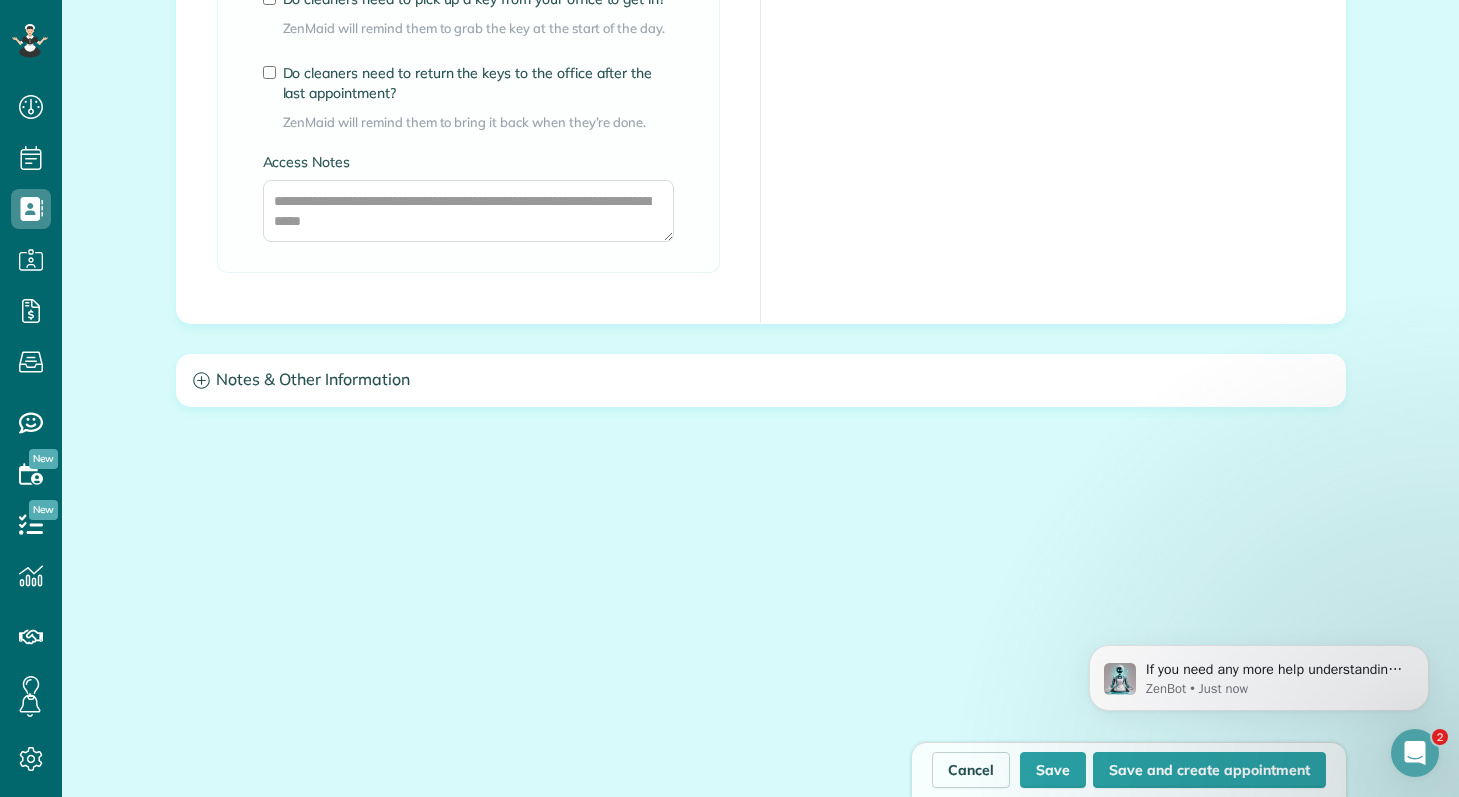 type on "*****" 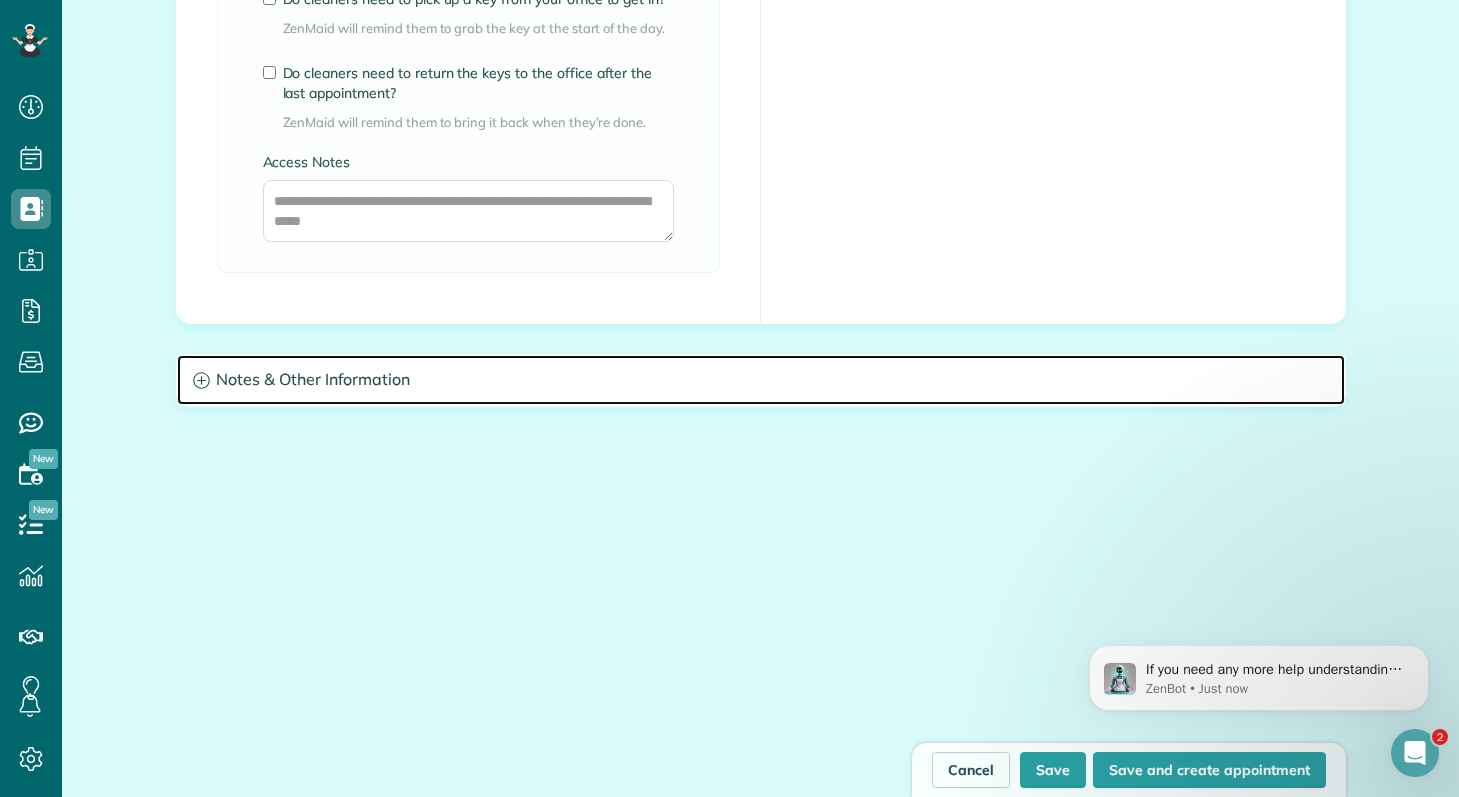 click on "Notes & Other Information" at bounding box center (761, 380) 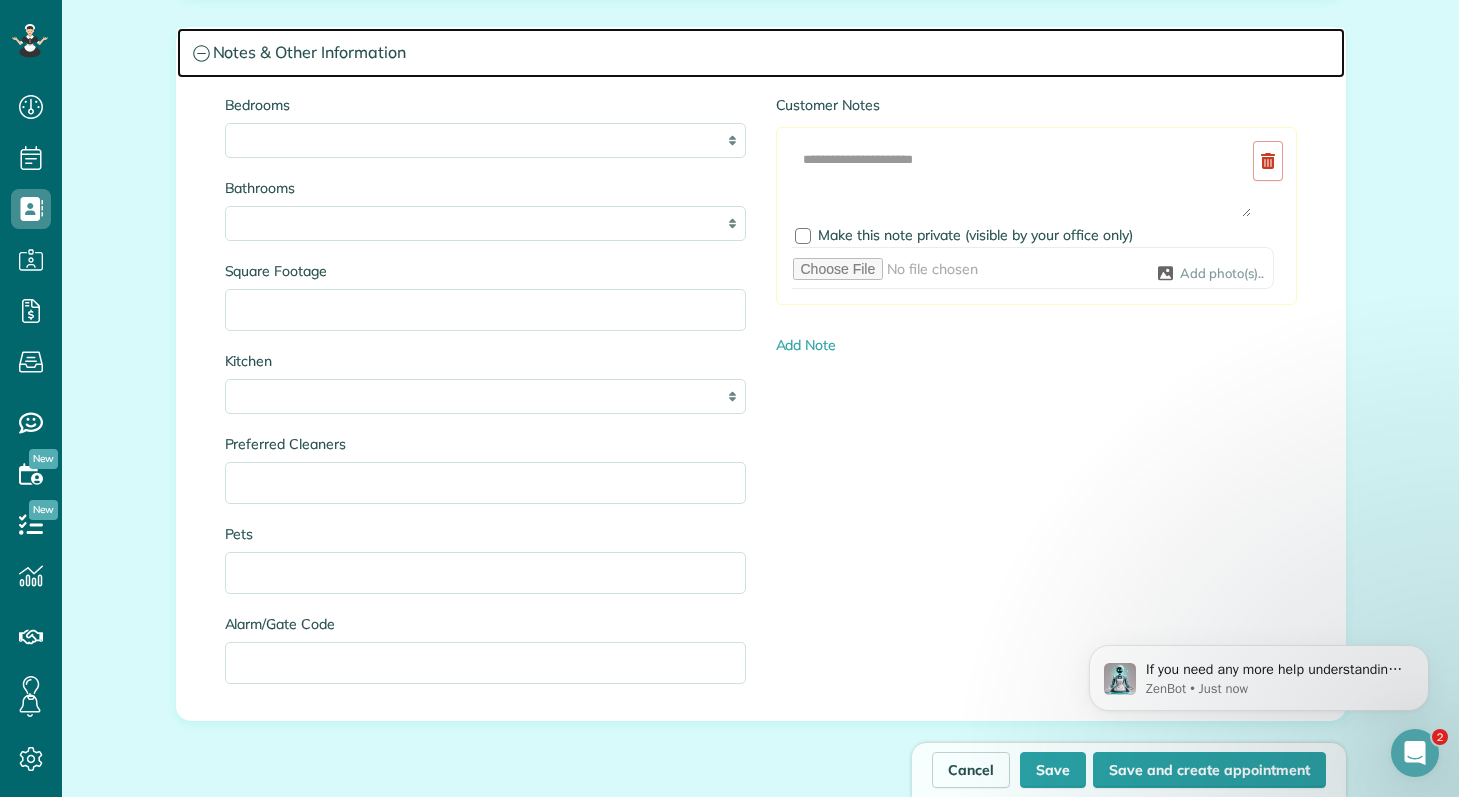 scroll, scrollTop: 1943, scrollLeft: 0, axis: vertical 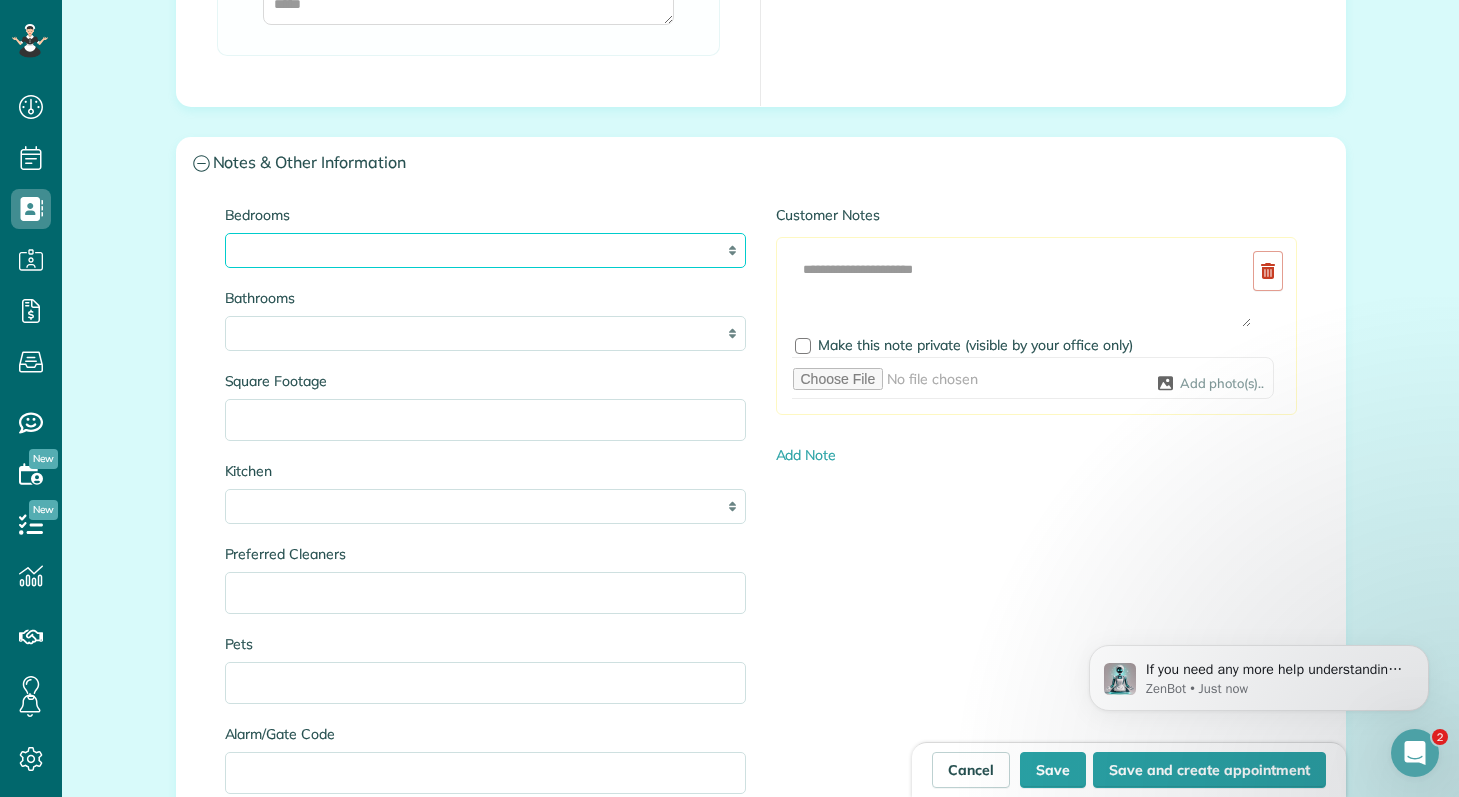 click on "*
*
*
*
**" at bounding box center [485, 250] 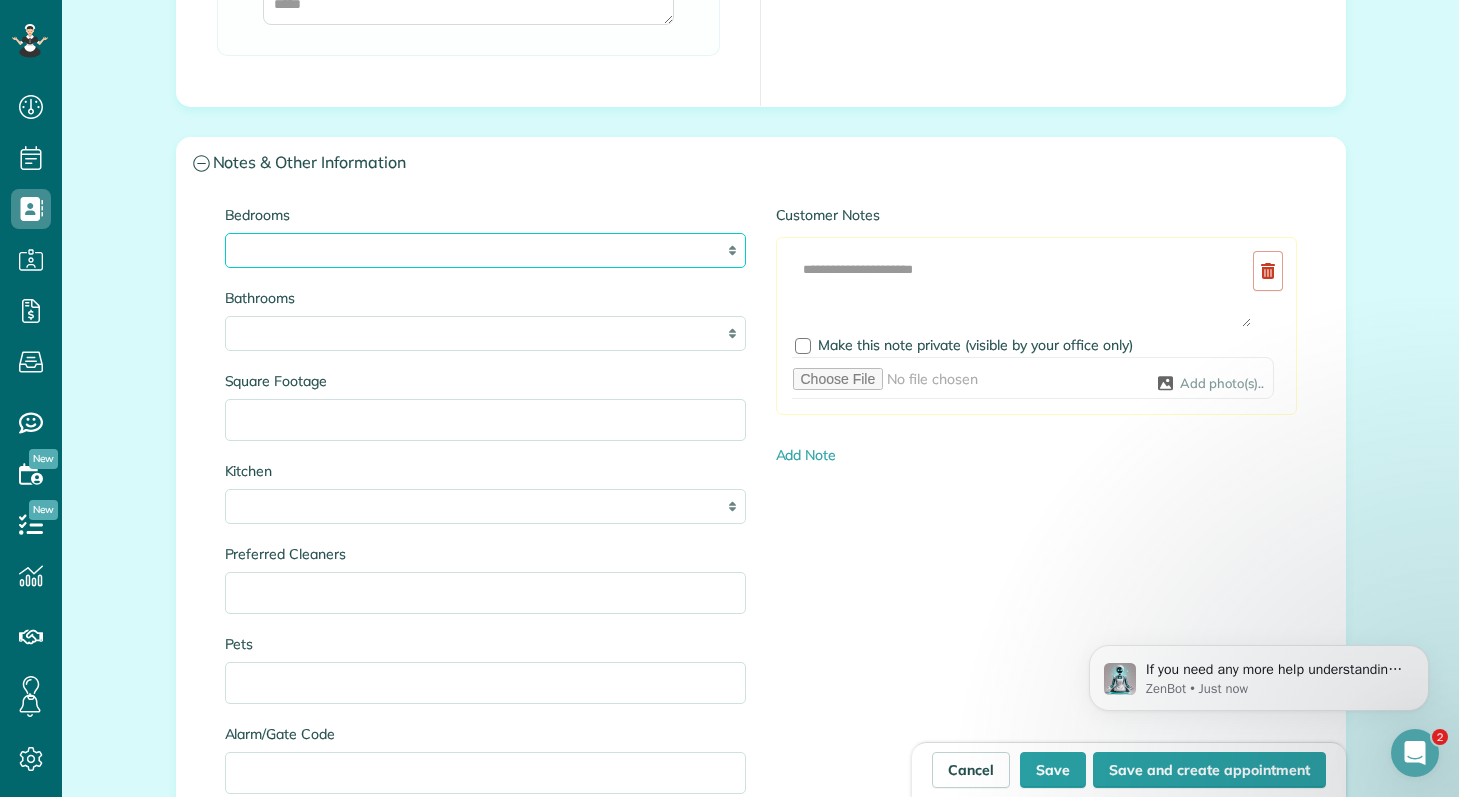 select on "*" 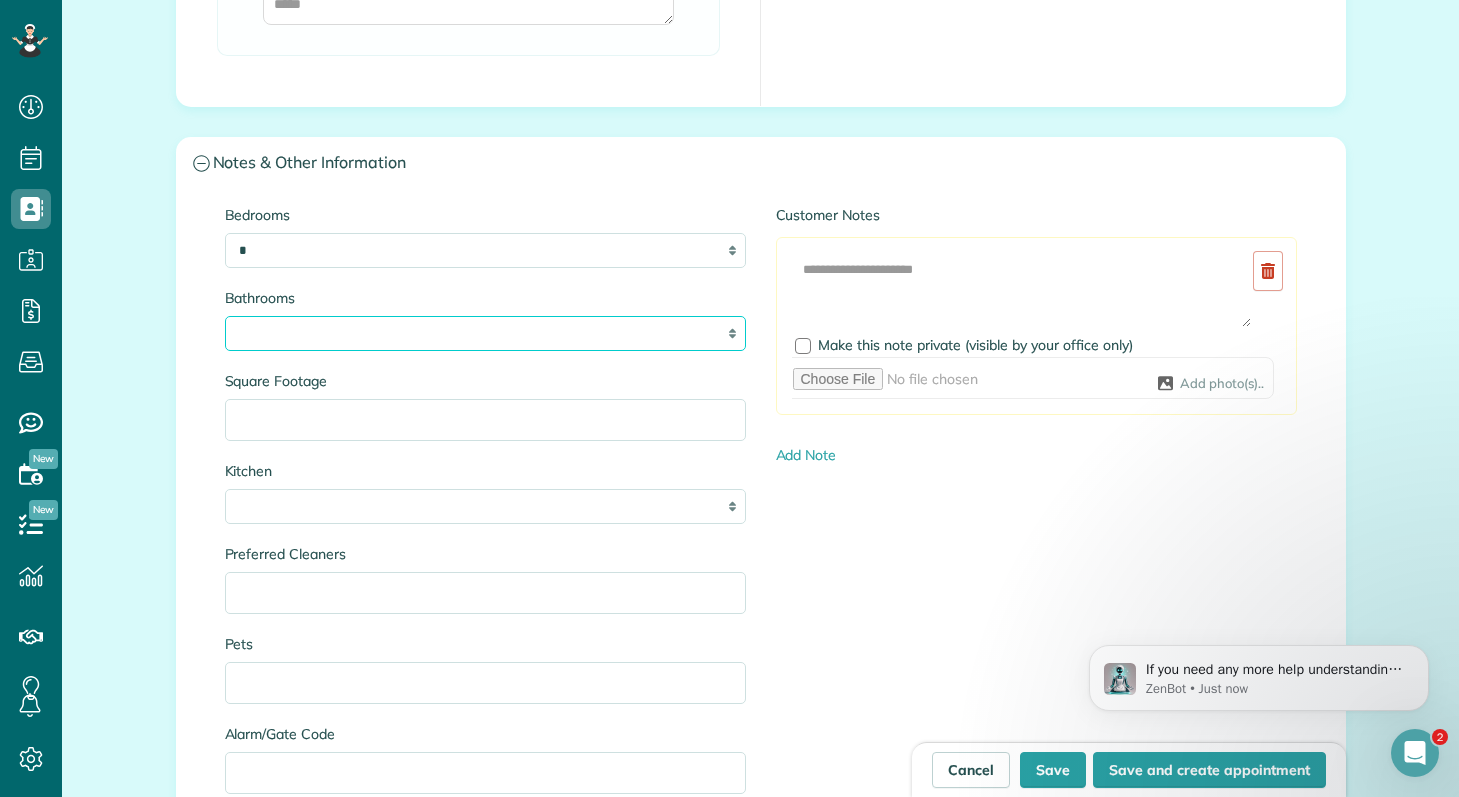click on "*
***
*
***
*
***
*
***
**" at bounding box center (485, 333) 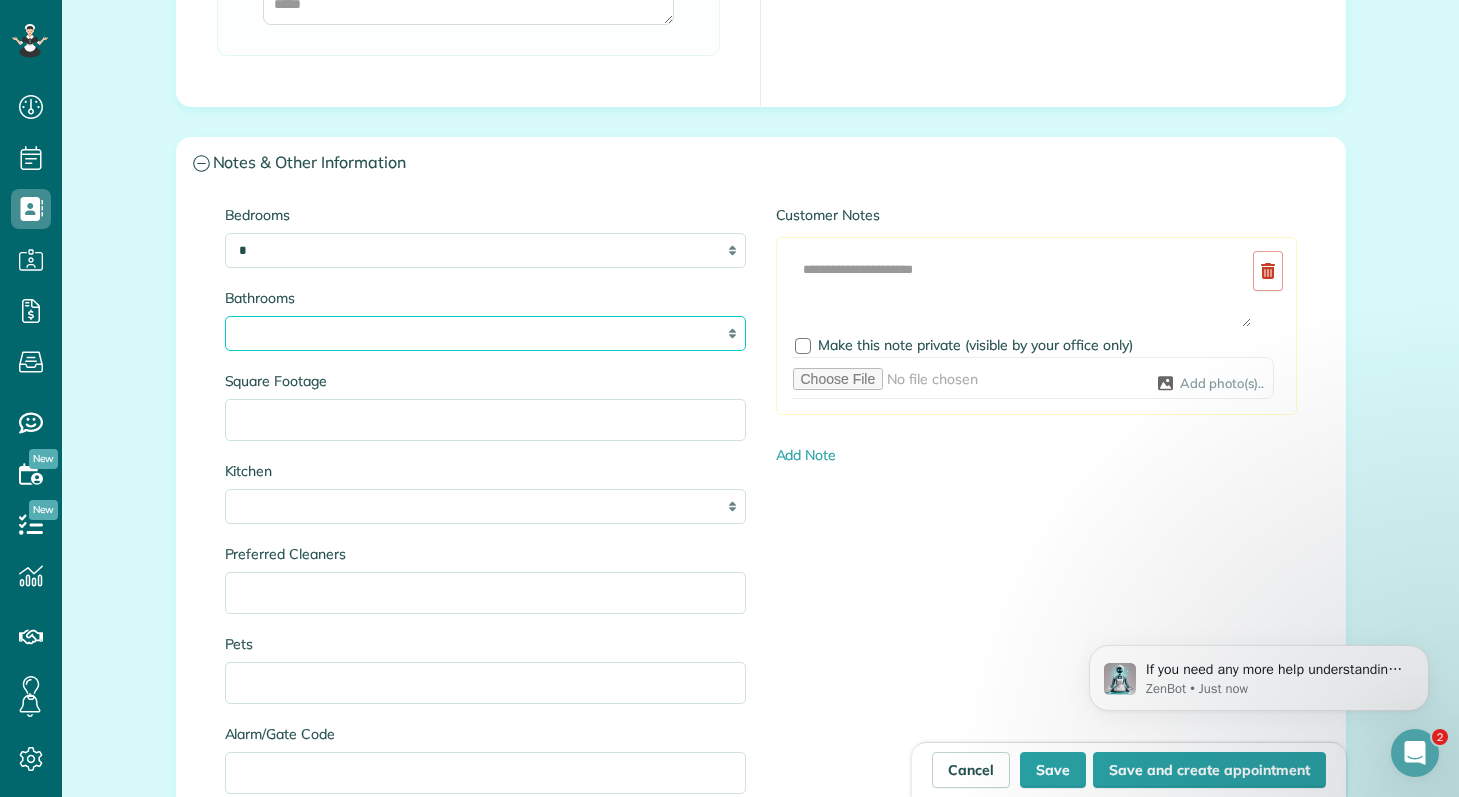 select on "***" 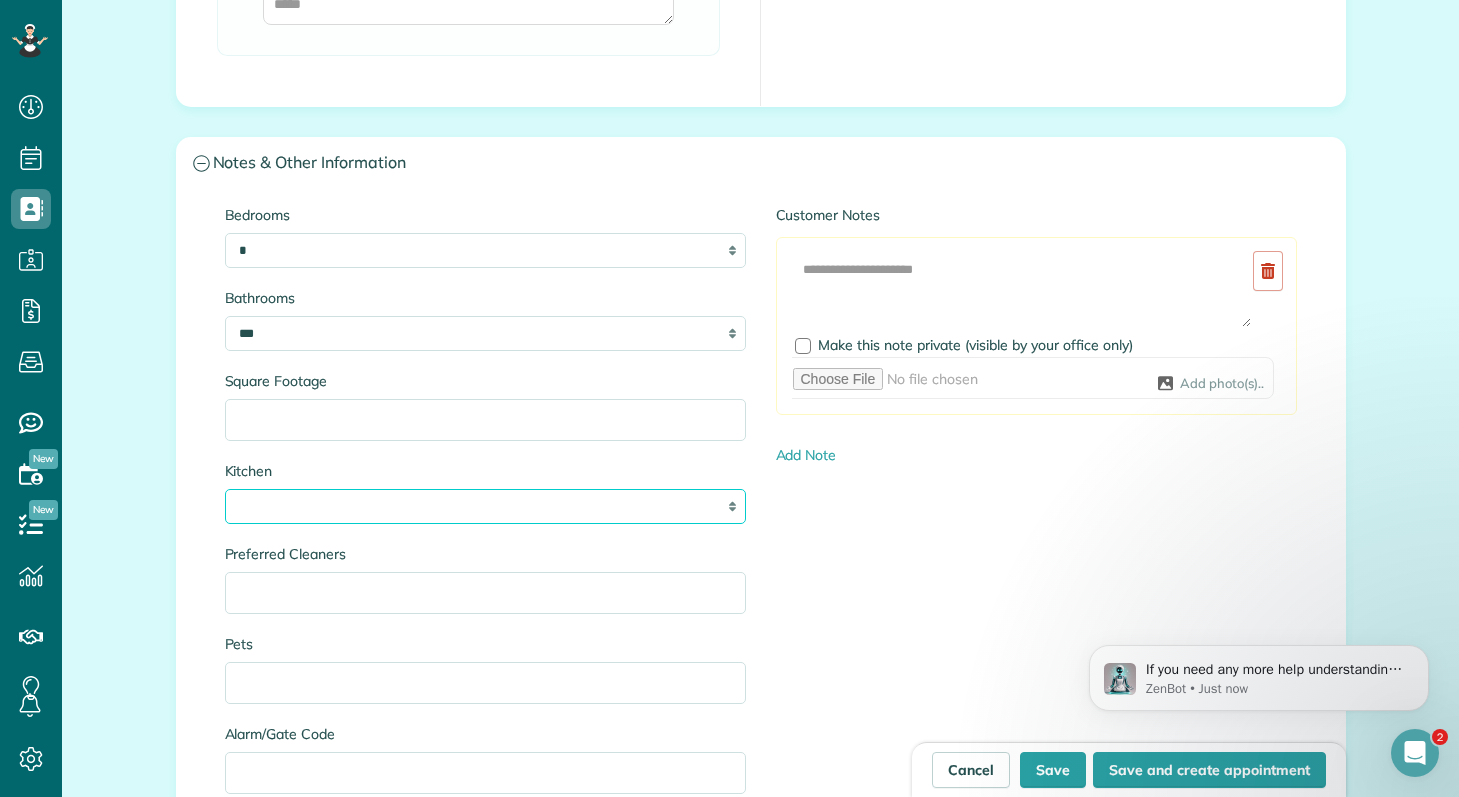 click on "*
*
*
*" at bounding box center (485, 506) 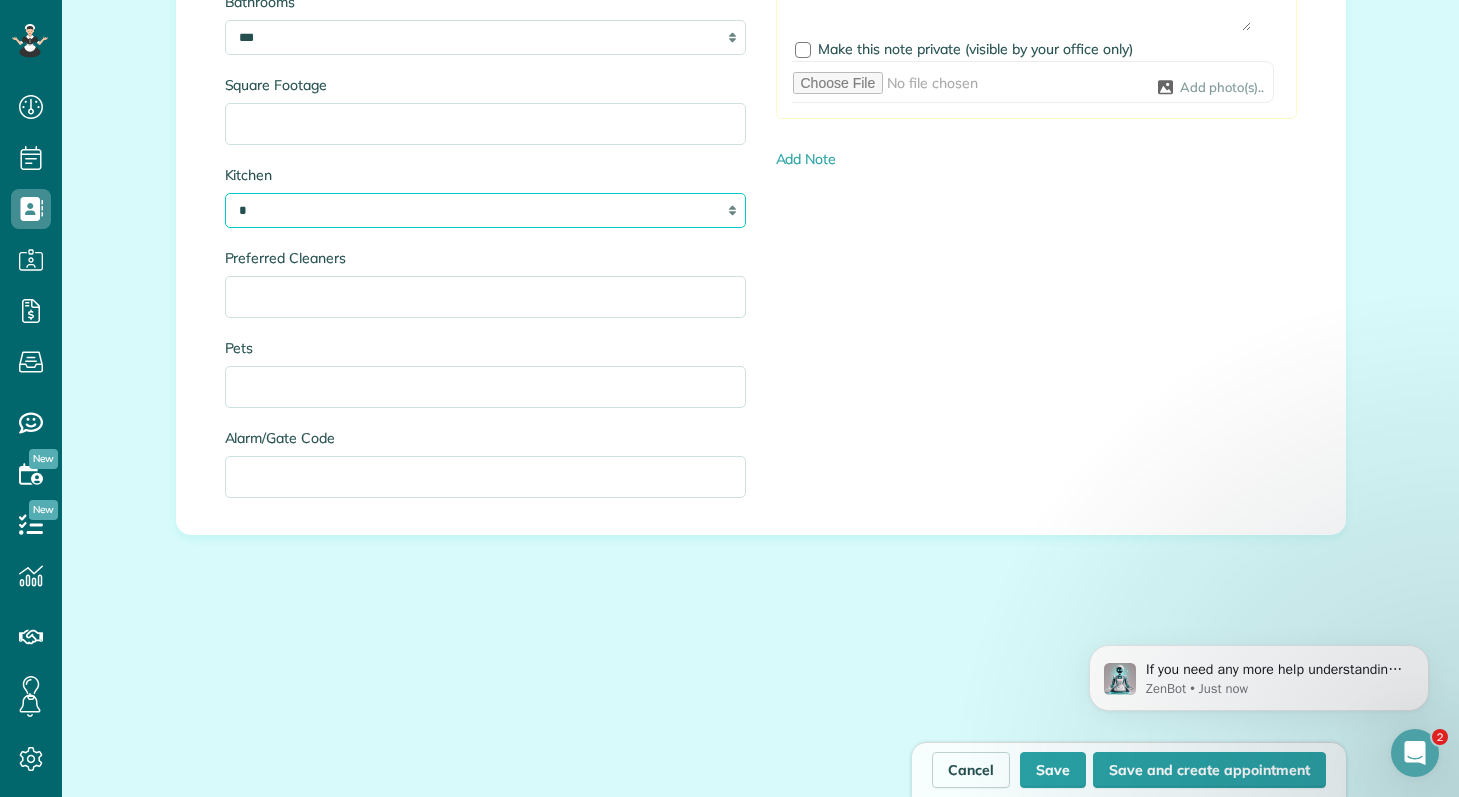 scroll, scrollTop: 2240, scrollLeft: 0, axis: vertical 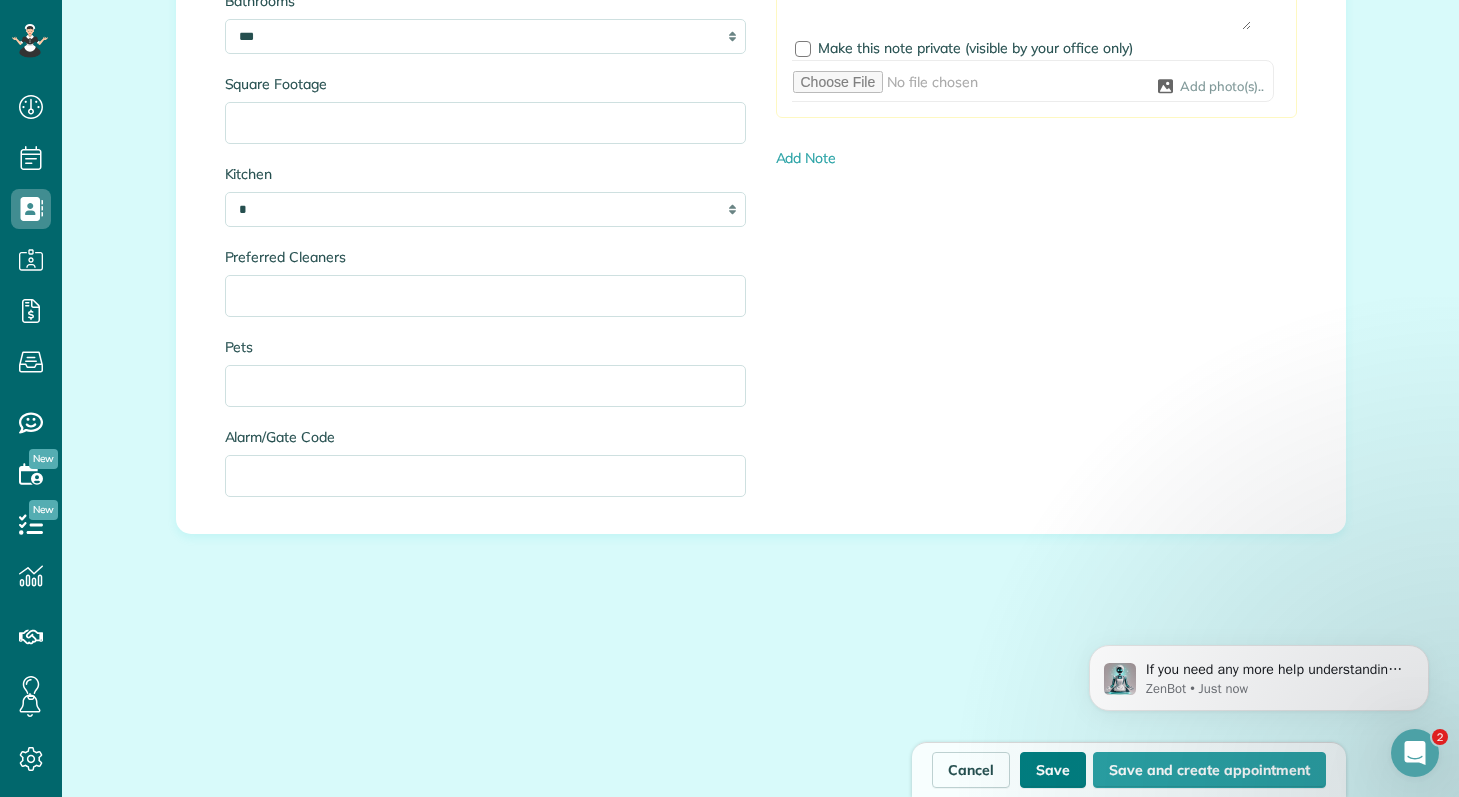 click on "Save" at bounding box center [1053, 770] 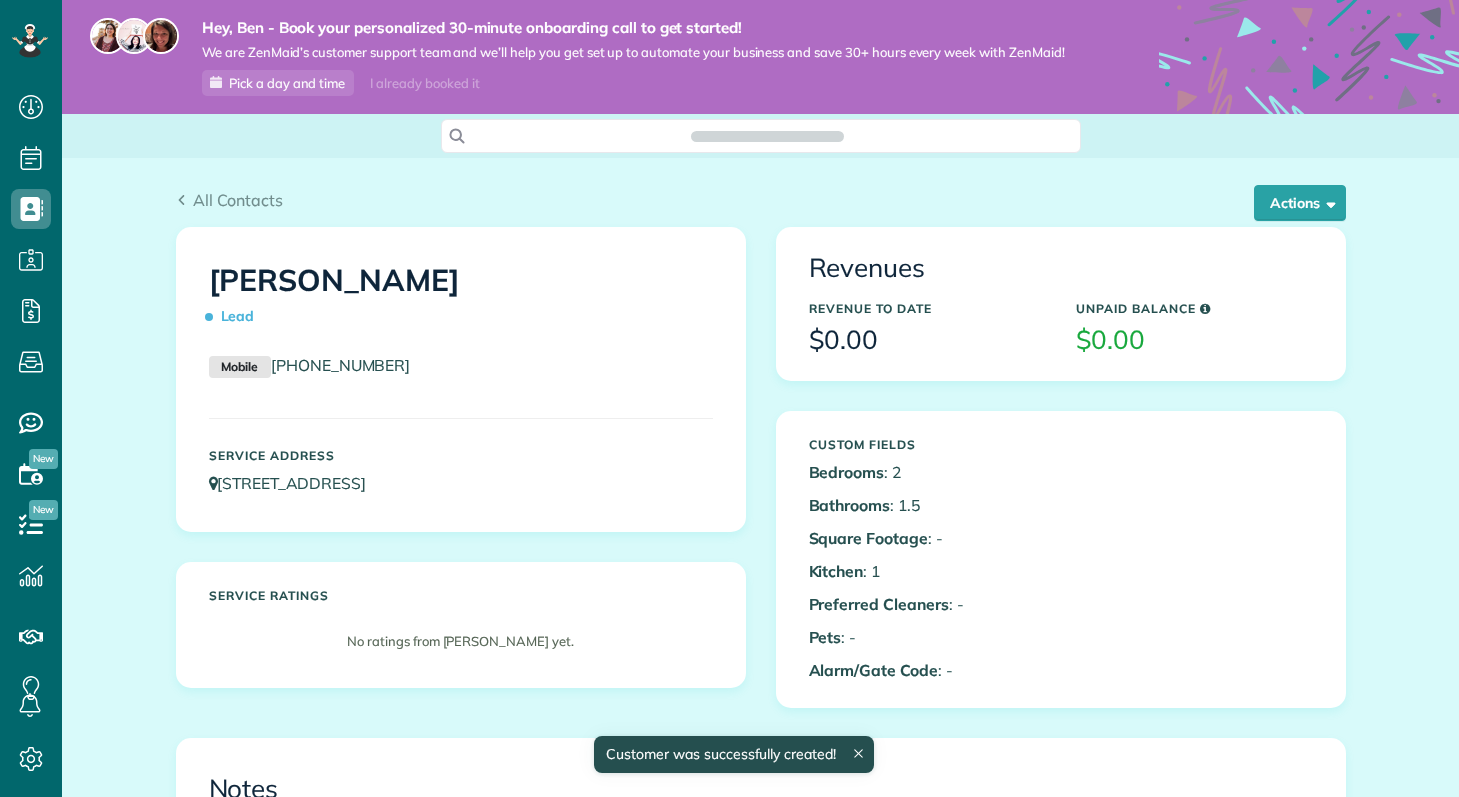 scroll, scrollTop: 0, scrollLeft: 0, axis: both 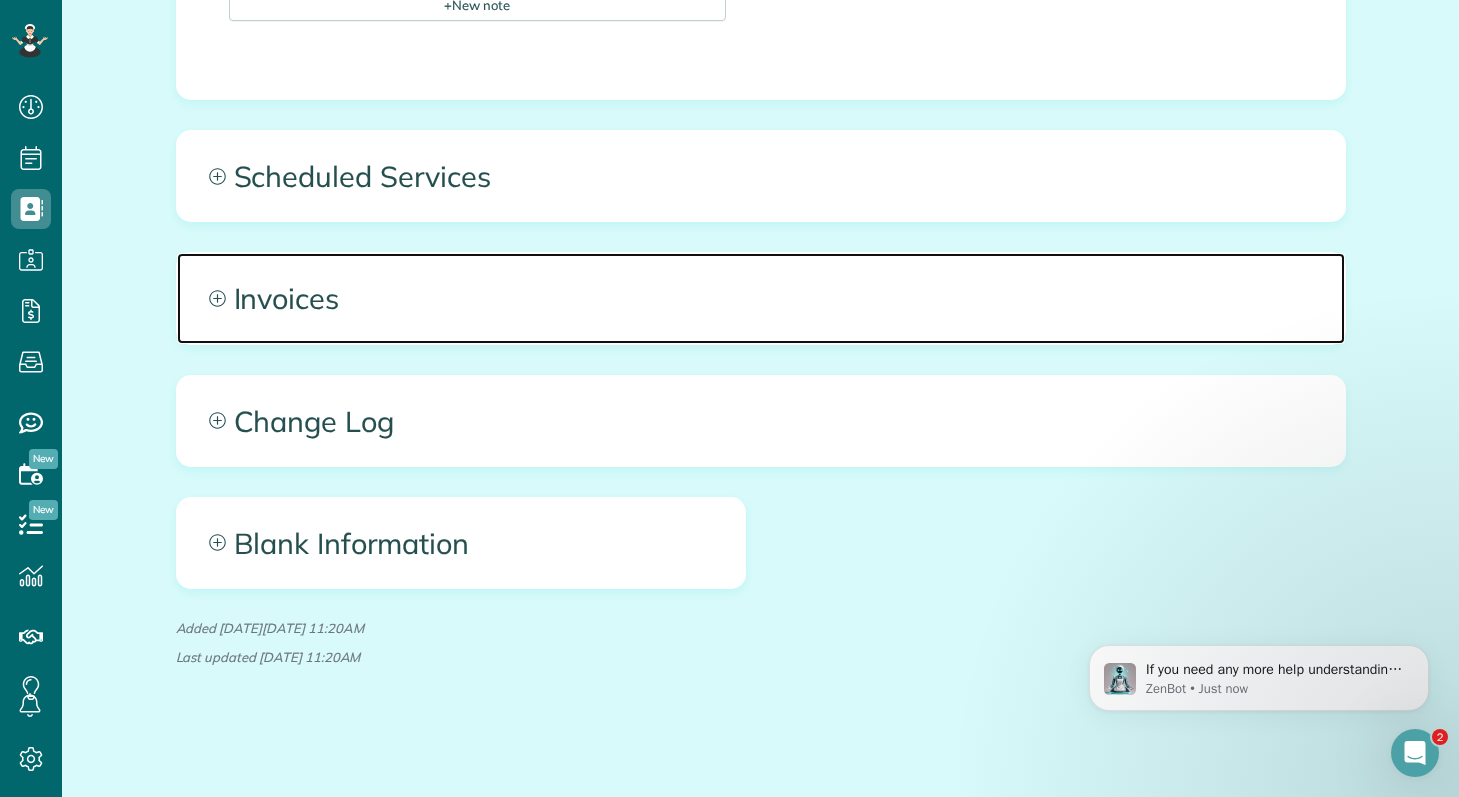 click on "Invoices" at bounding box center (761, 298) 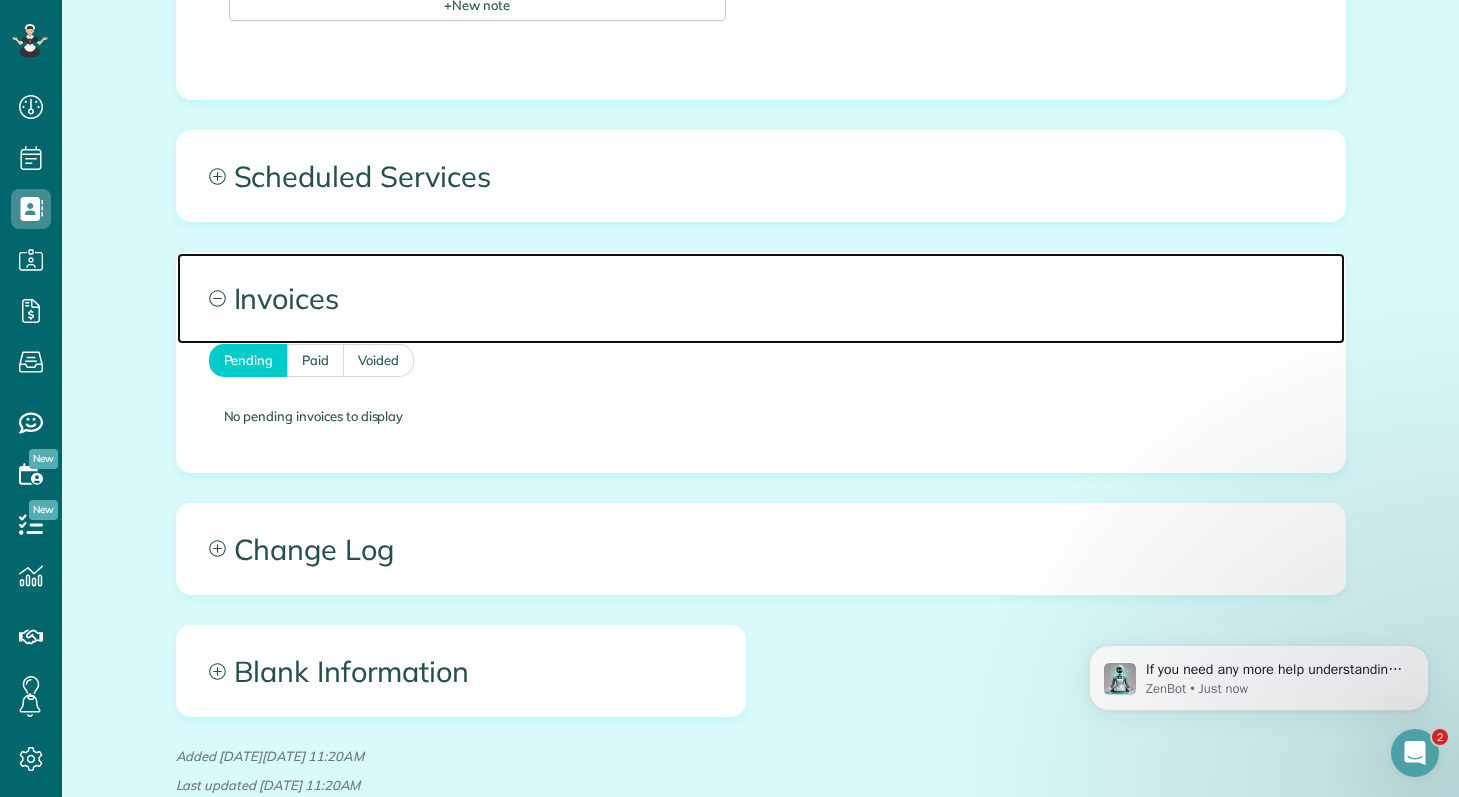 click on "Invoices" at bounding box center [761, 298] 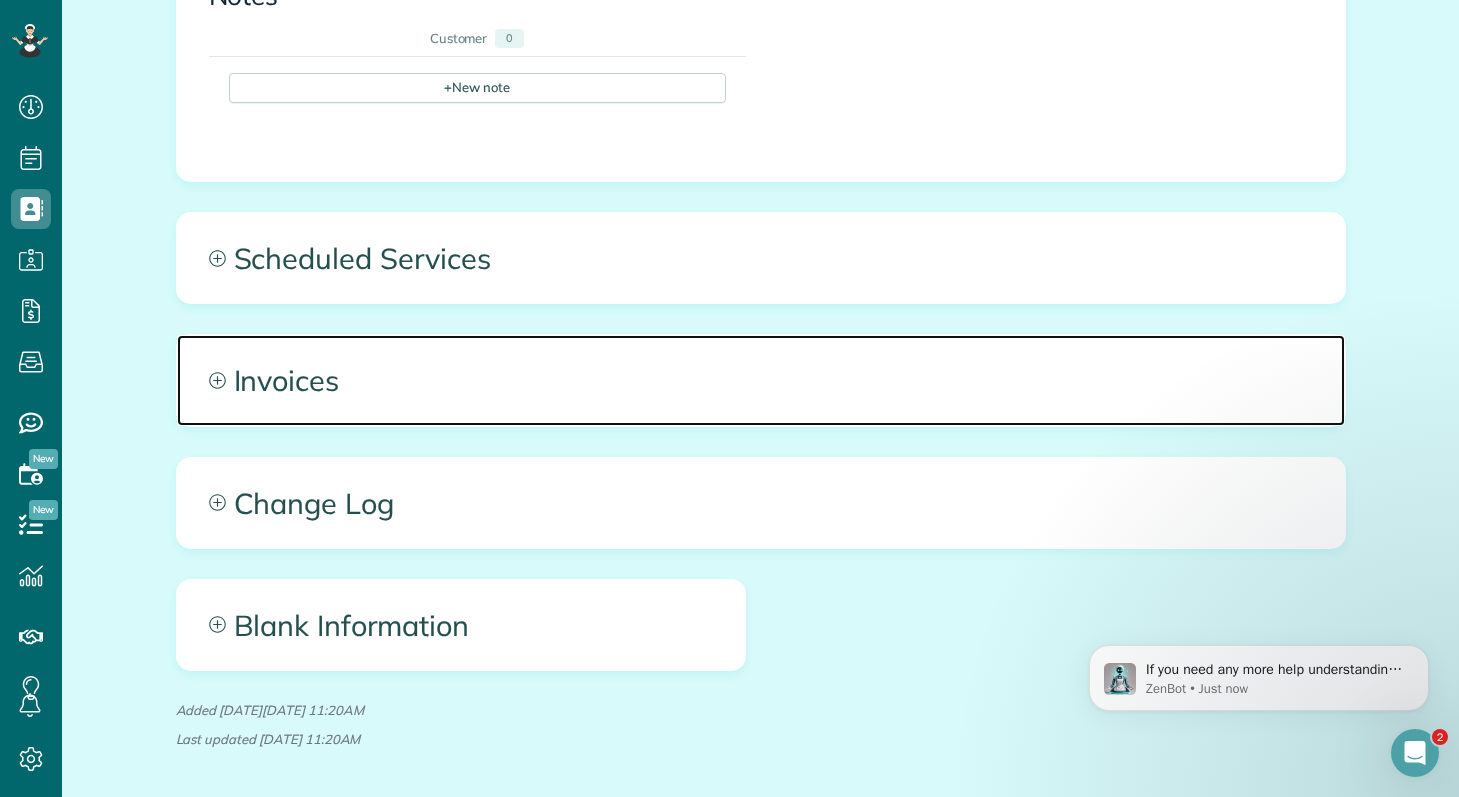 scroll, scrollTop: 787, scrollLeft: 0, axis: vertical 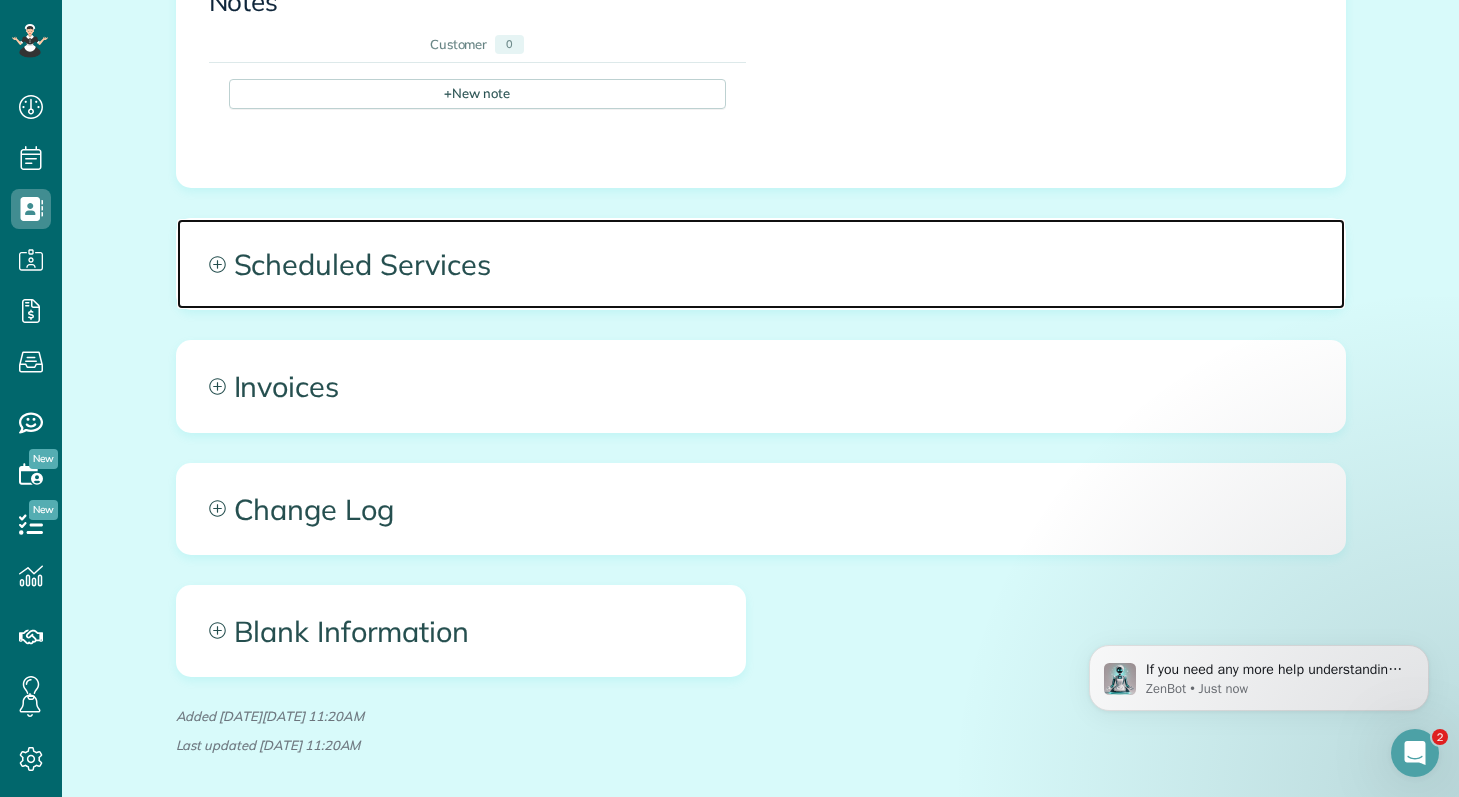 click on "Scheduled Services" at bounding box center (761, 264) 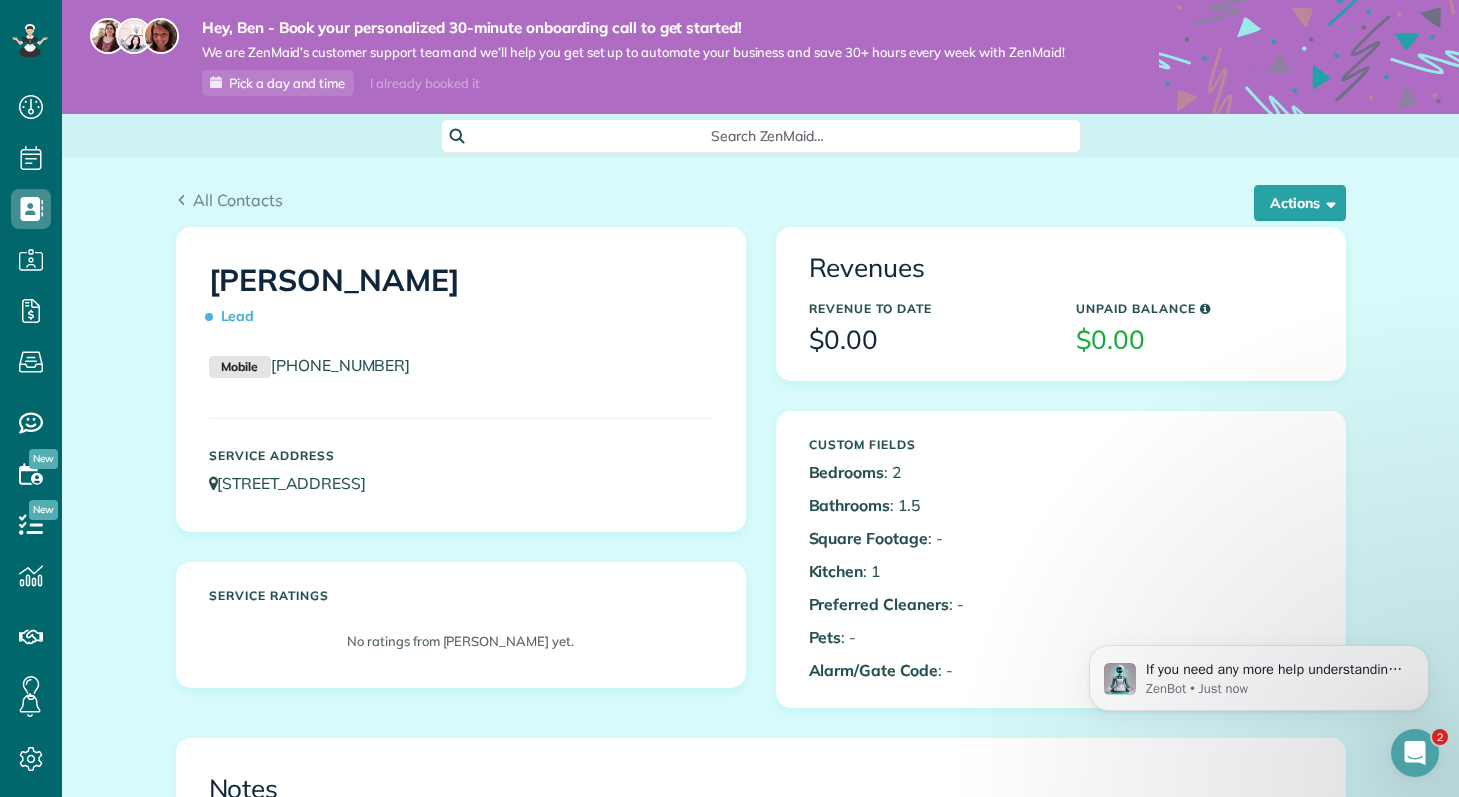 scroll, scrollTop: 29, scrollLeft: 0, axis: vertical 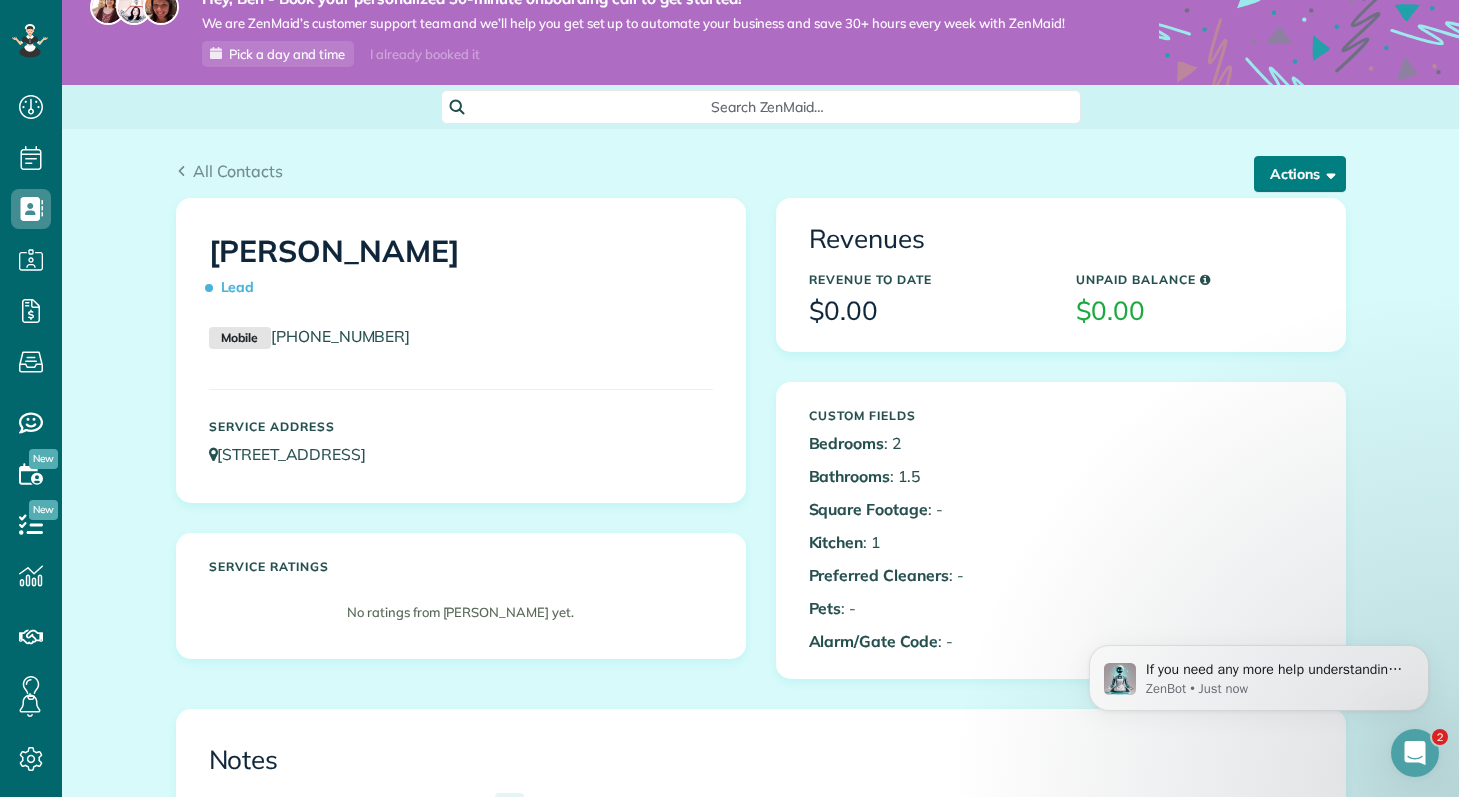 click on "Actions" at bounding box center [1300, 174] 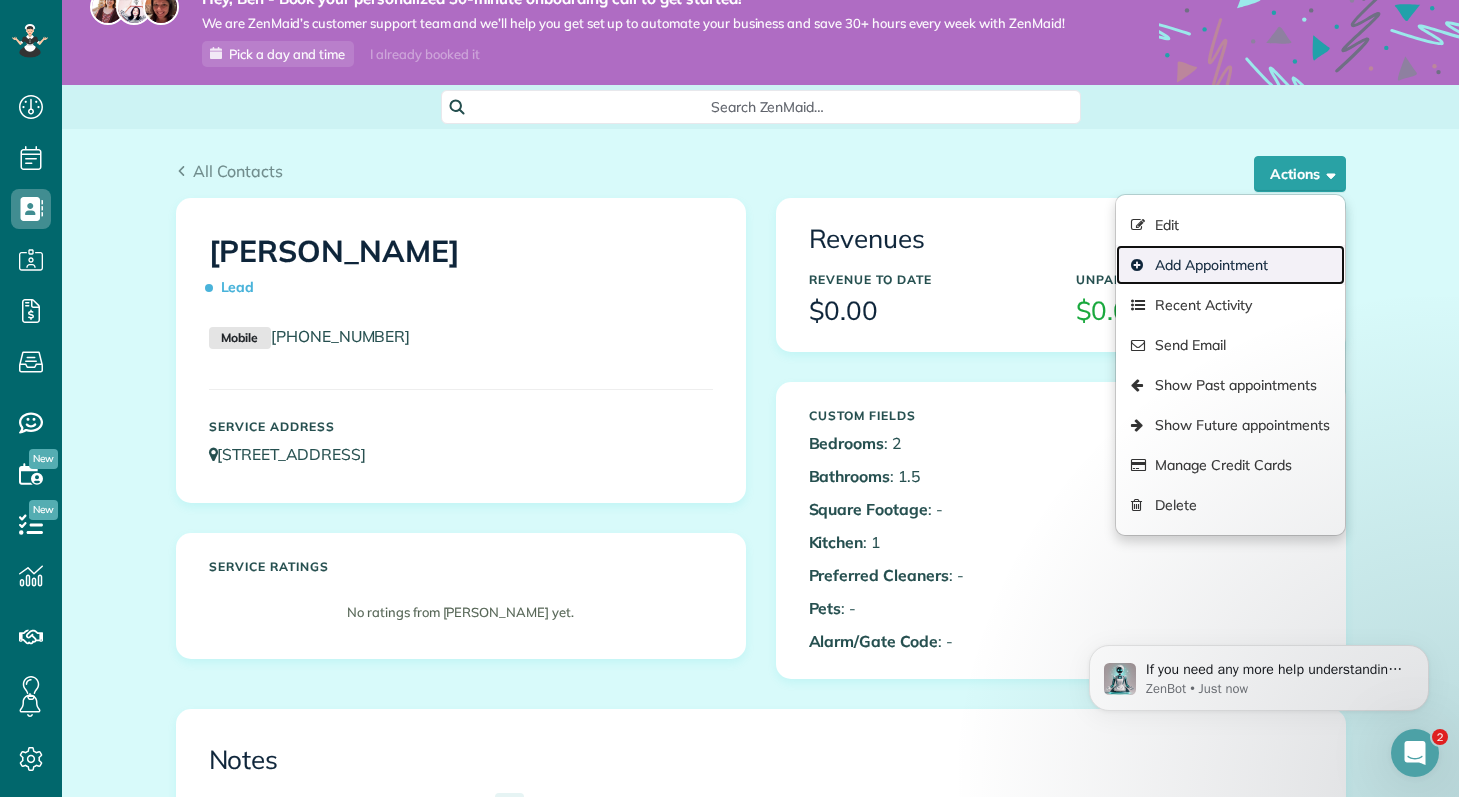 click on "Add Appointment" at bounding box center [1230, 265] 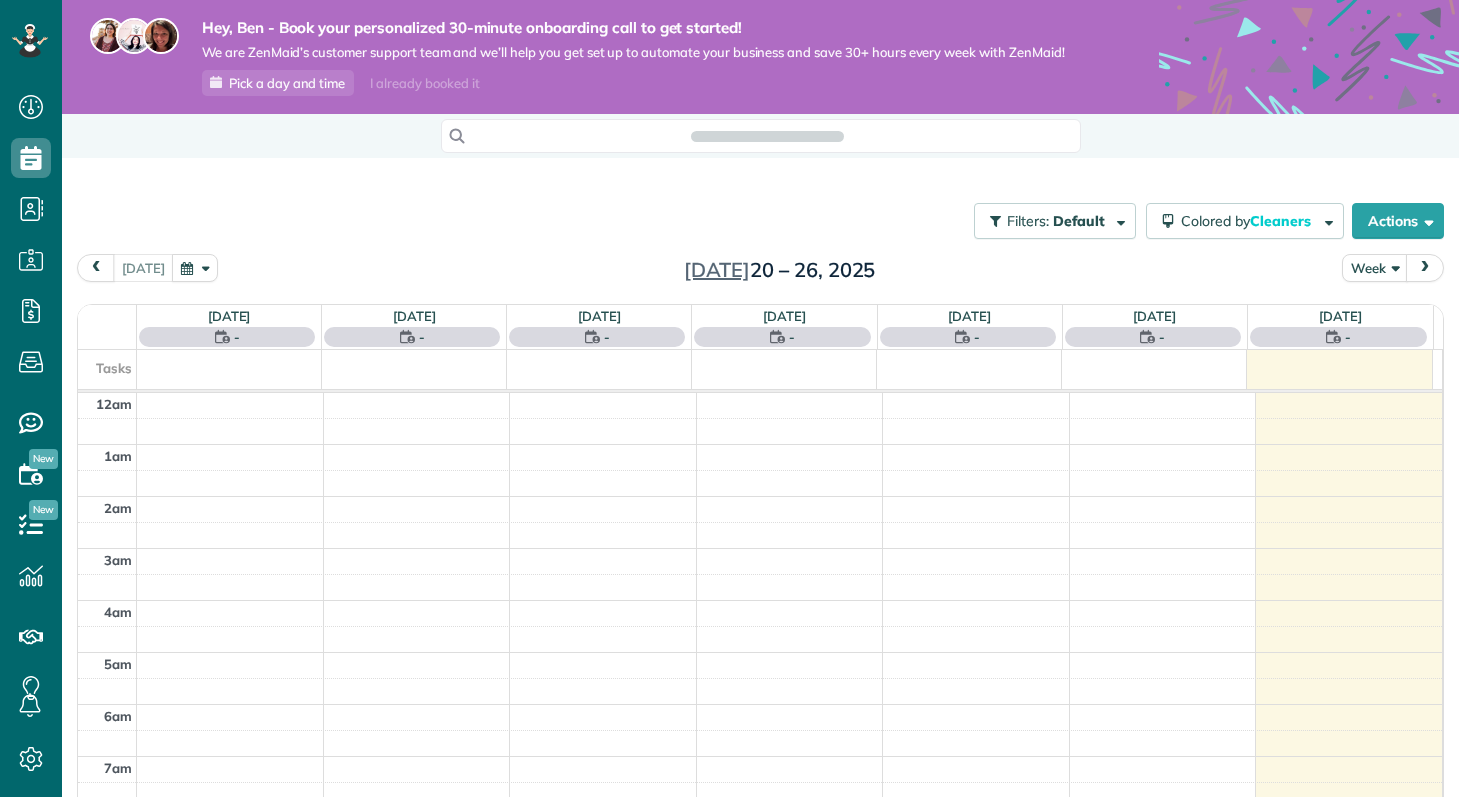 scroll, scrollTop: 0, scrollLeft: 0, axis: both 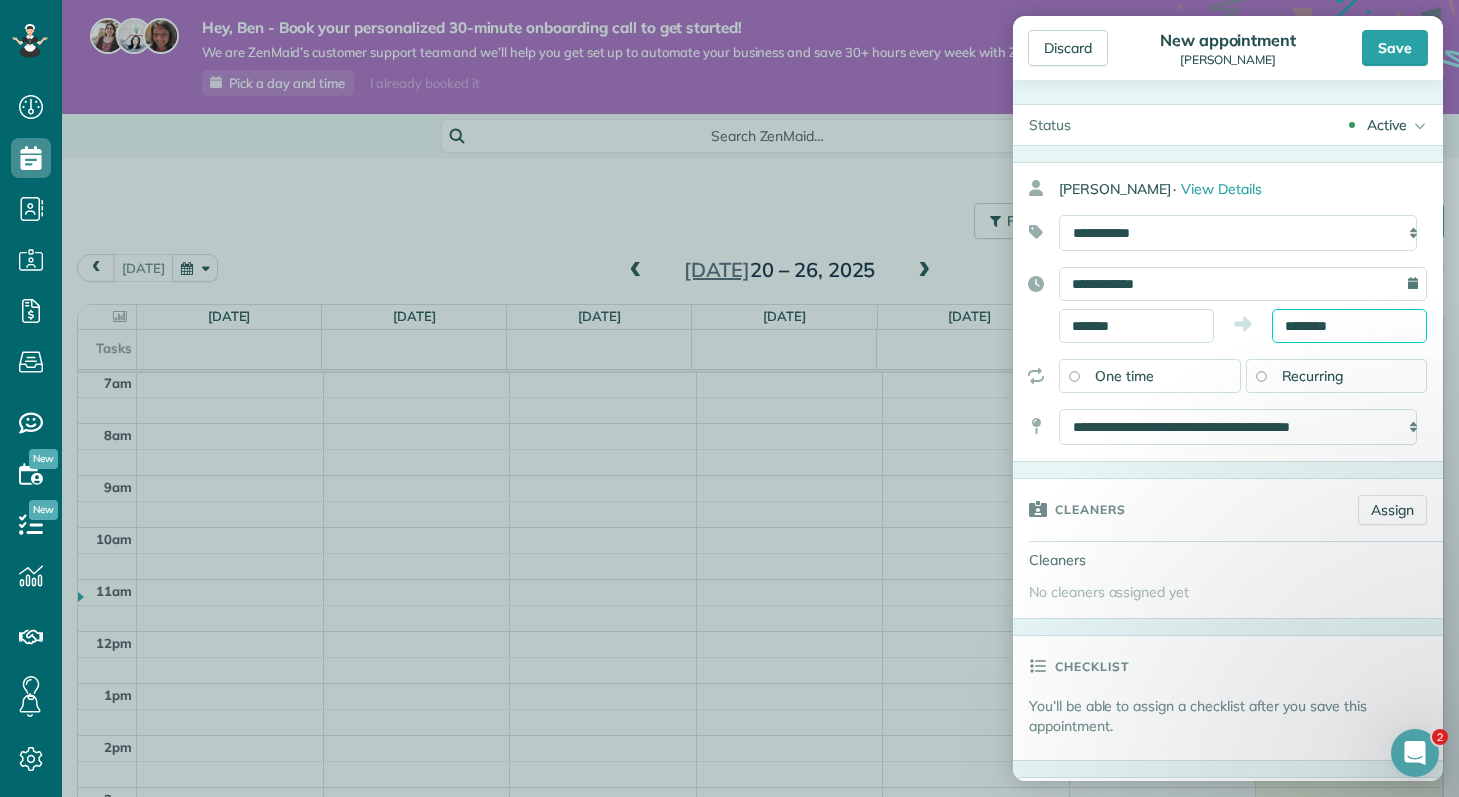 click on "********" at bounding box center (1349, 326) 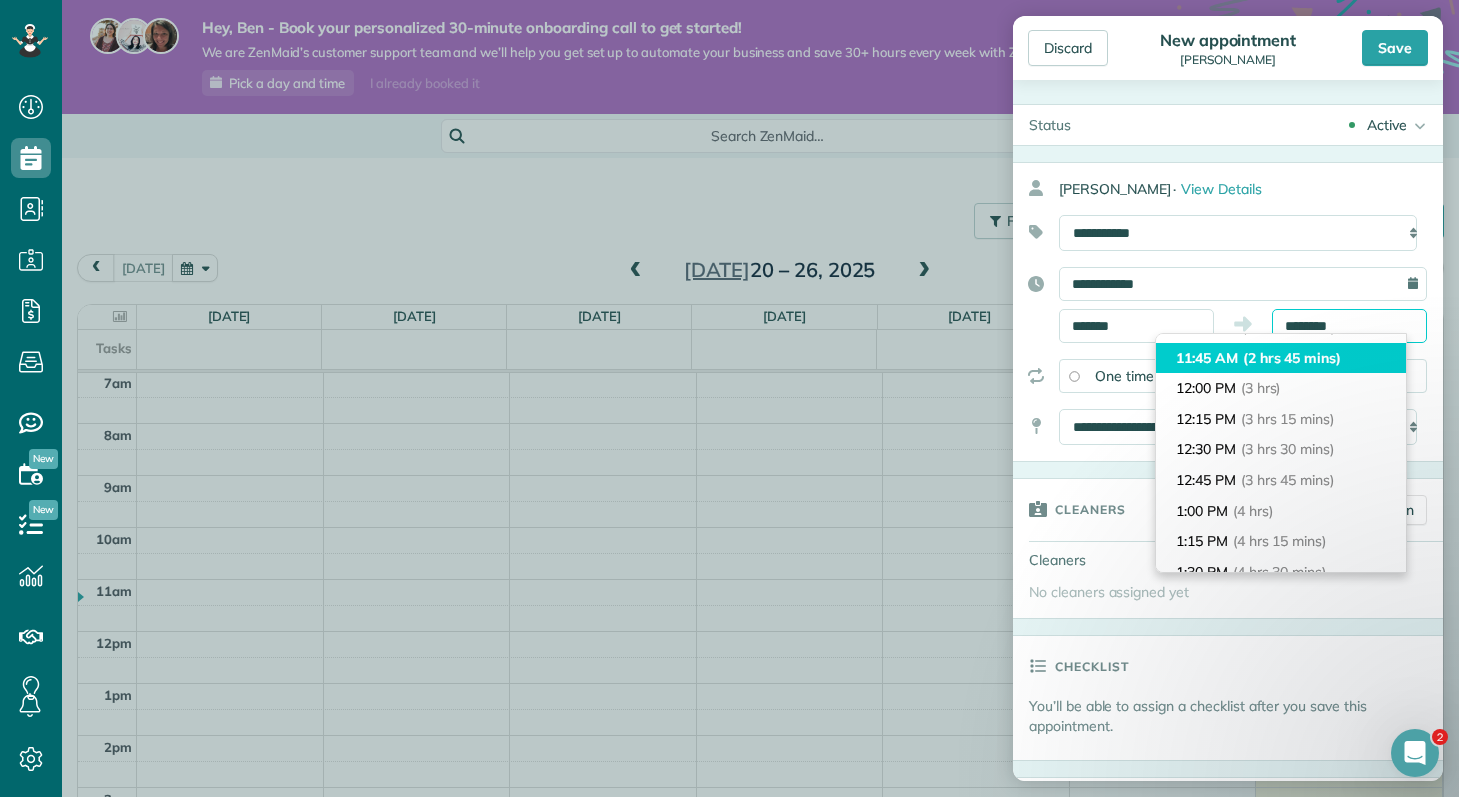 scroll, scrollTop: 333, scrollLeft: 0, axis: vertical 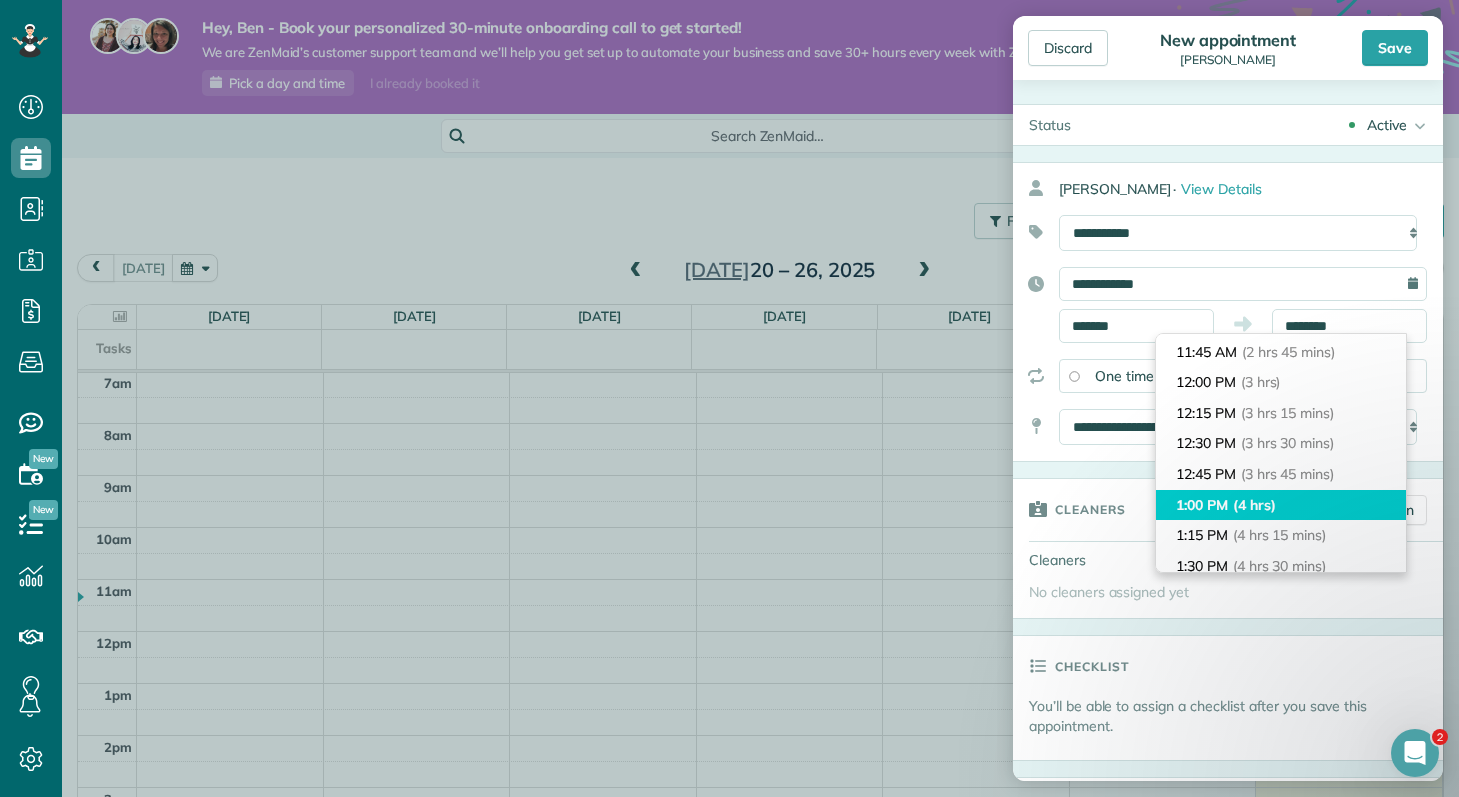 type on "*******" 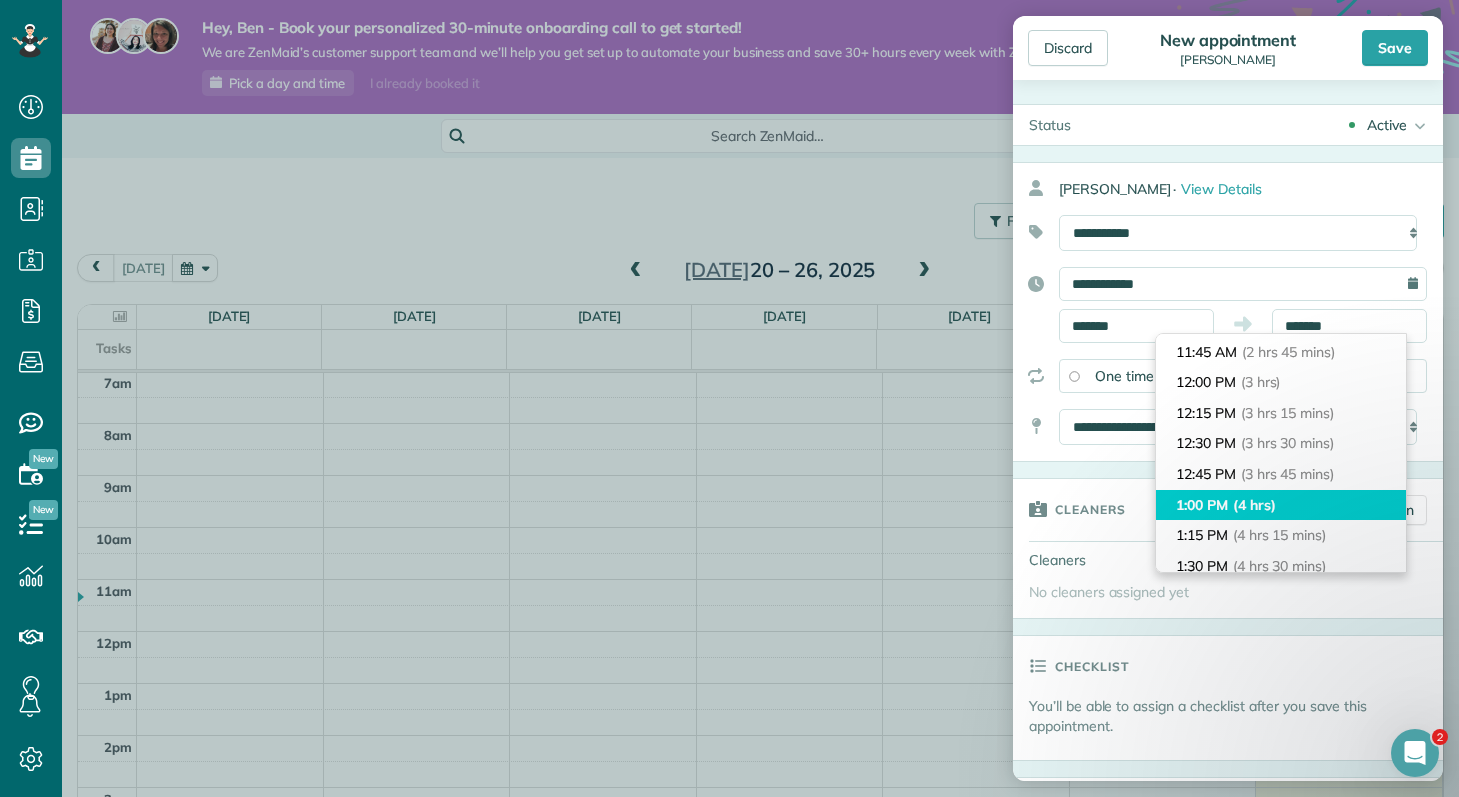 click on "(4 hrs)" at bounding box center (1254, 505) 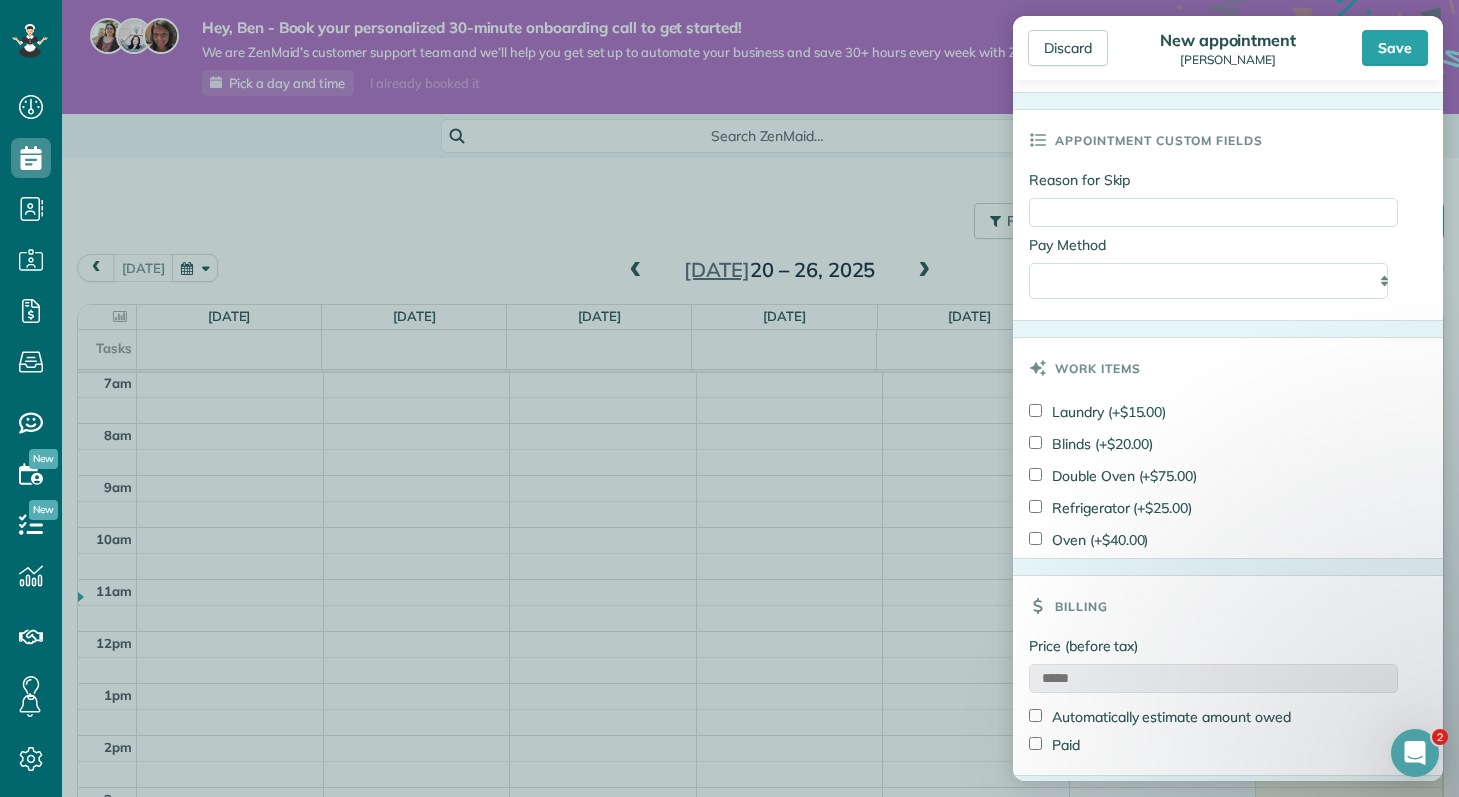 scroll, scrollTop: 1036, scrollLeft: 0, axis: vertical 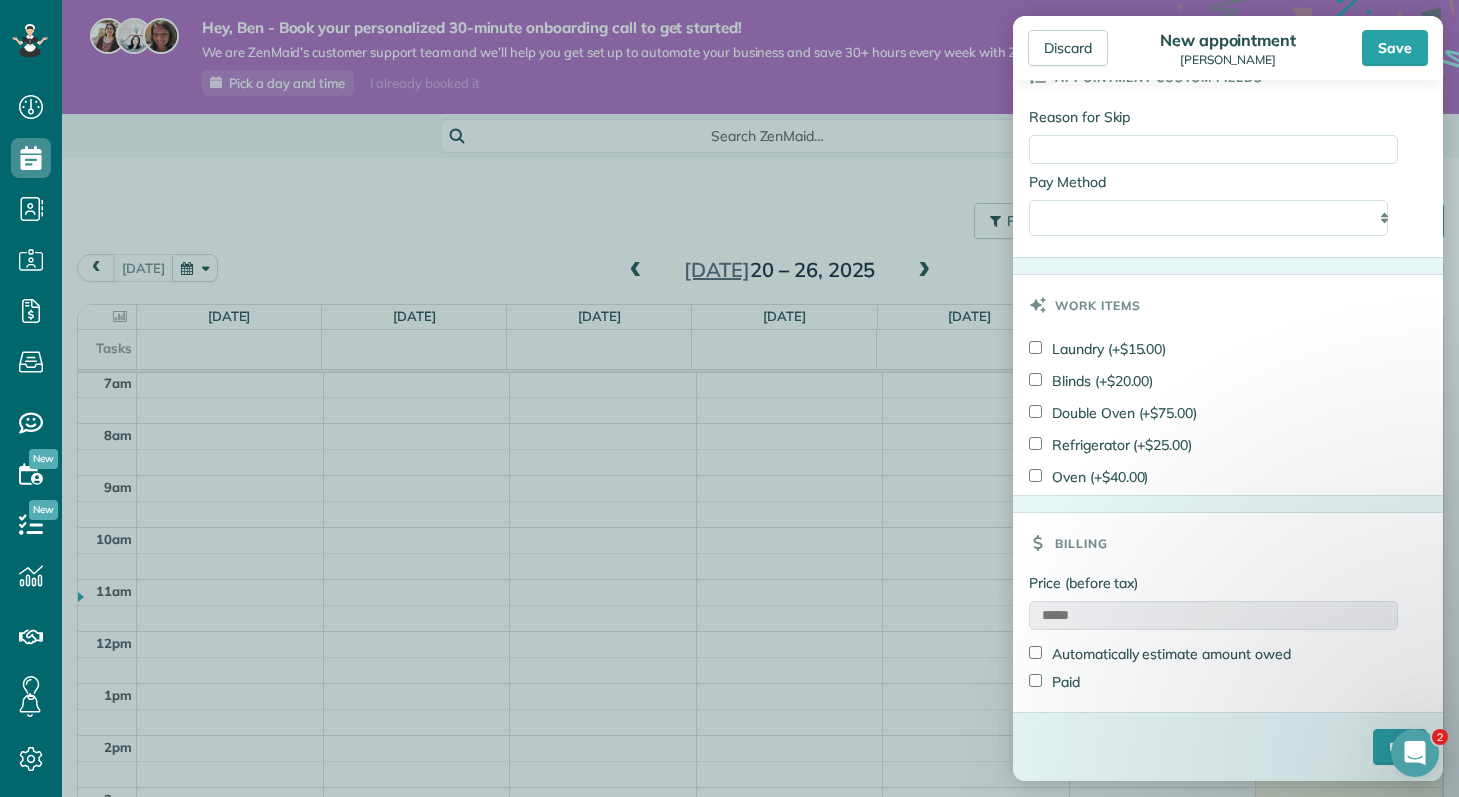 click on "*****" at bounding box center [1213, 615] 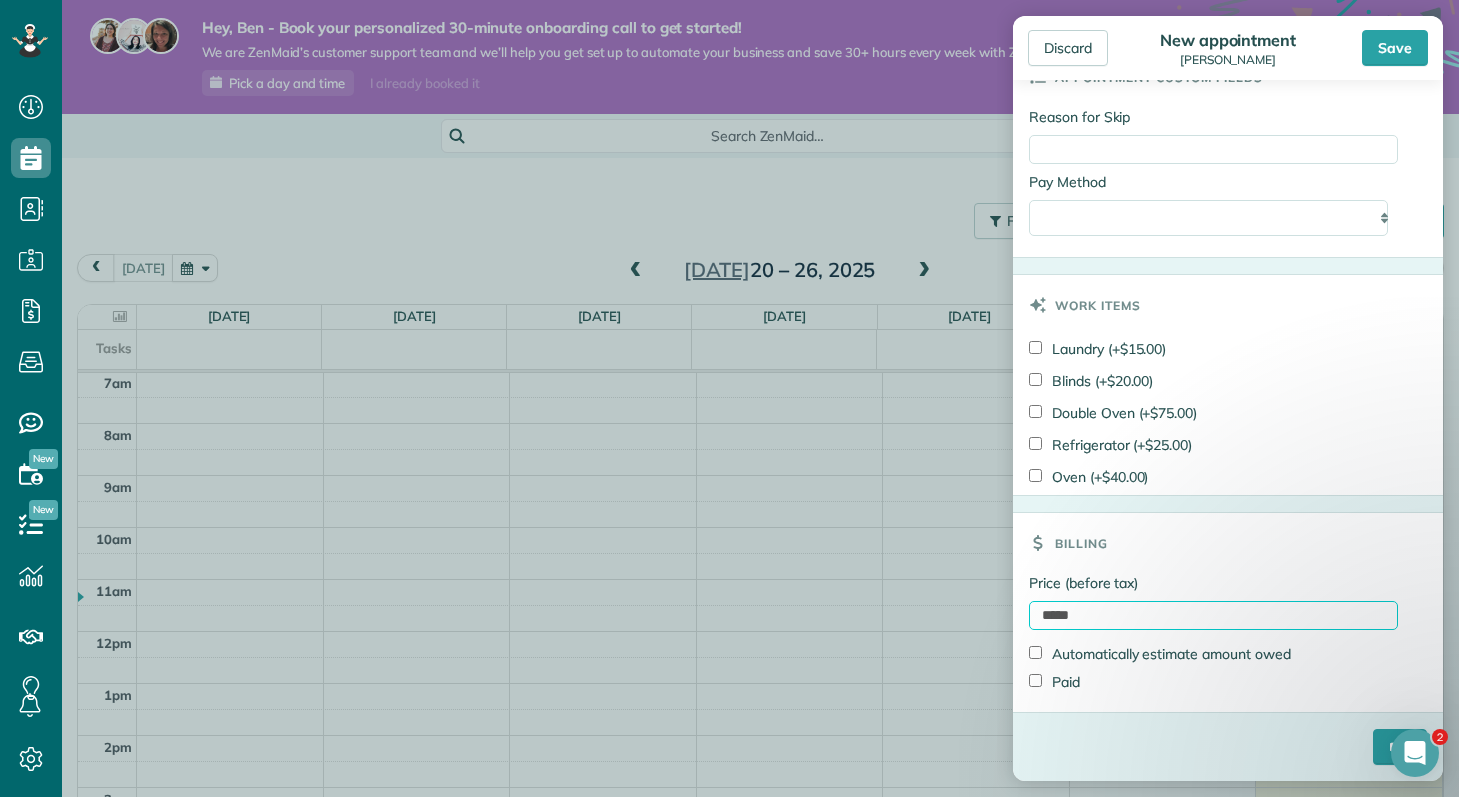 click on "*****" at bounding box center (1213, 615) 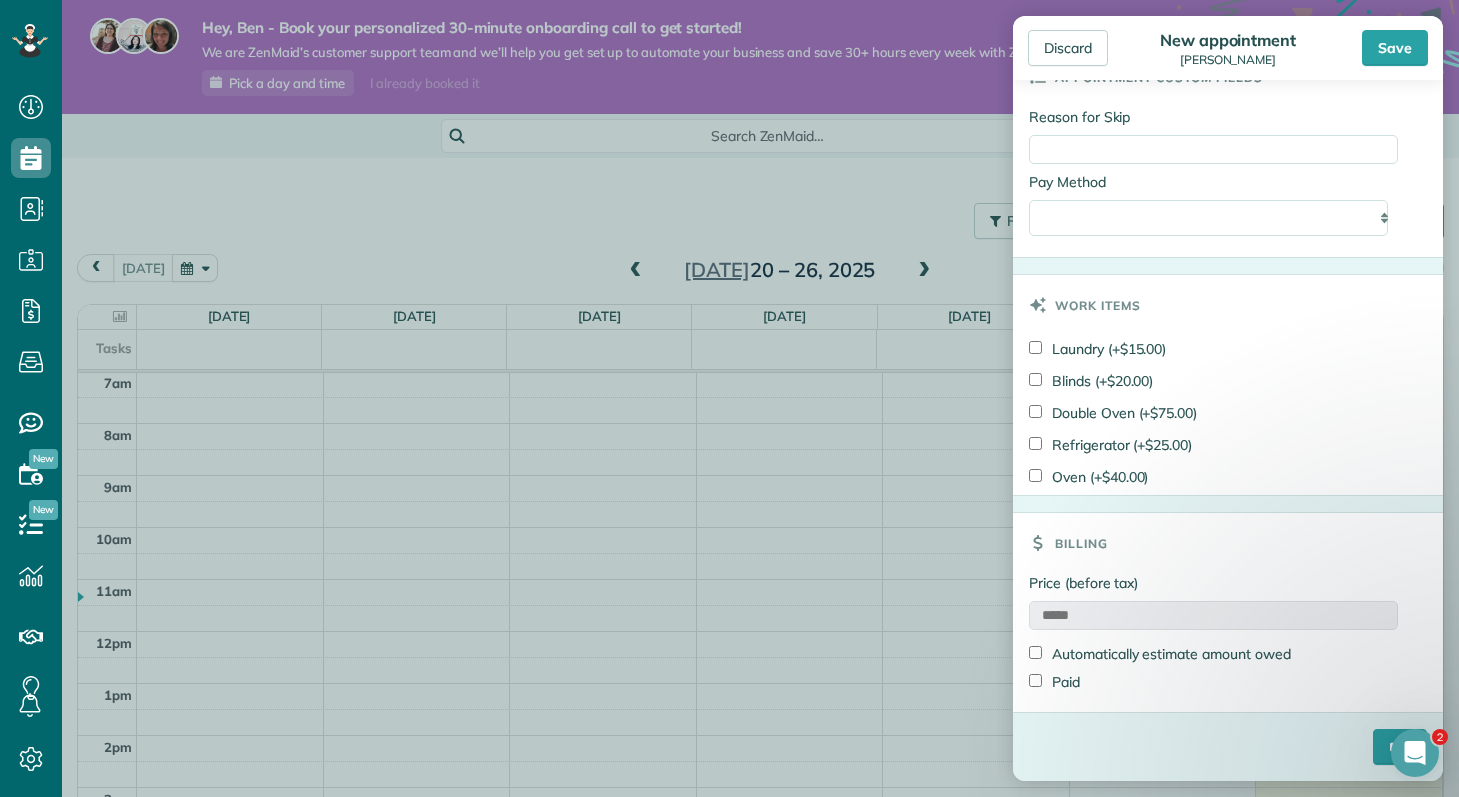 click on "**********" at bounding box center [1213, 212] 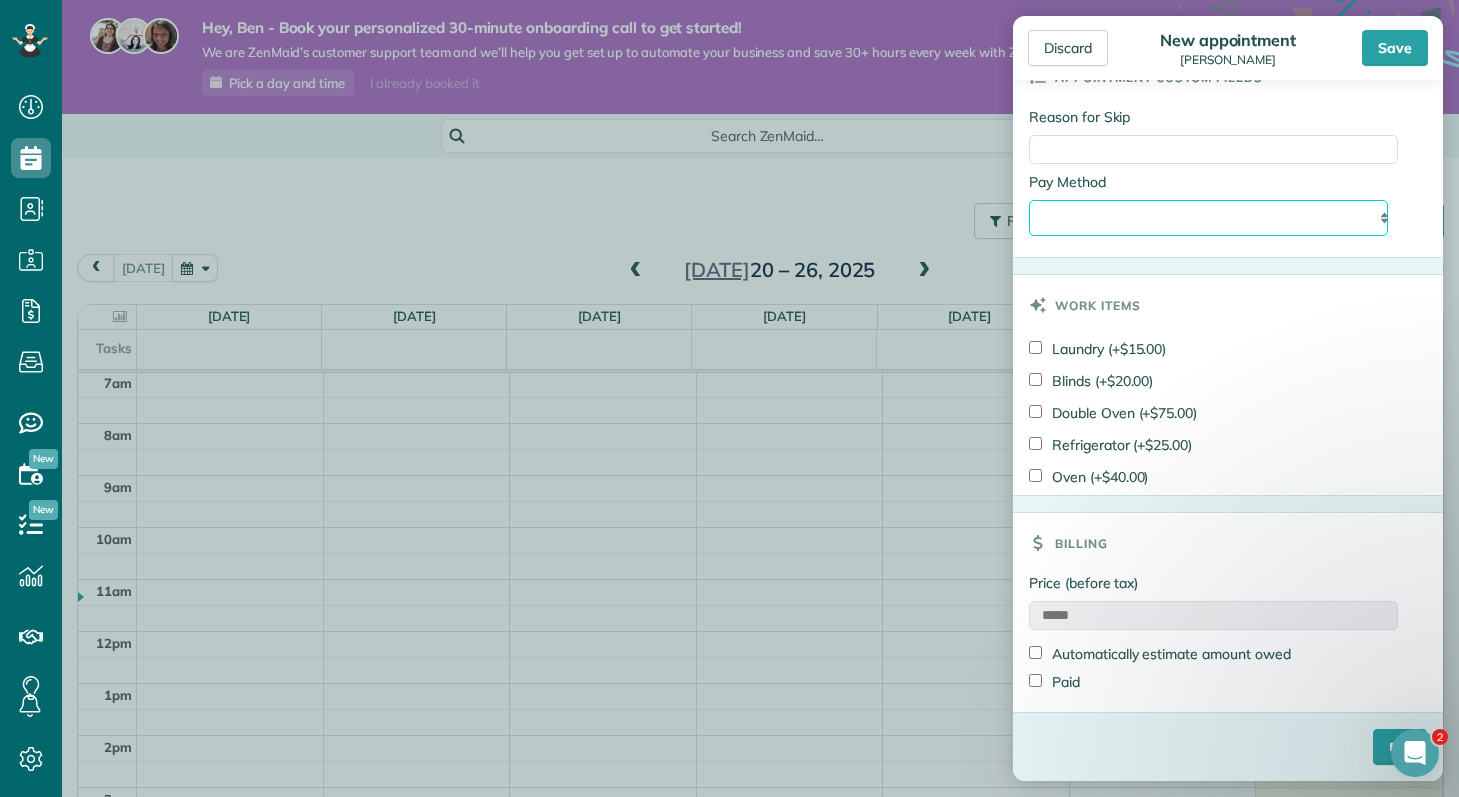 click on "**********" at bounding box center [1208, 218] 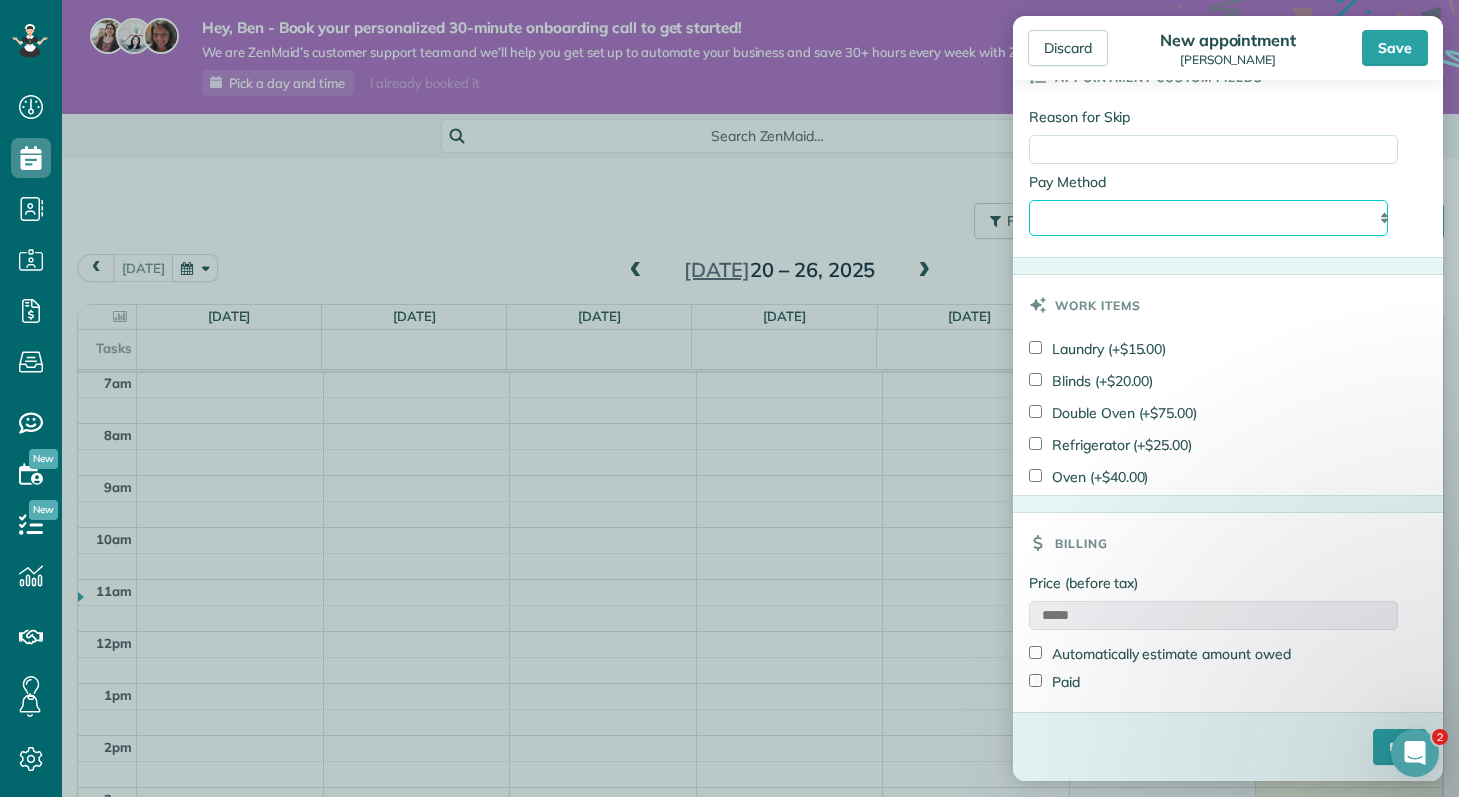 select on "**********" 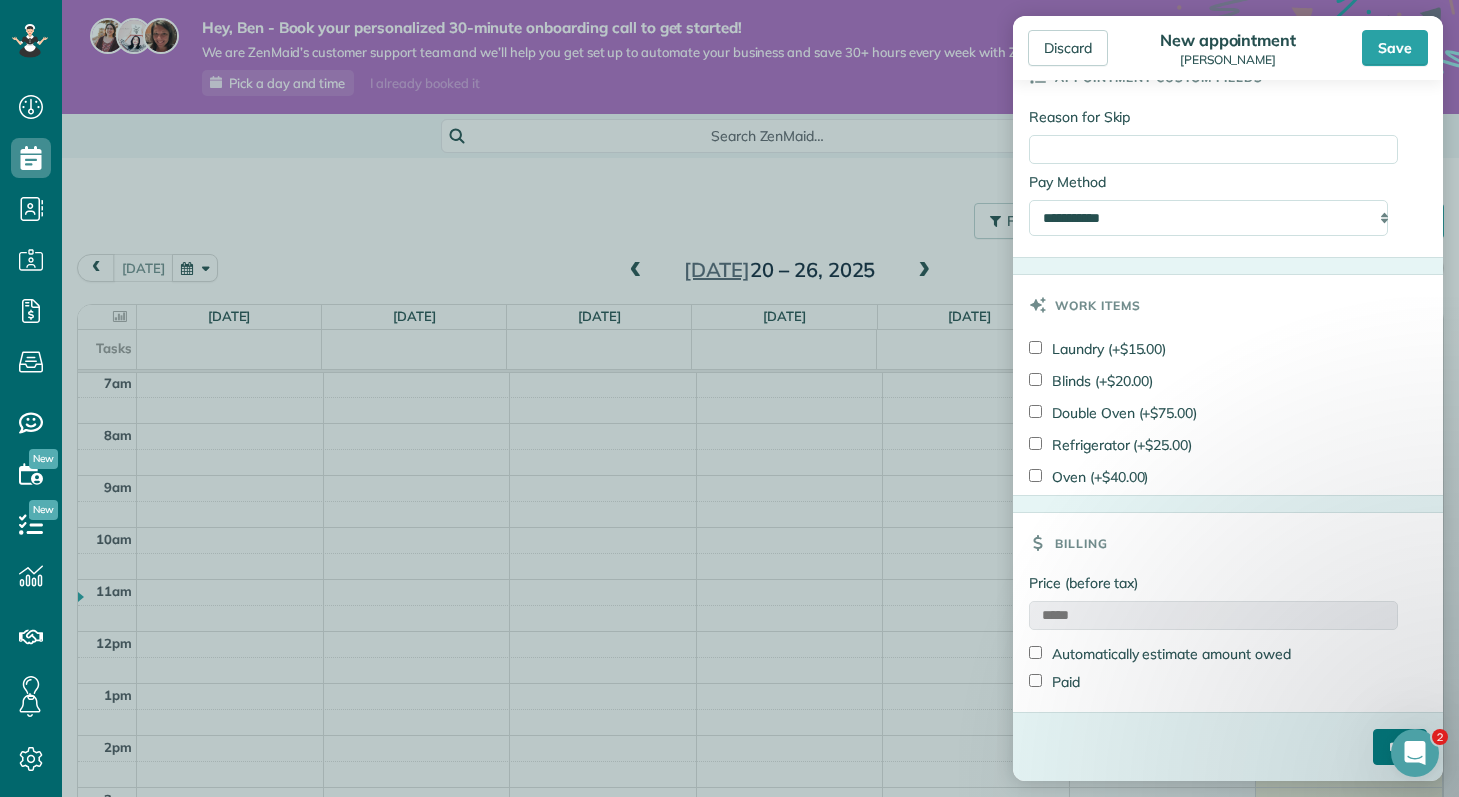 click on "****" at bounding box center [1400, 747] 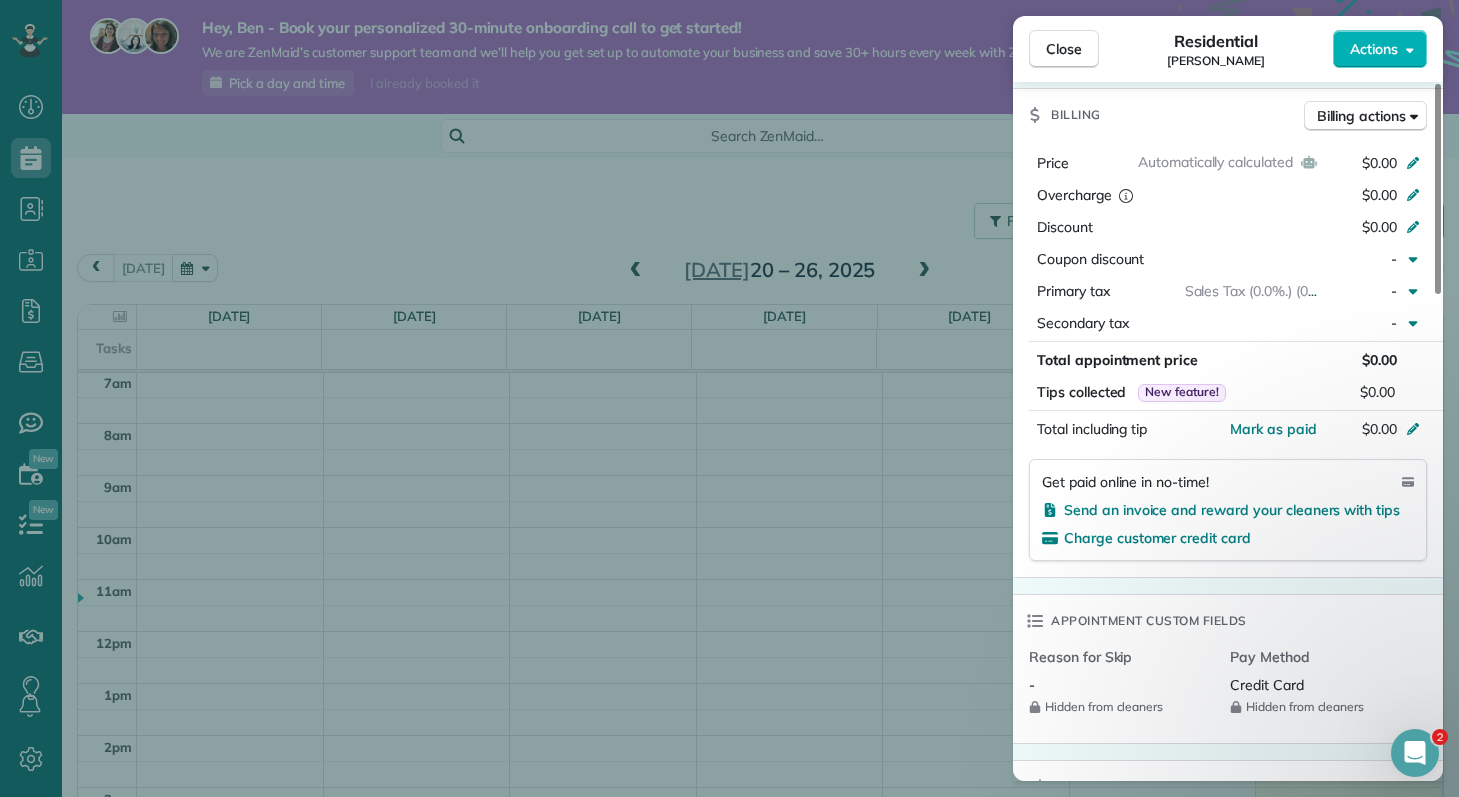 scroll, scrollTop: 844, scrollLeft: 0, axis: vertical 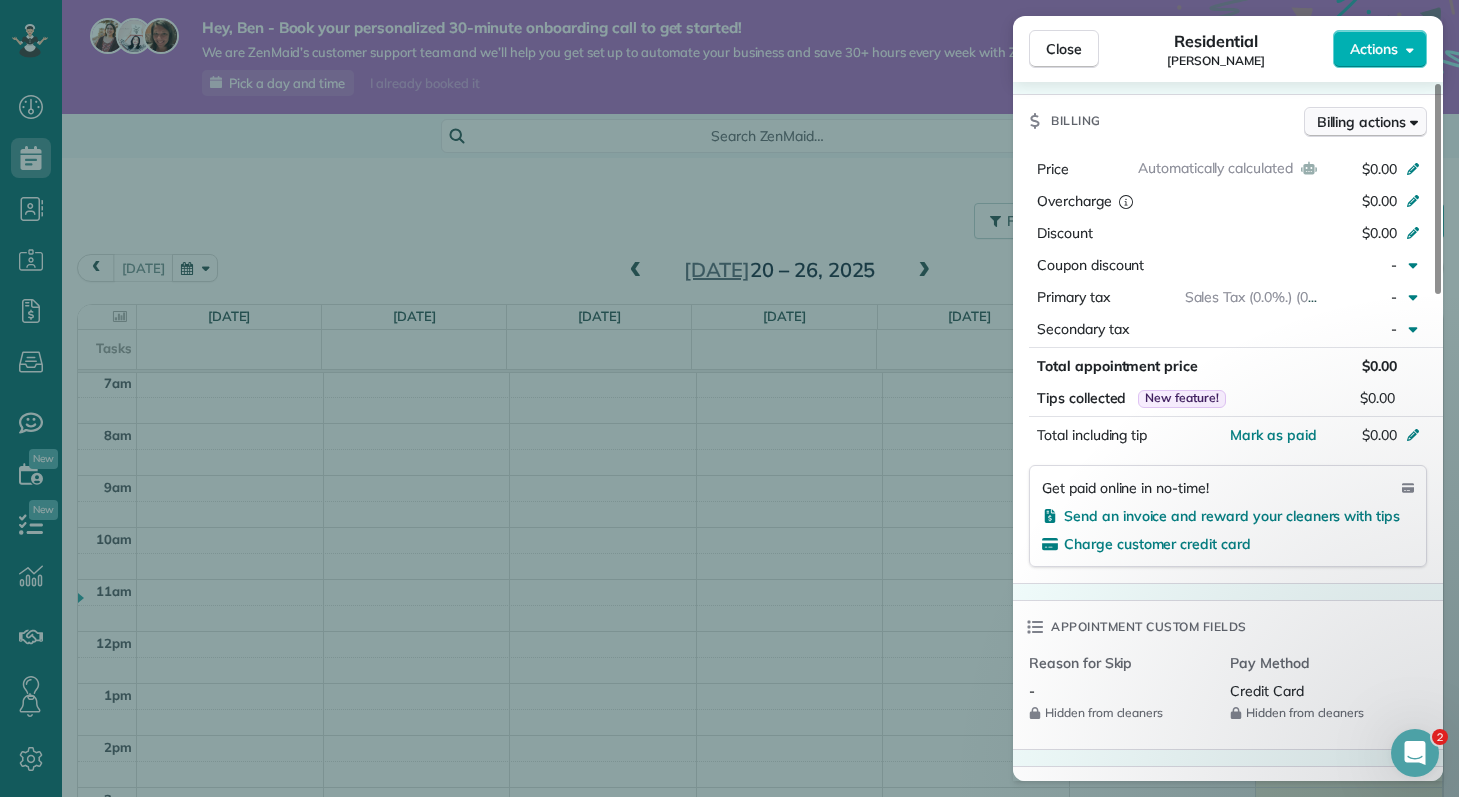 click on "Billing actions" at bounding box center [1361, 122] 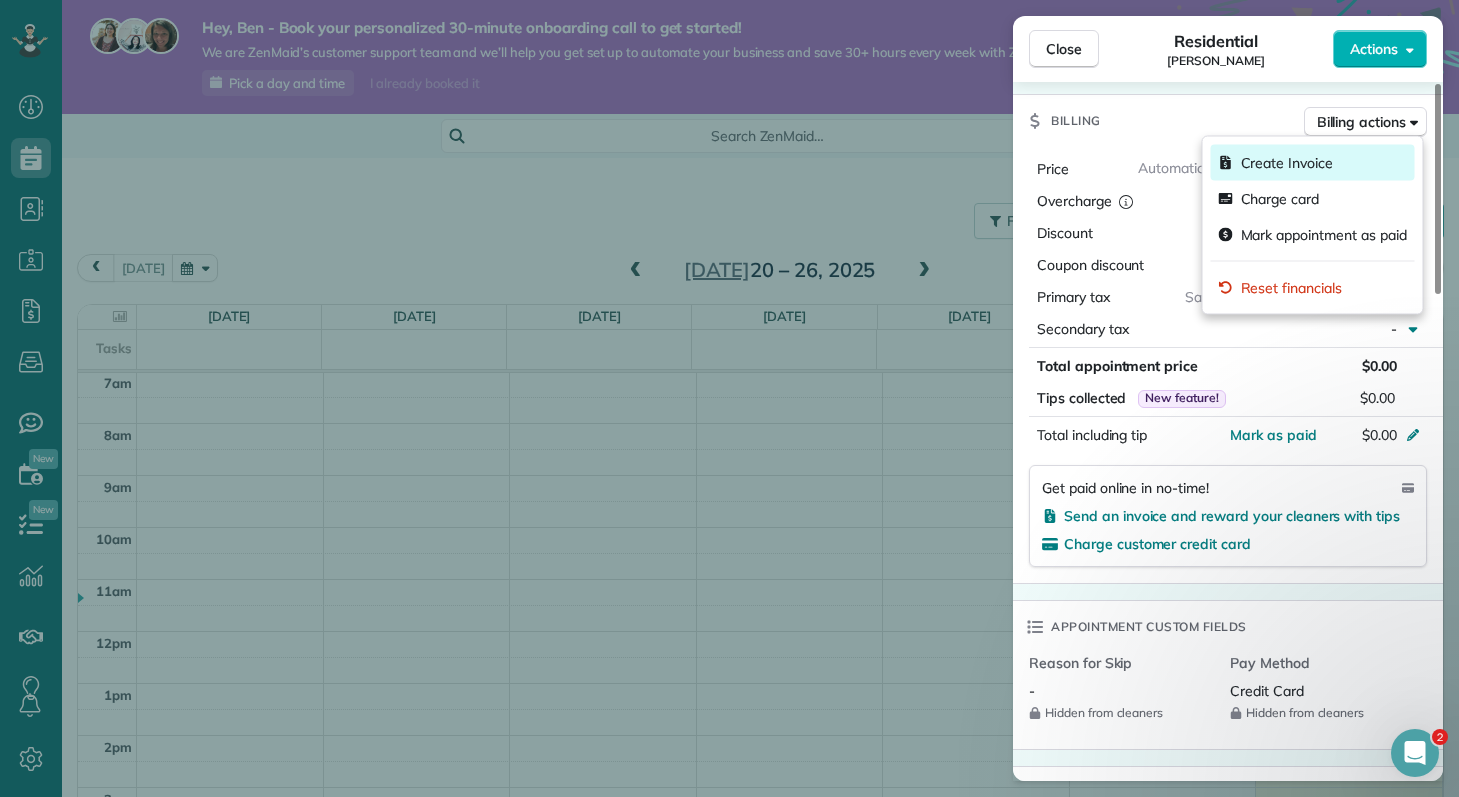 click on "Create Invoice" at bounding box center (1313, 163) 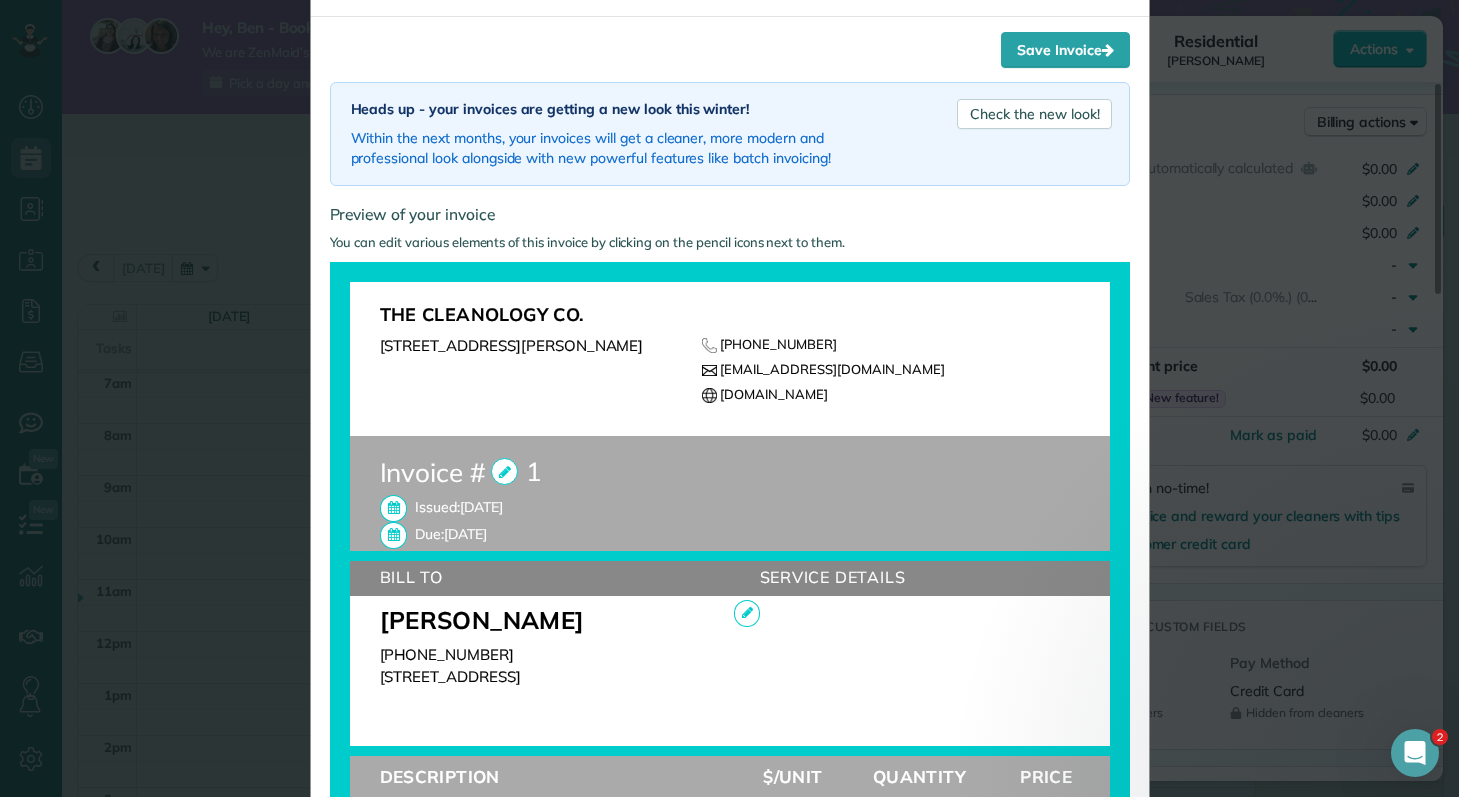 scroll, scrollTop: 0, scrollLeft: 0, axis: both 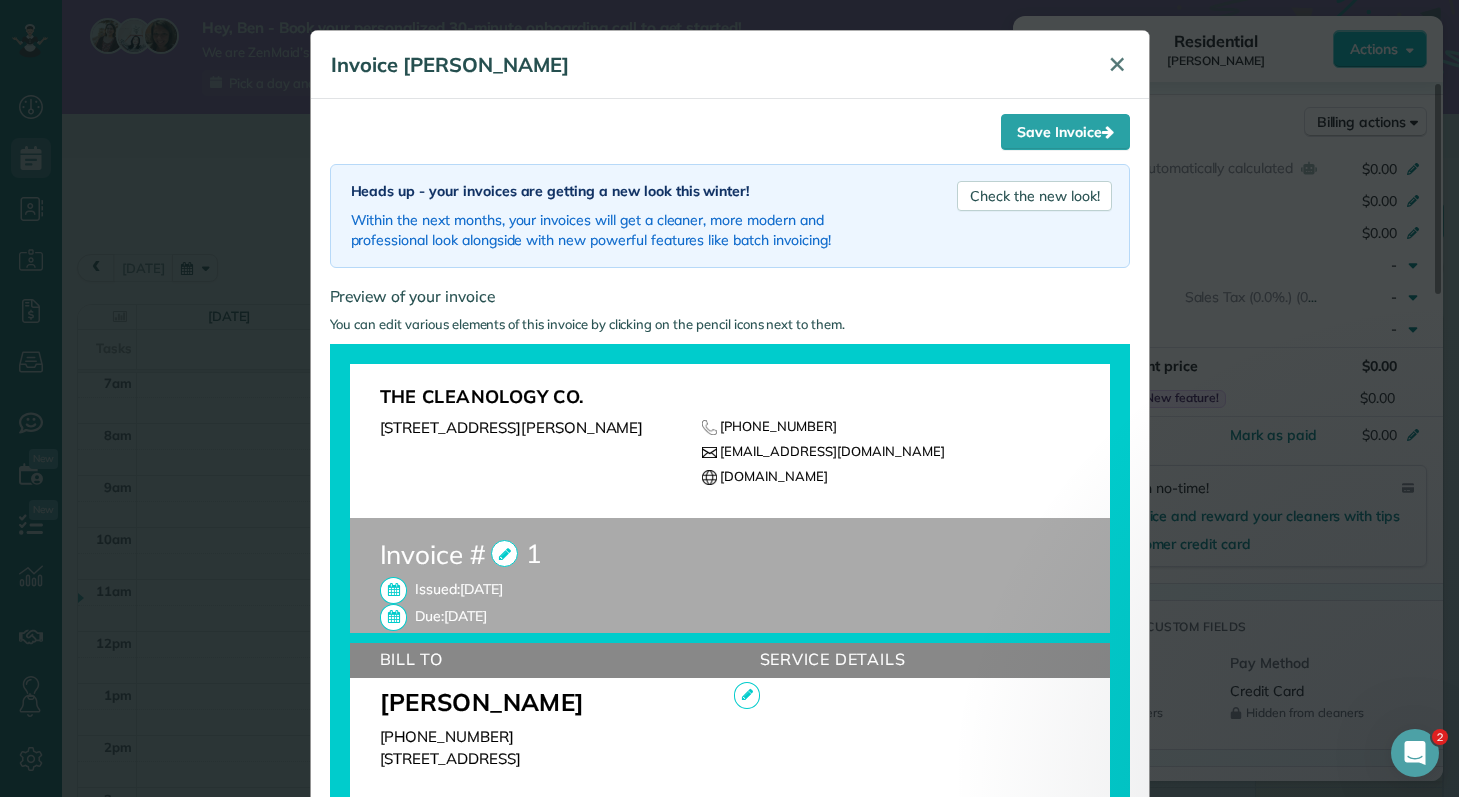 click on "✕" at bounding box center [1117, 64] 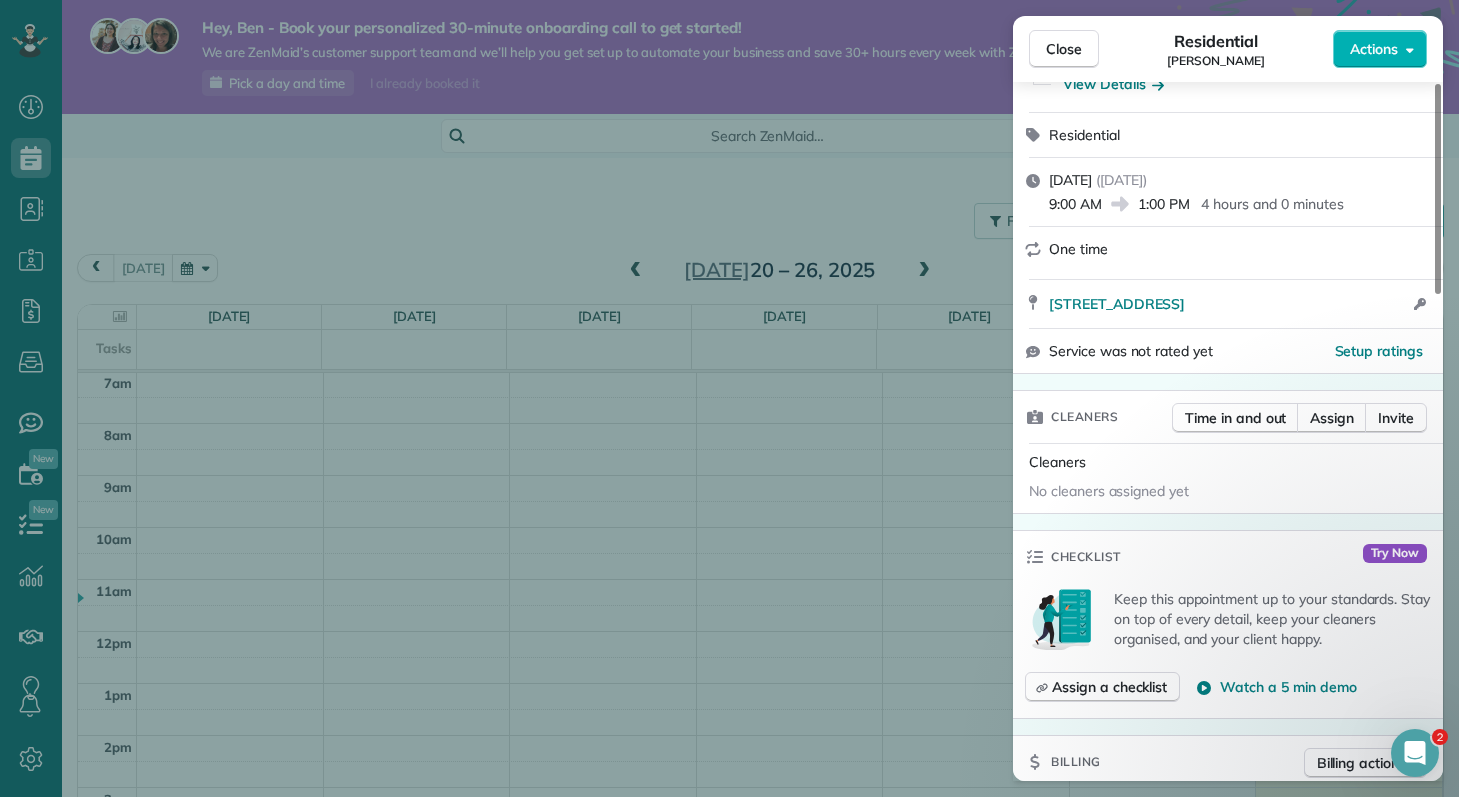 scroll, scrollTop: 0, scrollLeft: 0, axis: both 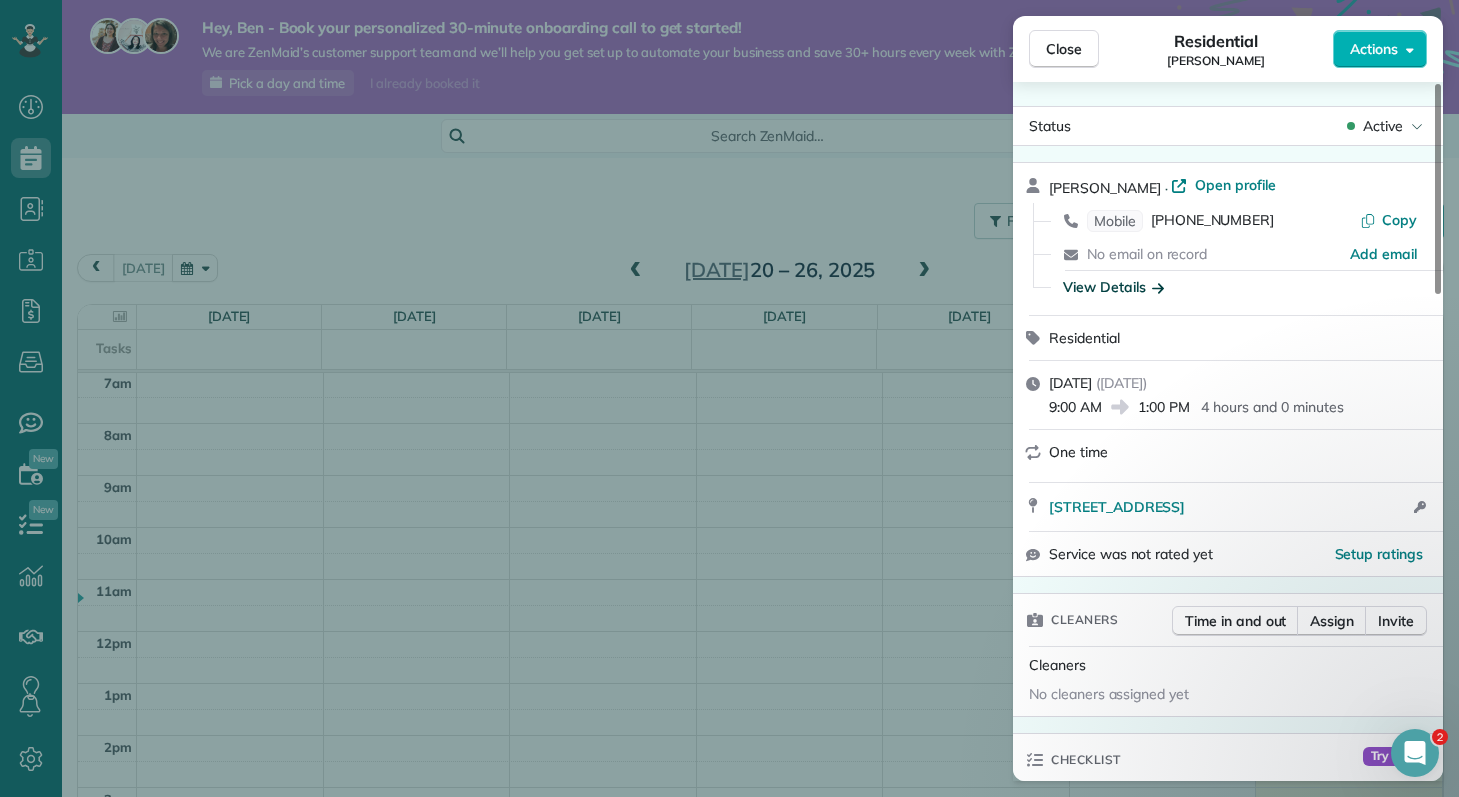 click on "View Details" at bounding box center (1113, 287) 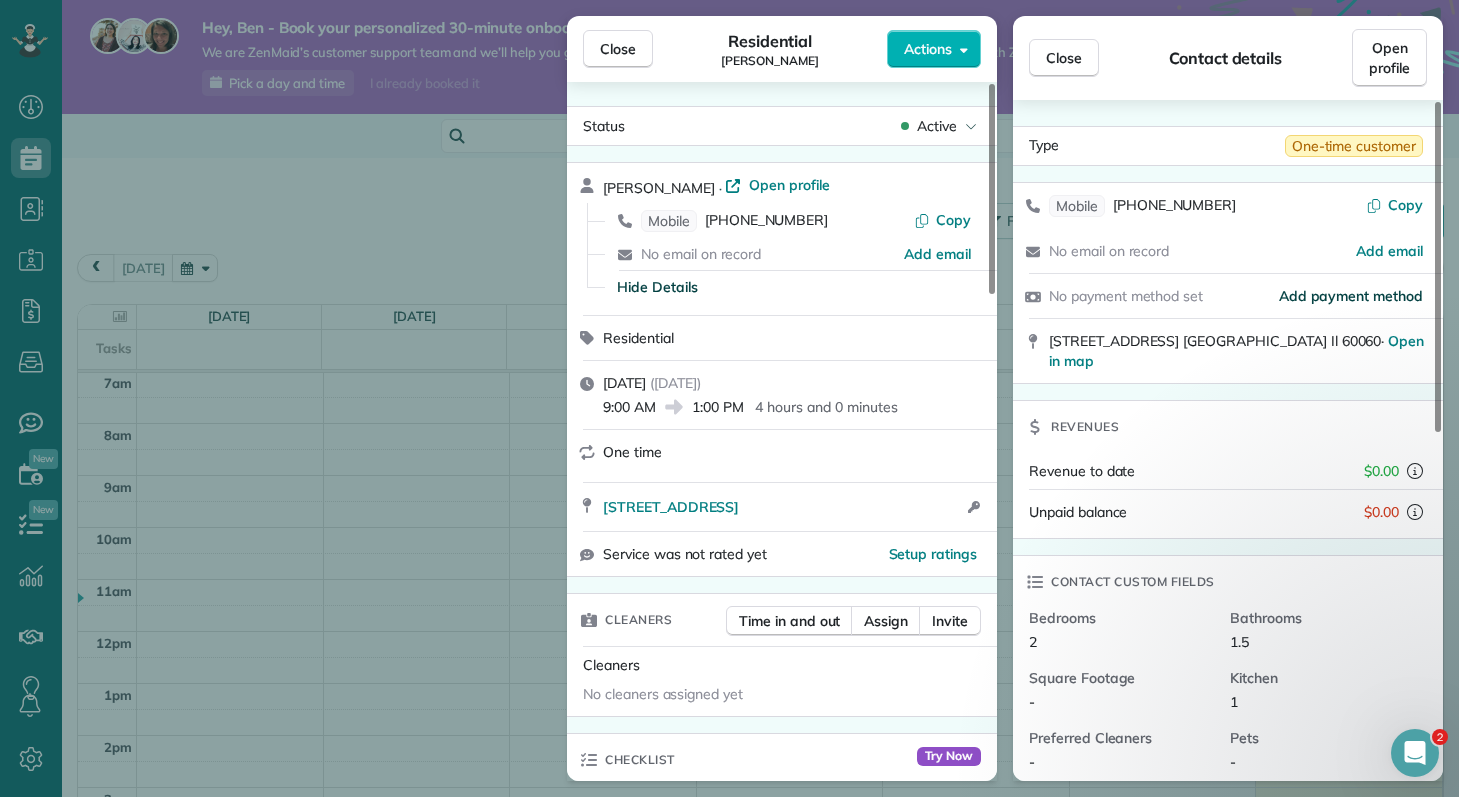click on "Add payment method" at bounding box center (1351, 296) 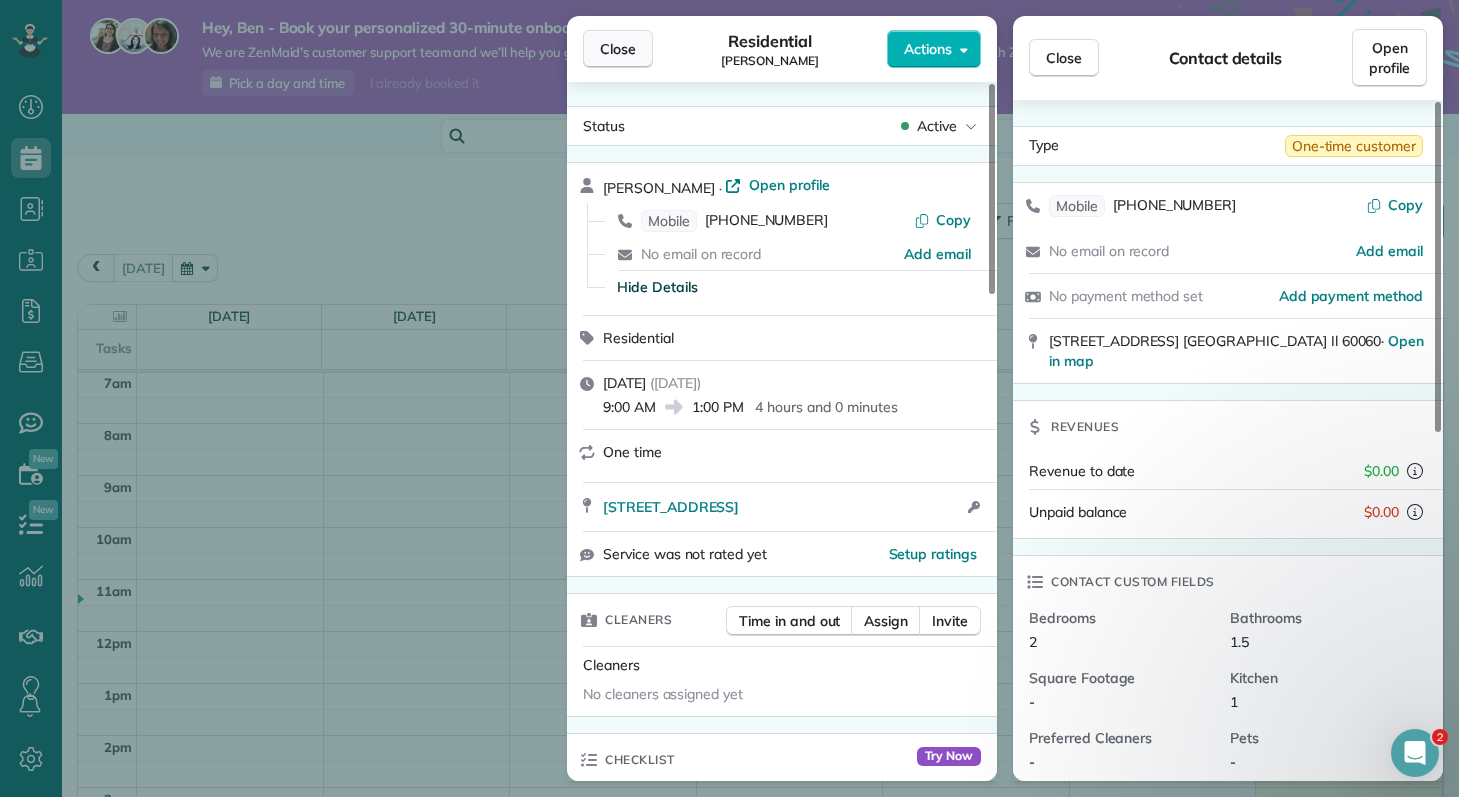 click on "Close" at bounding box center (618, 49) 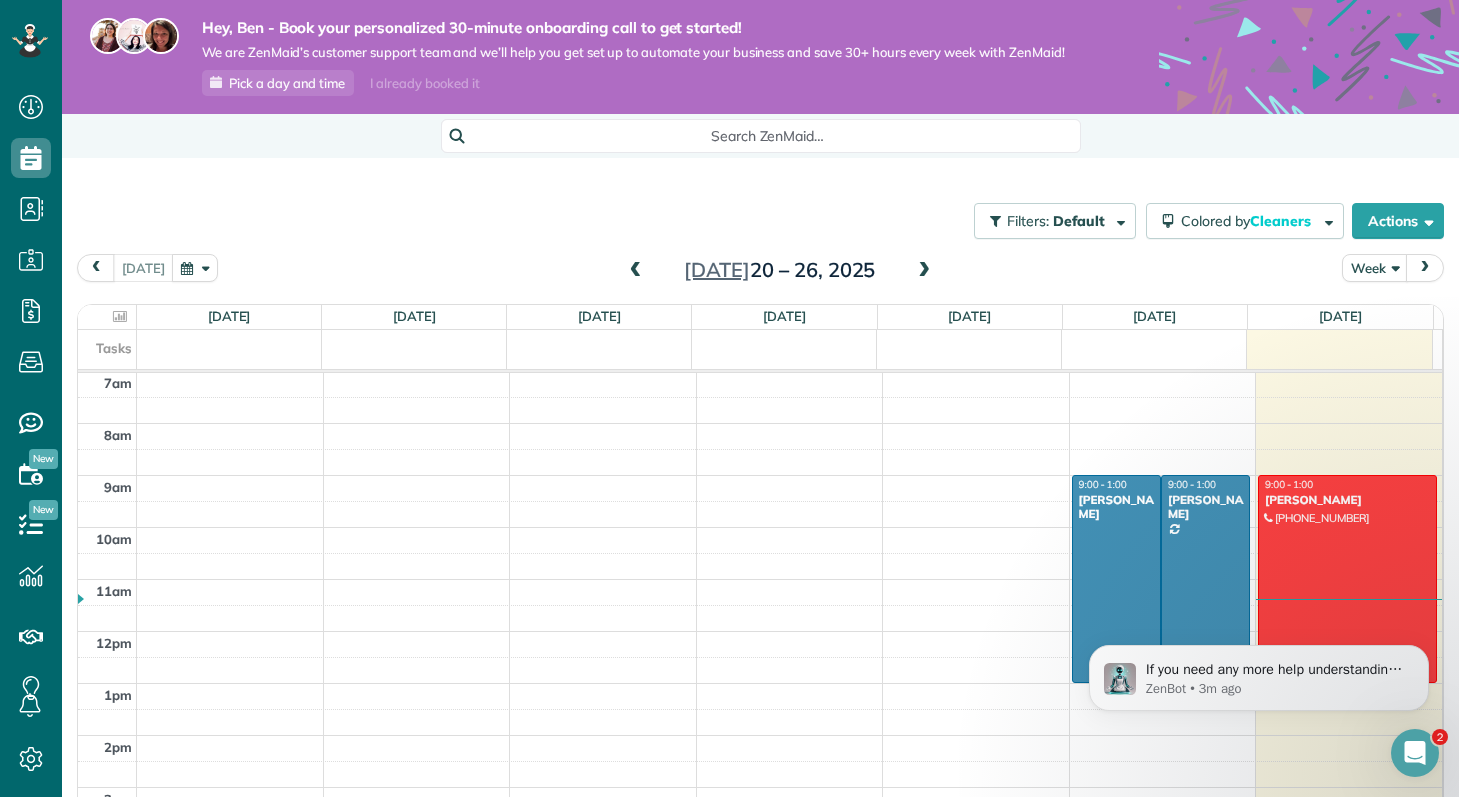 click at bounding box center (1347, 579) 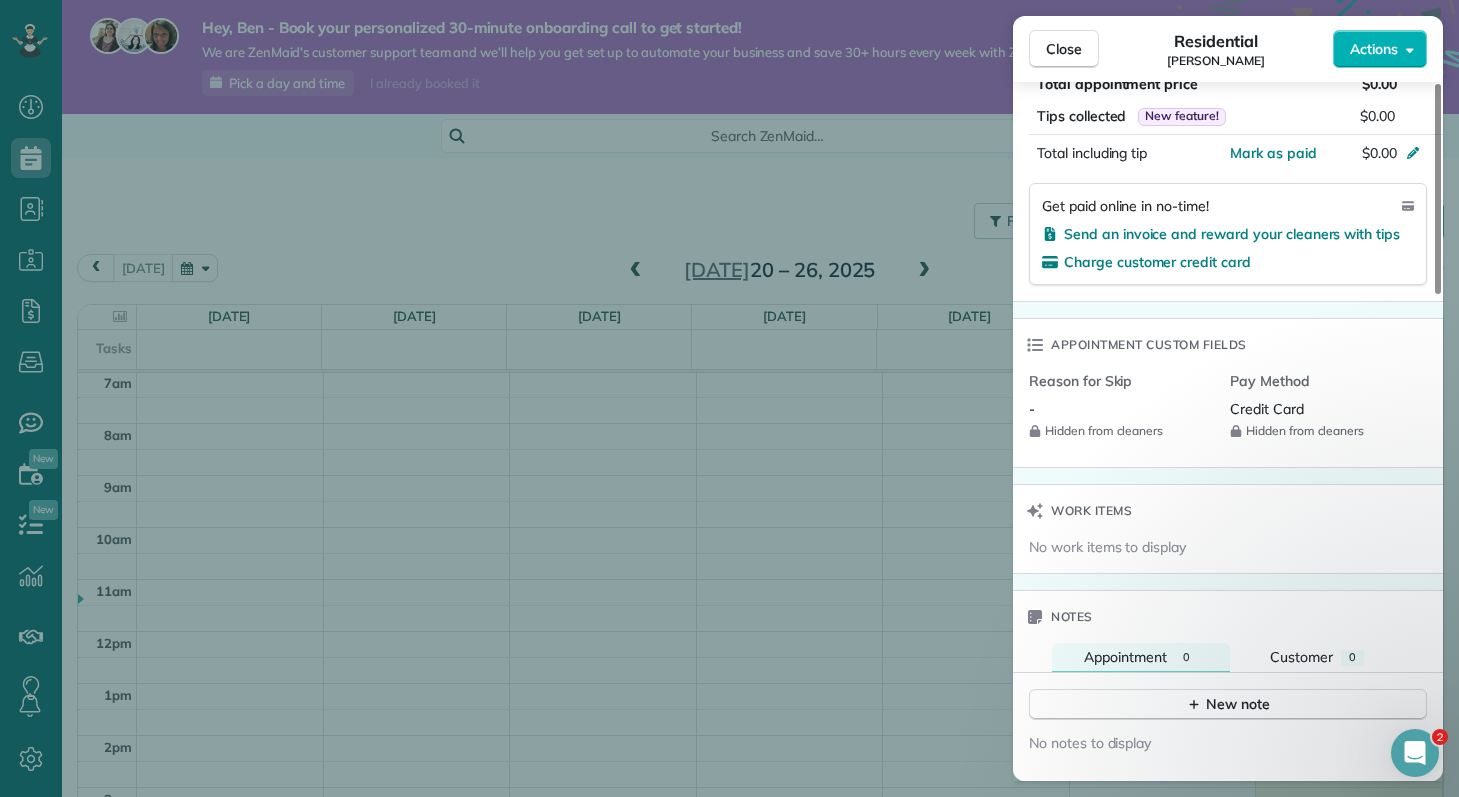 scroll, scrollTop: 1260, scrollLeft: 0, axis: vertical 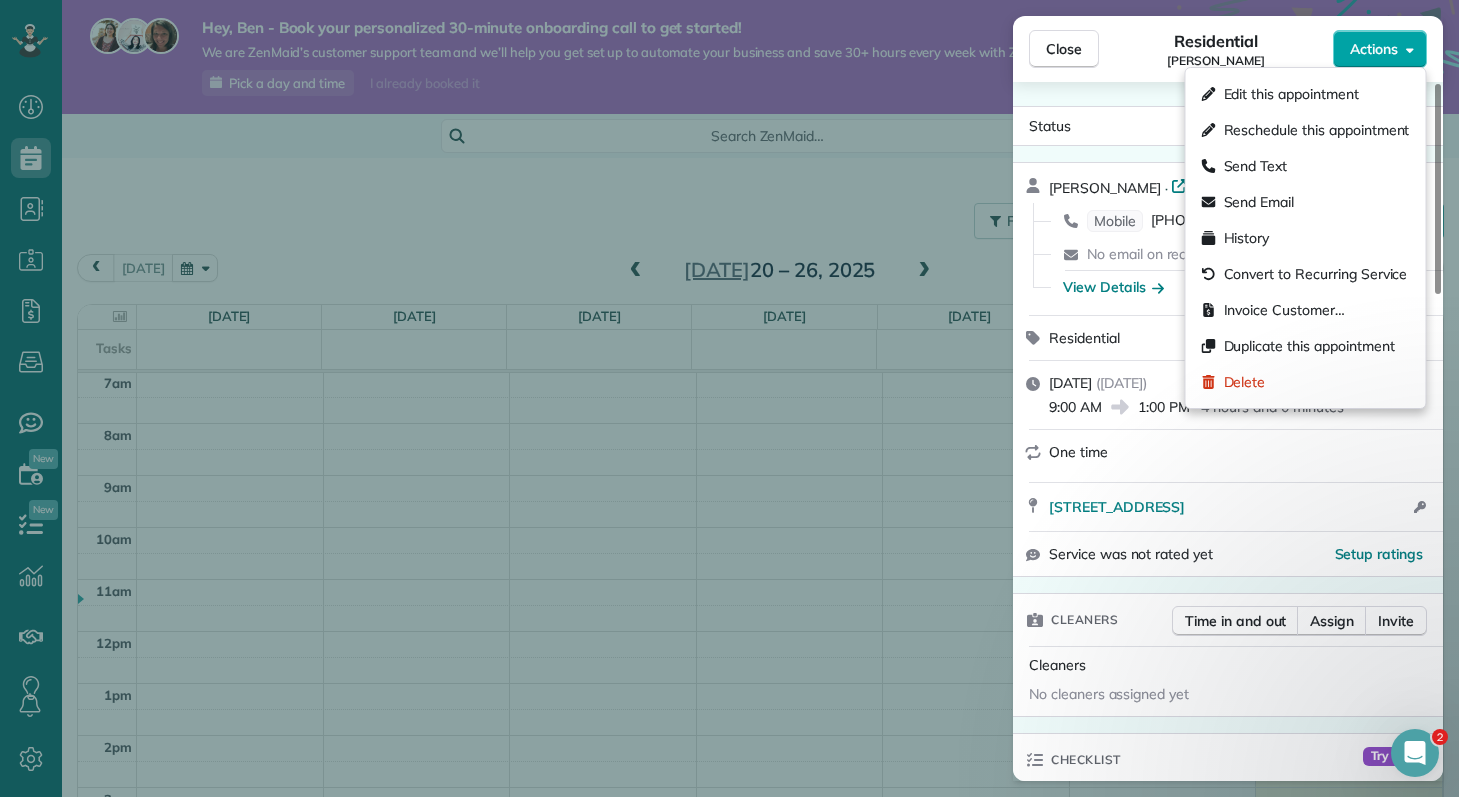 click on "Actions" at bounding box center [1374, 49] 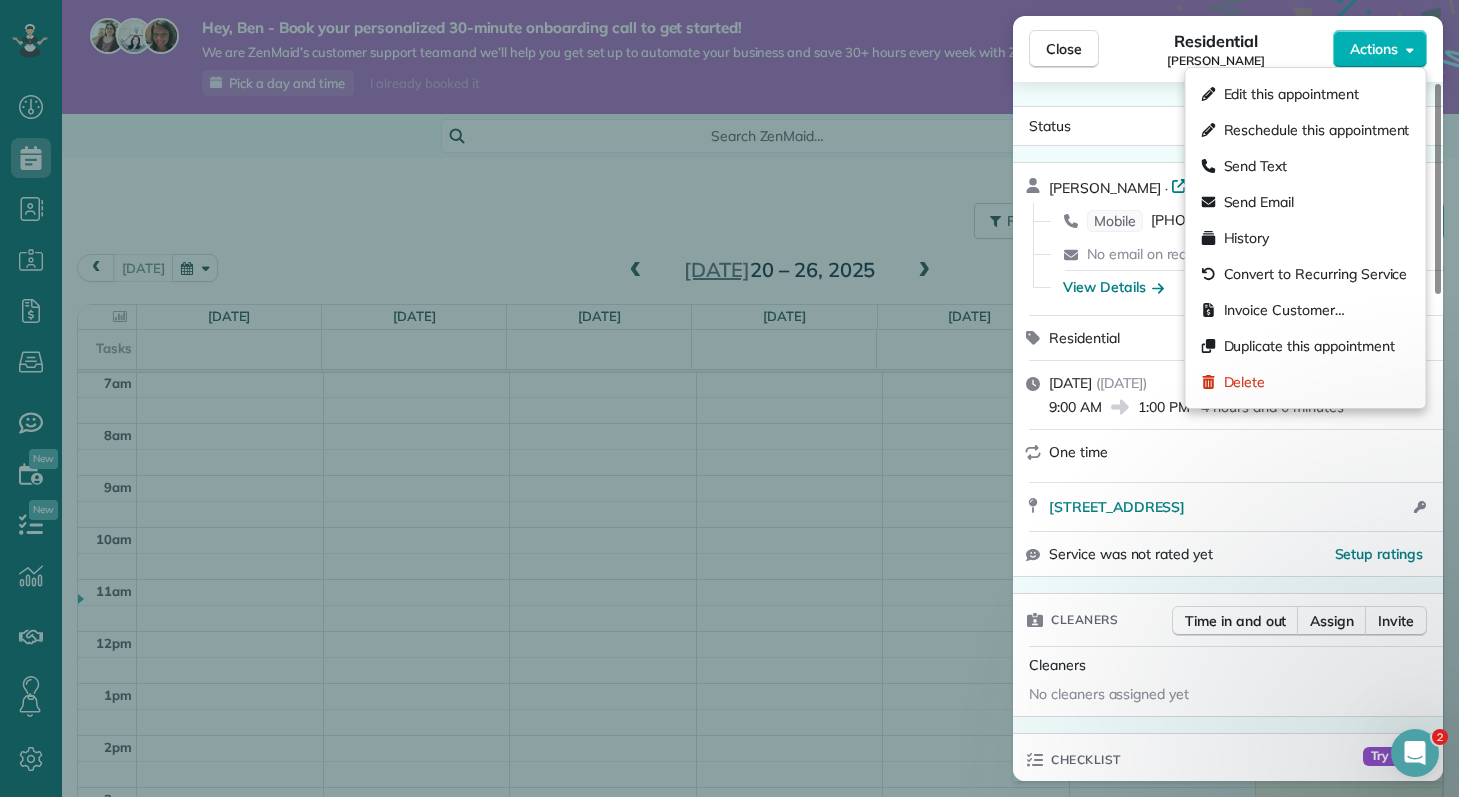 click on "Residential Jason Doe" at bounding box center (1216, 49) 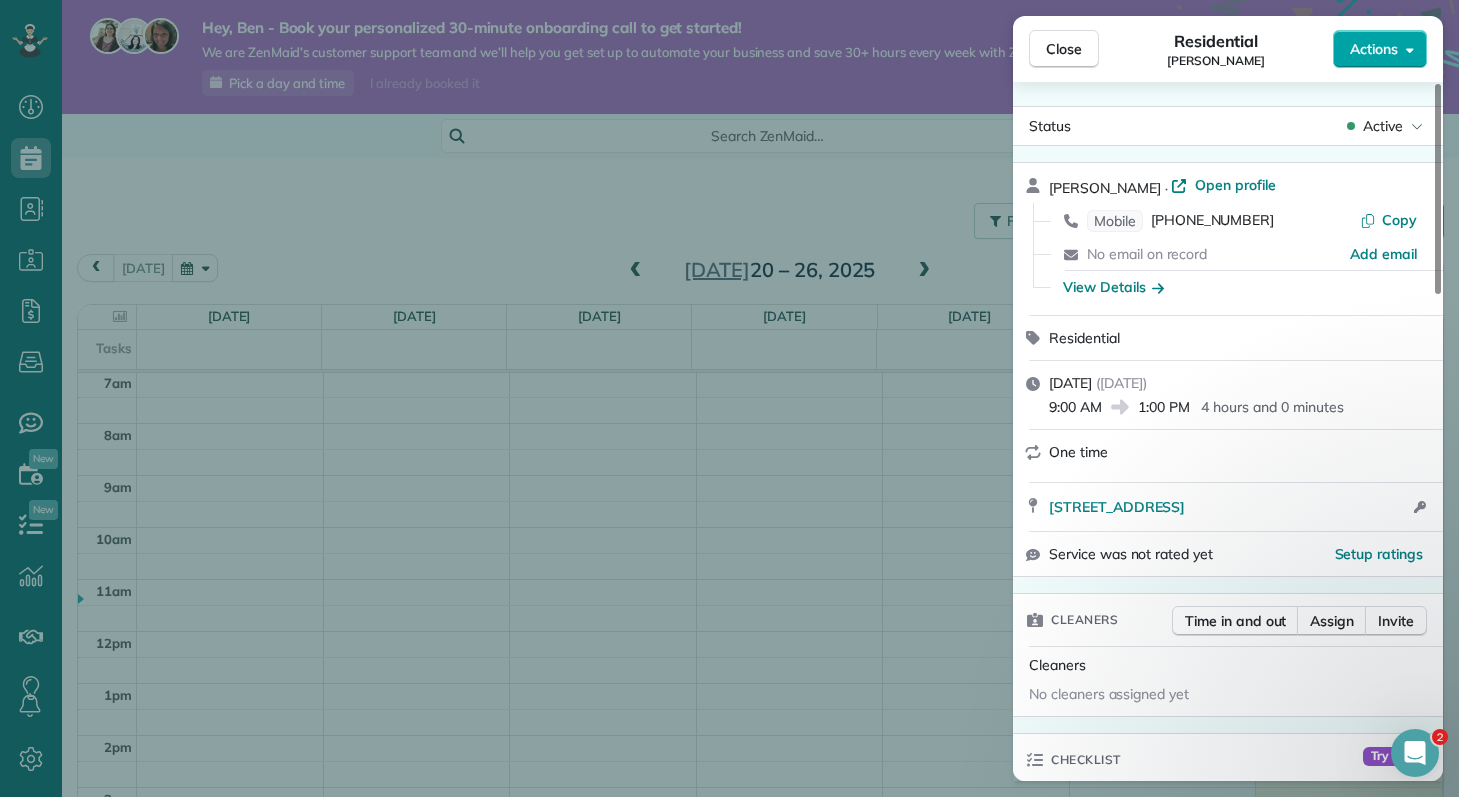 click on "Actions" at bounding box center (1374, 49) 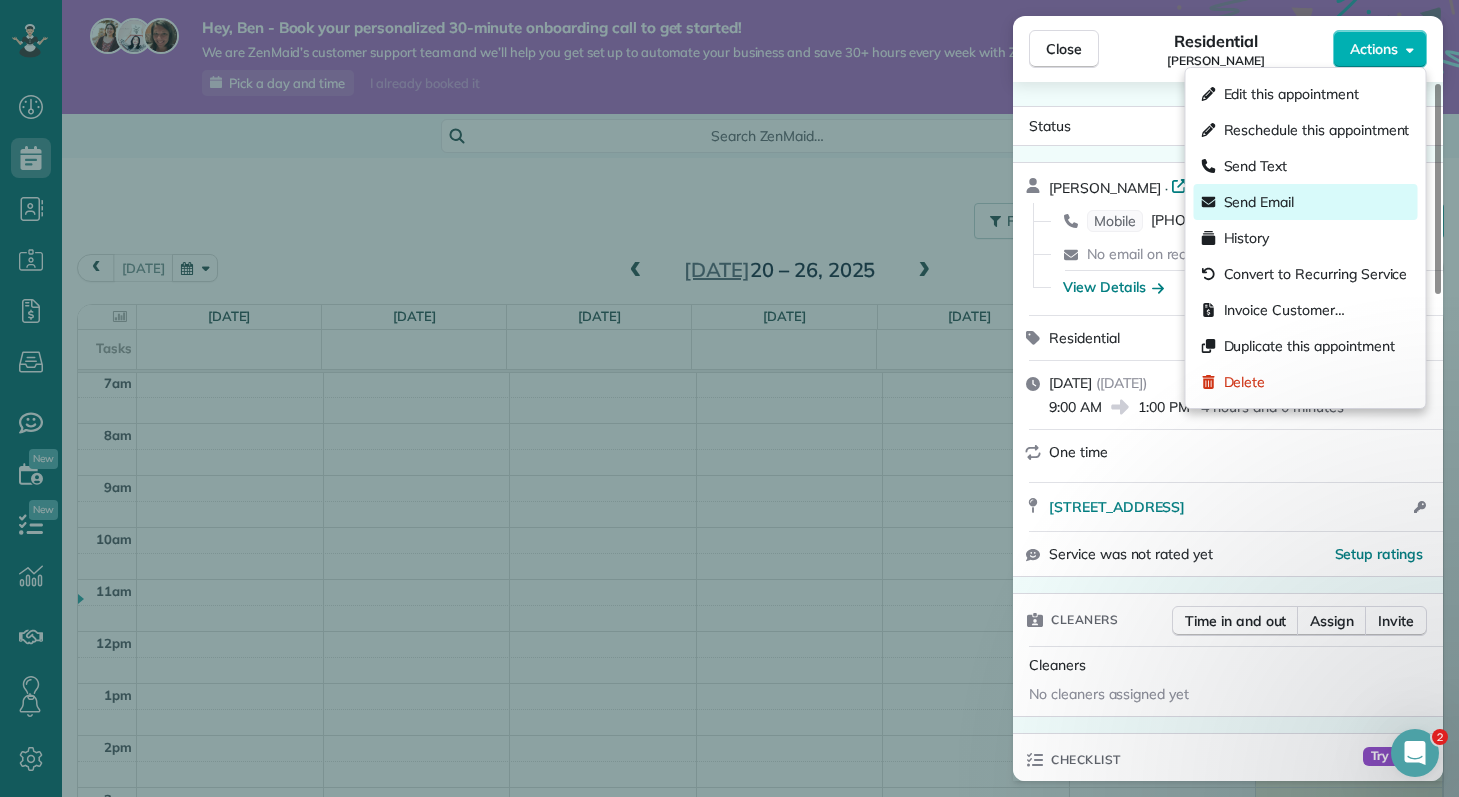 click on "Send Email" at bounding box center [1259, 202] 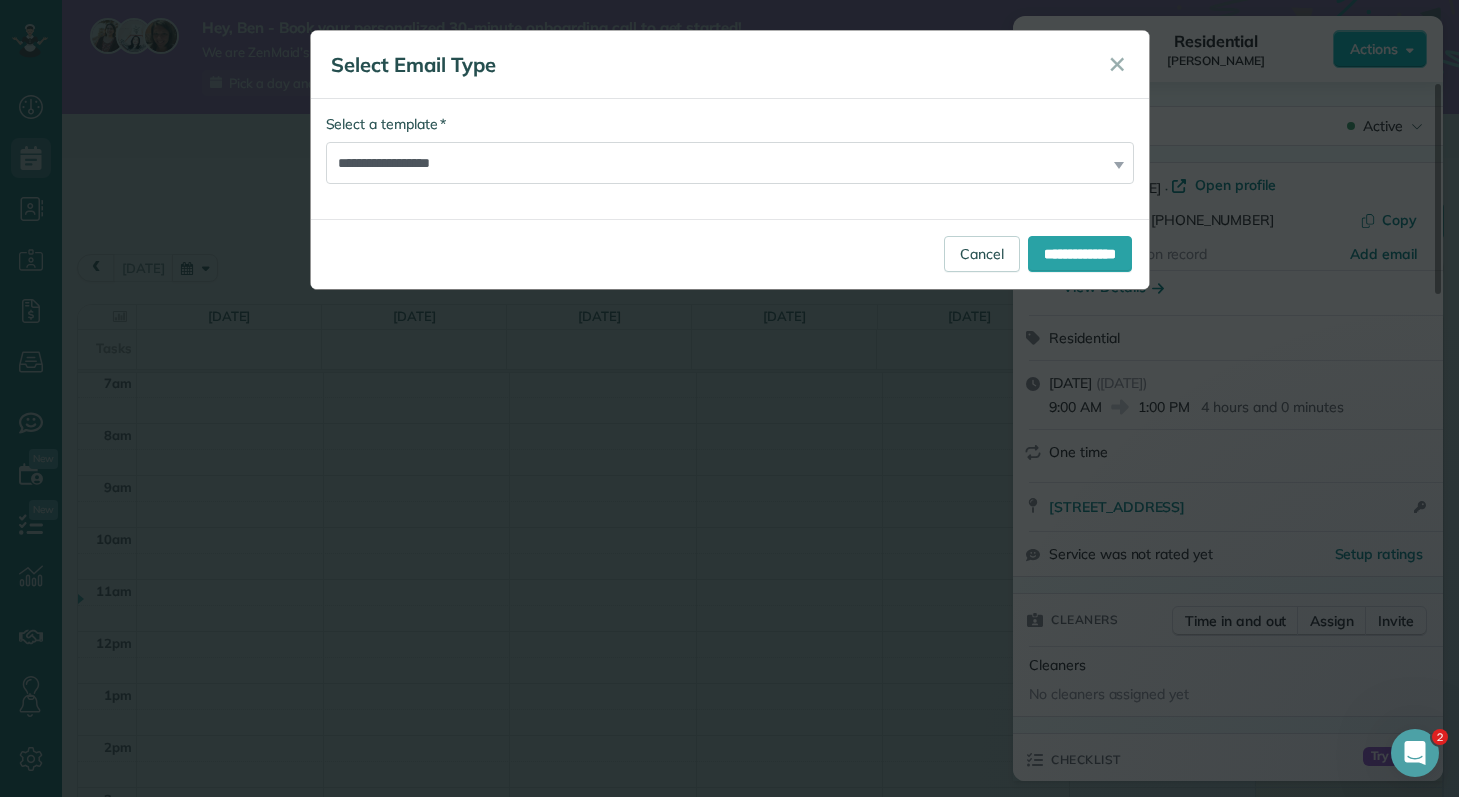 click on "**********" at bounding box center [730, 149] 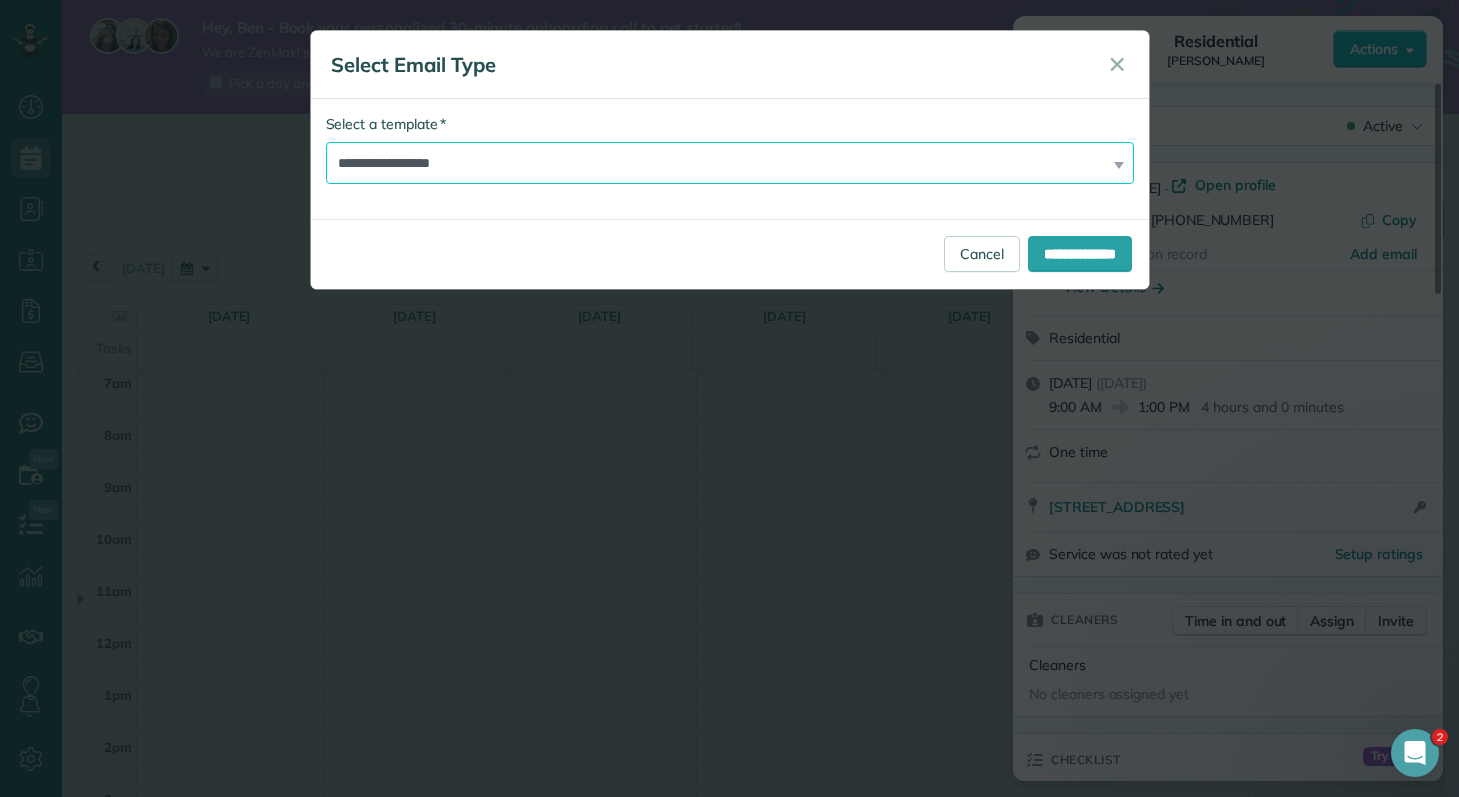 click on "**********" at bounding box center [730, 163] 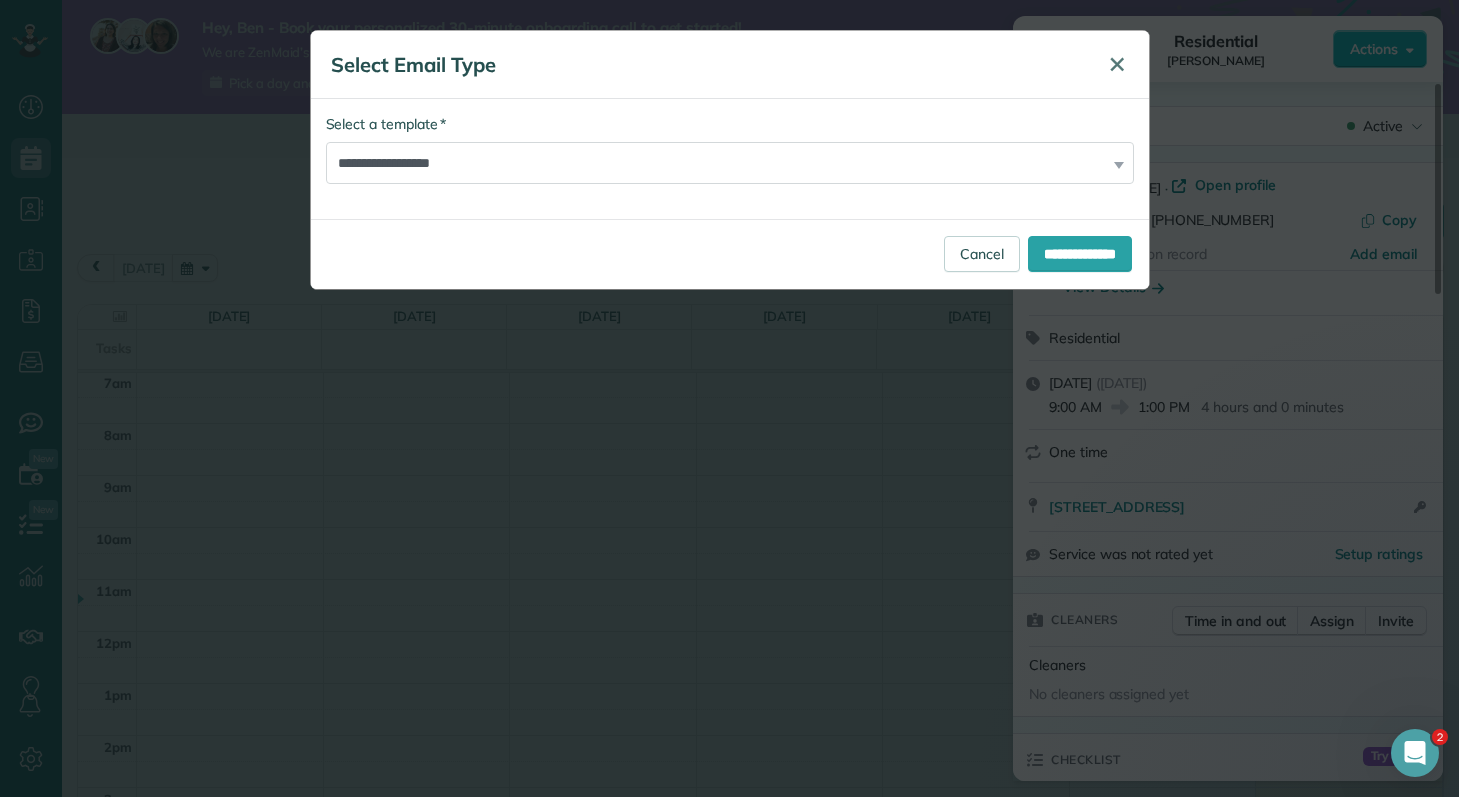click on "✕" at bounding box center (1117, 64) 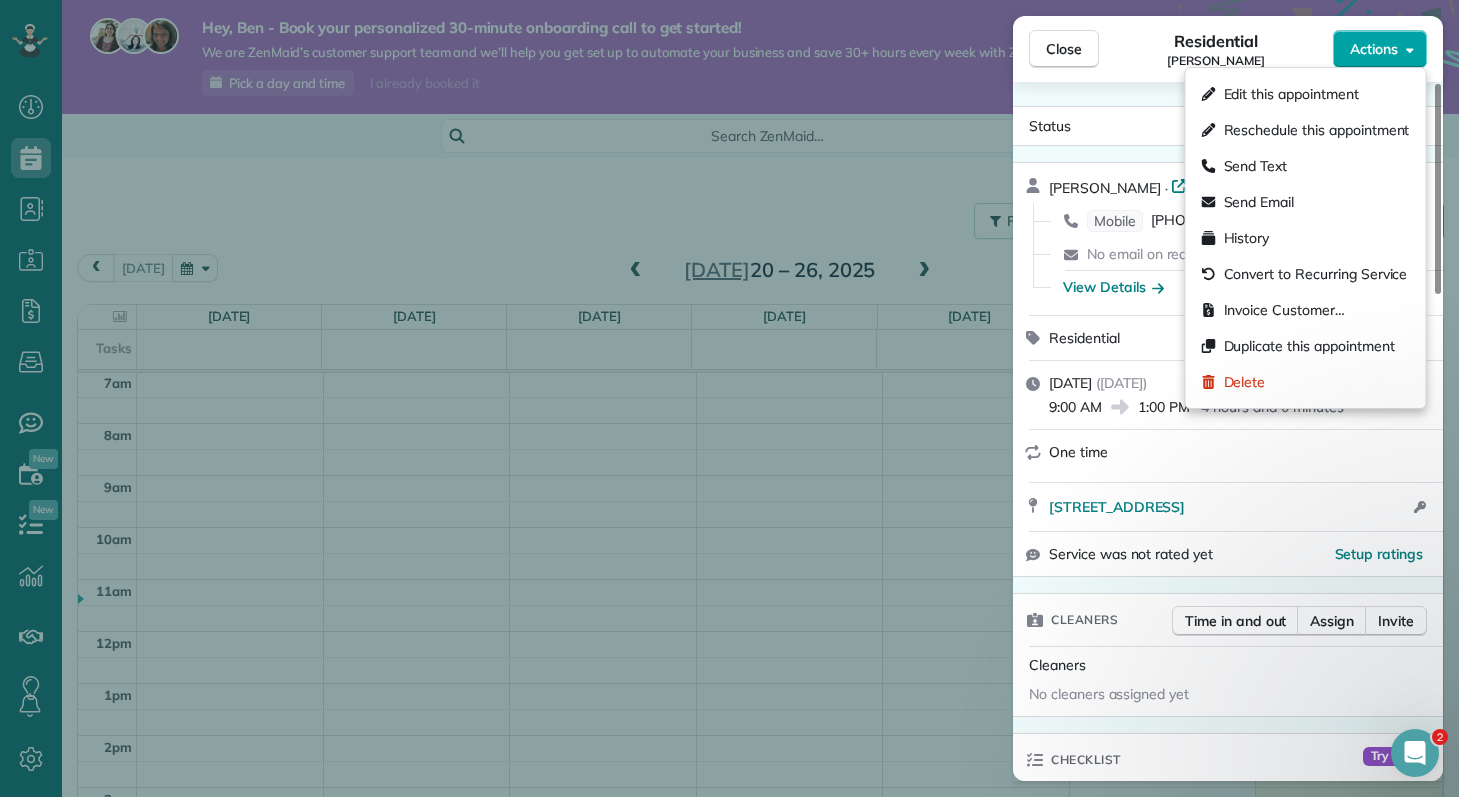click on "Actions" at bounding box center (1374, 49) 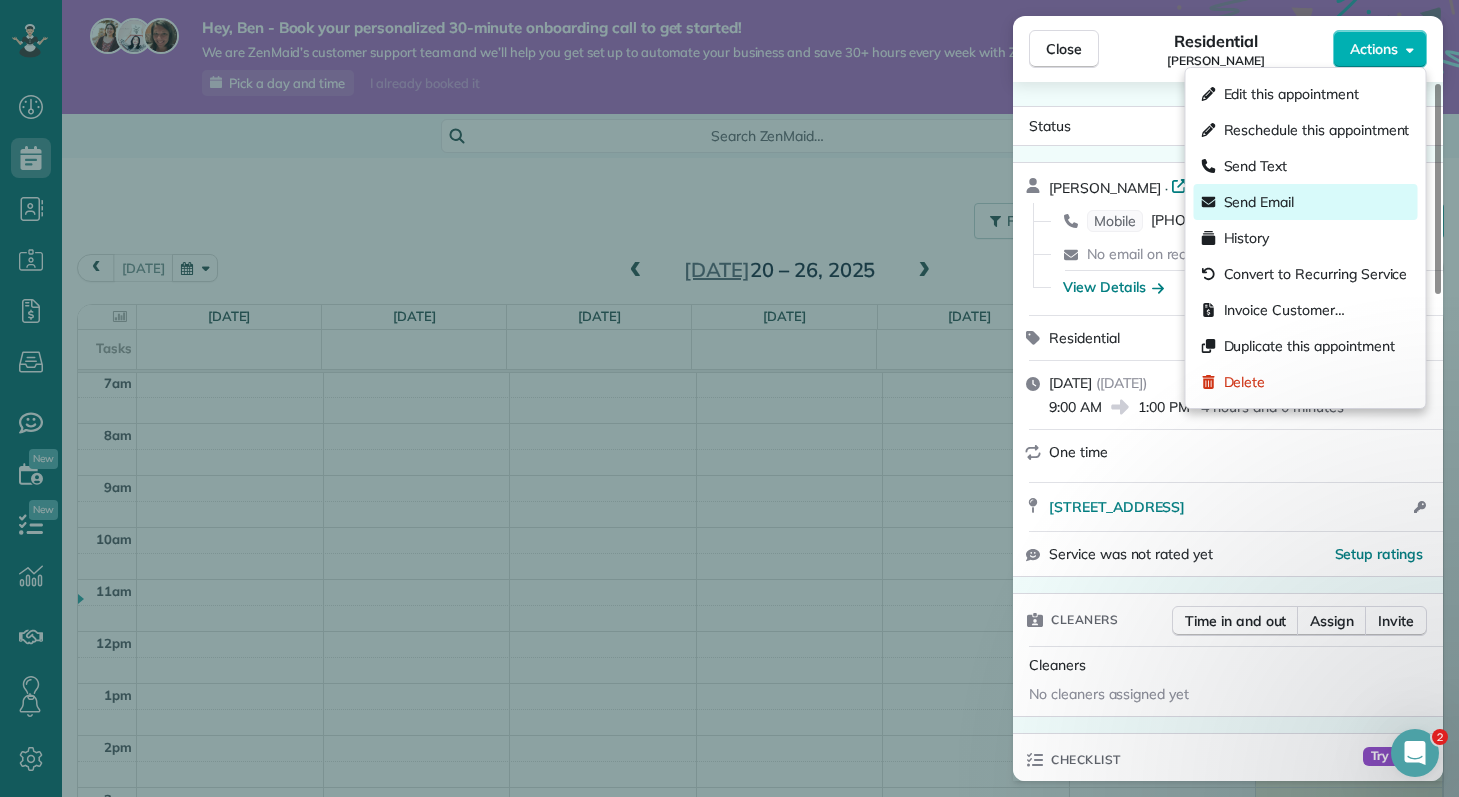 click on "Send Email" at bounding box center (1259, 202) 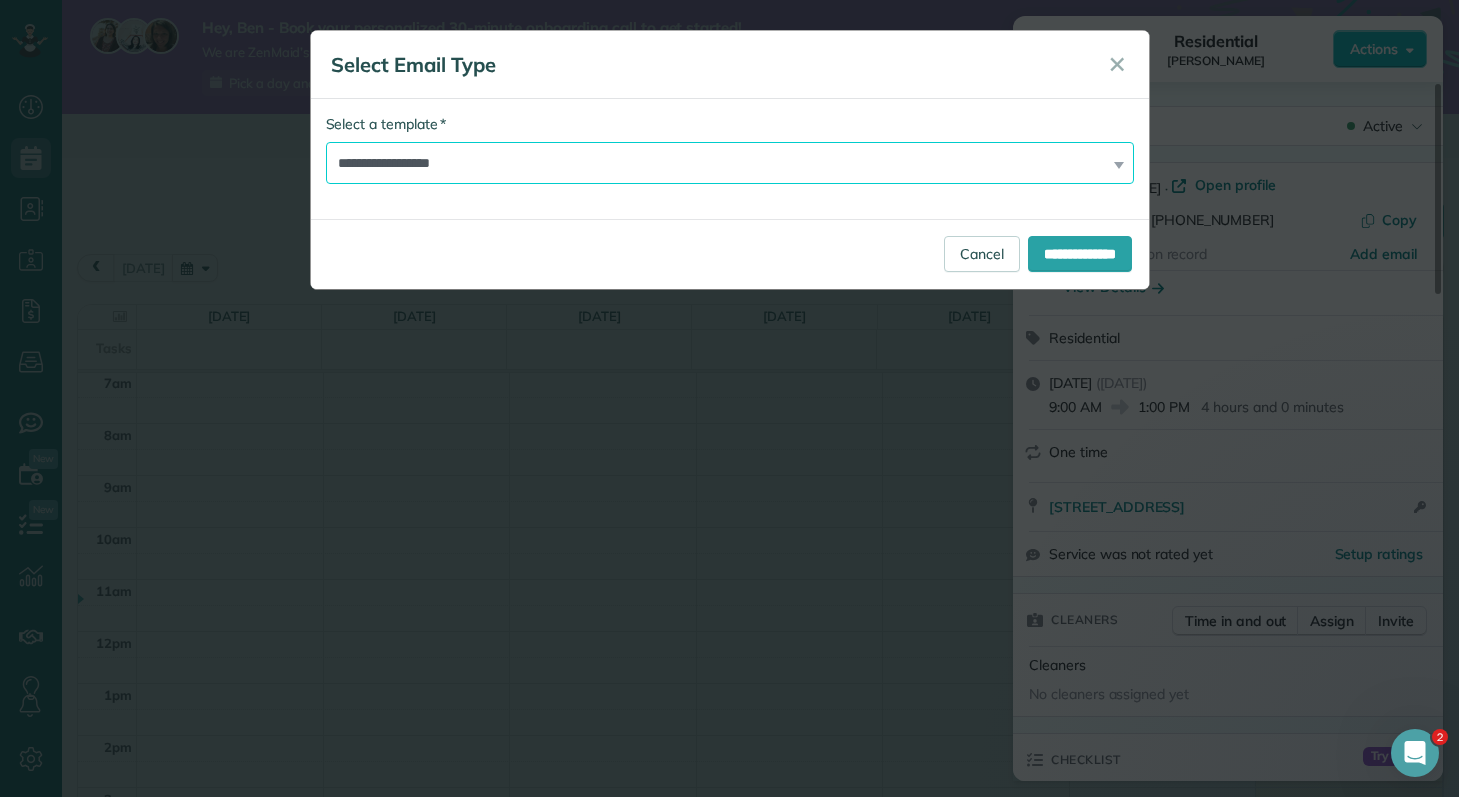 click on "**********" at bounding box center [730, 163] 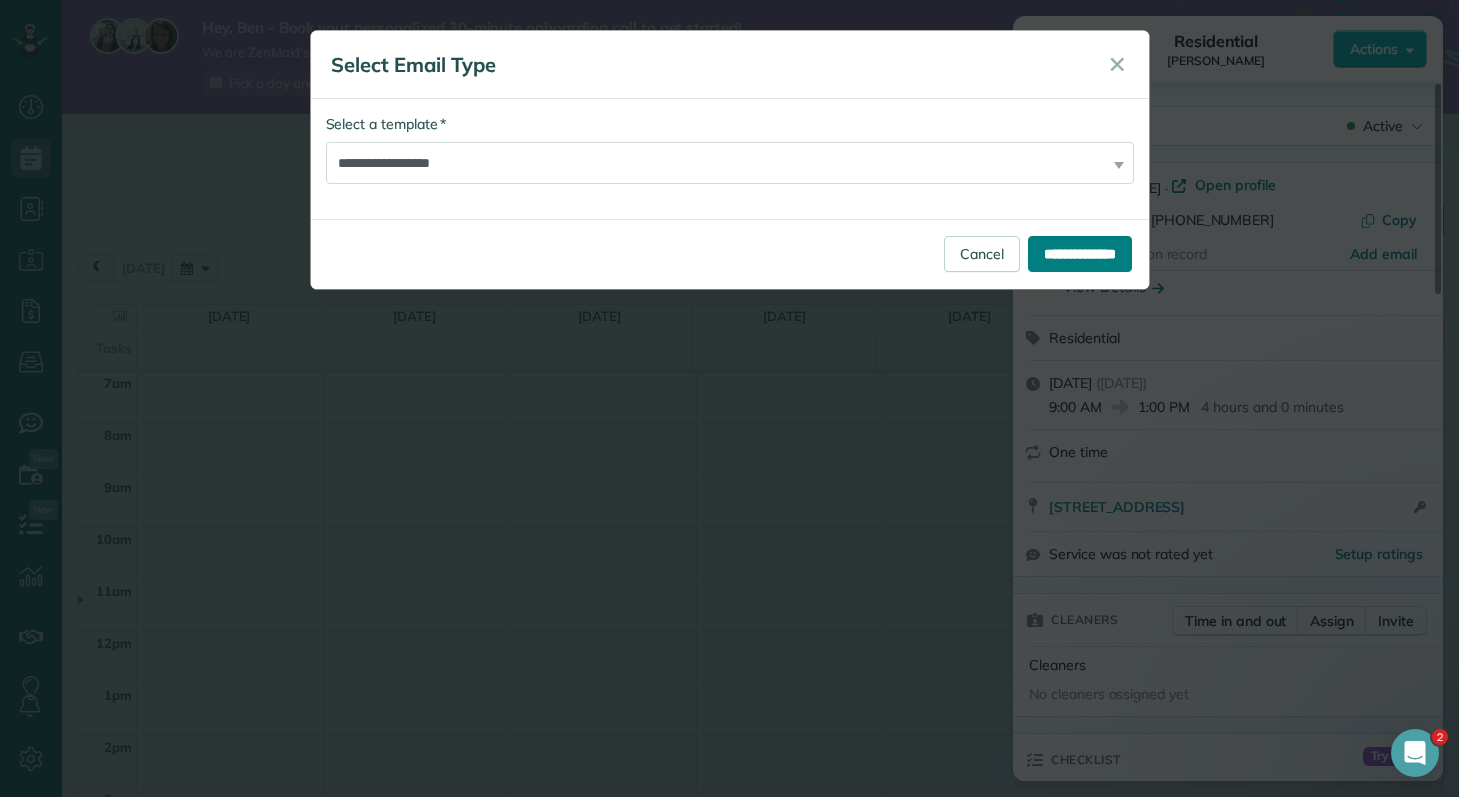 click on "**********" at bounding box center [1080, 254] 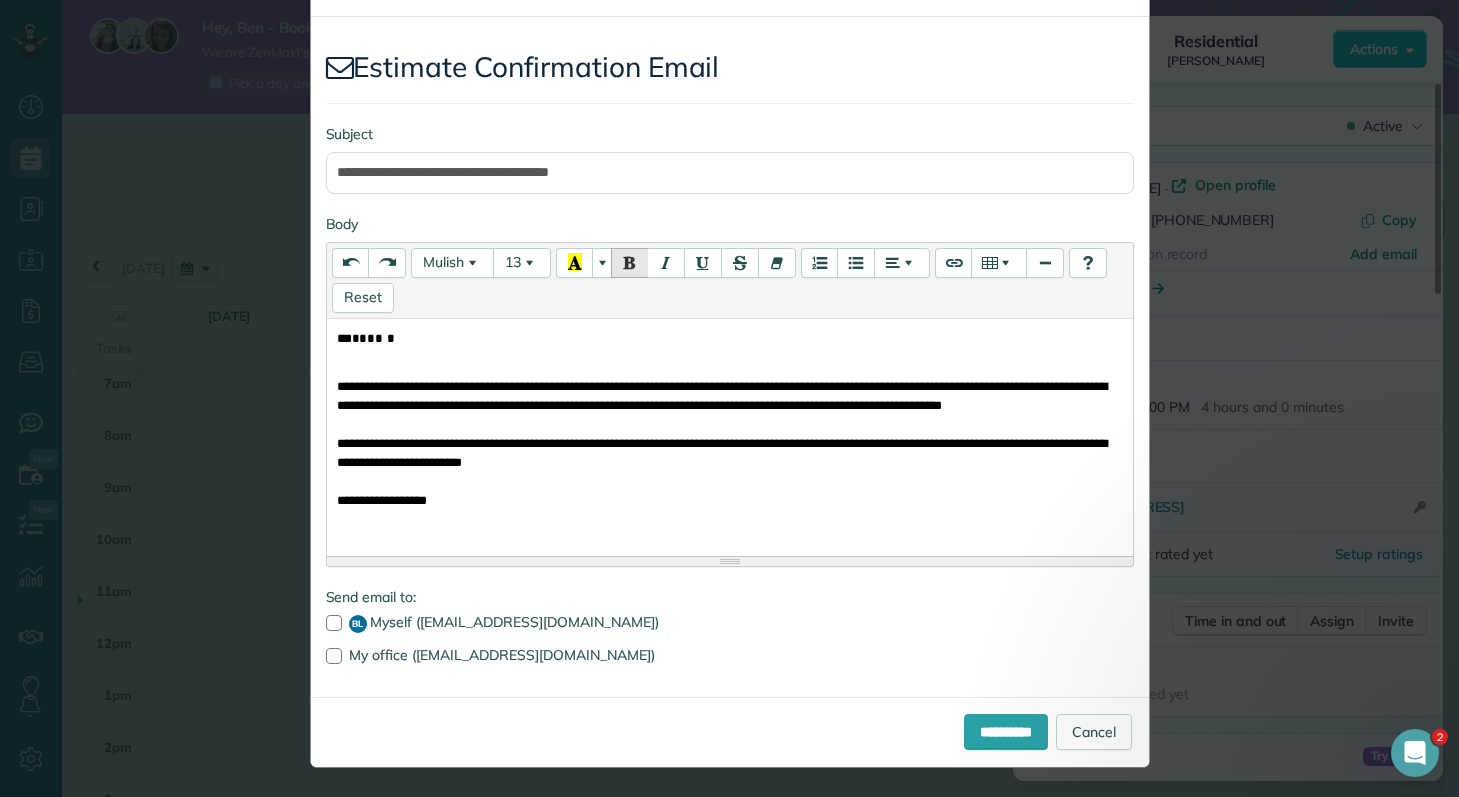 scroll, scrollTop: 84, scrollLeft: 0, axis: vertical 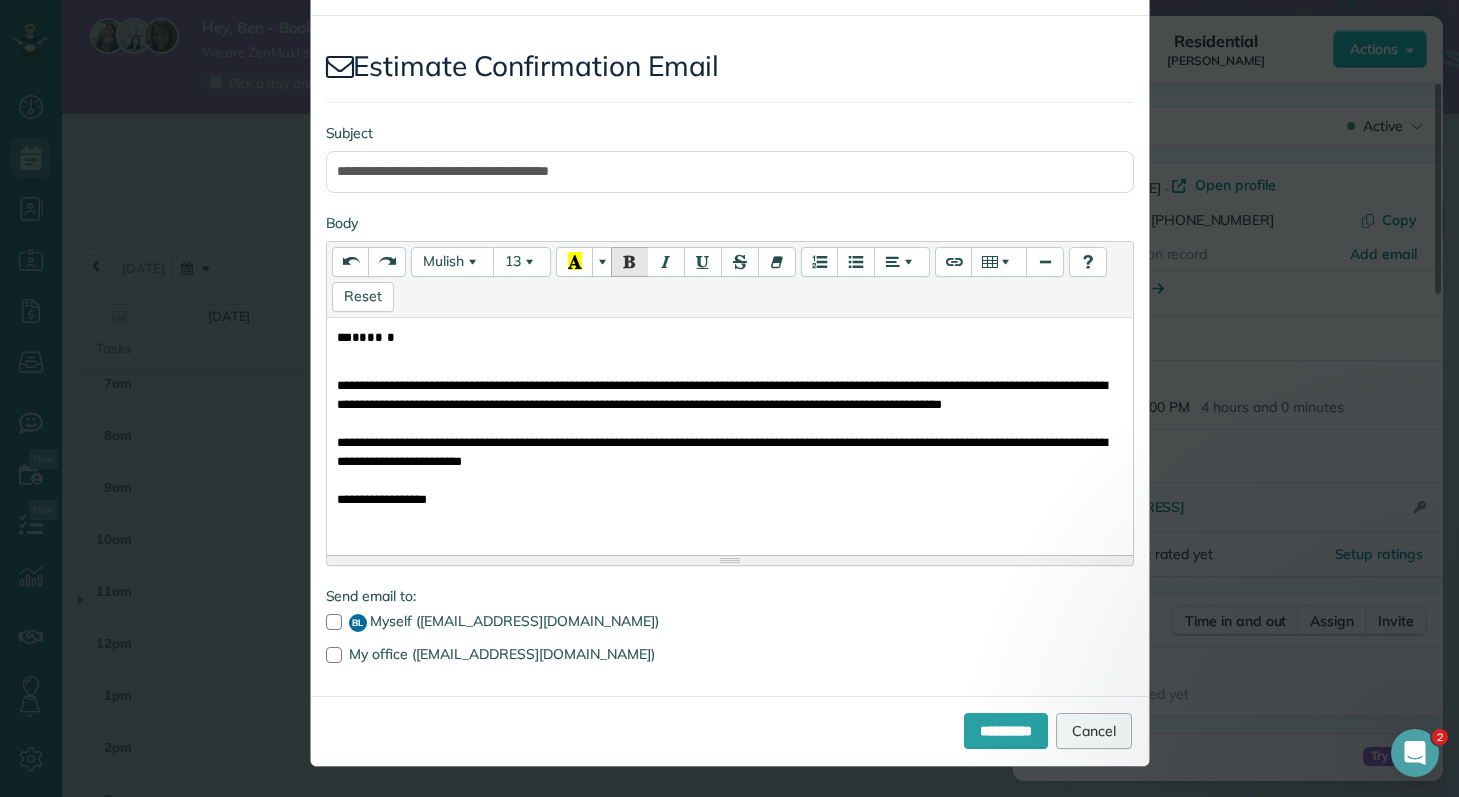 click on "Cancel" at bounding box center (1094, 731) 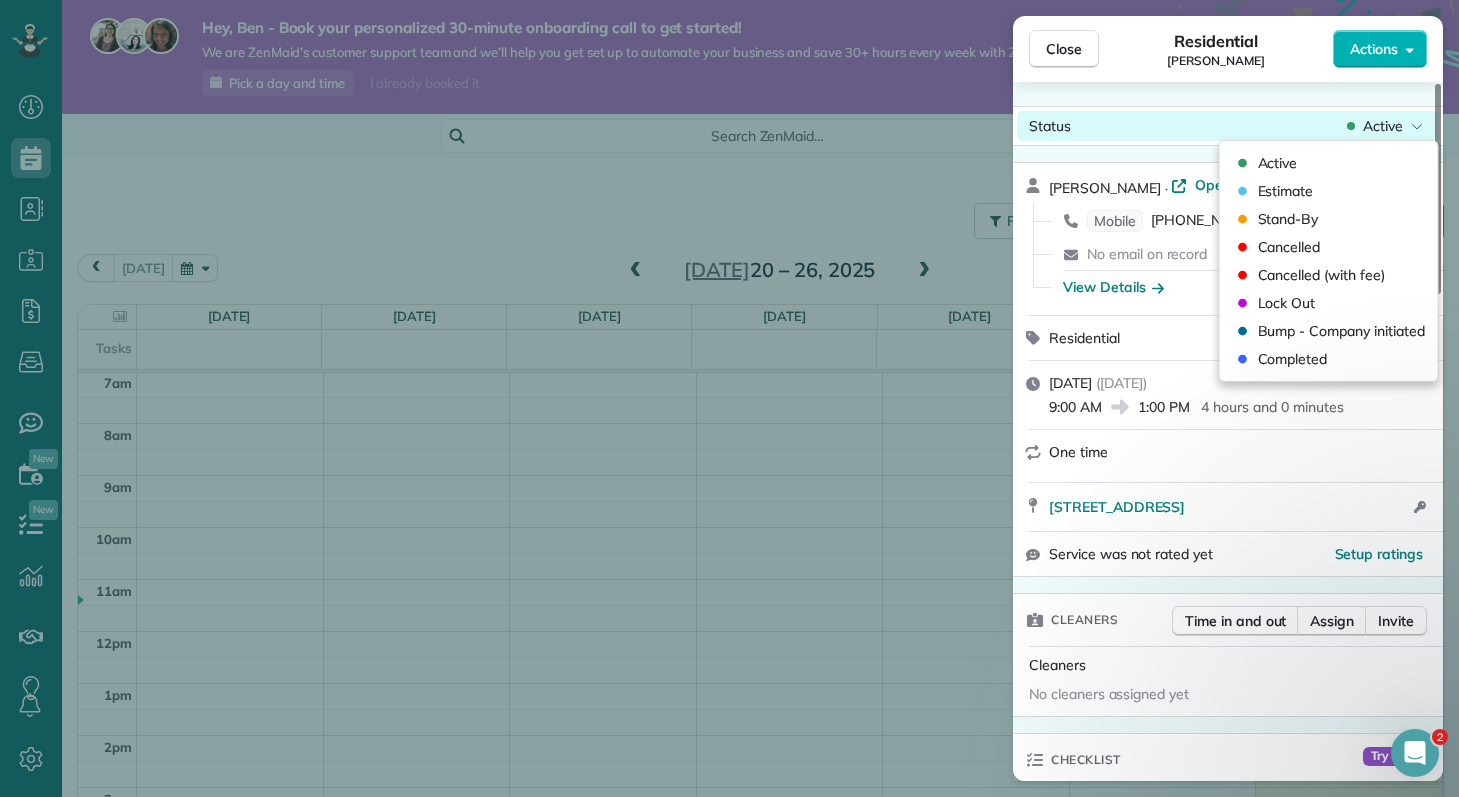 click on "Active" at bounding box center [1385, 126] 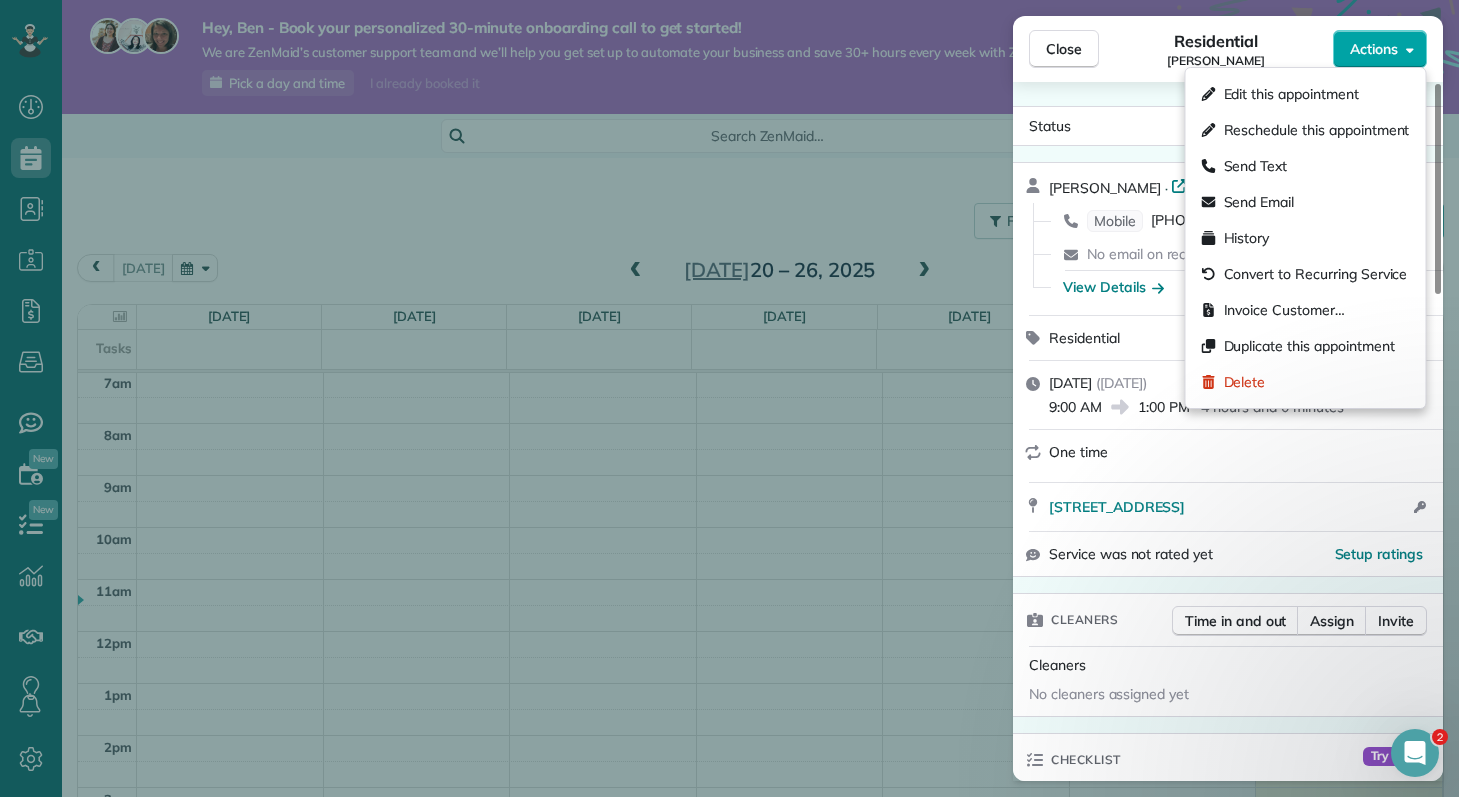 click on "Actions" at bounding box center [1380, 49] 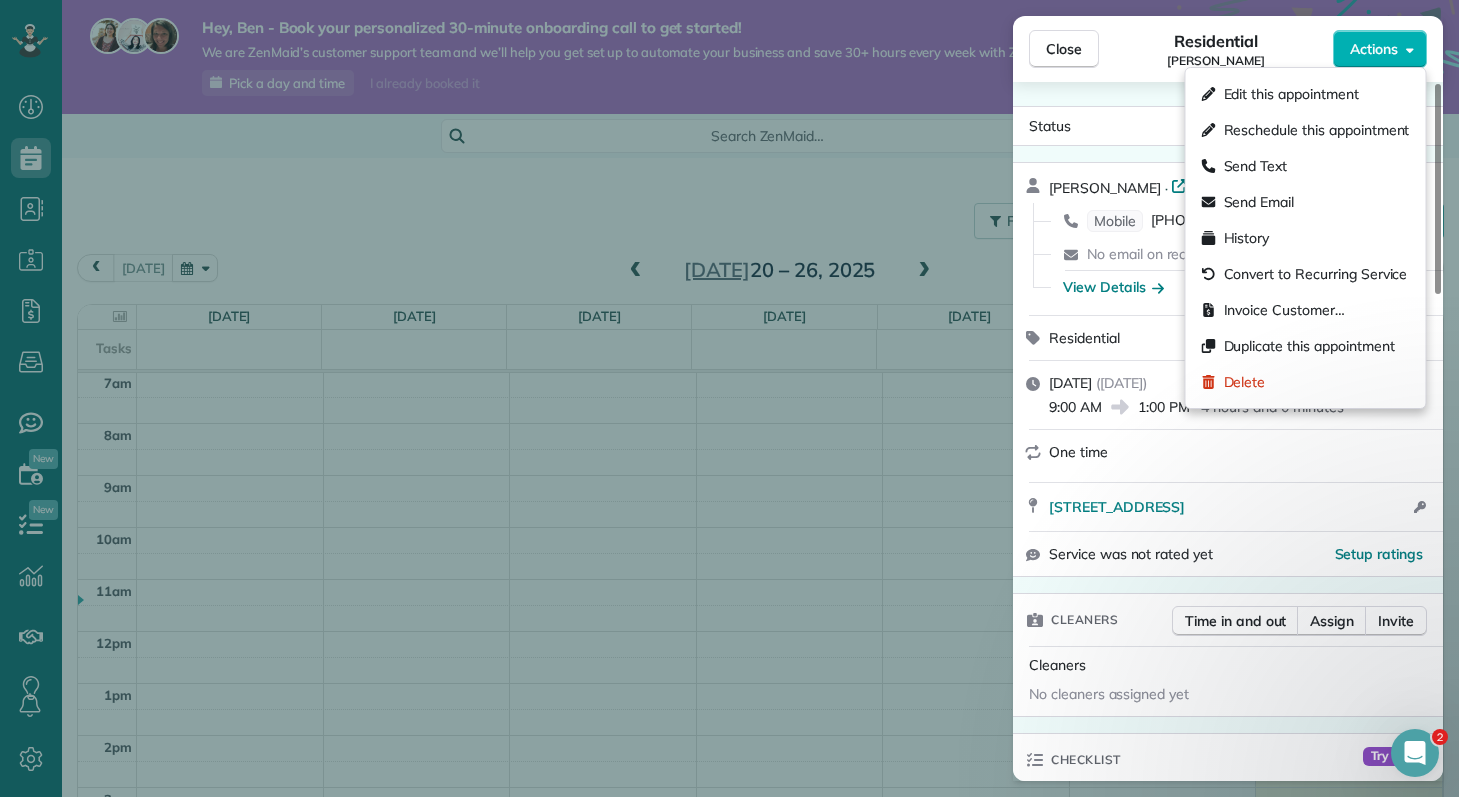 click on "Setup ratings" at bounding box center [1322, 554] 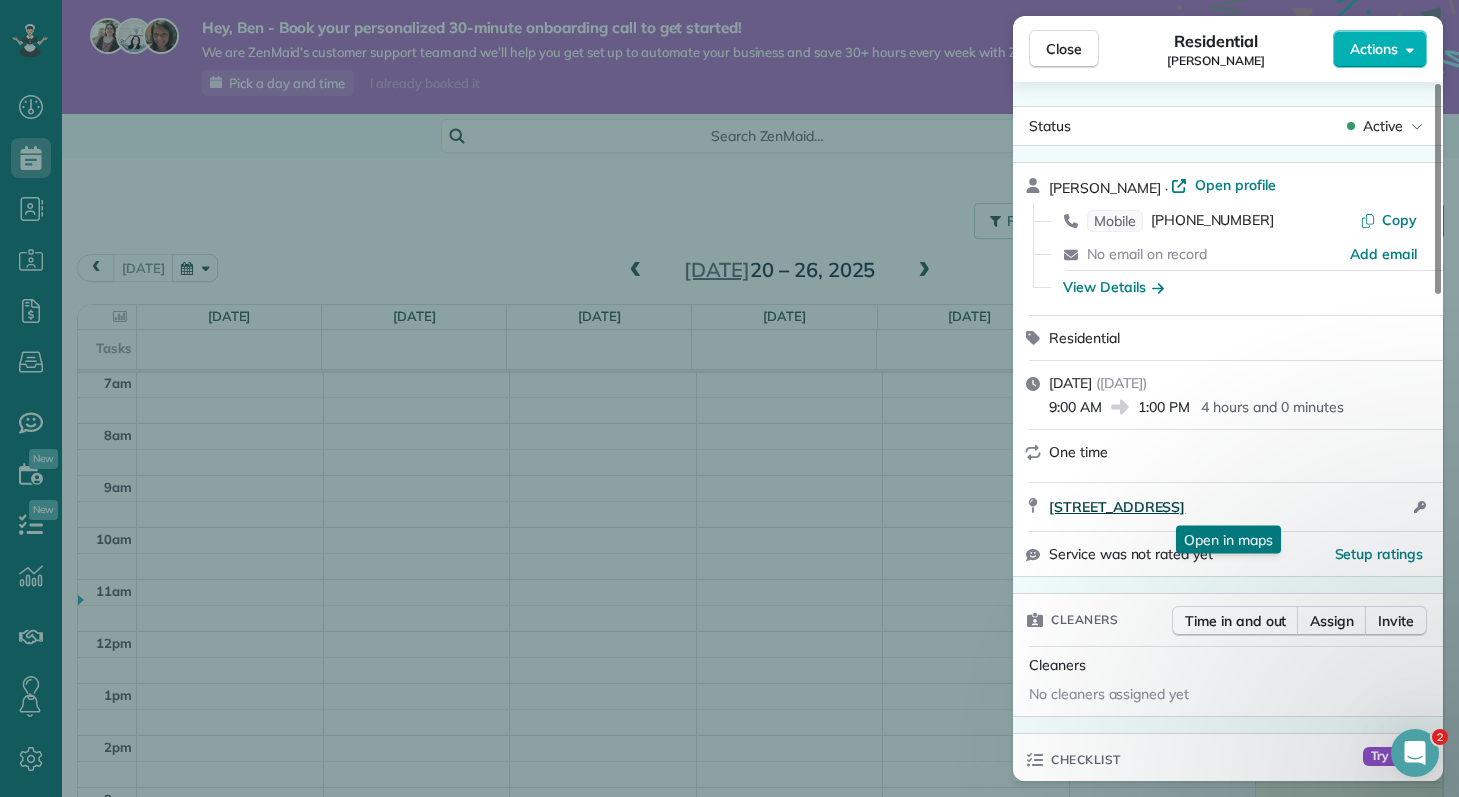 click on "1152 Sandhurst Drive Buffalo grove Il 60060" at bounding box center [1117, 507] 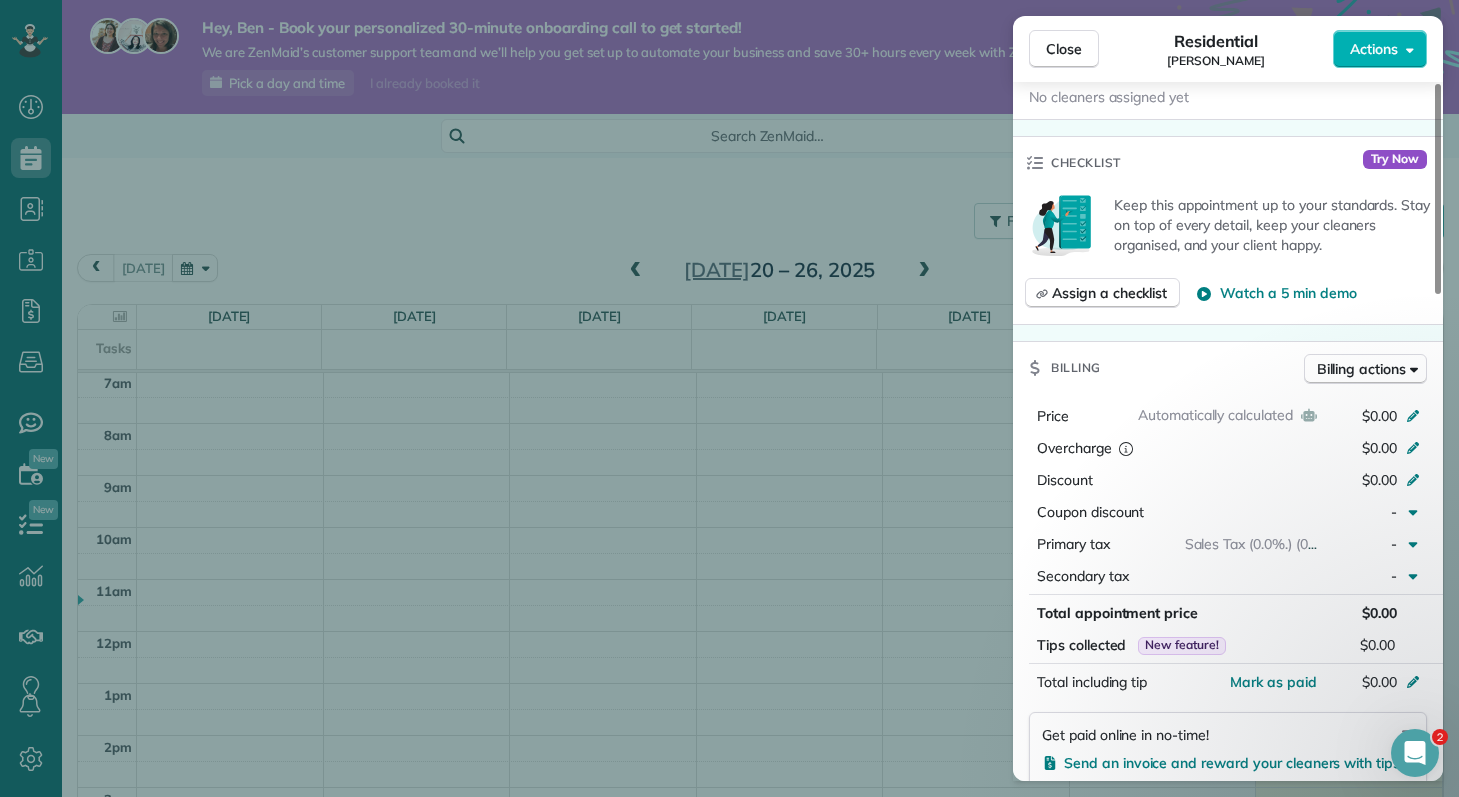 scroll, scrollTop: 596, scrollLeft: 0, axis: vertical 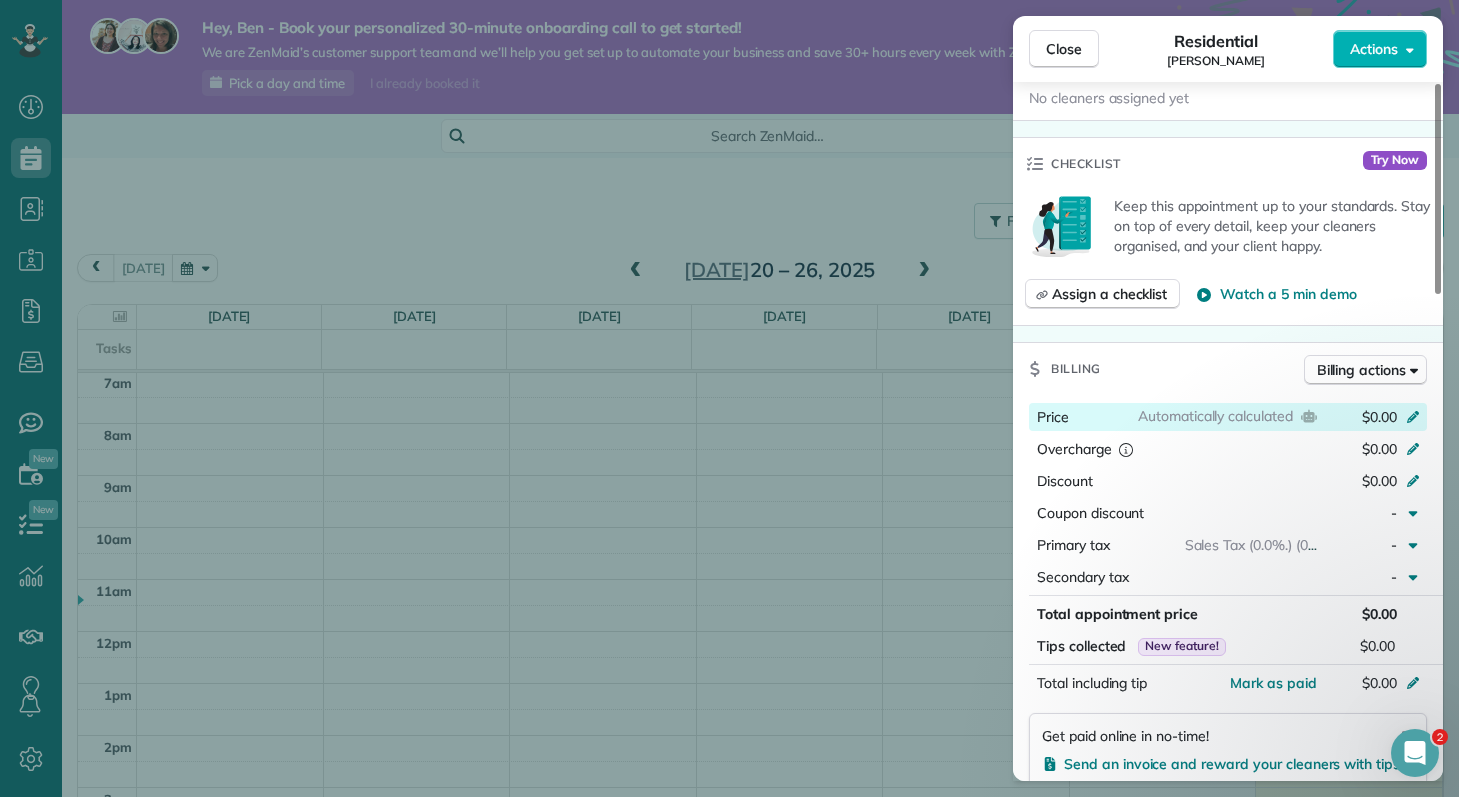 click 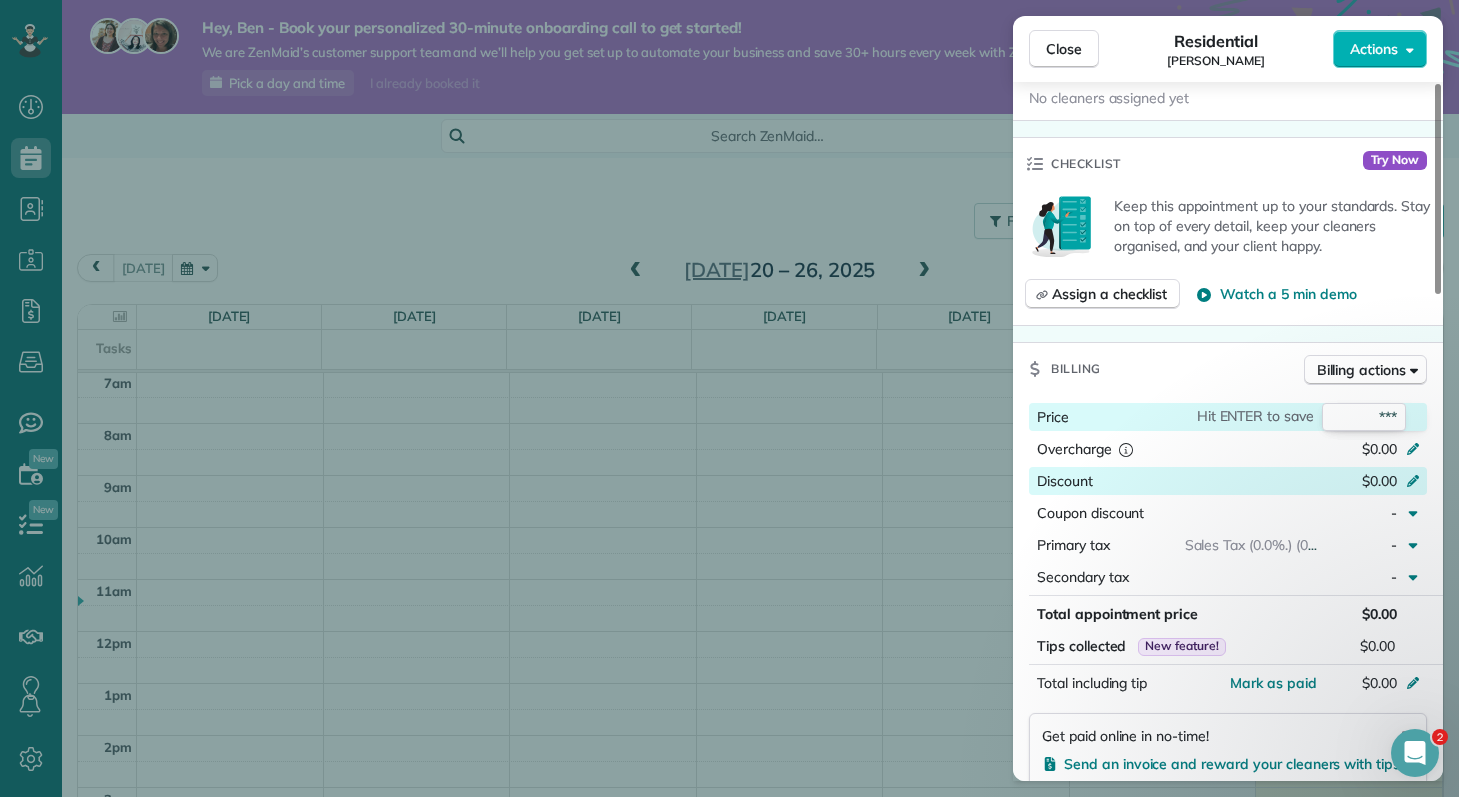 type on "***" 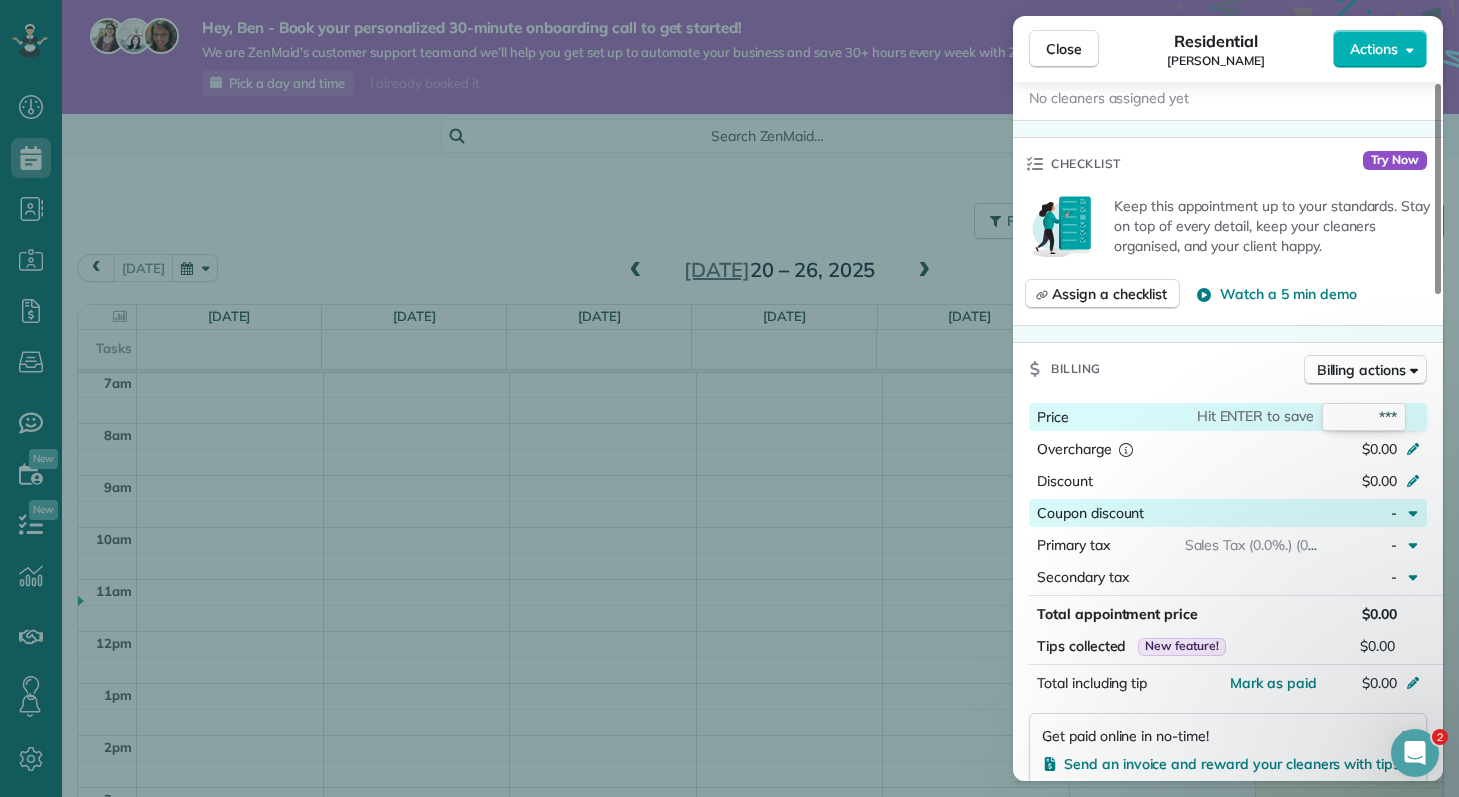 click at bounding box center (1416, 513) 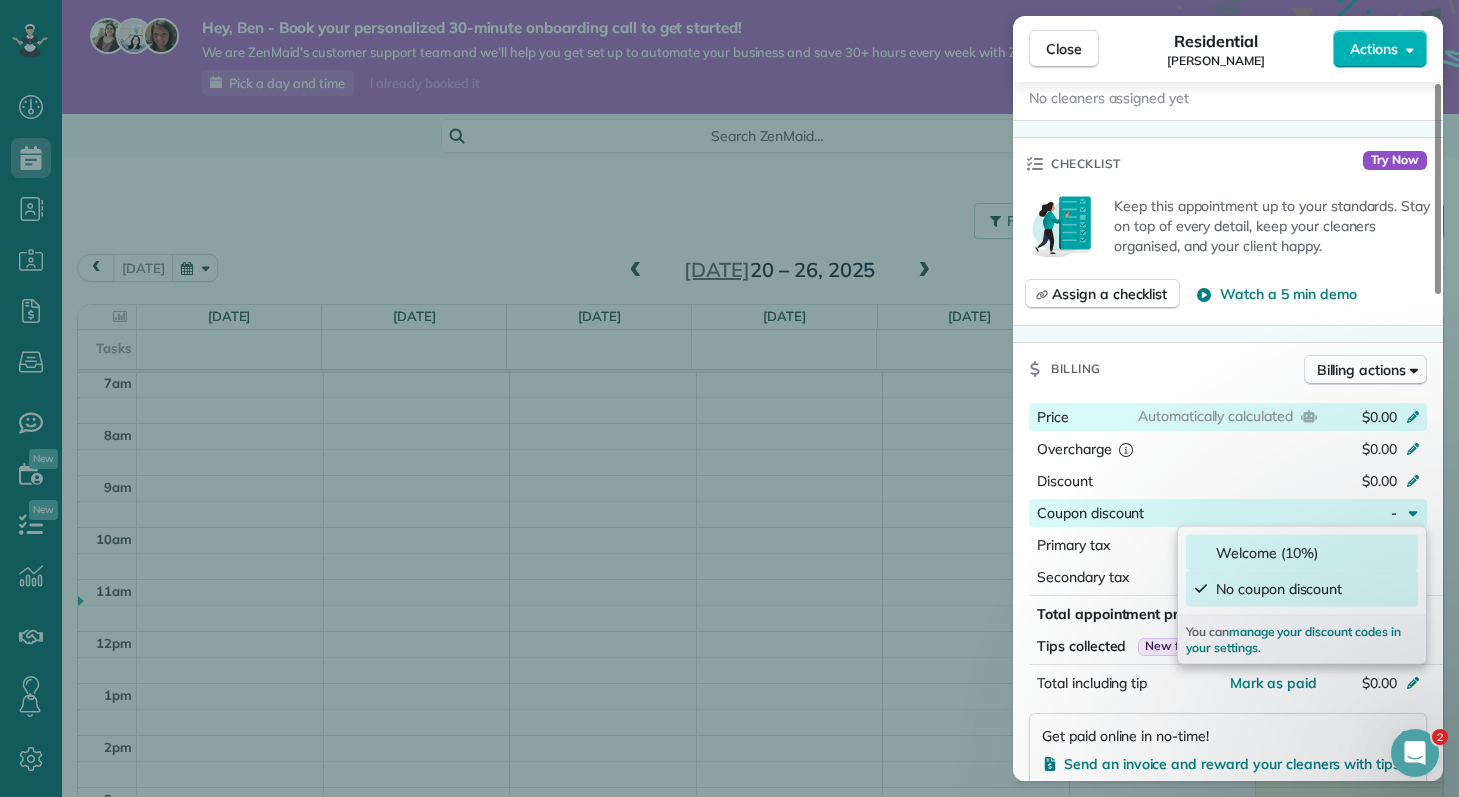 click on "Welcome  (10%)" at bounding box center (1302, 553) 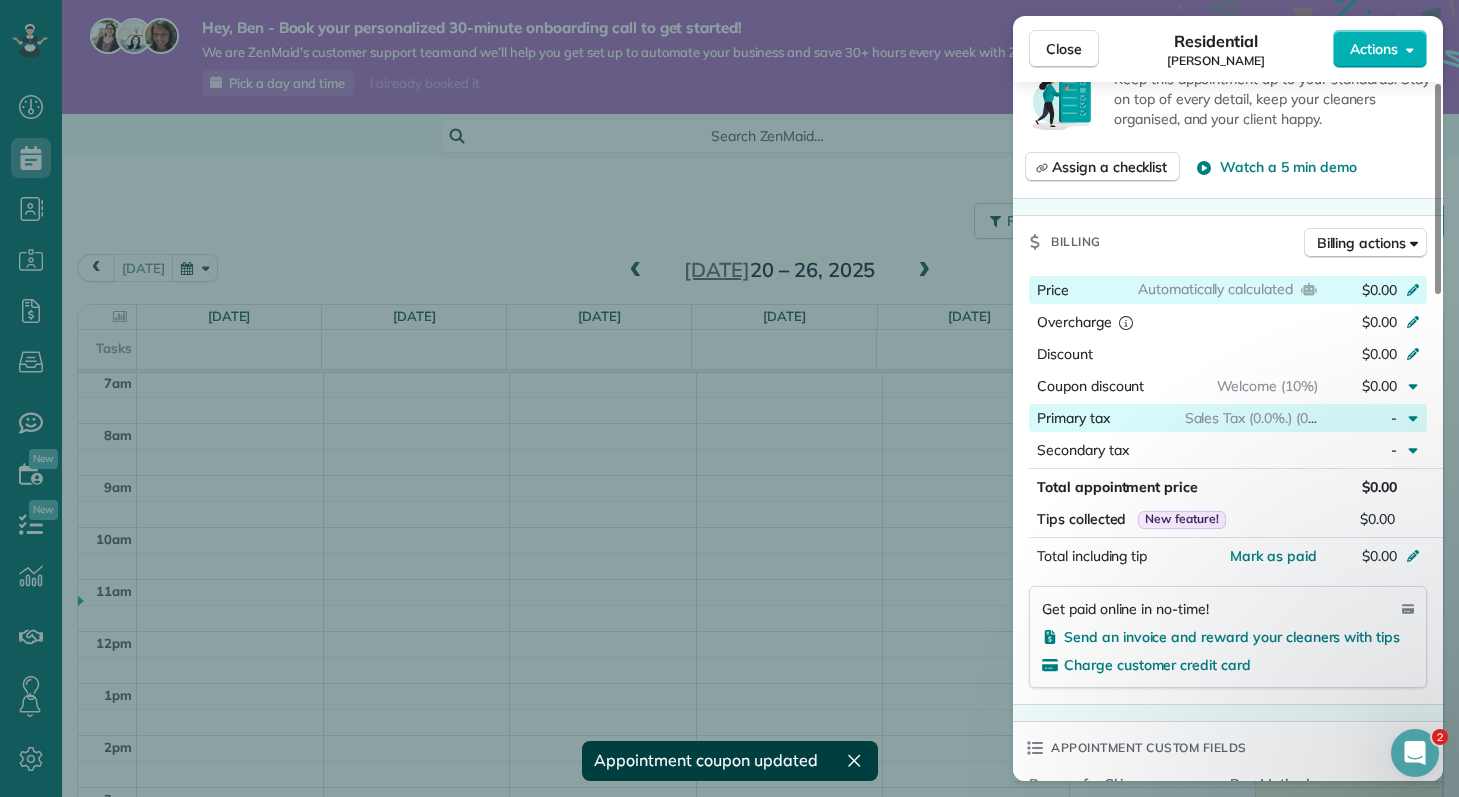 scroll, scrollTop: 774, scrollLeft: 0, axis: vertical 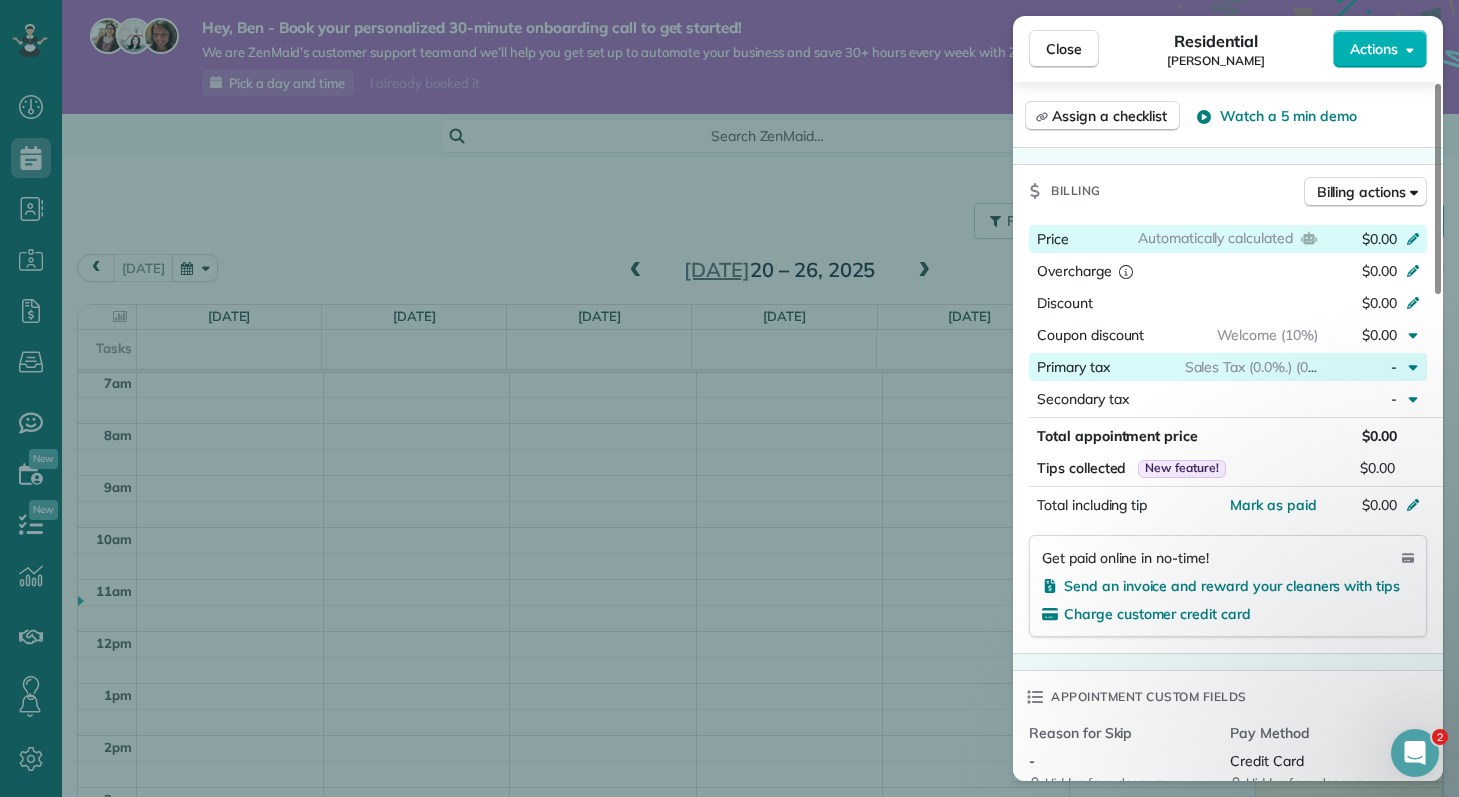 click on "-" at bounding box center (1361, 367) 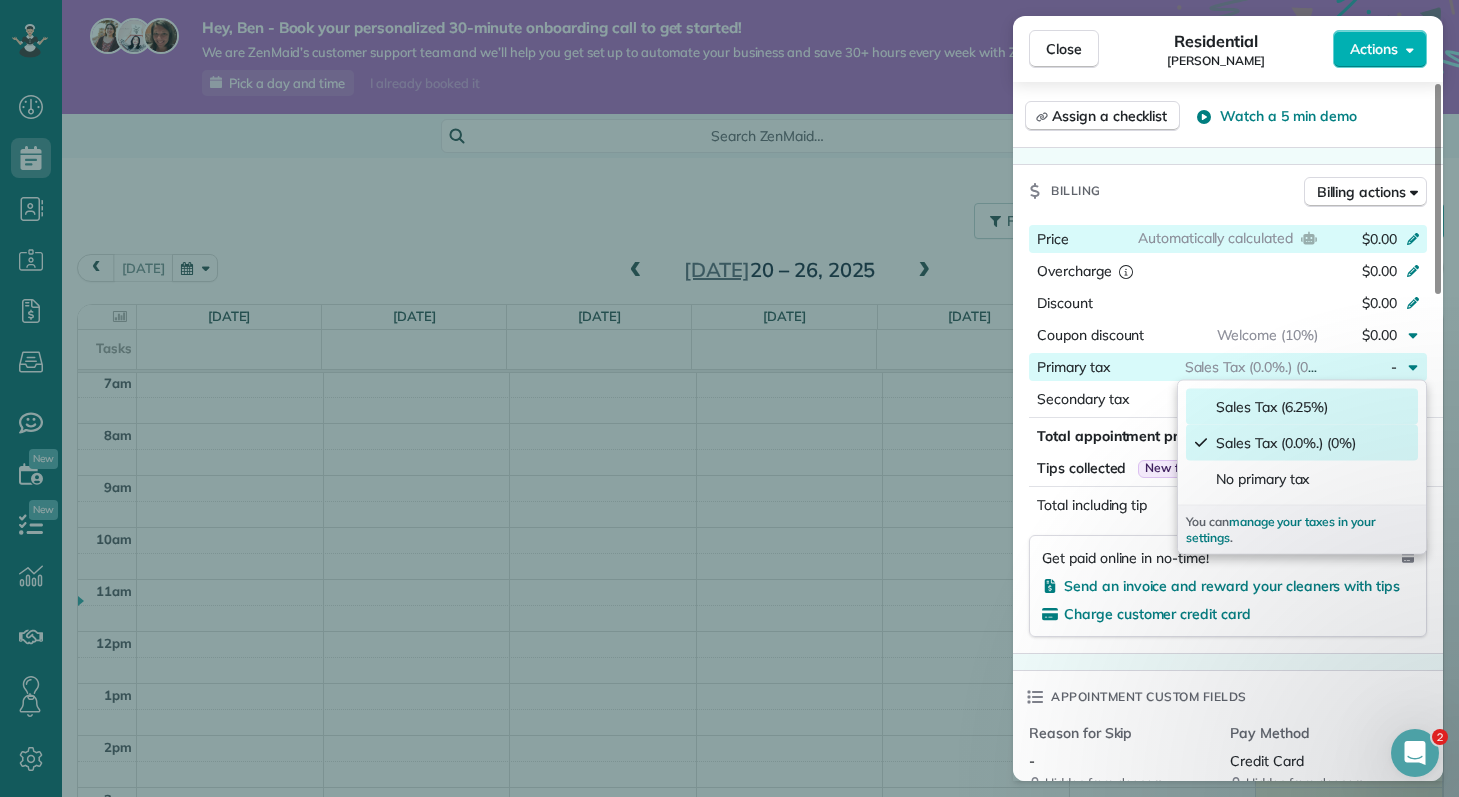 click on "Sales Tax (6.25%)" at bounding box center (1272, 407) 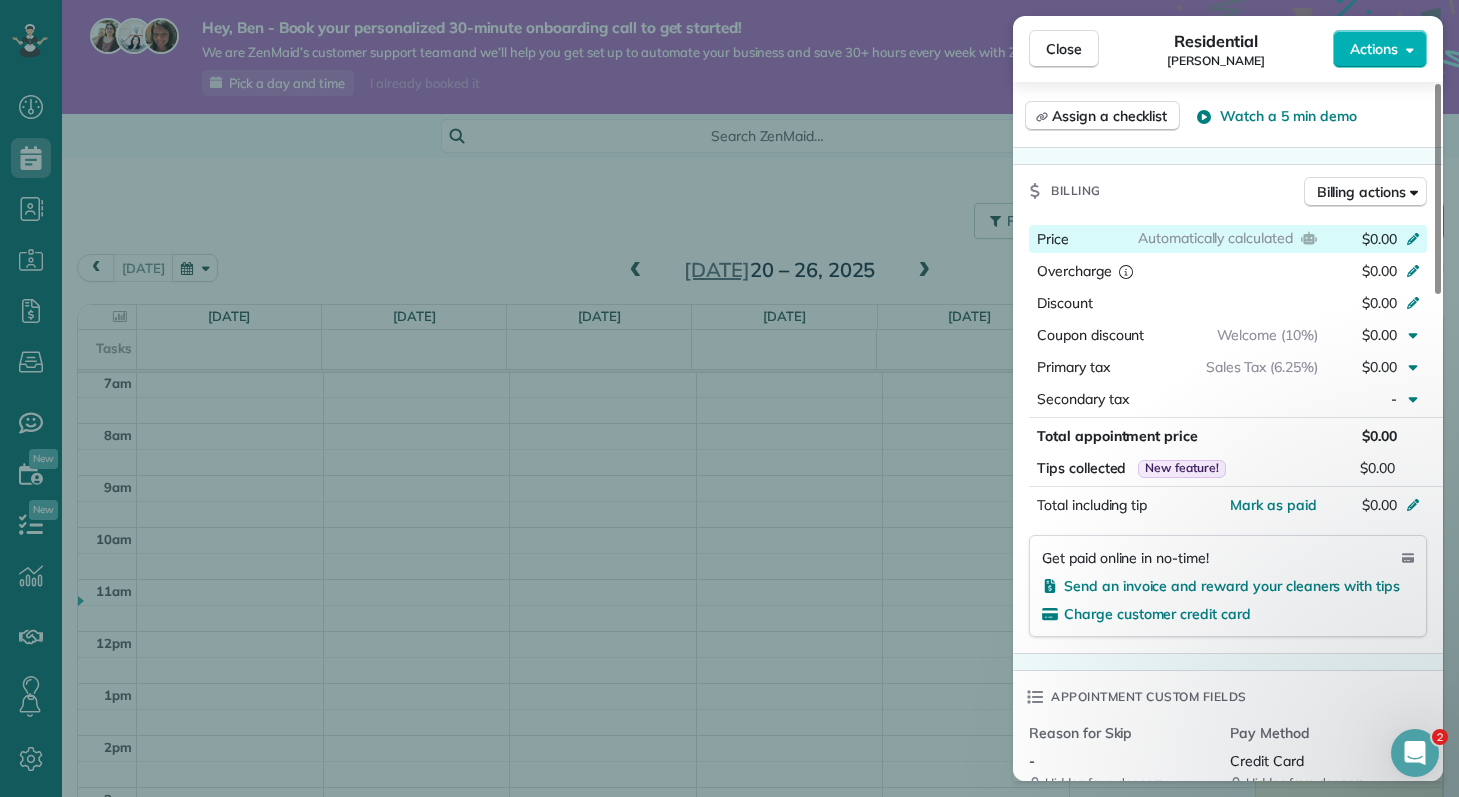 click on "$0.00" at bounding box center (1307, 241) 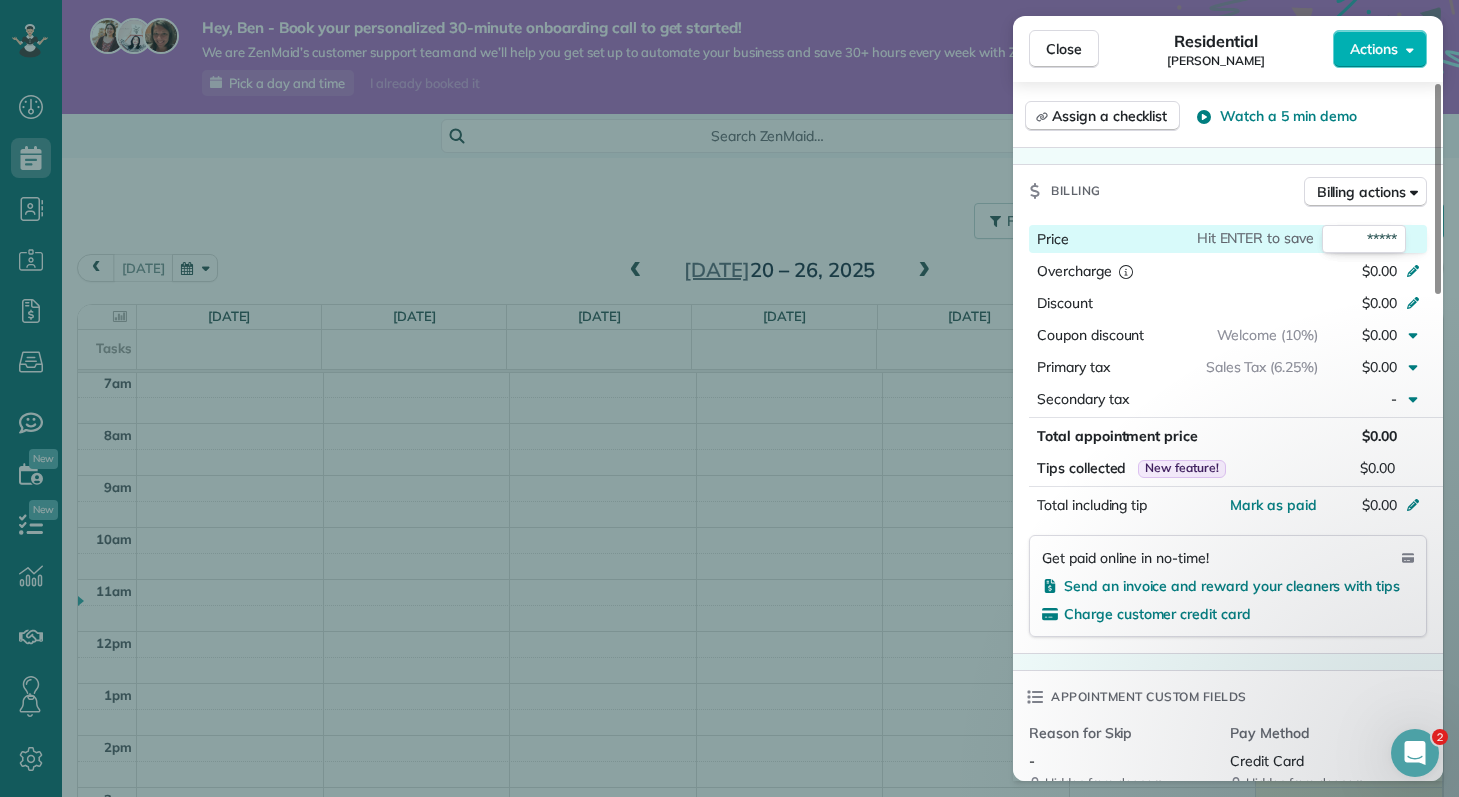 click on "Hit ENTER to save" at bounding box center (1255, 238) 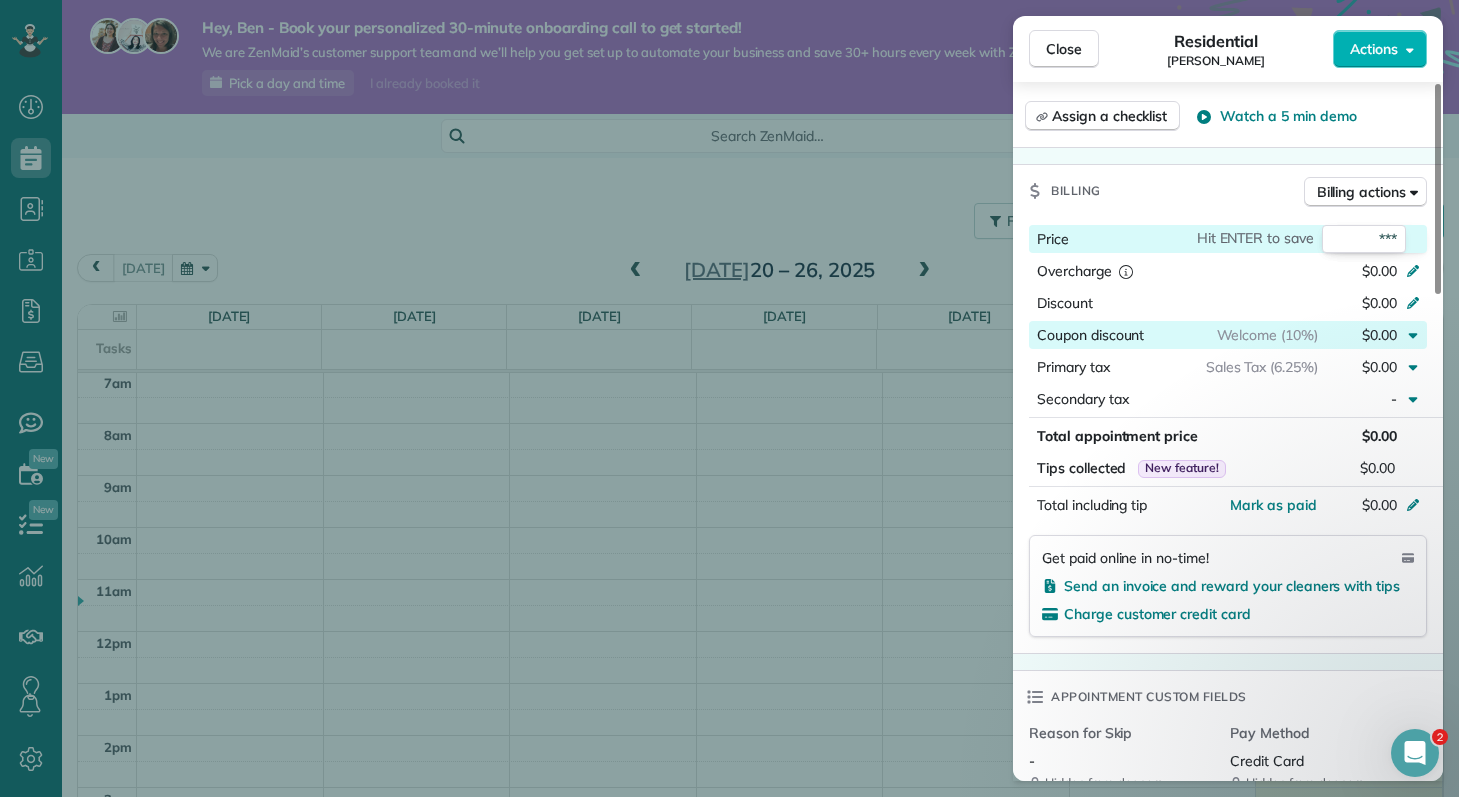 type on "***" 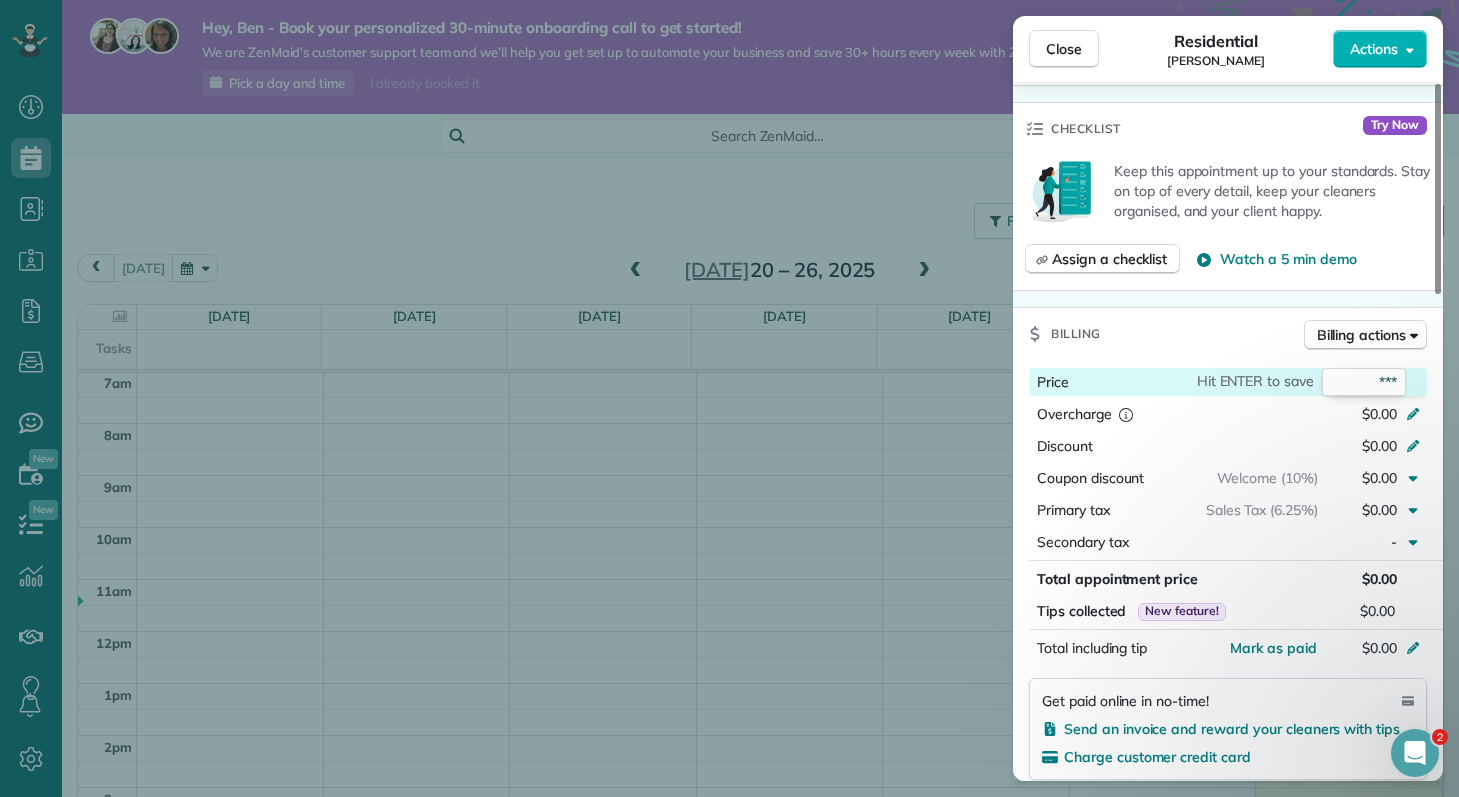 scroll, scrollTop: 634, scrollLeft: 0, axis: vertical 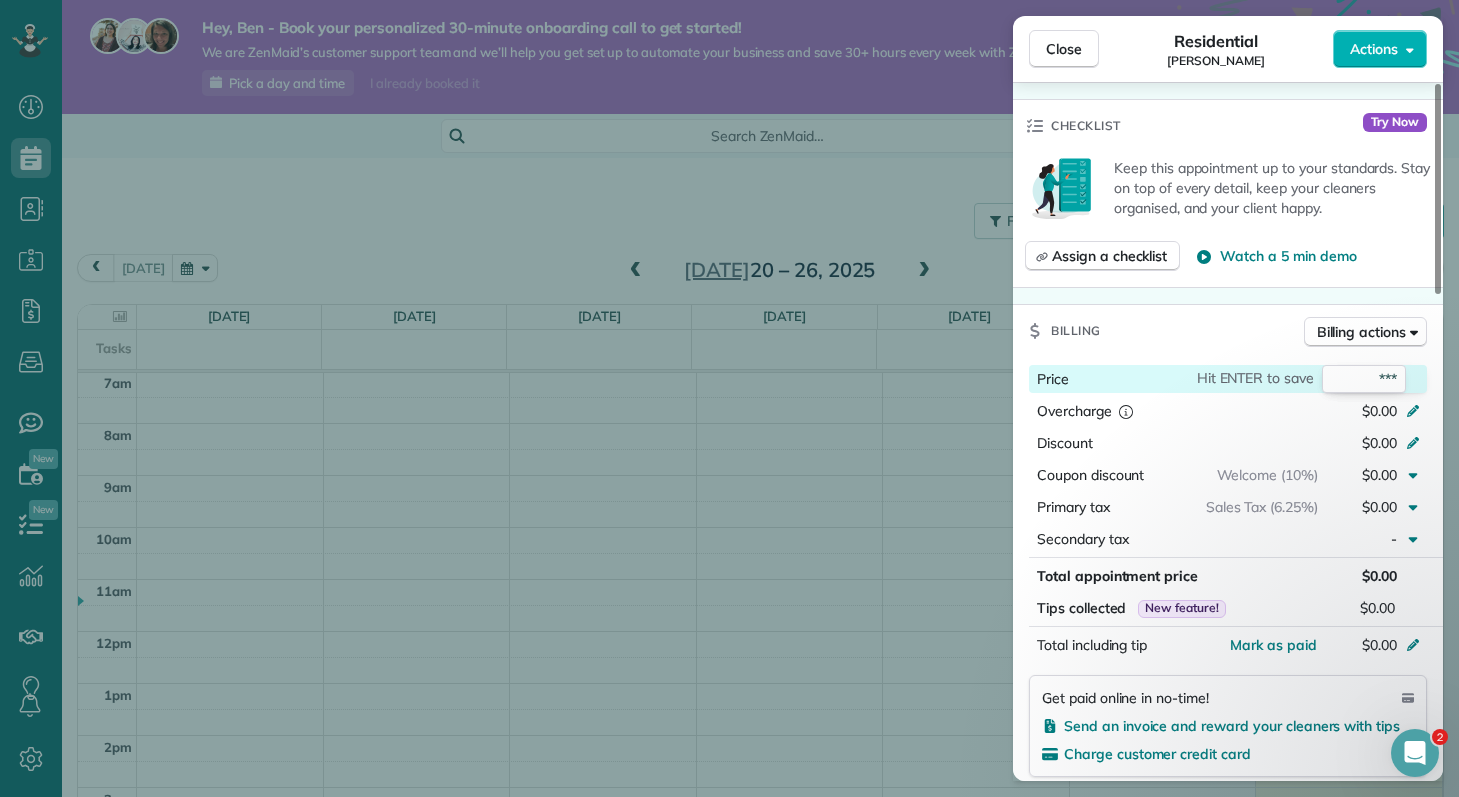 type 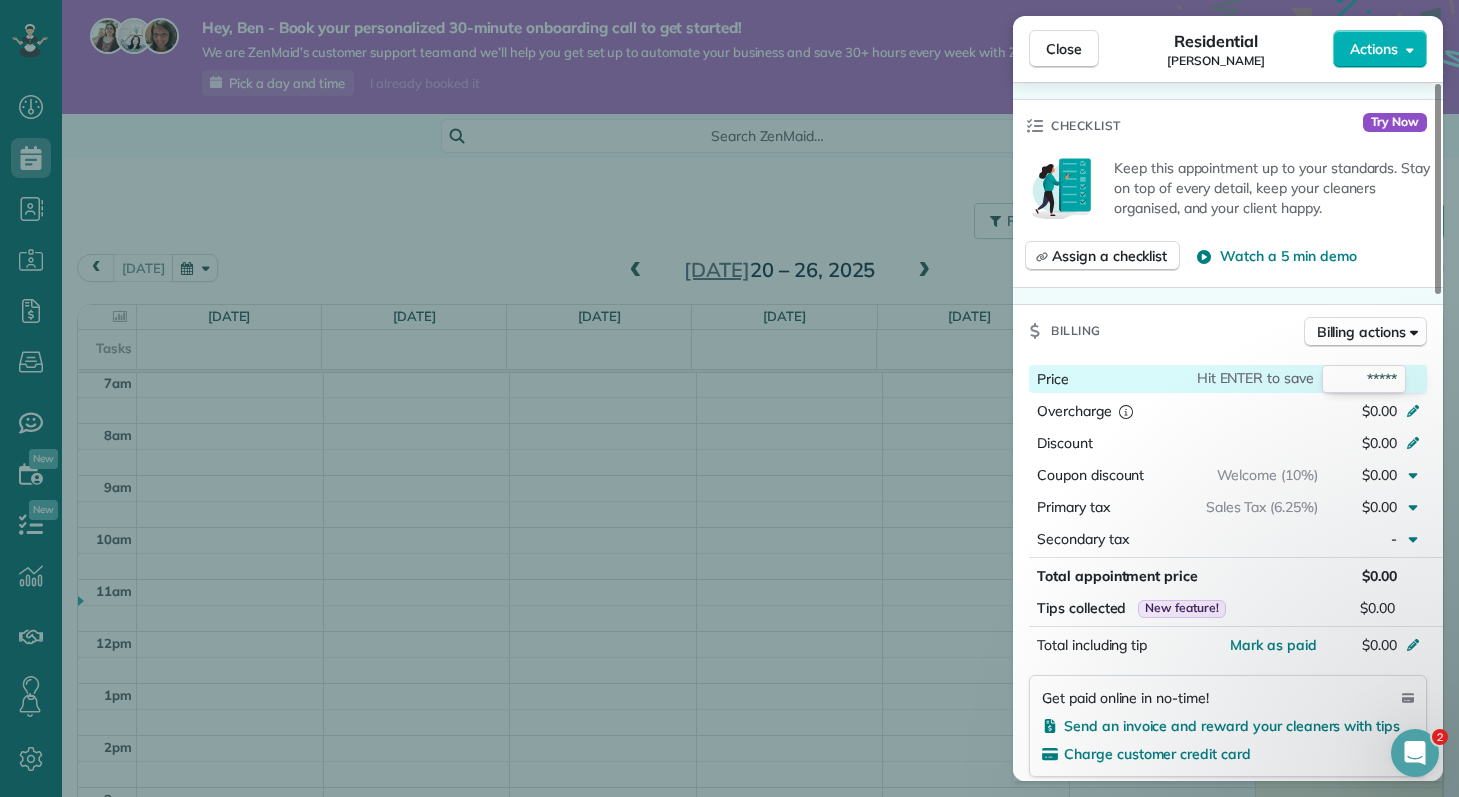 click on "*****" at bounding box center [1364, 379] 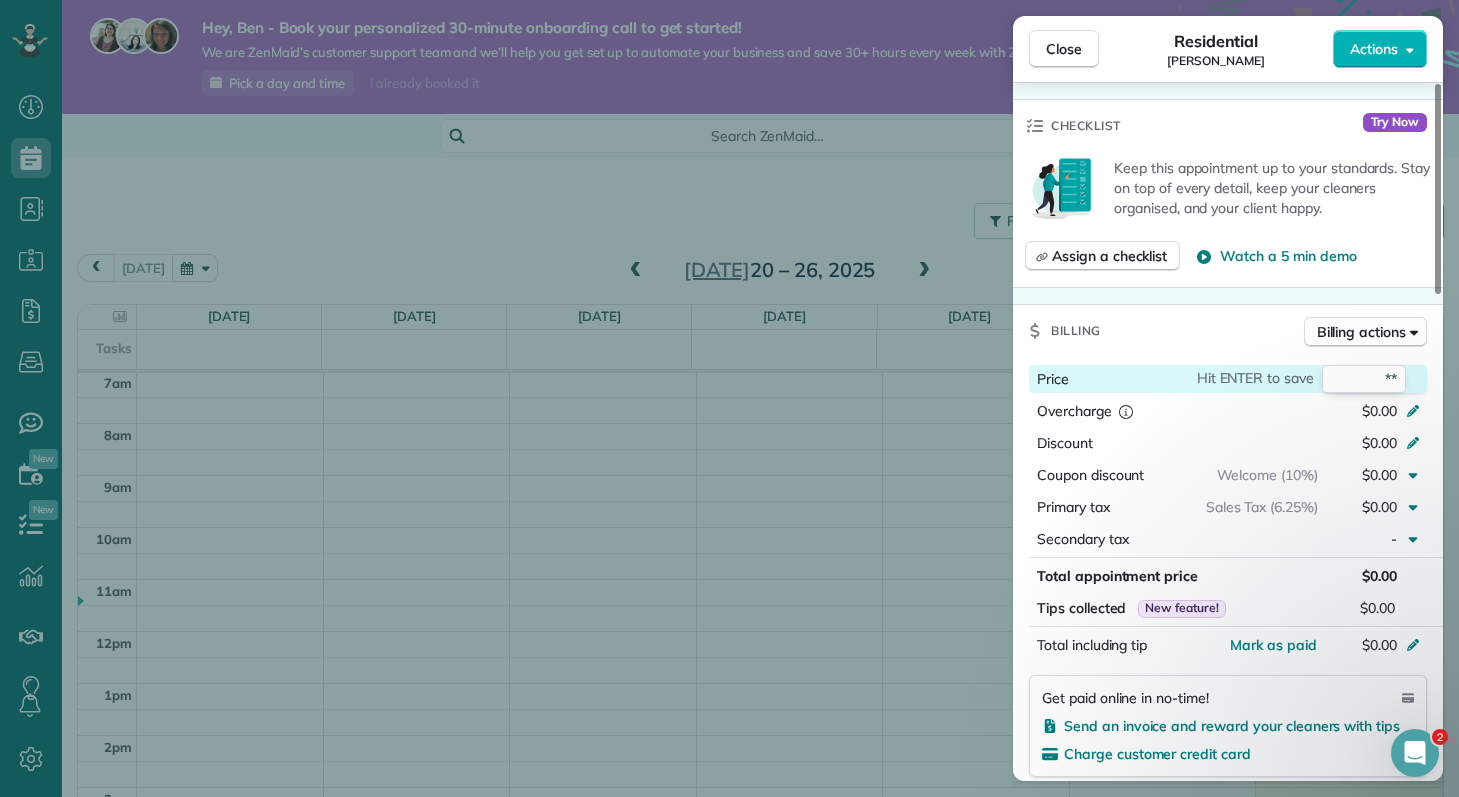 type on "***" 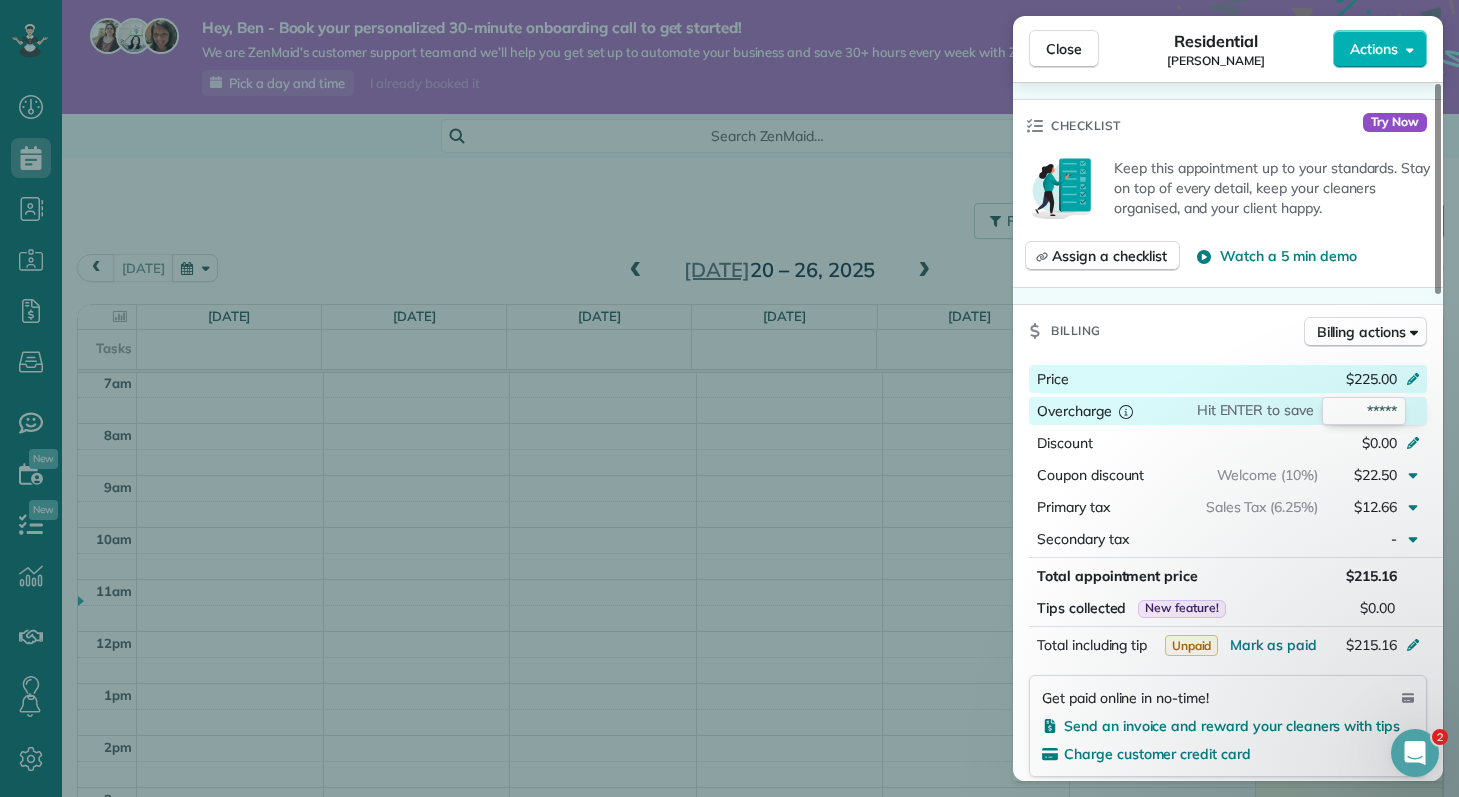 click on "Close Residential Jason Doe Actions Status Active Jason Doe · Open profile Mobile (777) 876-2345 Copy No email on record Add email View Details Residential Saturday, July 26, 2025 ( today ) 9:00 AM 1:00 PM 4 hours and 0 minutes One time 1152 Sandhurst Drive Buffalo grove Il 60060 Open access information Service was not rated yet Setup ratings Cleaners Time in and out Assign Invite Cleaners No cleaners assigned yet Checklist Try Now Keep this appointment up to your standards. Stay on top of every detail, keep your cleaners organised, and your client happy. Assign a checklist Watch a 5 min demo Billing Billing actions Price $225.00 Overcharge Hit ENTER to save ***** Discount $0.00 Coupon discount Welcome  (10%) $22.50 Primary tax Sales Tax (6.25%) $12.66 Secondary tax - Total appointment price $215.16 Tips collected New feature! $0.00 Unpaid Mark as paid Total including tip $215.16 Get paid online in no-time! Send an invoice and reward your cleaners with tips Charge customer credit card Reason for Skip - Notes" at bounding box center [729, 398] 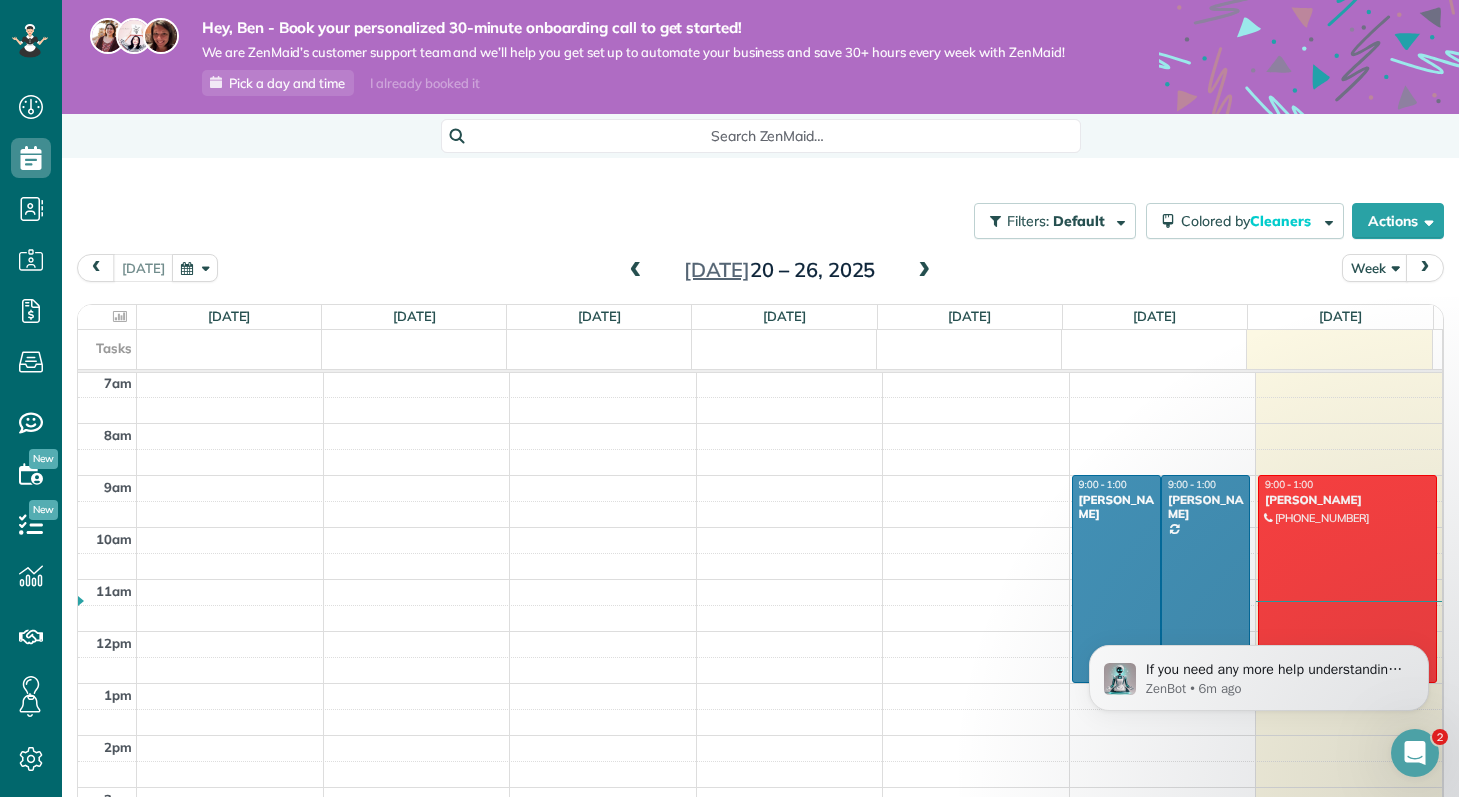 click at bounding box center [1347, 579] 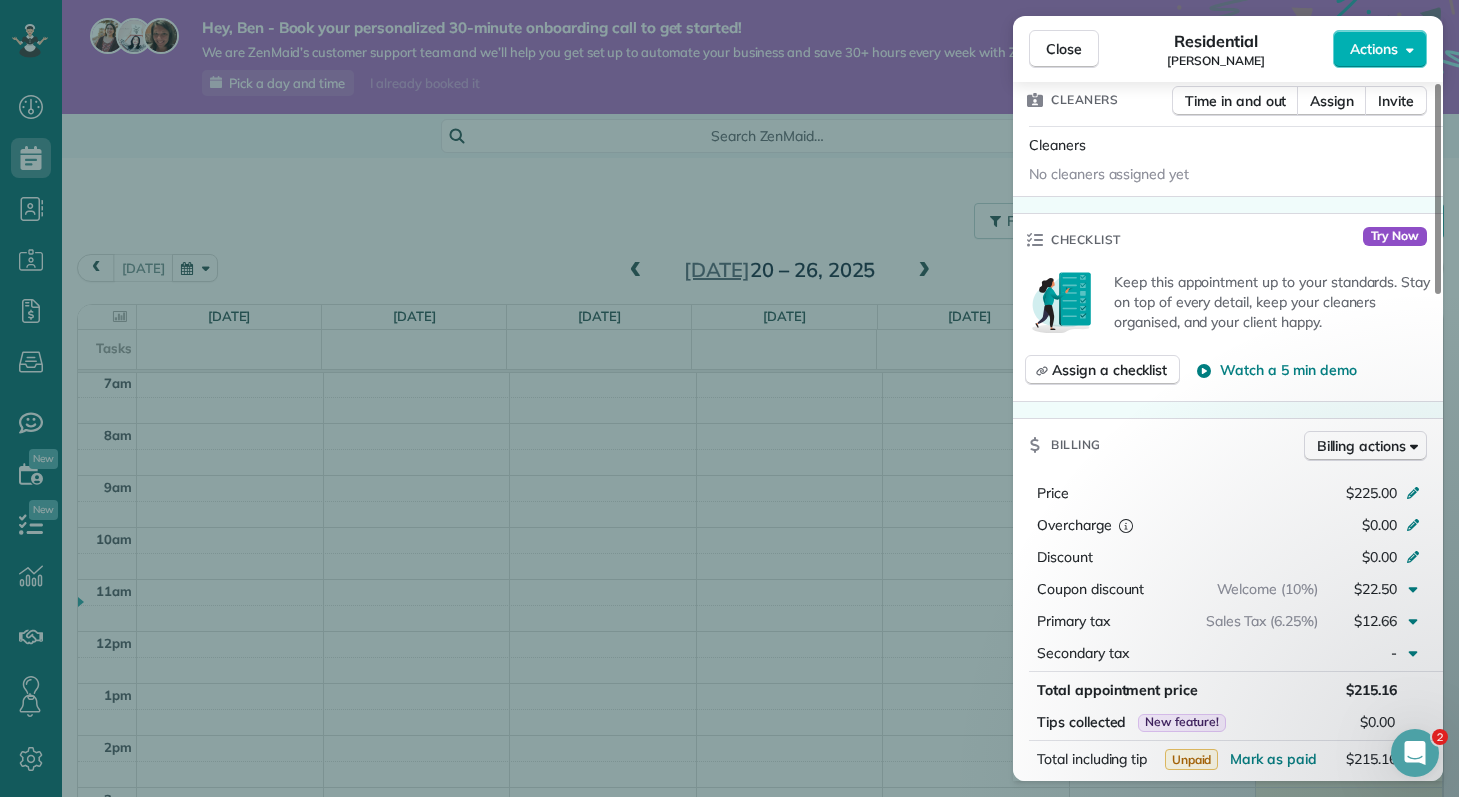 scroll, scrollTop: 532, scrollLeft: 0, axis: vertical 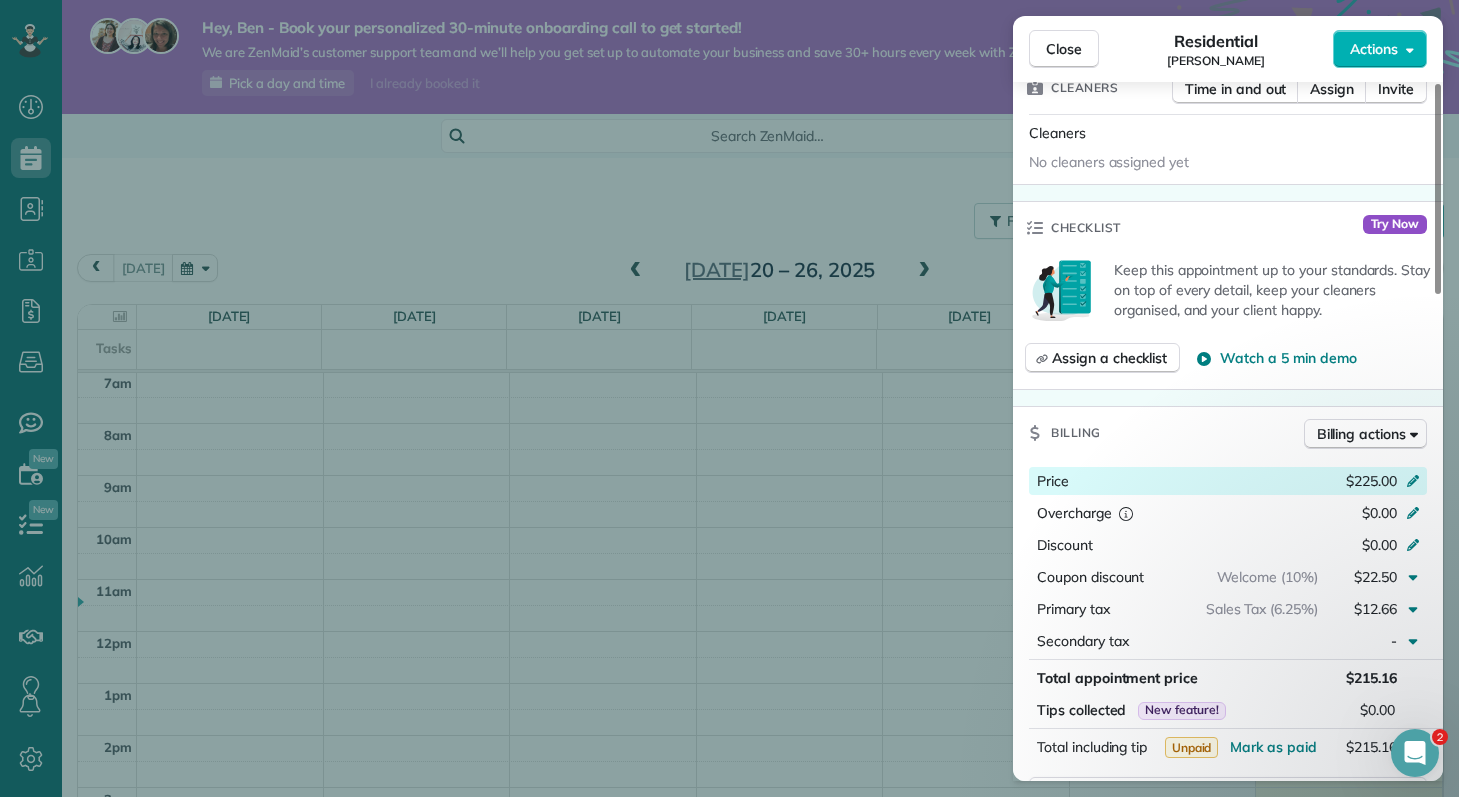 click 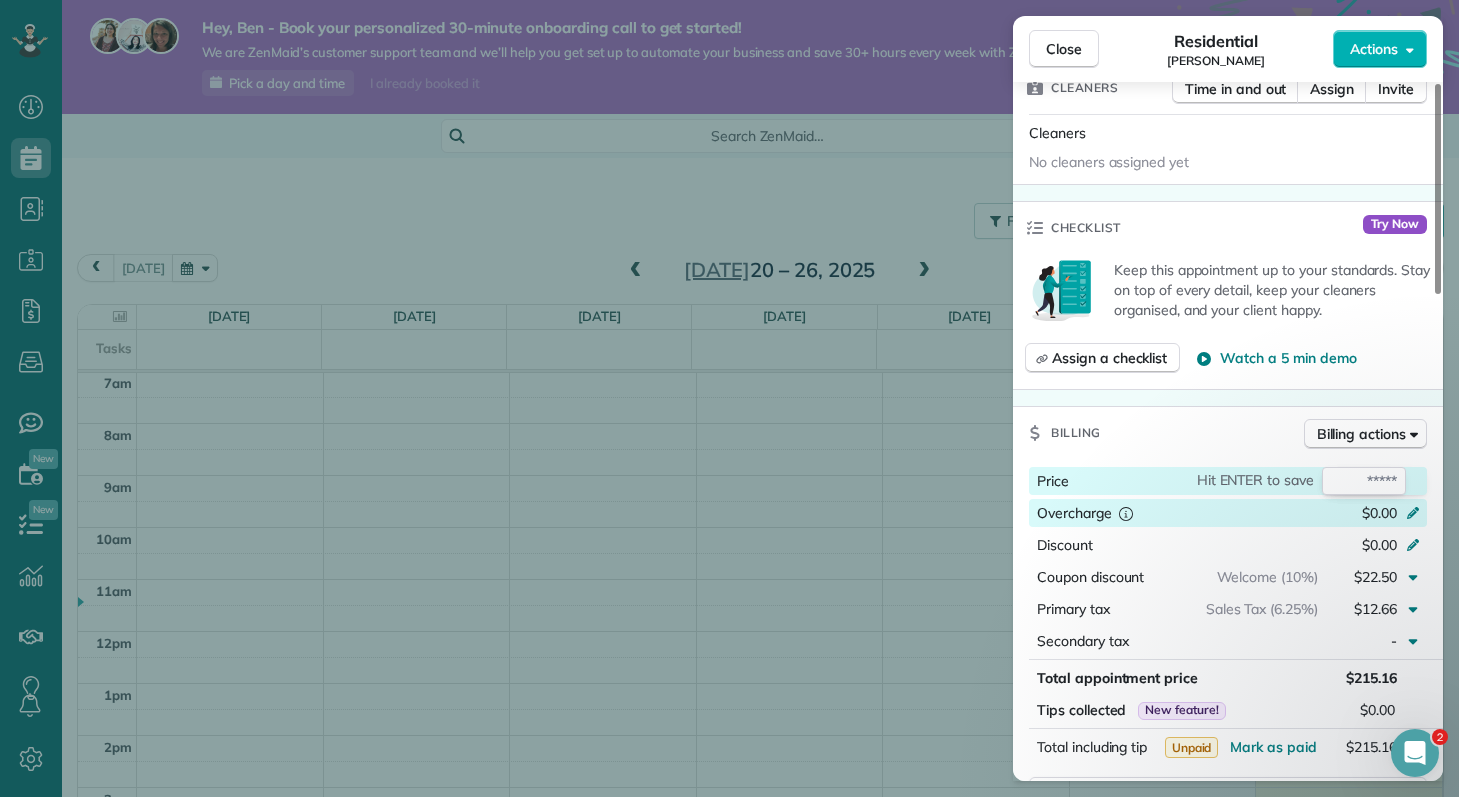 type 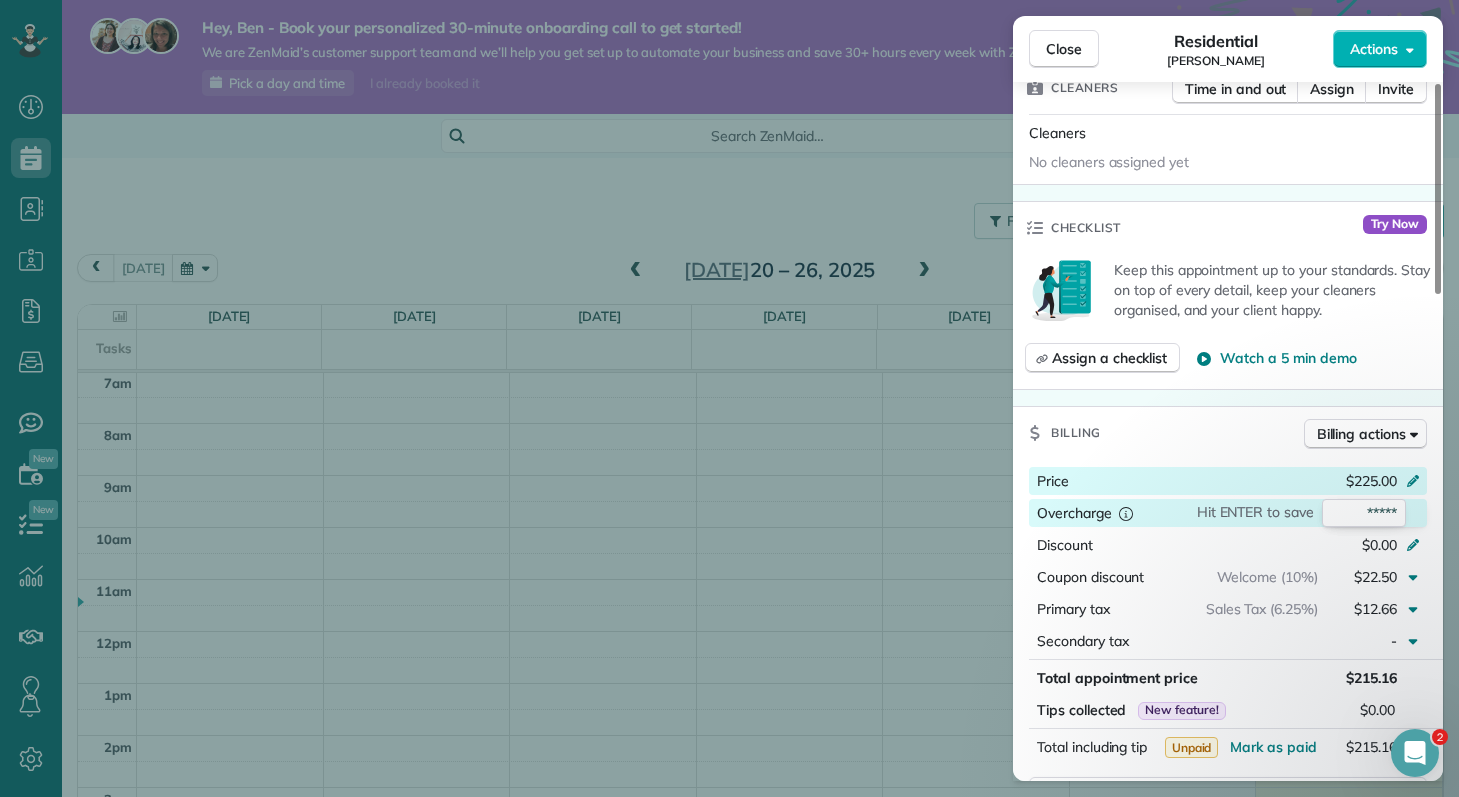 click on "$225.00" at bounding box center (1371, 481) 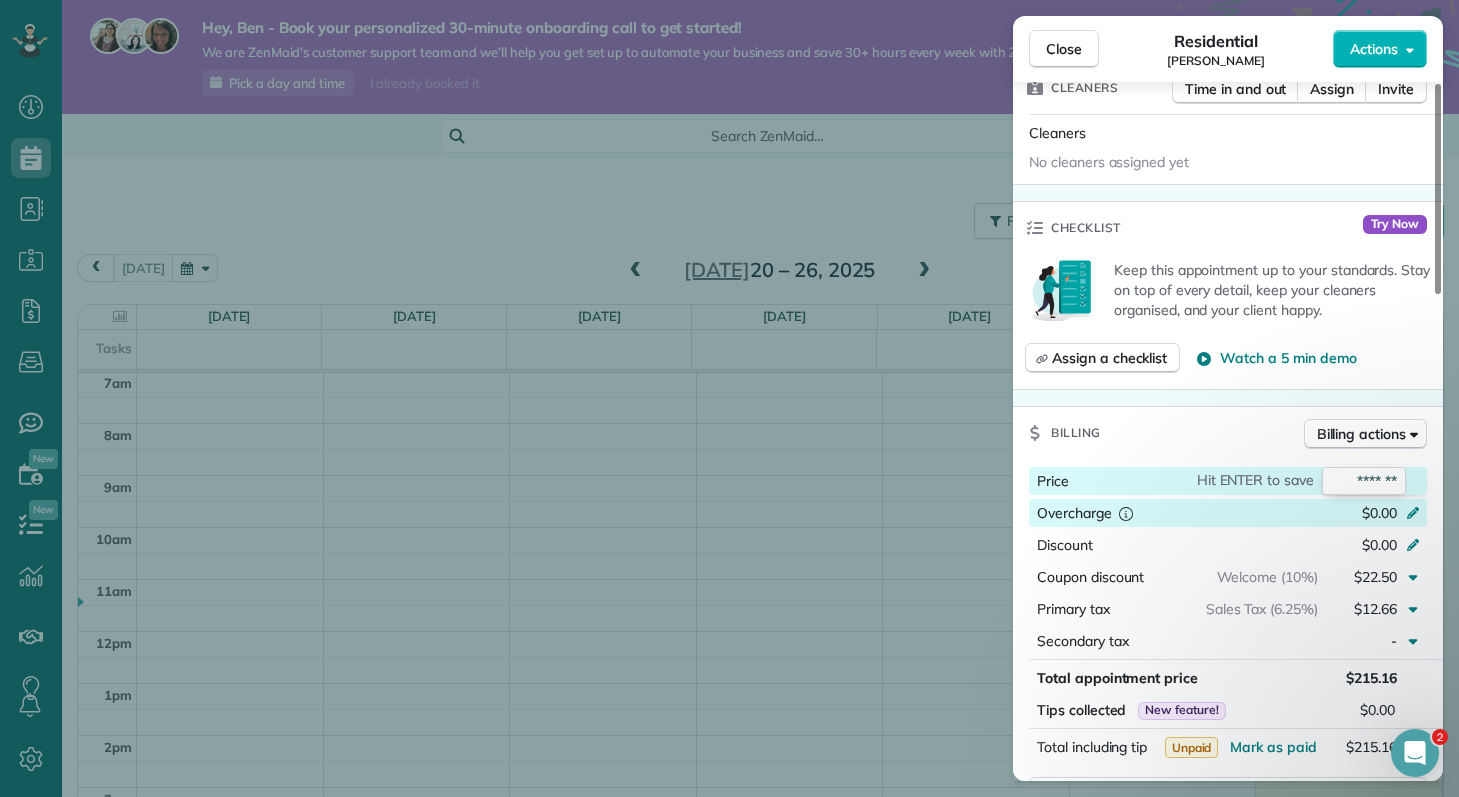 type 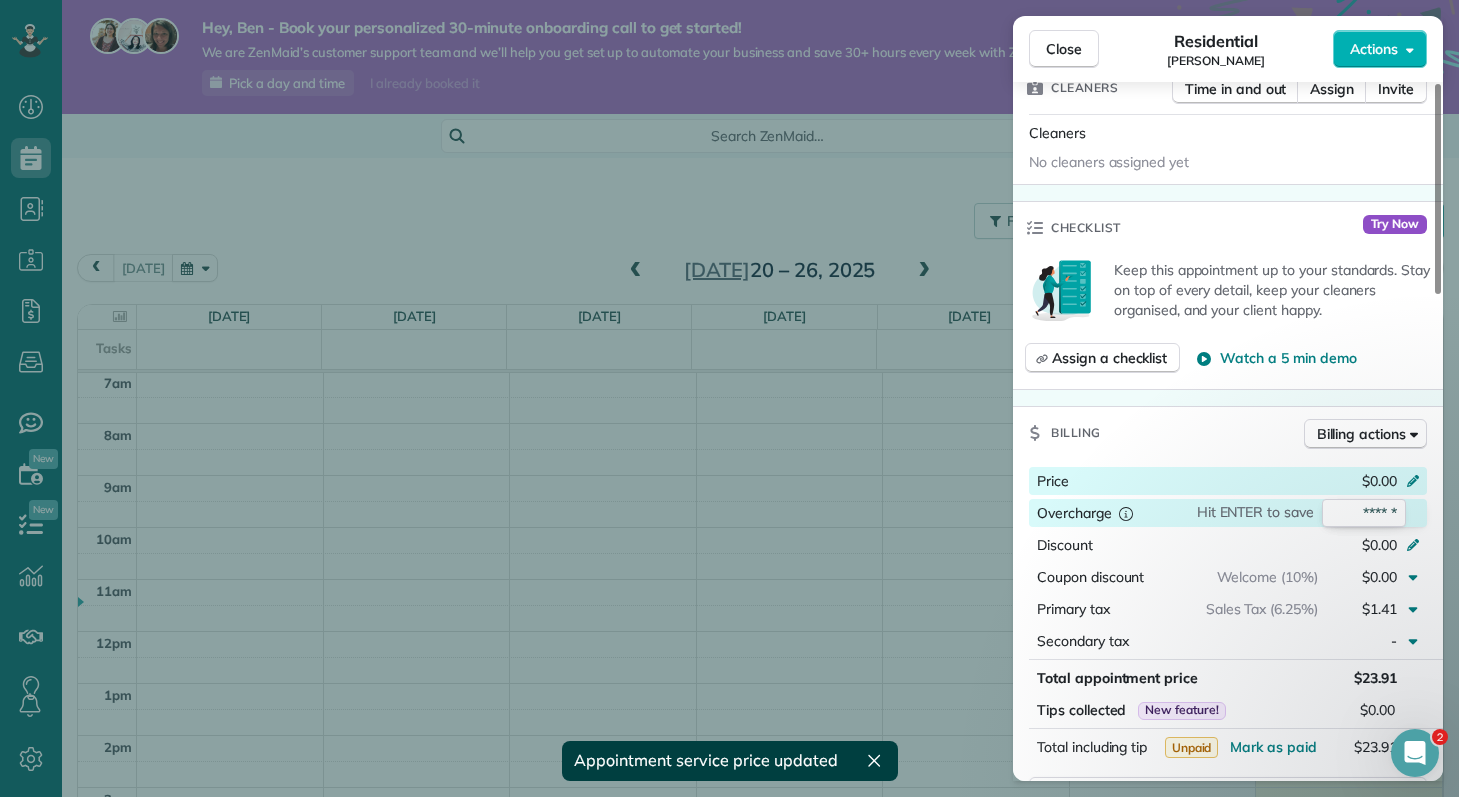 click on "$0.00" at bounding box center (1307, 483) 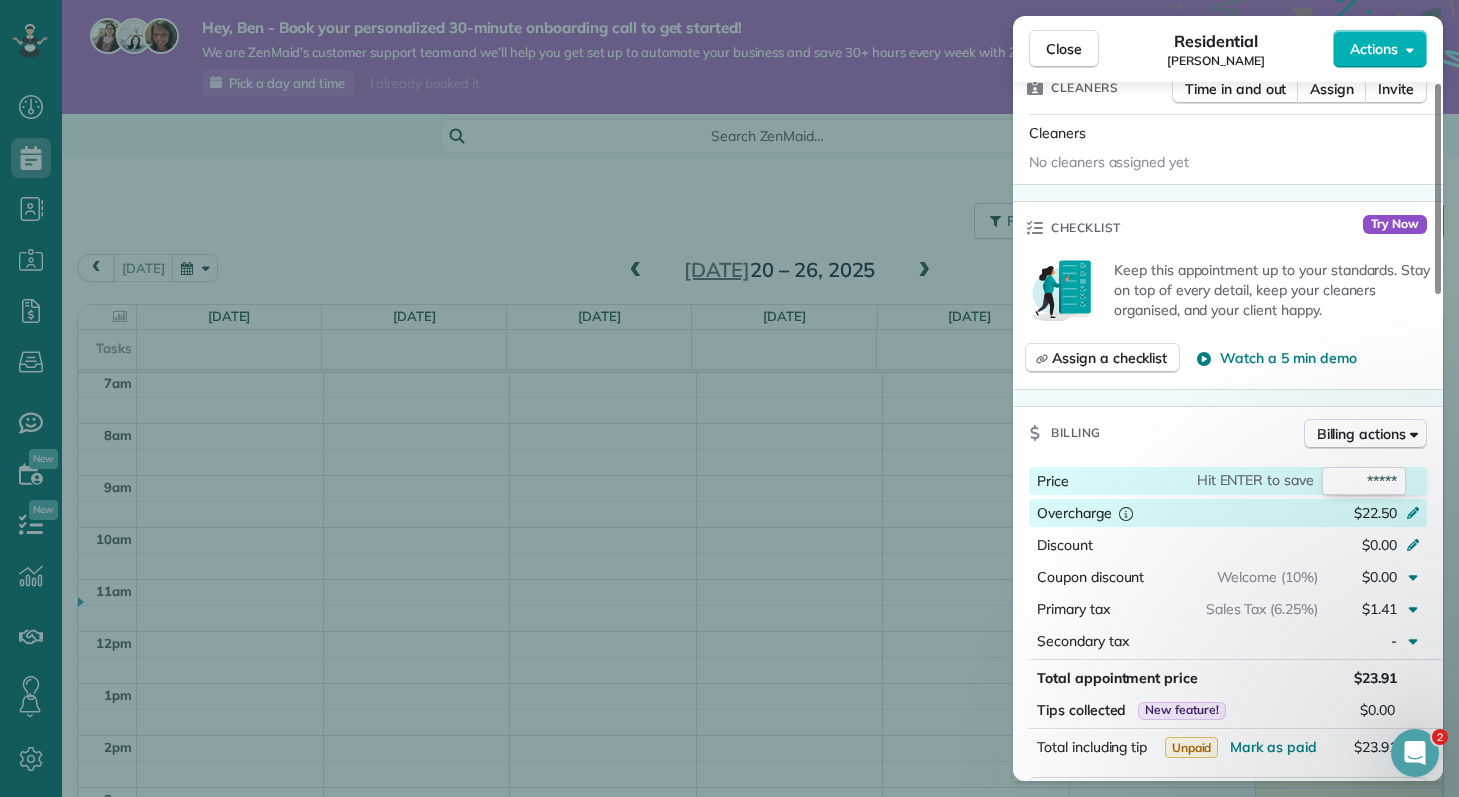 scroll, scrollTop: 0, scrollLeft: 0, axis: both 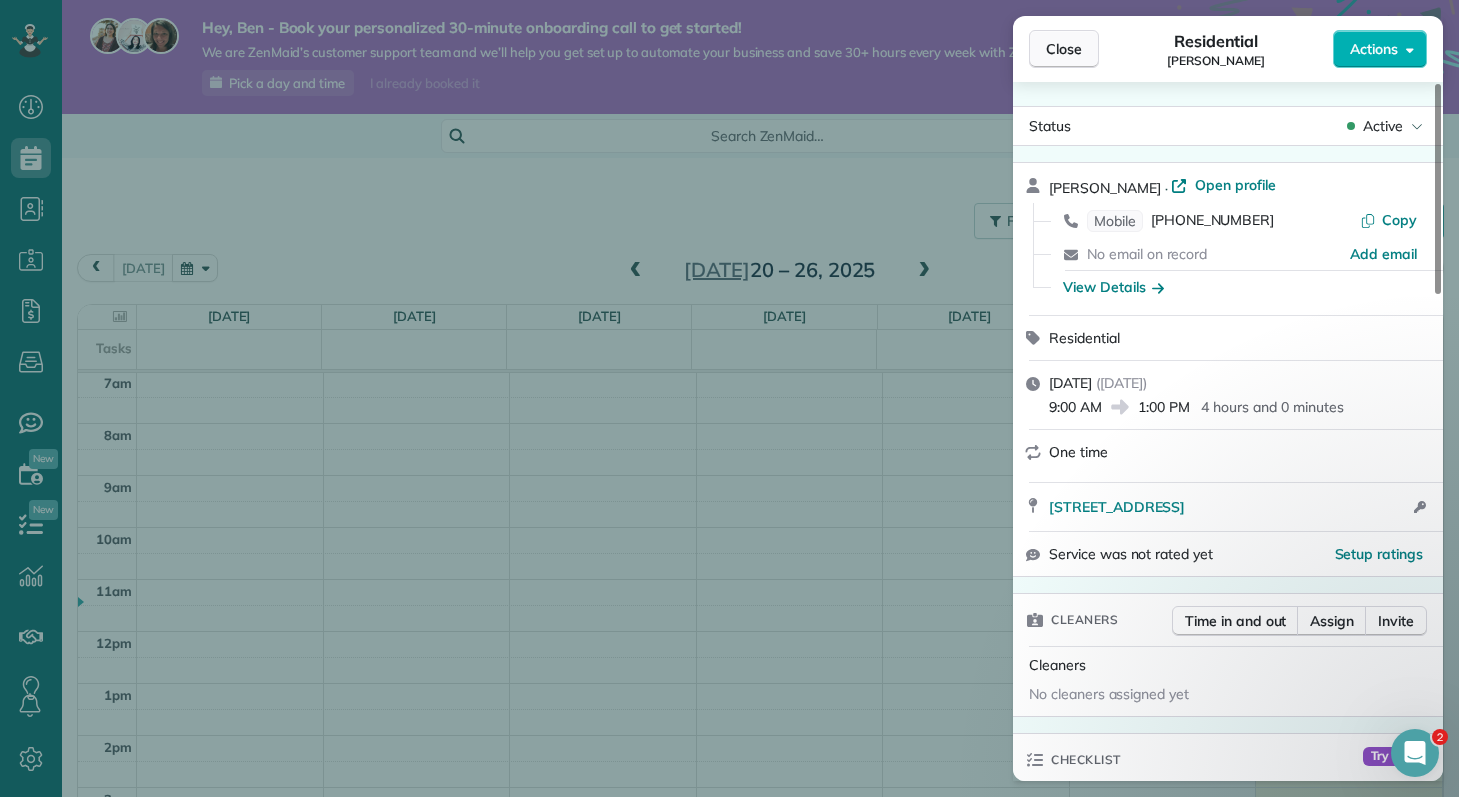 click on "Close" at bounding box center (1064, 49) 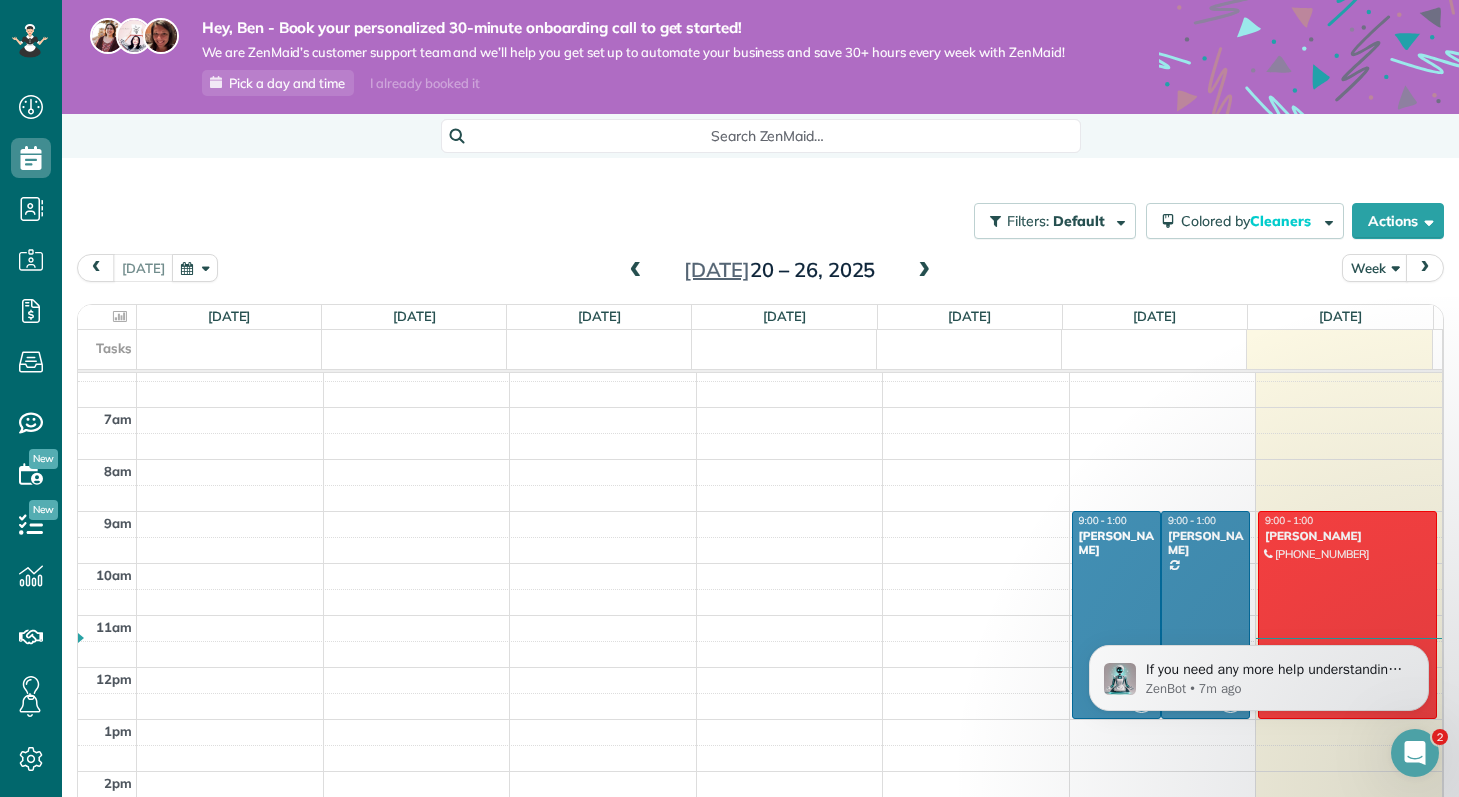 scroll, scrollTop: 231, scrollLeft: 0, axis: vertical 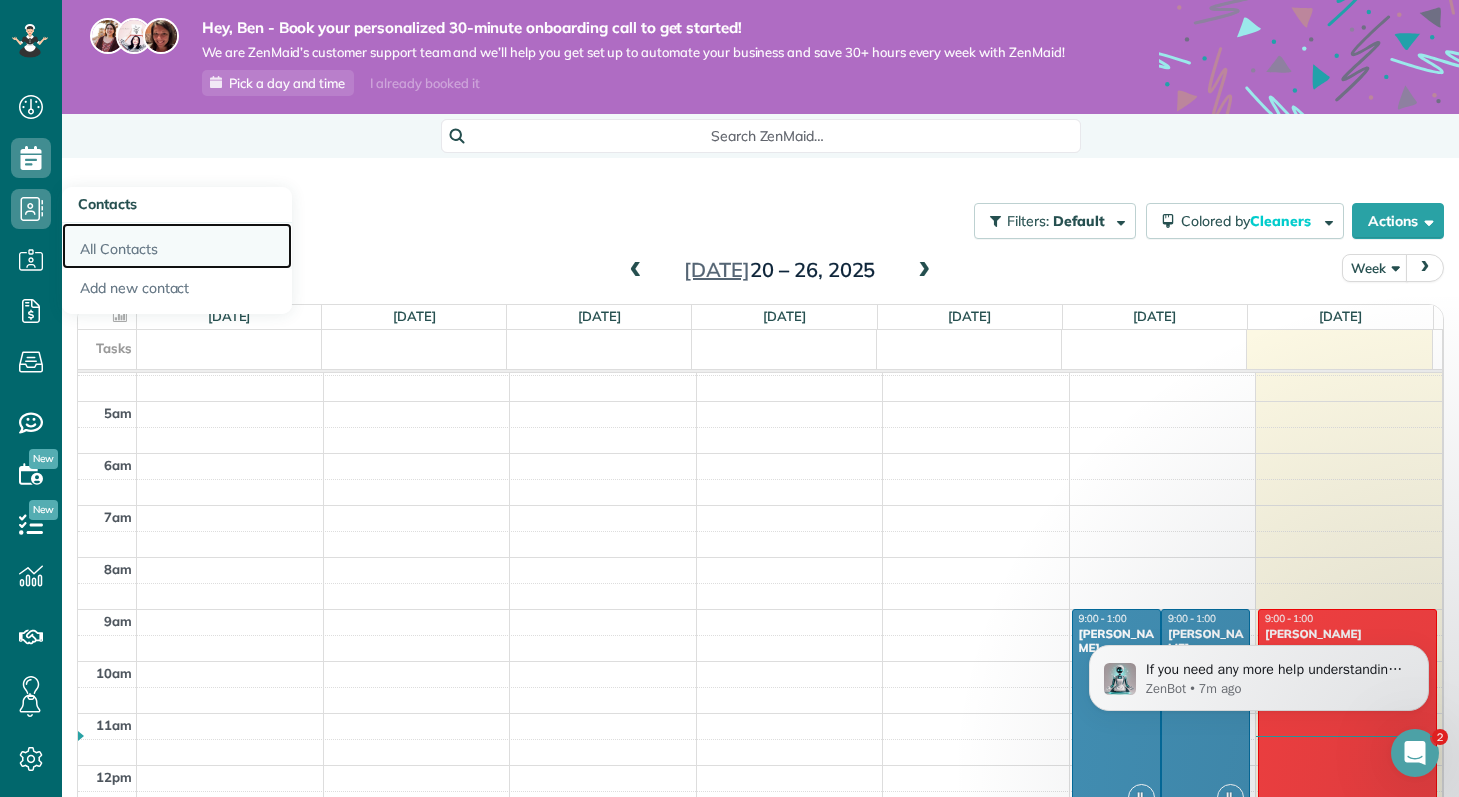 click on "All Contacts" at bounding box center (177, 246) 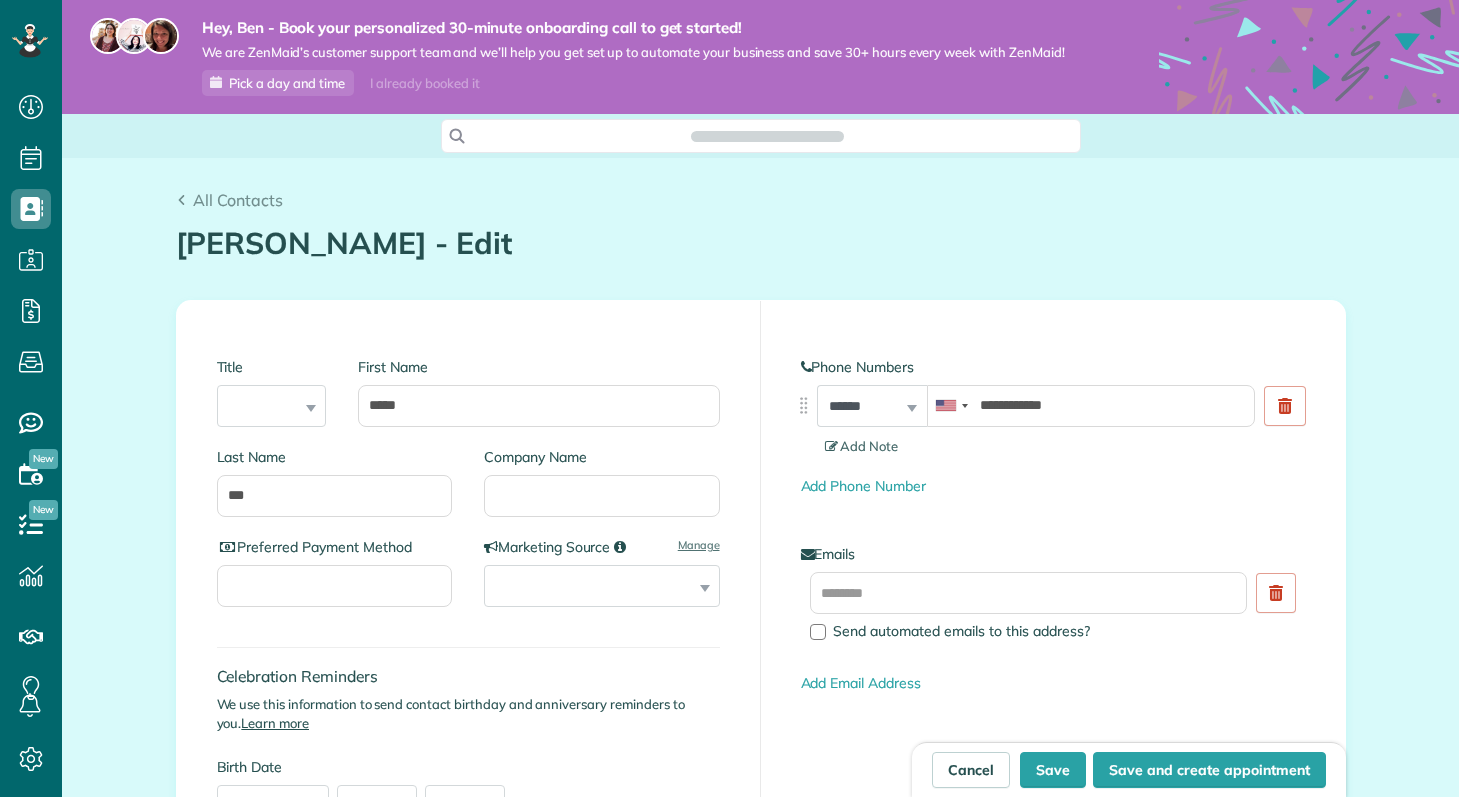 scroll, scrollTop: 0, scrollLeft: 0, axis: both 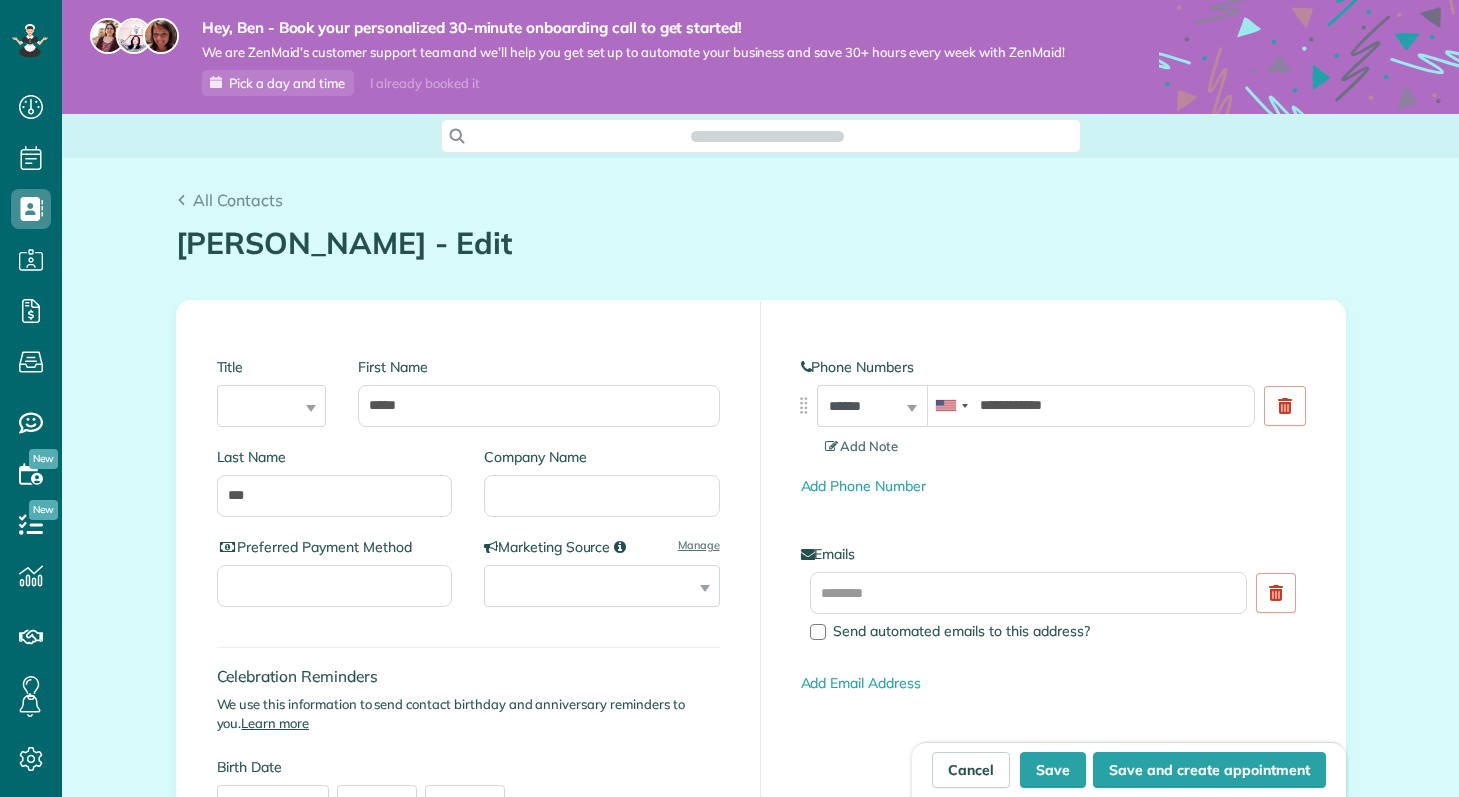 type on "**********" 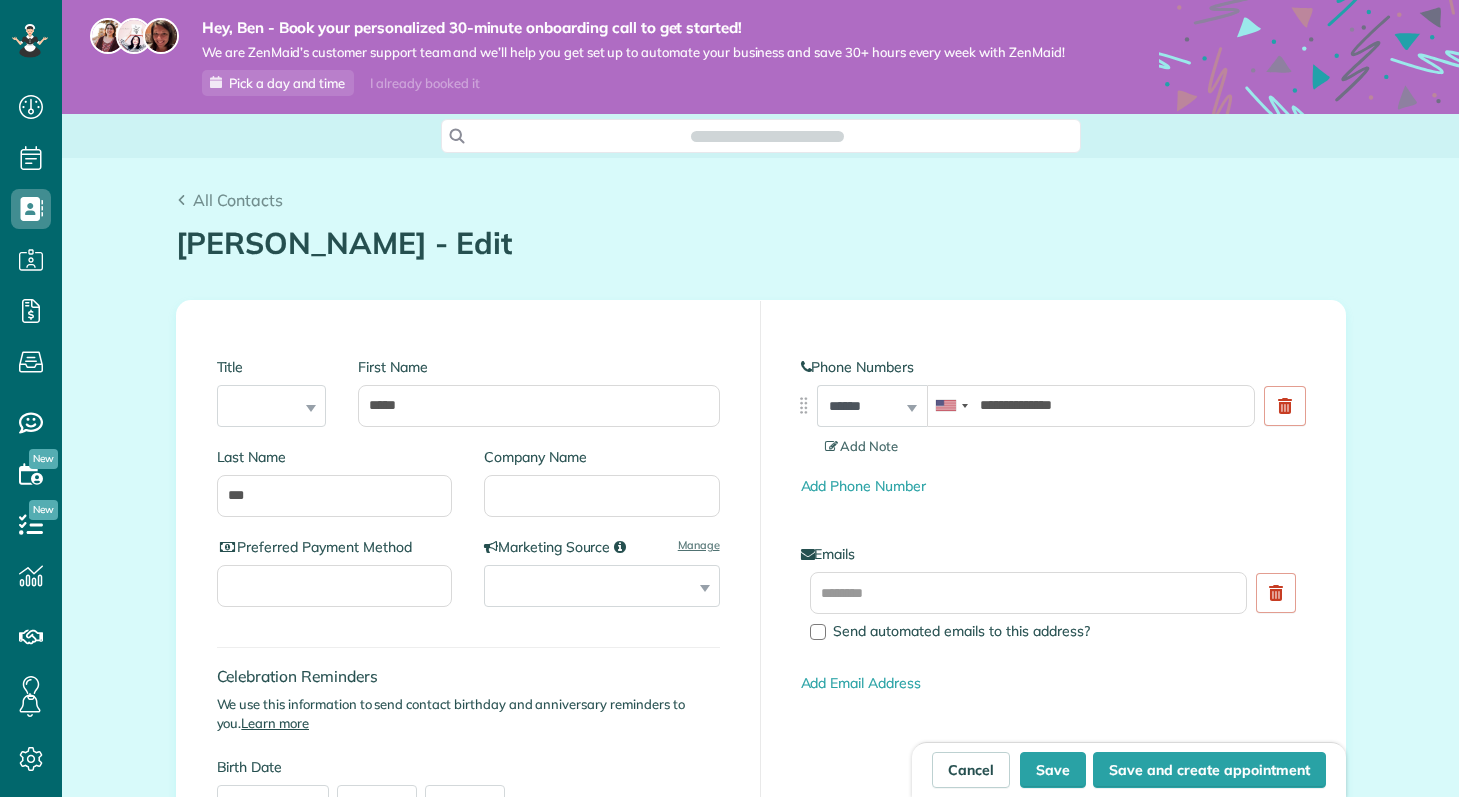 scroll, scrollTop: 797, scrollLeft: 62, axis: both 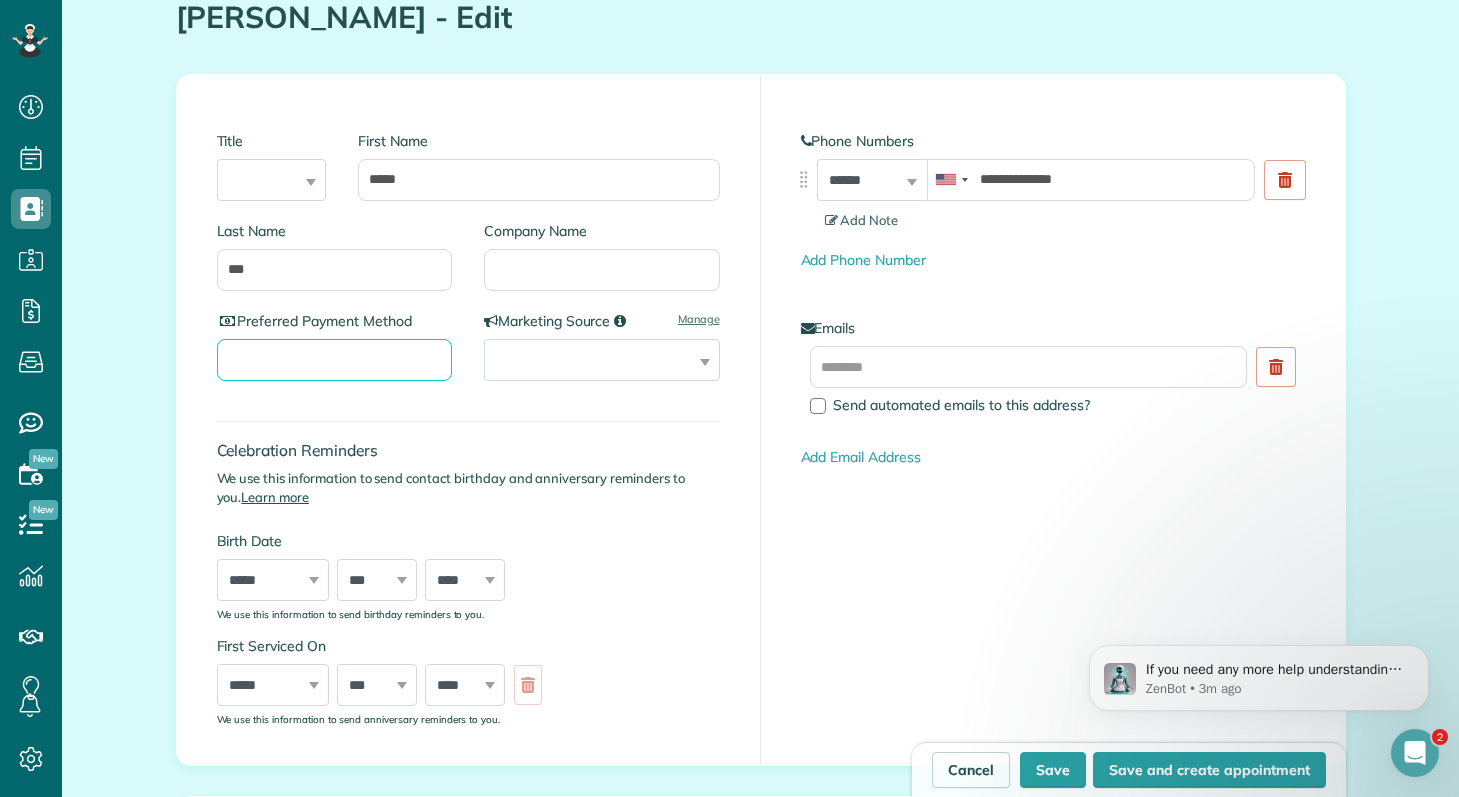 click on "Preferred Payment Method" at bounding box center (335, 360) 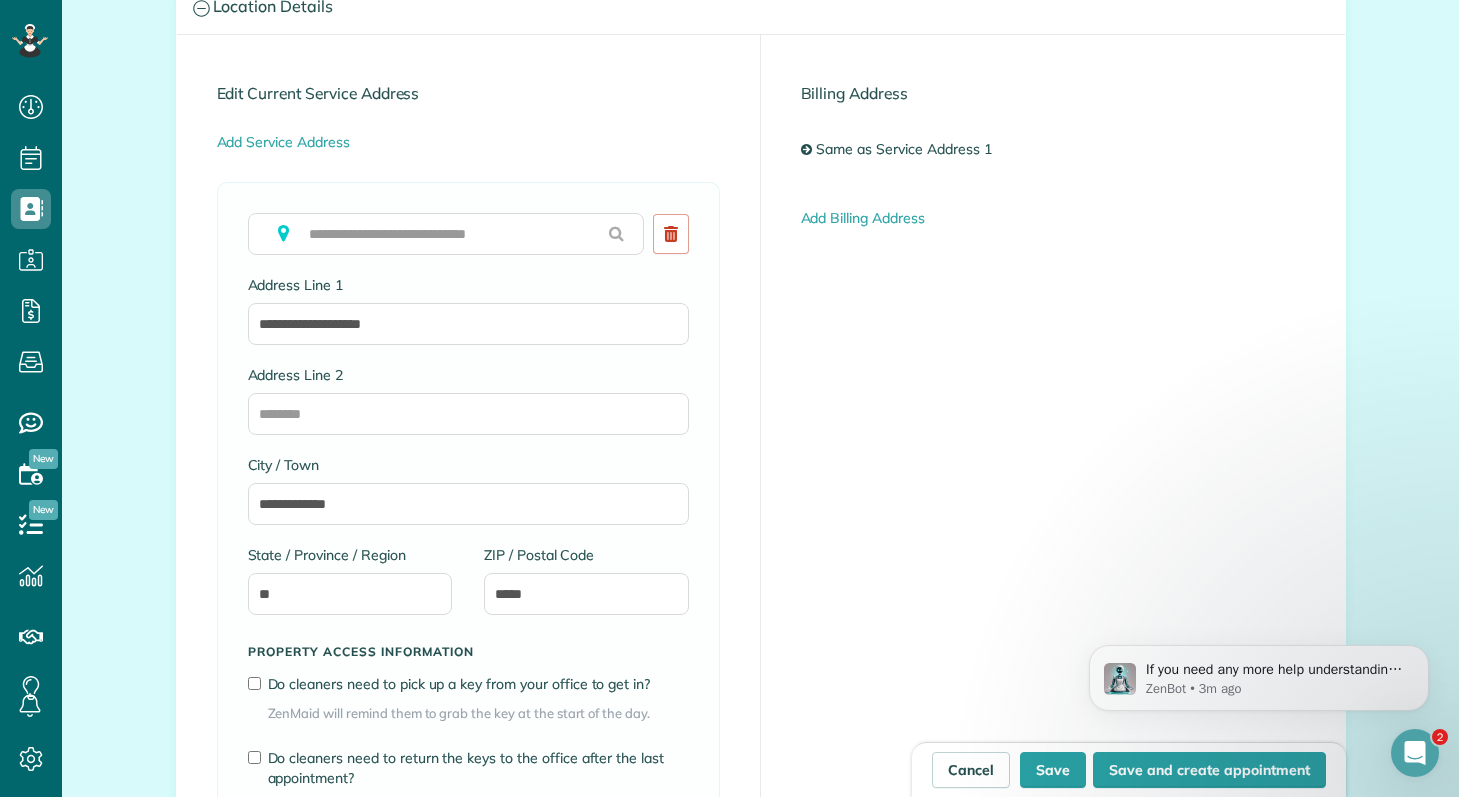 scroll, scrollTop: 1037, scrollLeft: 0, axis: vertical 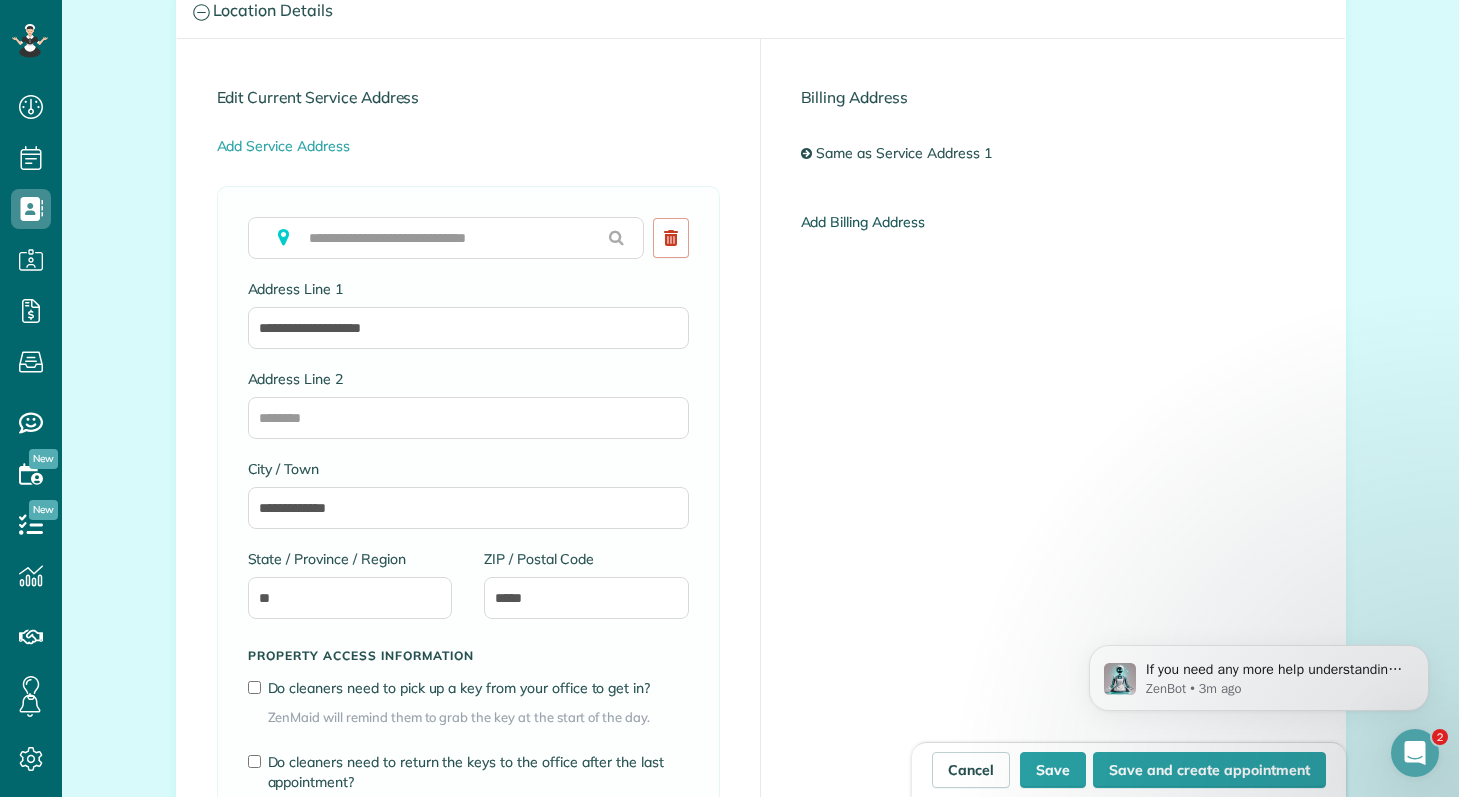 type on "******" 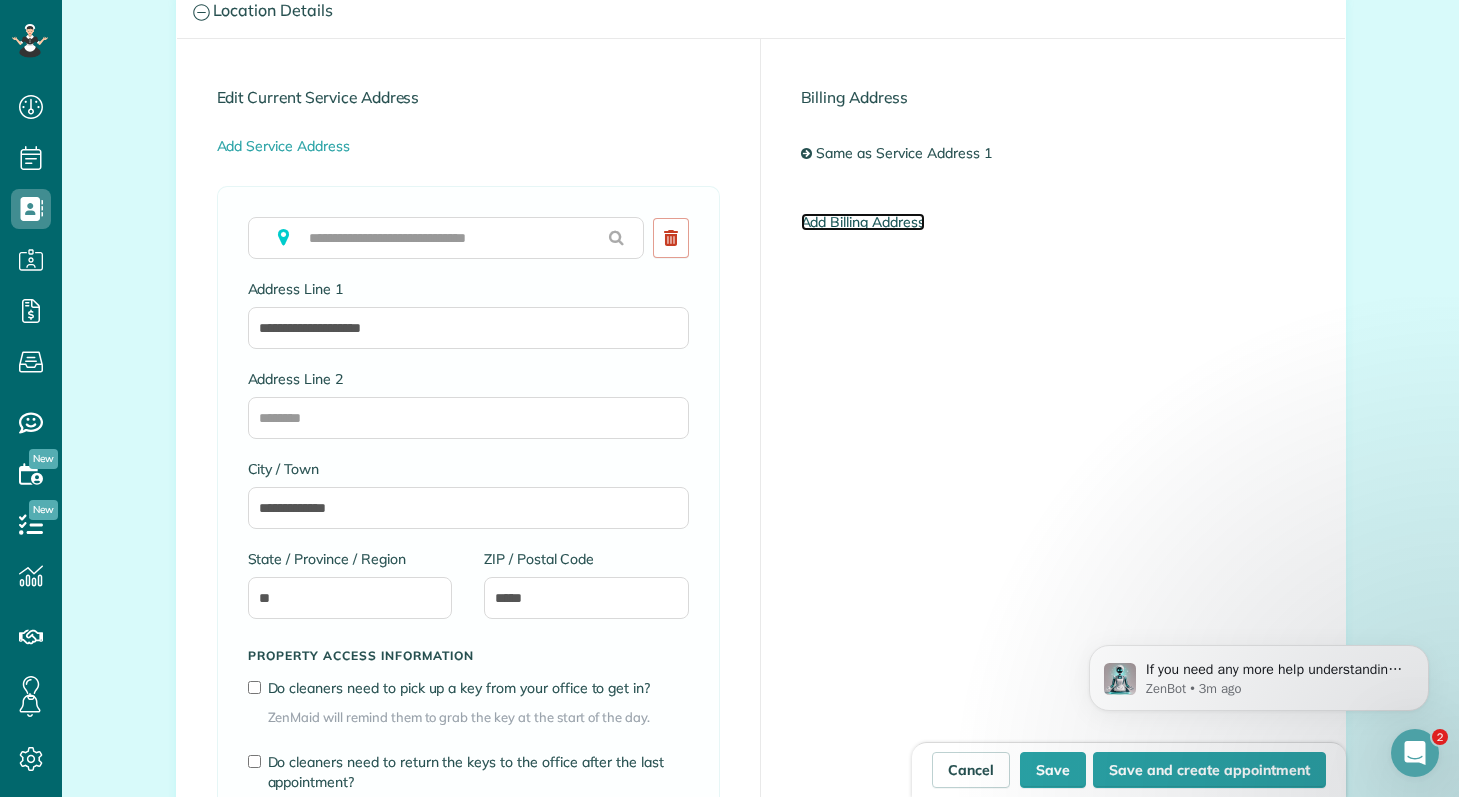 click on "Add Billing Address" at bounding box center [863, 222] 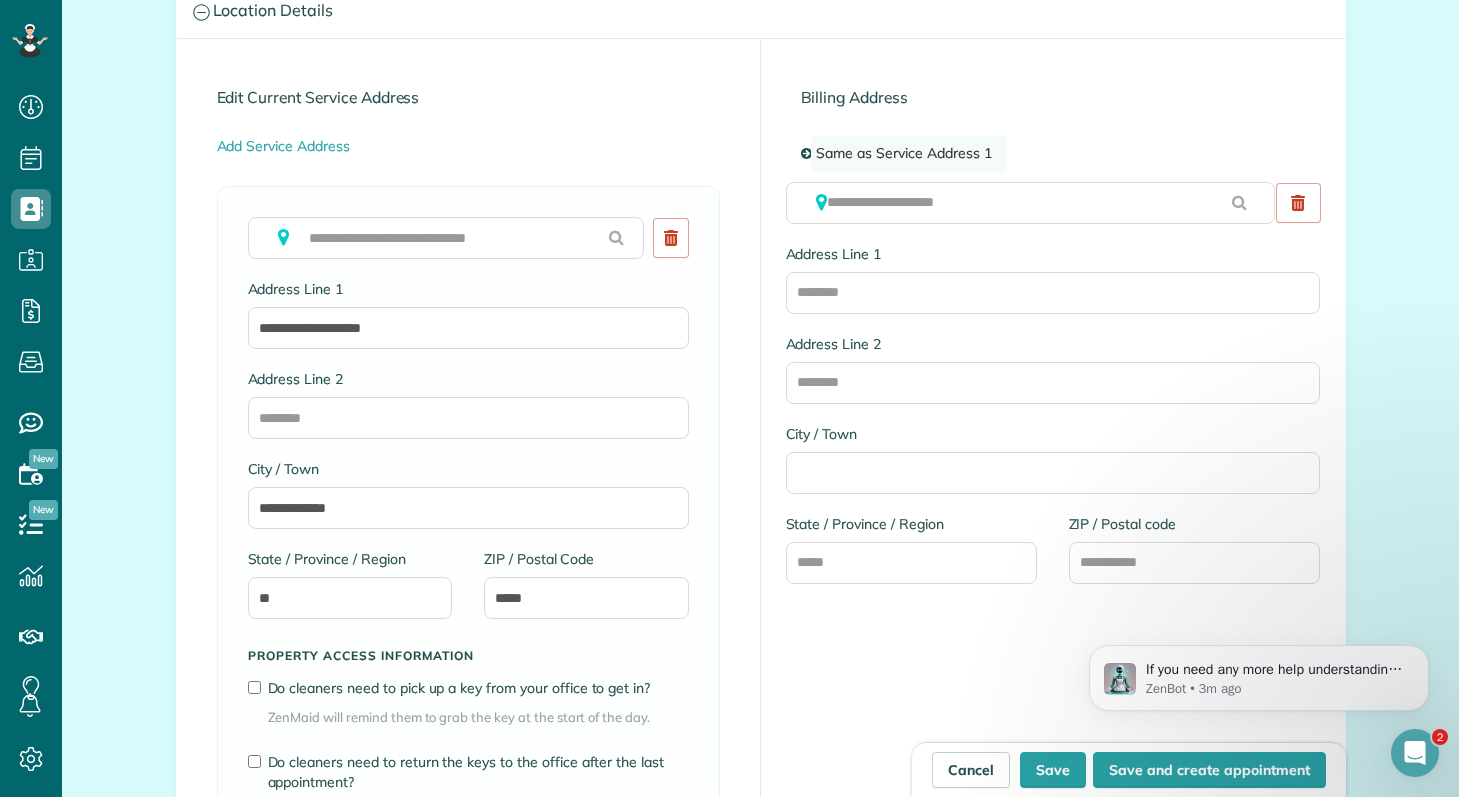 click on "Same as Service Address 1" at bounding box center [908, 154] 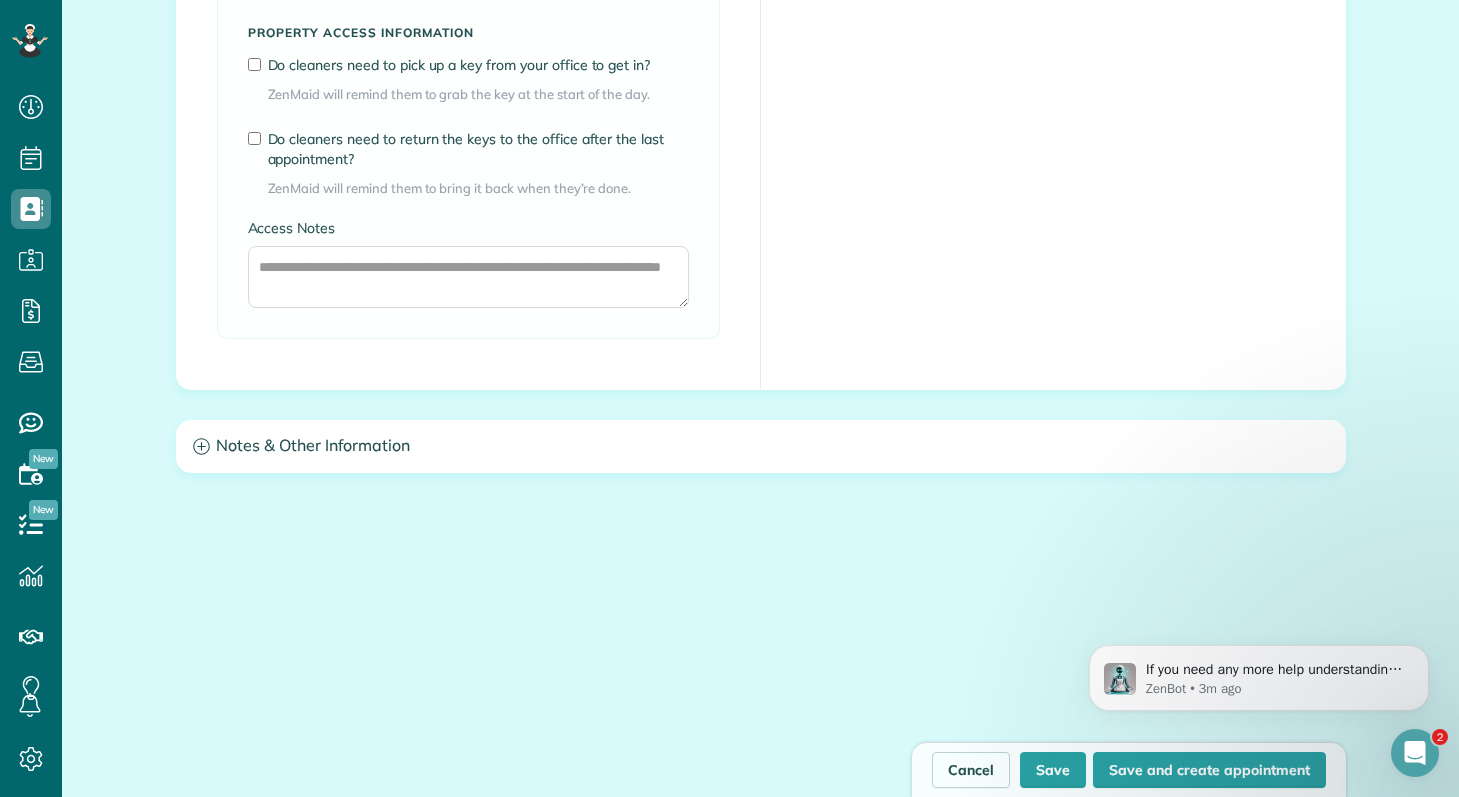 scroll, scrollTop: 1674, scrollLeft: 0, axis: vertical 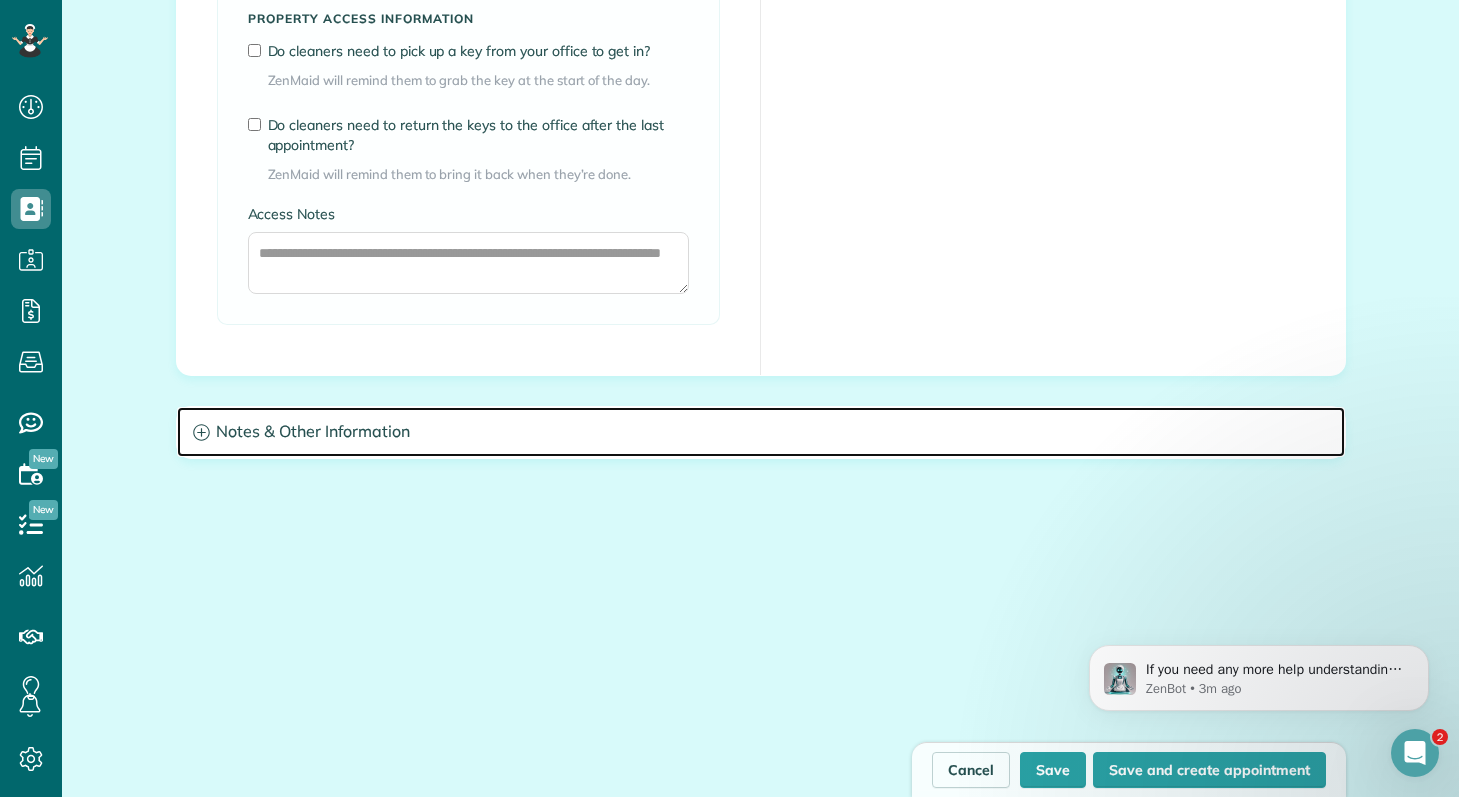 click on "Notes & Other Information" at bounding box center [761, 432] 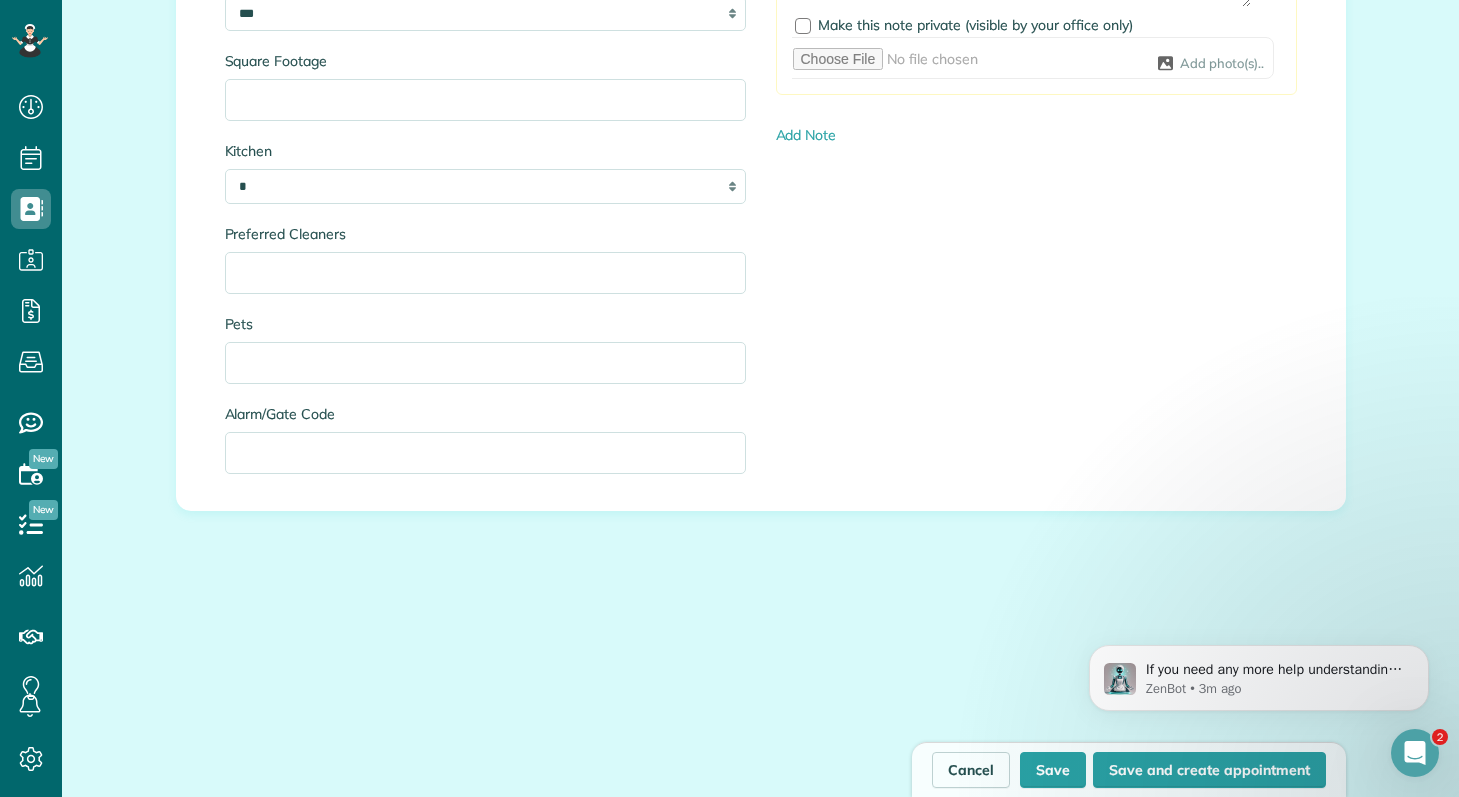 scroll, scrollTop: 2368, scrollLeft: 0, axis: vertical 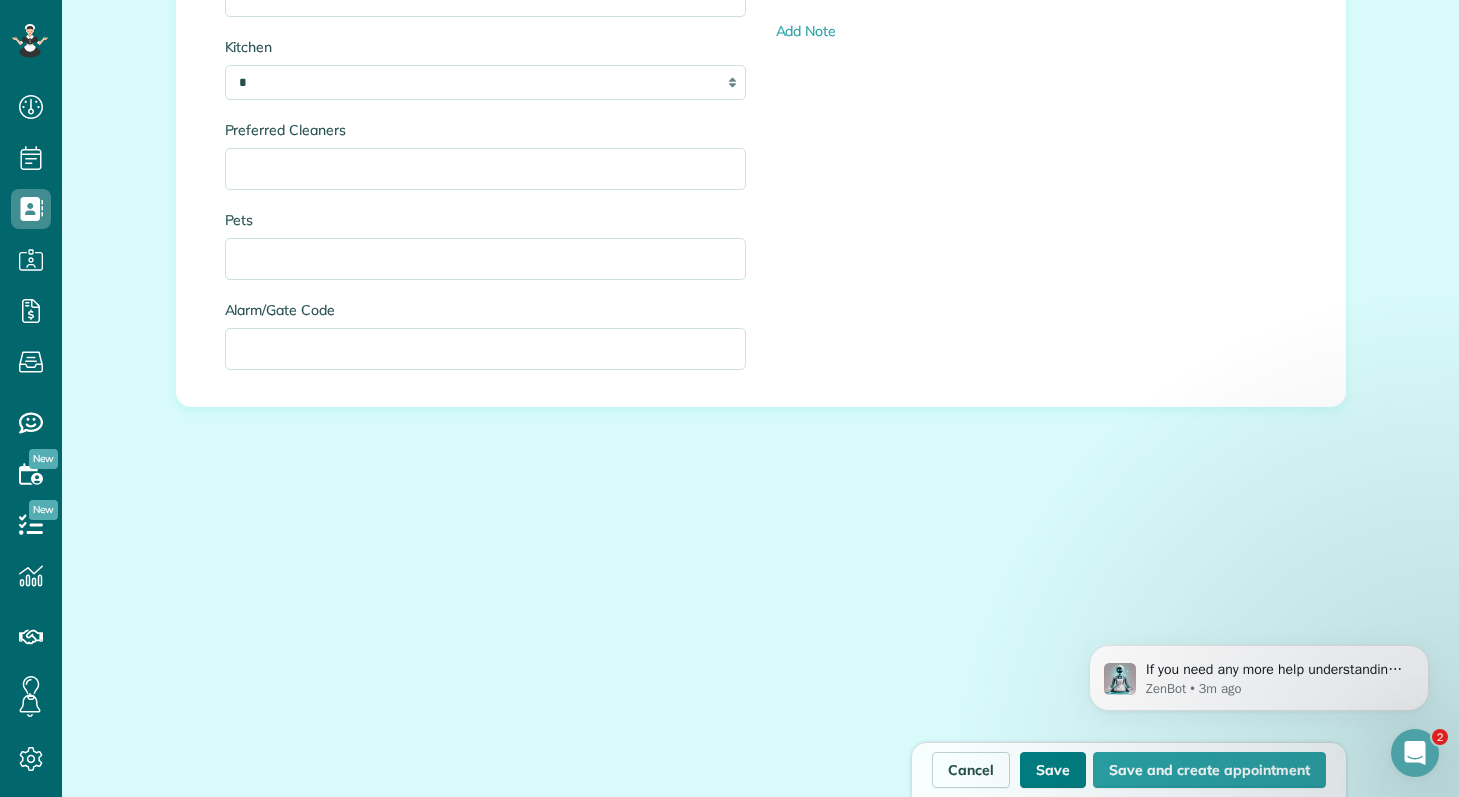 click on "Save" at bounding box center [1053, 770] 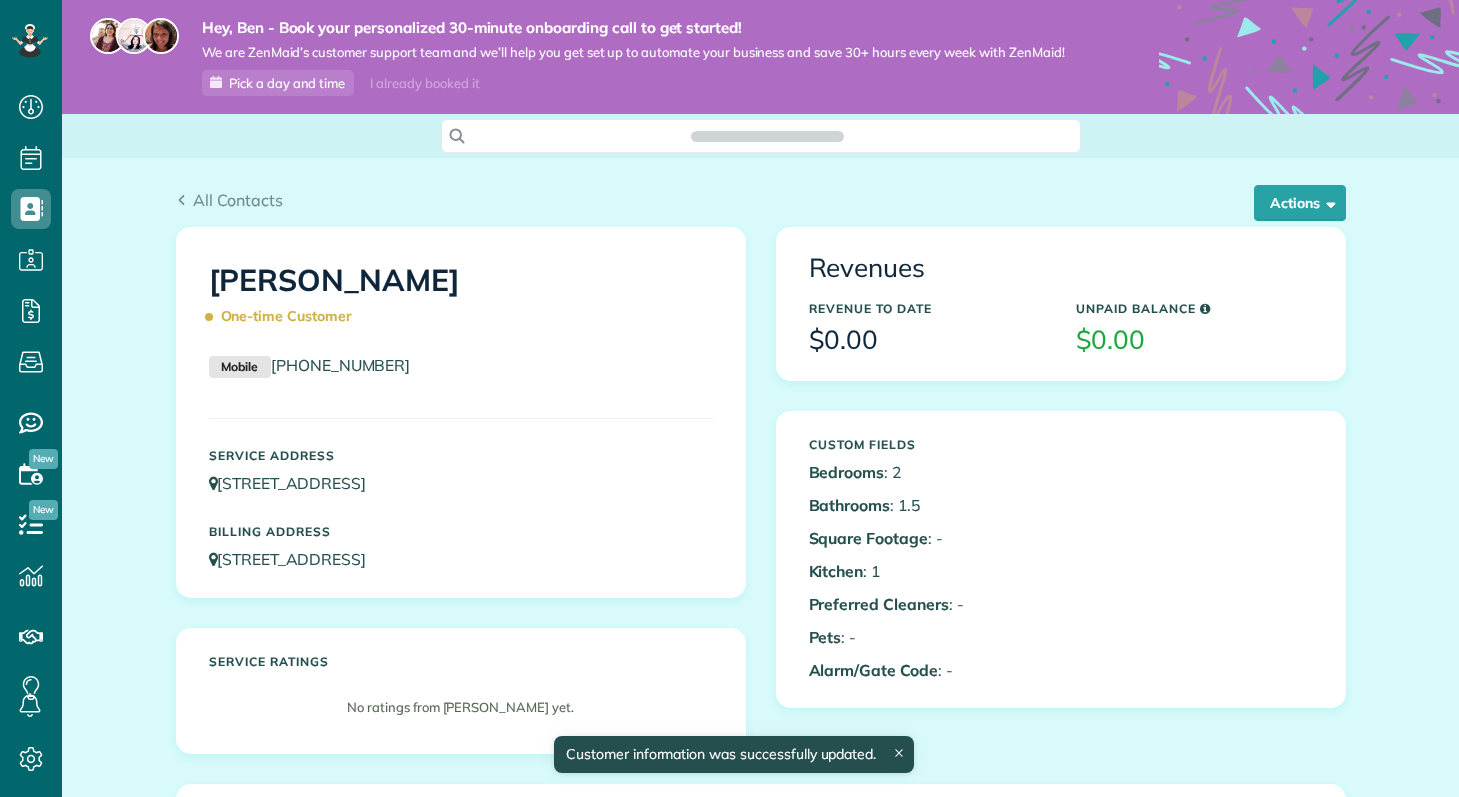 scroll, scrollTop: 0, scrollLeft: 0, axis: both 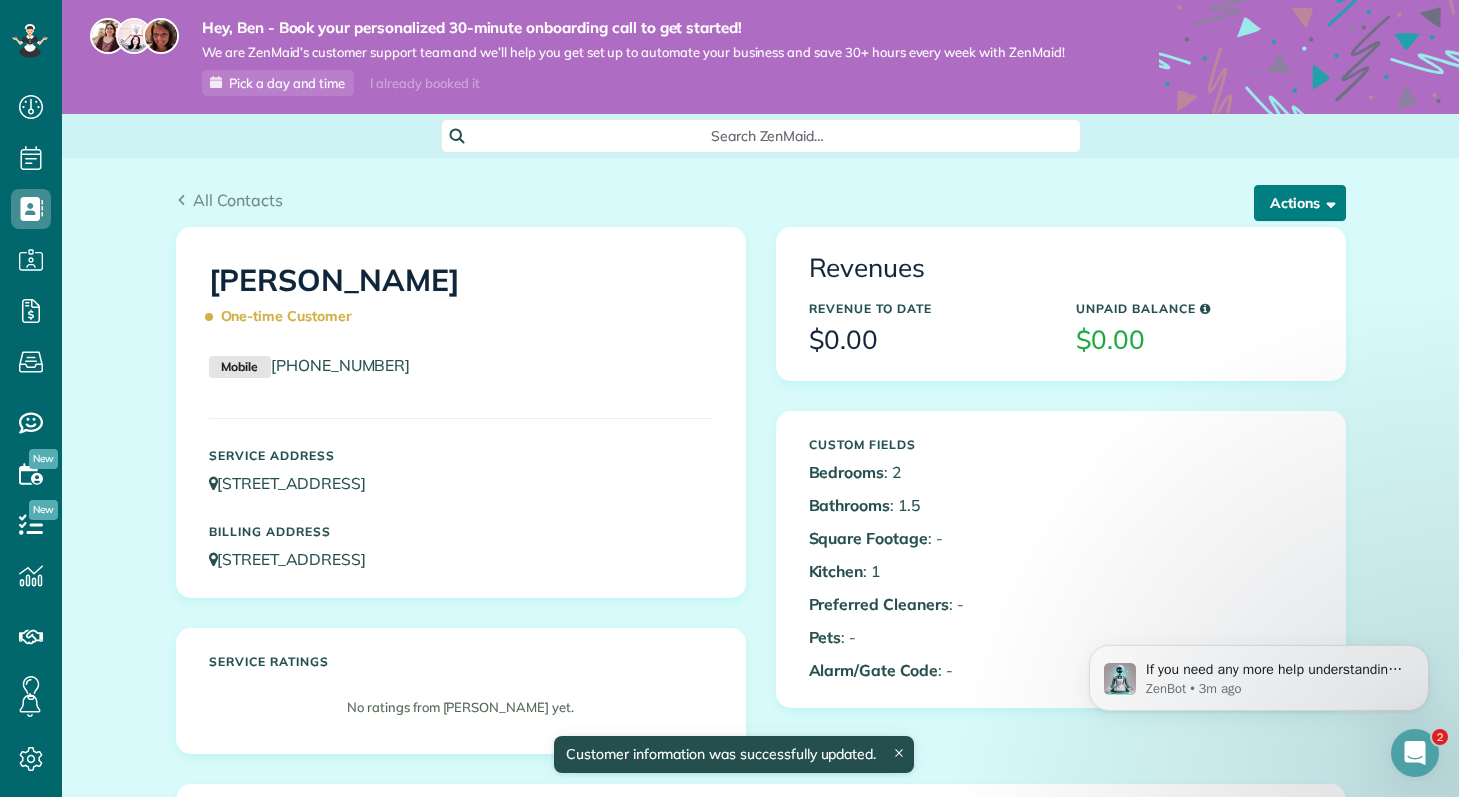 click on "Actions" at bounding box center (1300, 203) 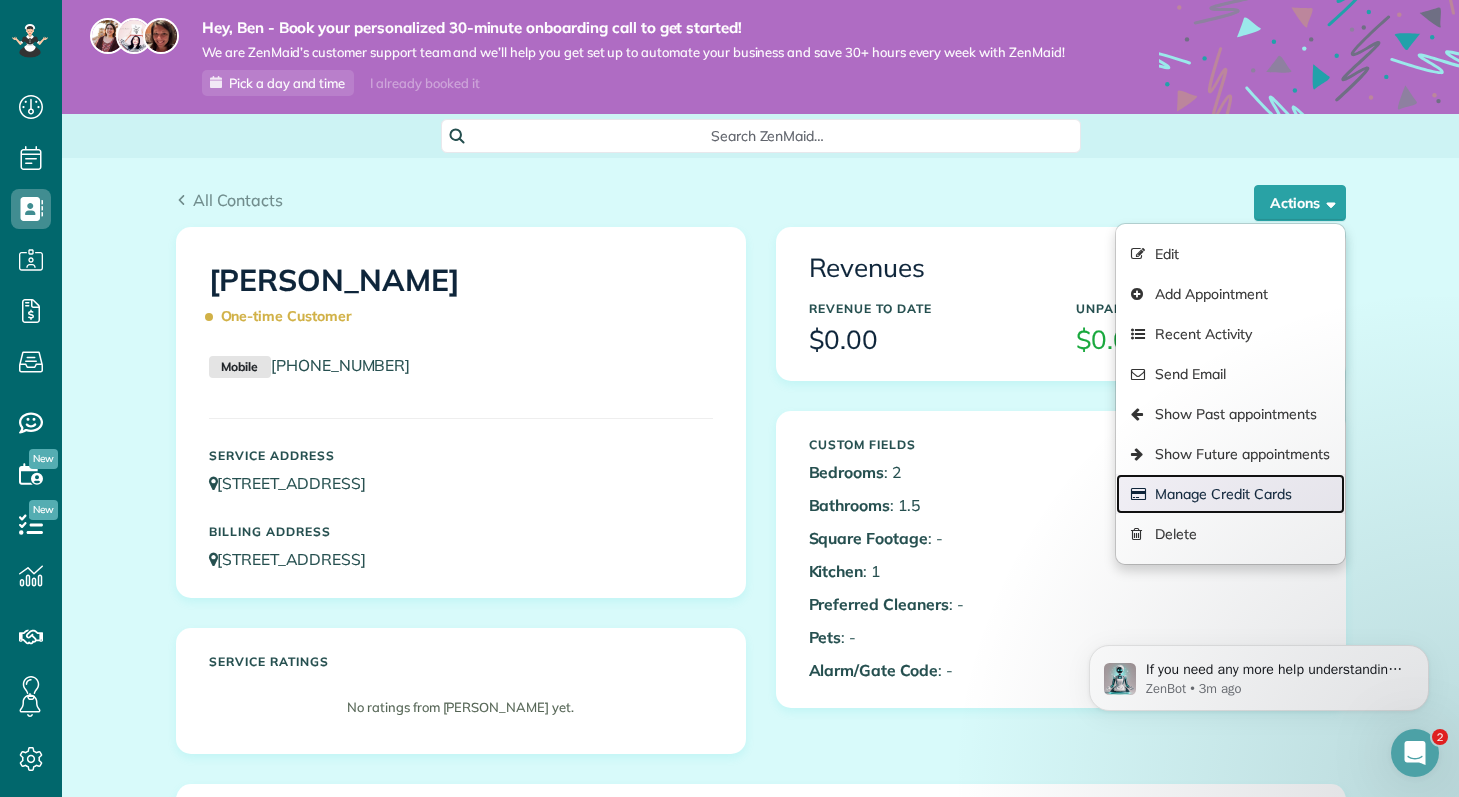 click on "Manage Credit Cards" at bounding box center (1230, 494) 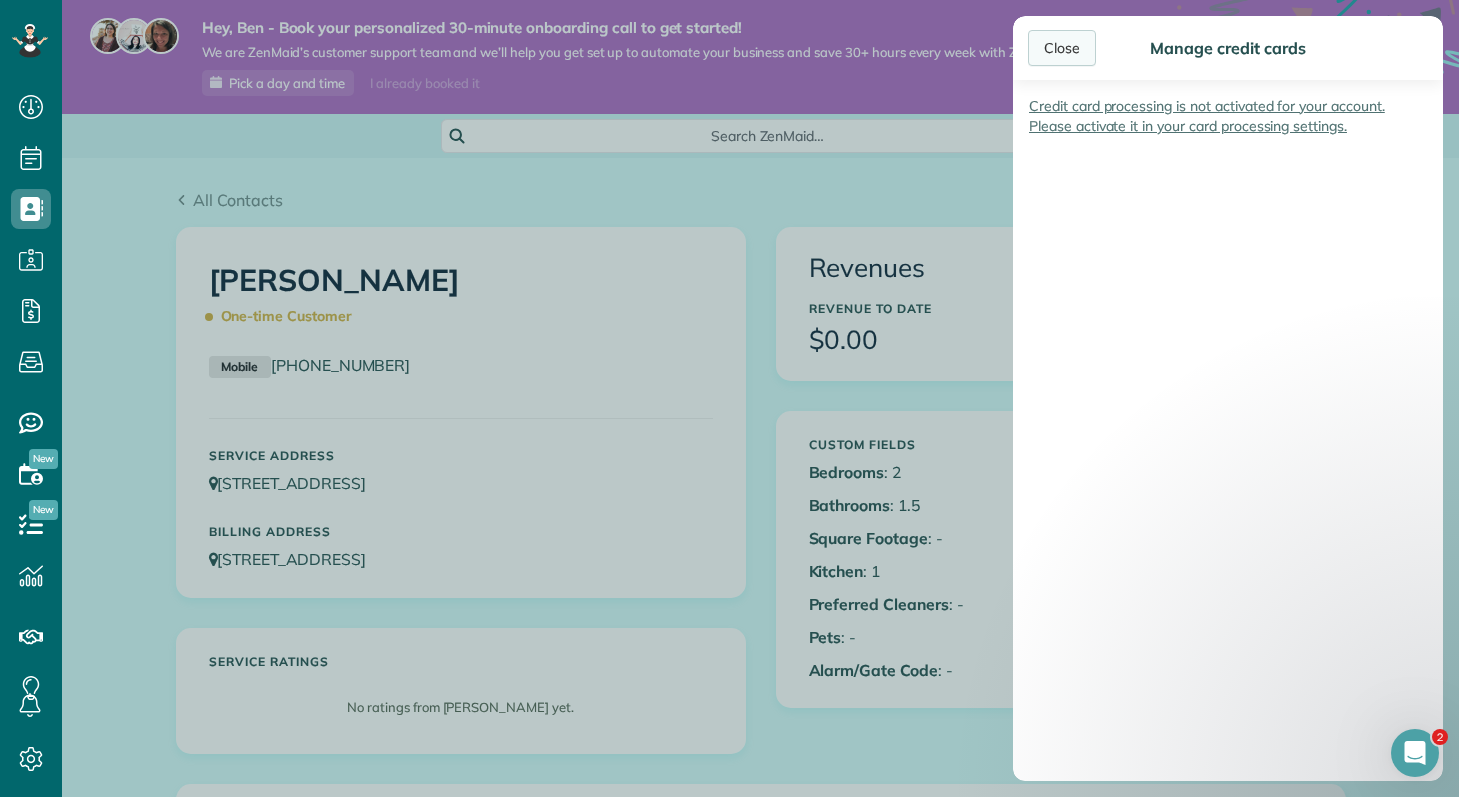 click on "Close" at bounding box center [1062, 48] 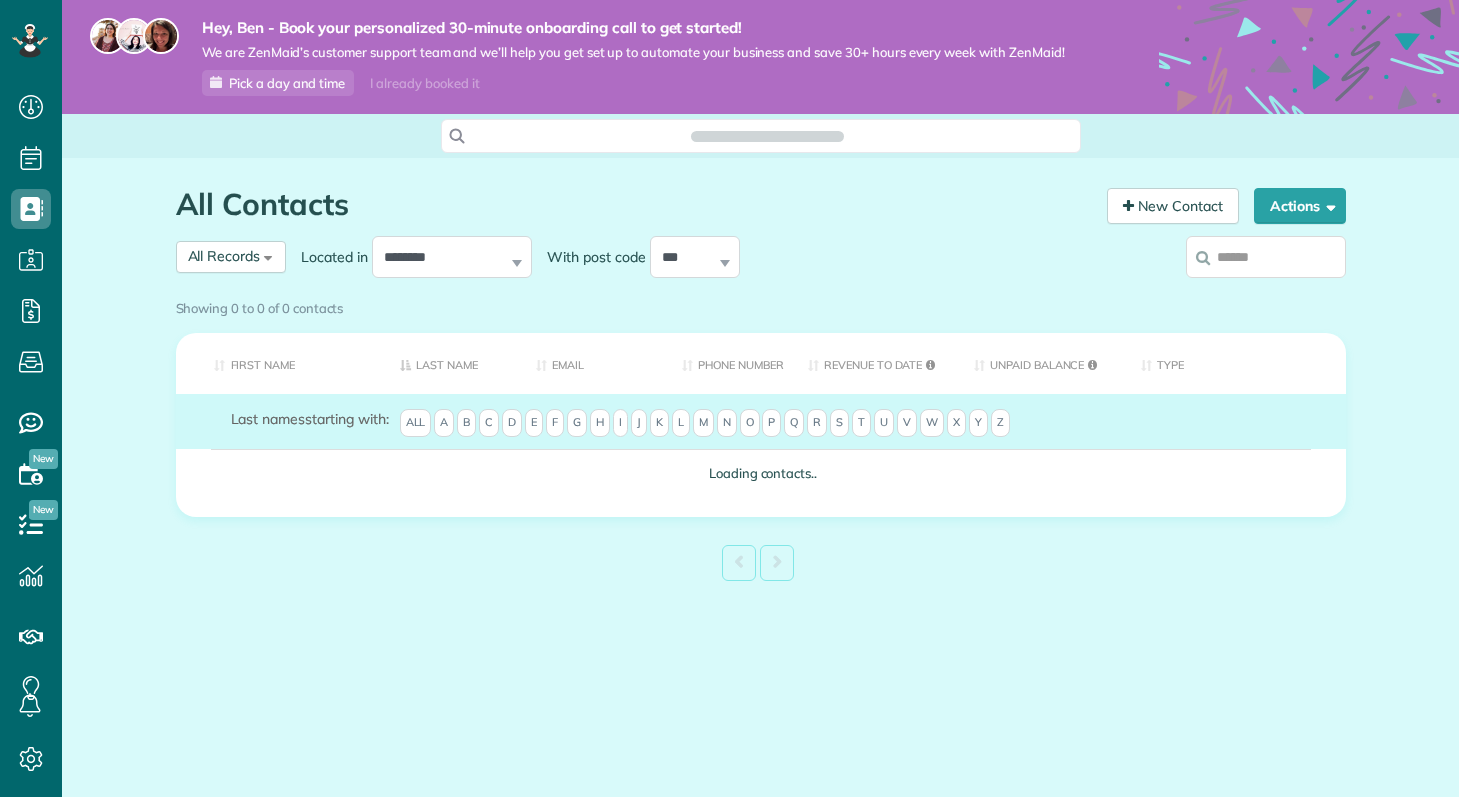 scroll, scrollTop: 0, scrollLeft: 0, axis: both 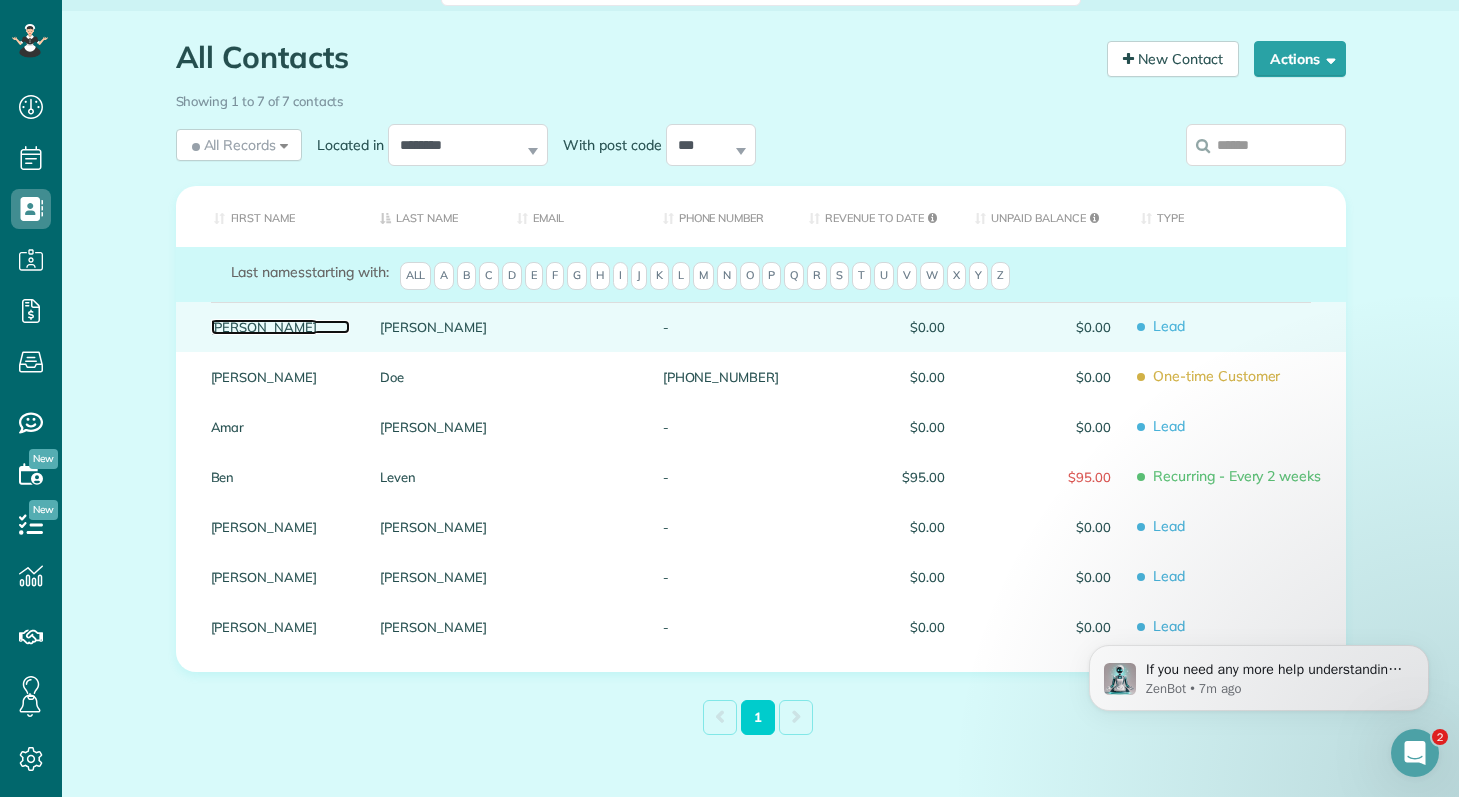 click on "Carolyn" at bounding box center [281, 327] 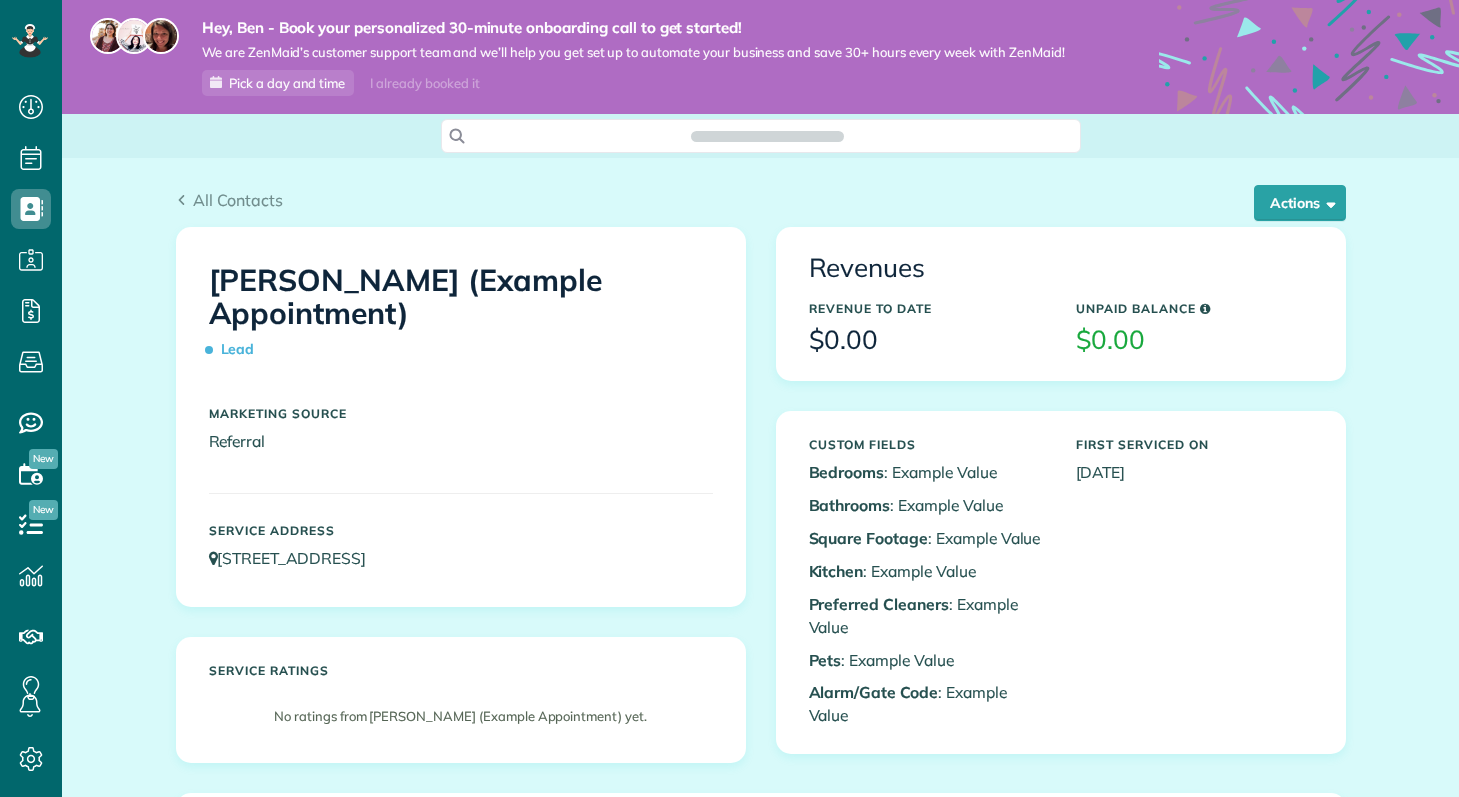 scroll, scrollTop: 0, scrollLeft: 0, axis: both 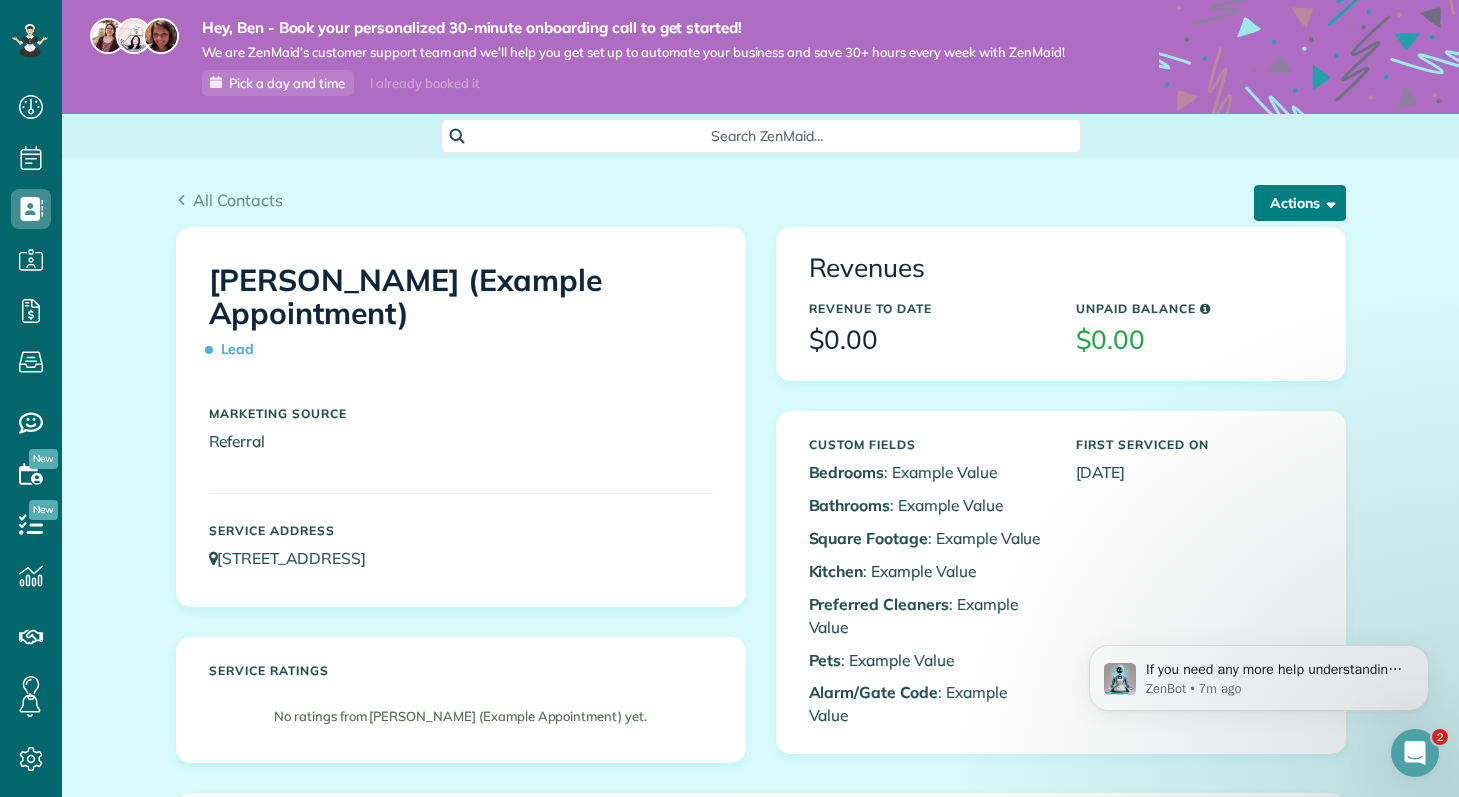 click on "Actions" at bounding box center (1300, 203) 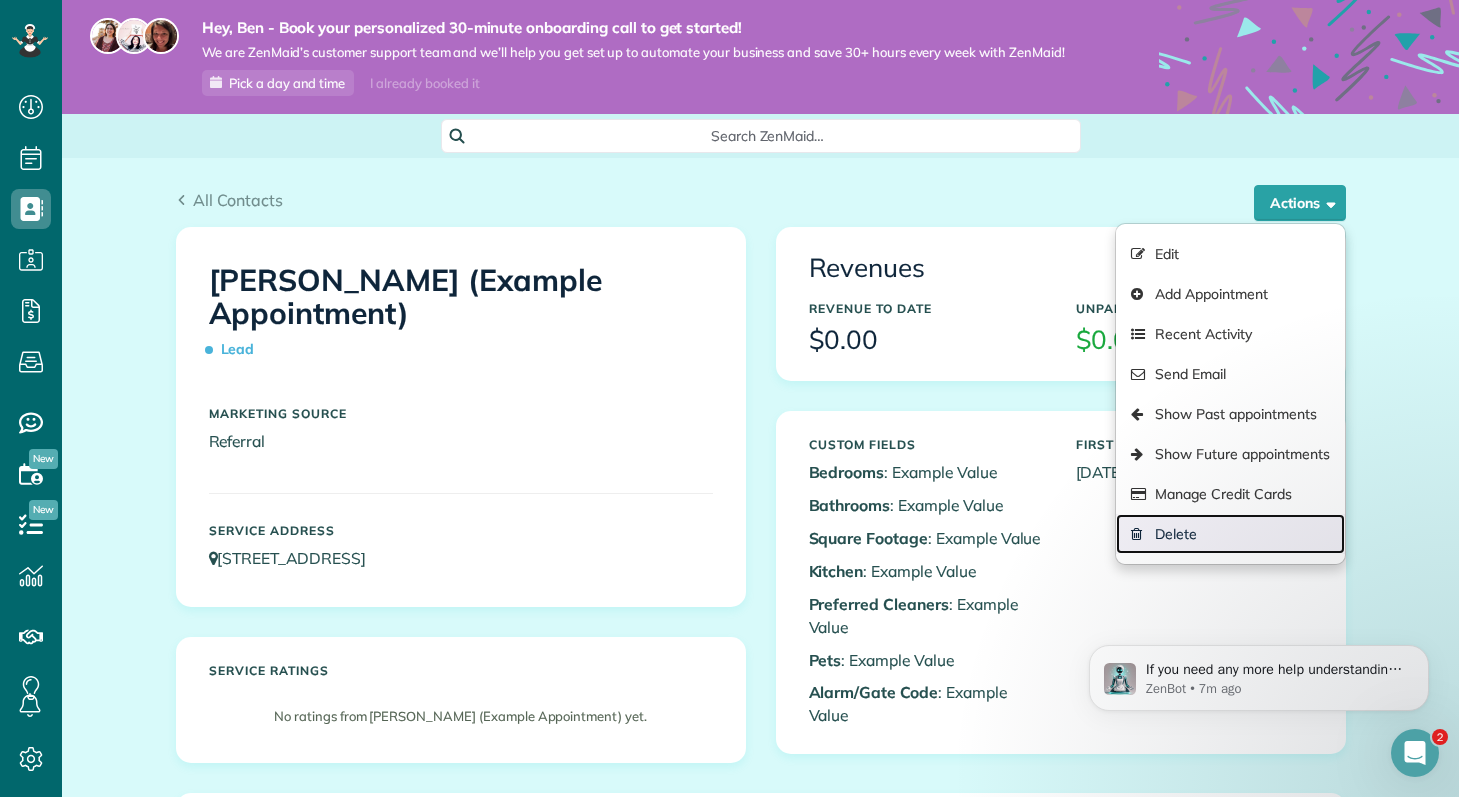 click on "Delete" at bounding box center (1230, 534) 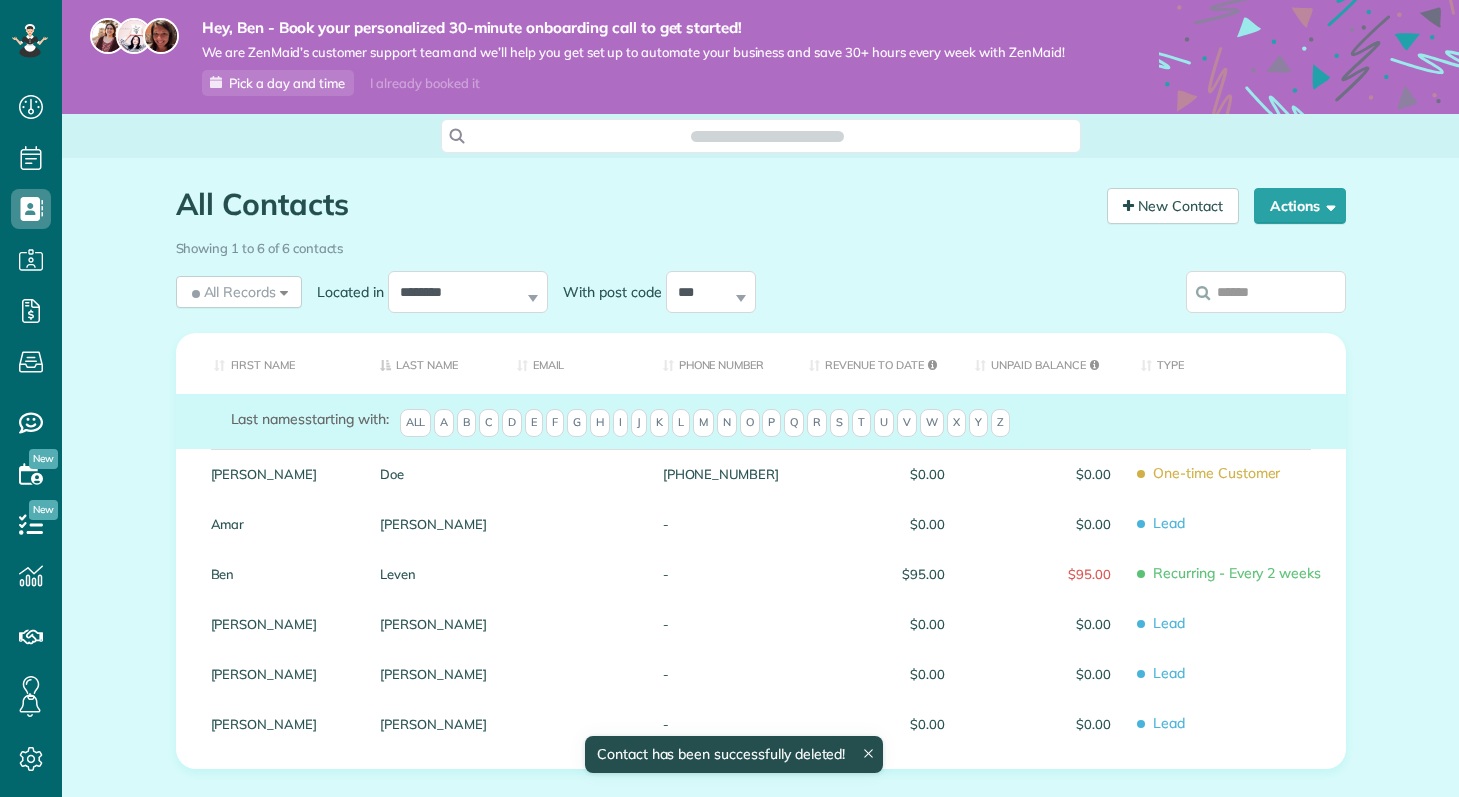 scroll, scrollTop: 0, scrollLeft: 0, axis: both 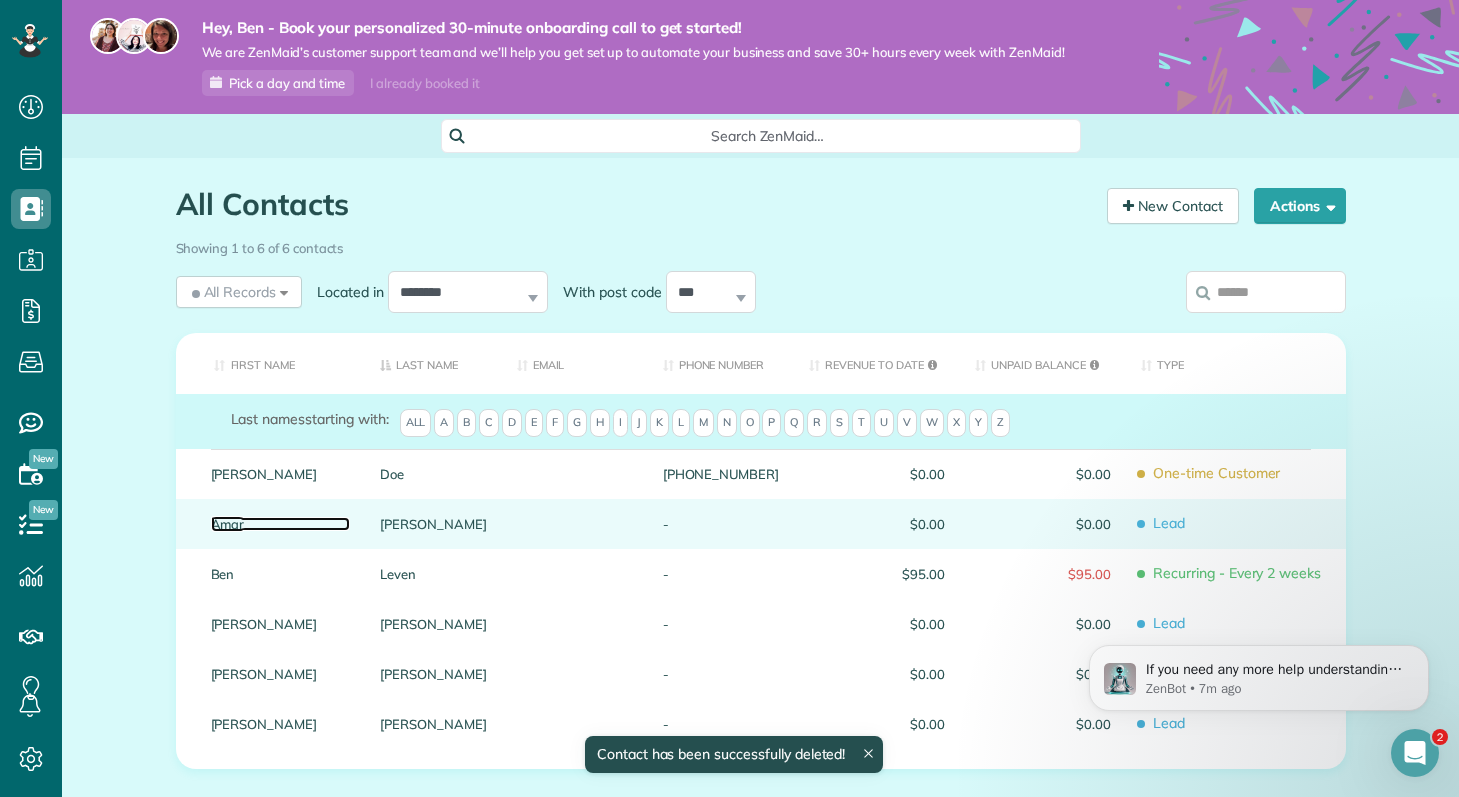 click on "Amar" at bounding box center (281, 524) 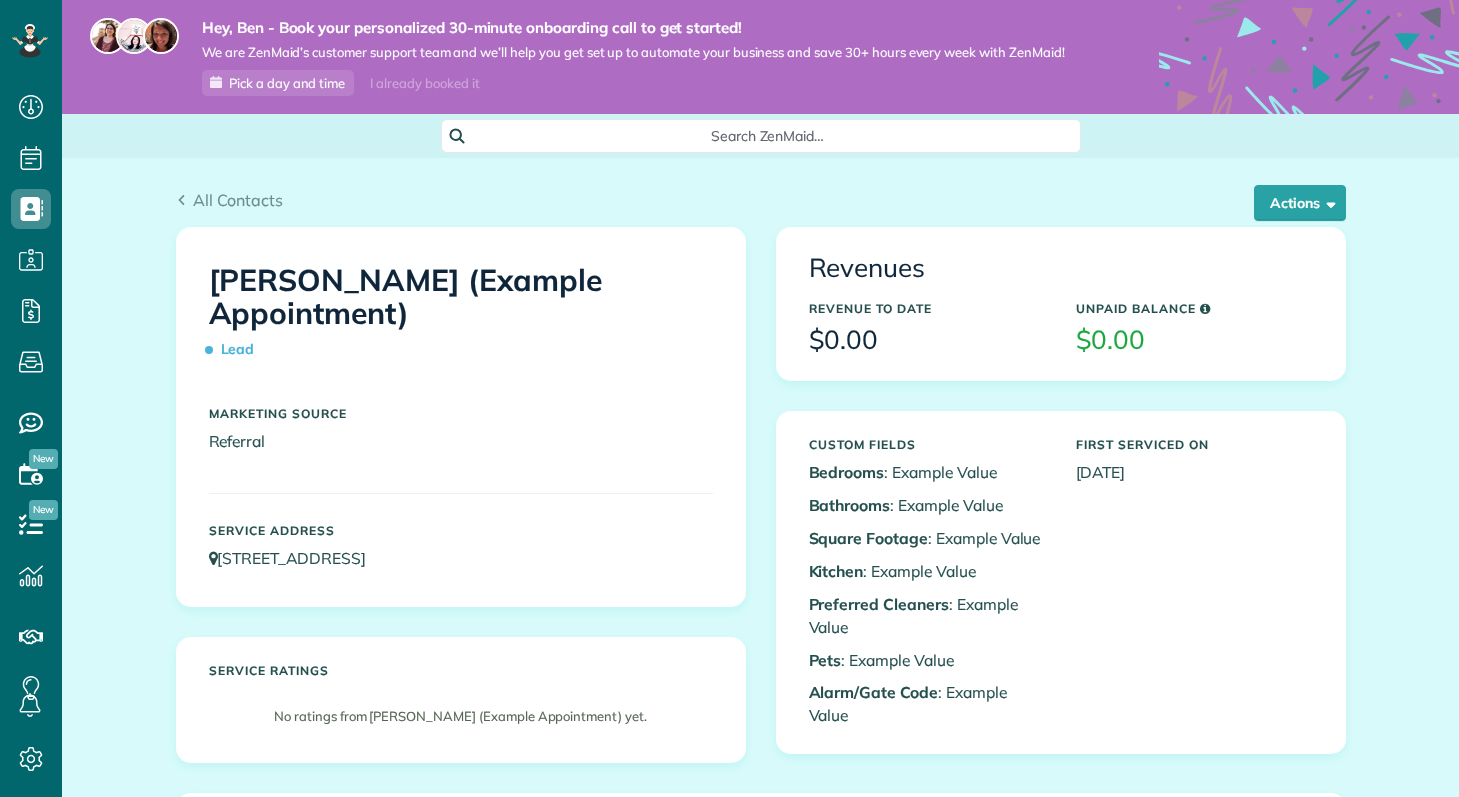 scroll, scrollTop: 0, scrollLeft: 0, axis: both 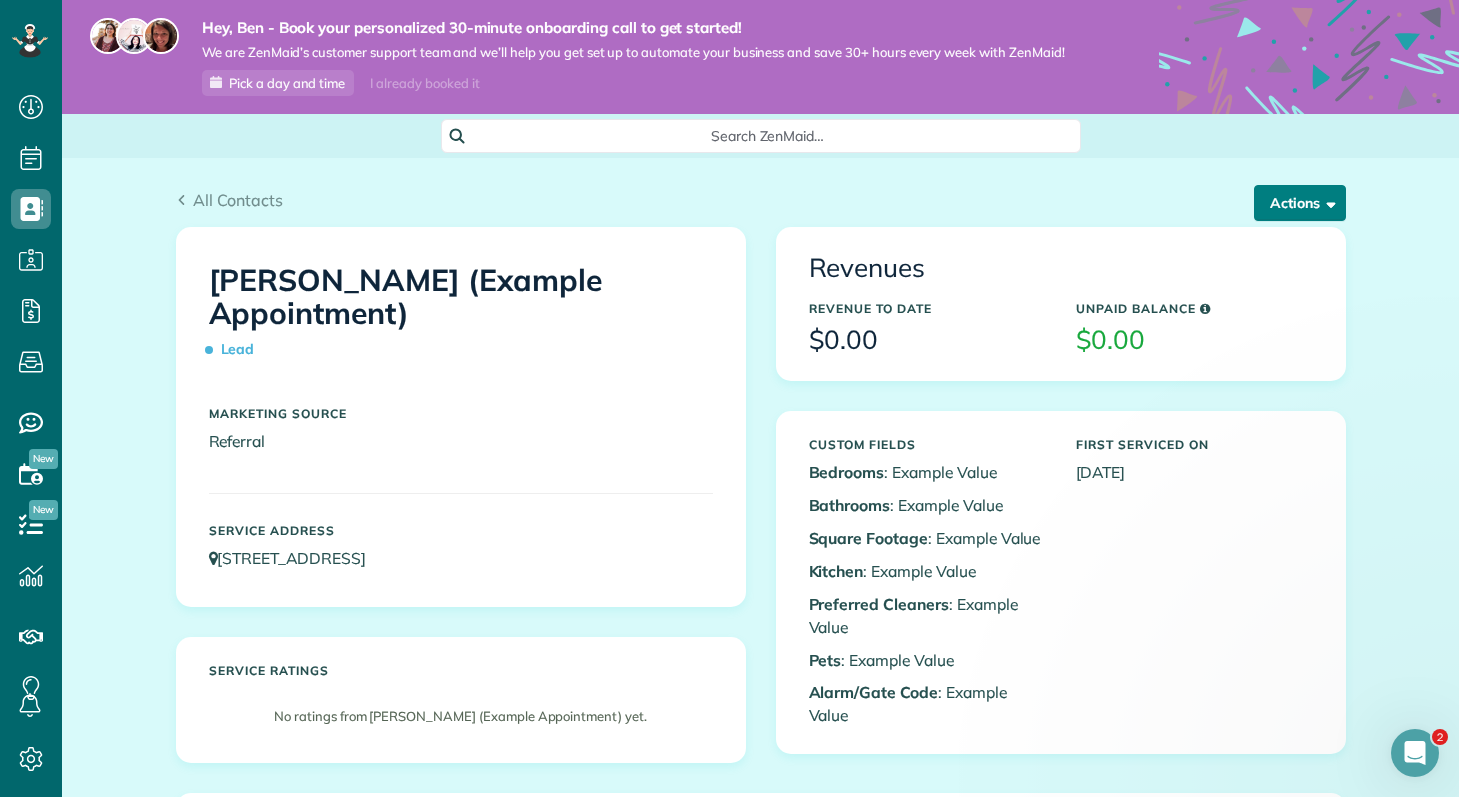 click on "Actions" at bounding box center (1300, 203) 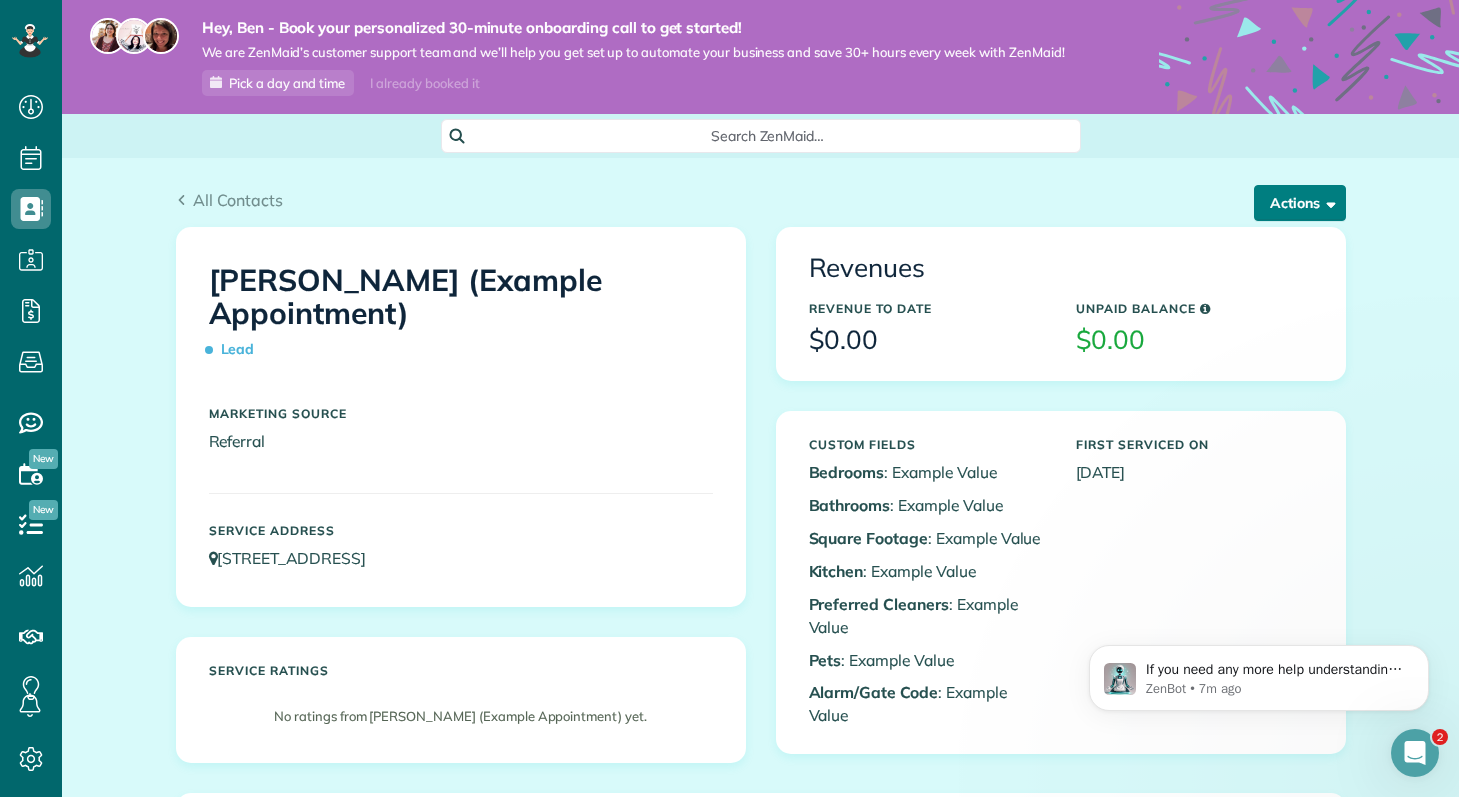 scroll, scrollTop: 0, scrollLeft: 0, axis: both 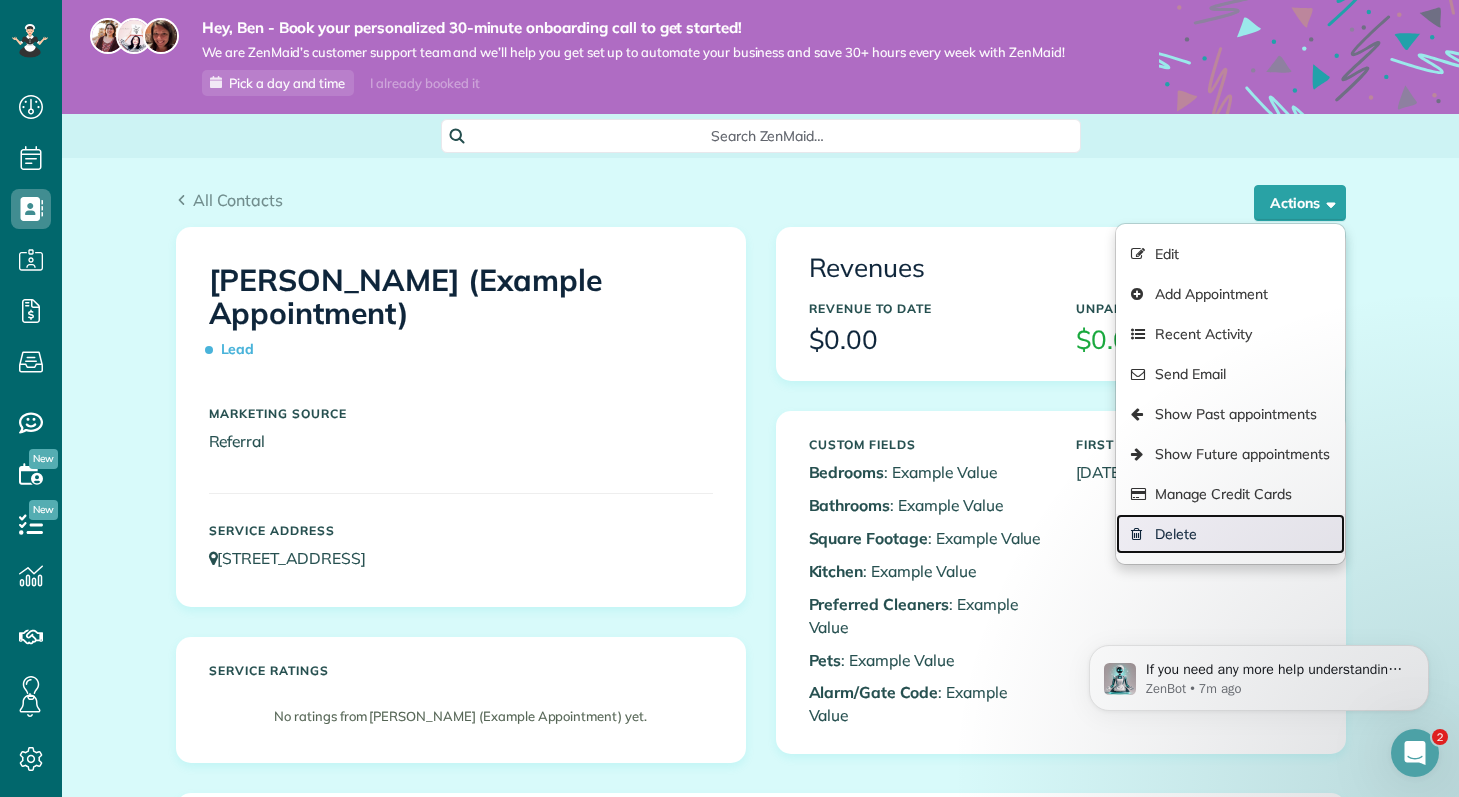 click on "Delete" at bounding box center (1230, 534) 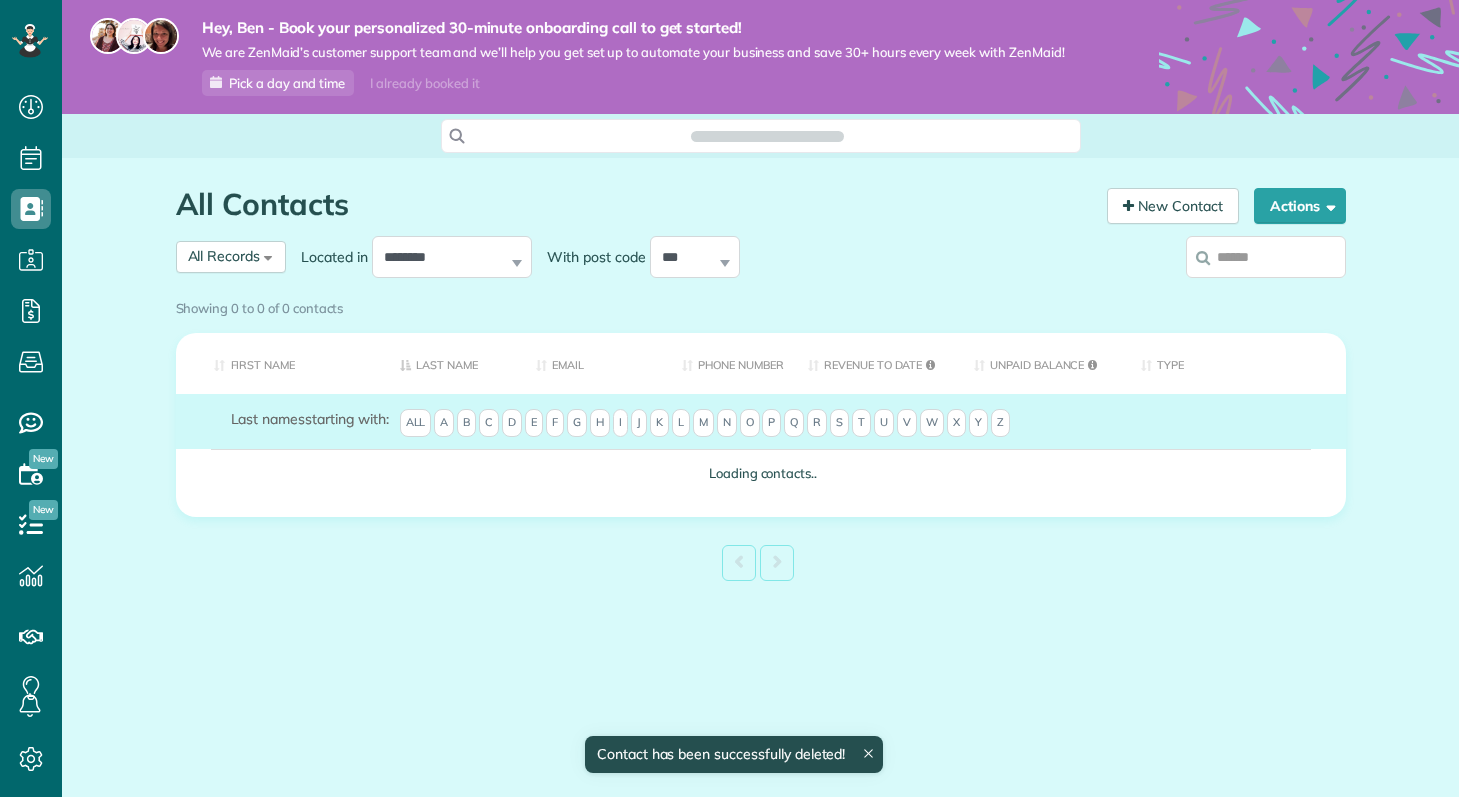 scroll, scrollTop: 0, scrollLeft: 0, axis: both 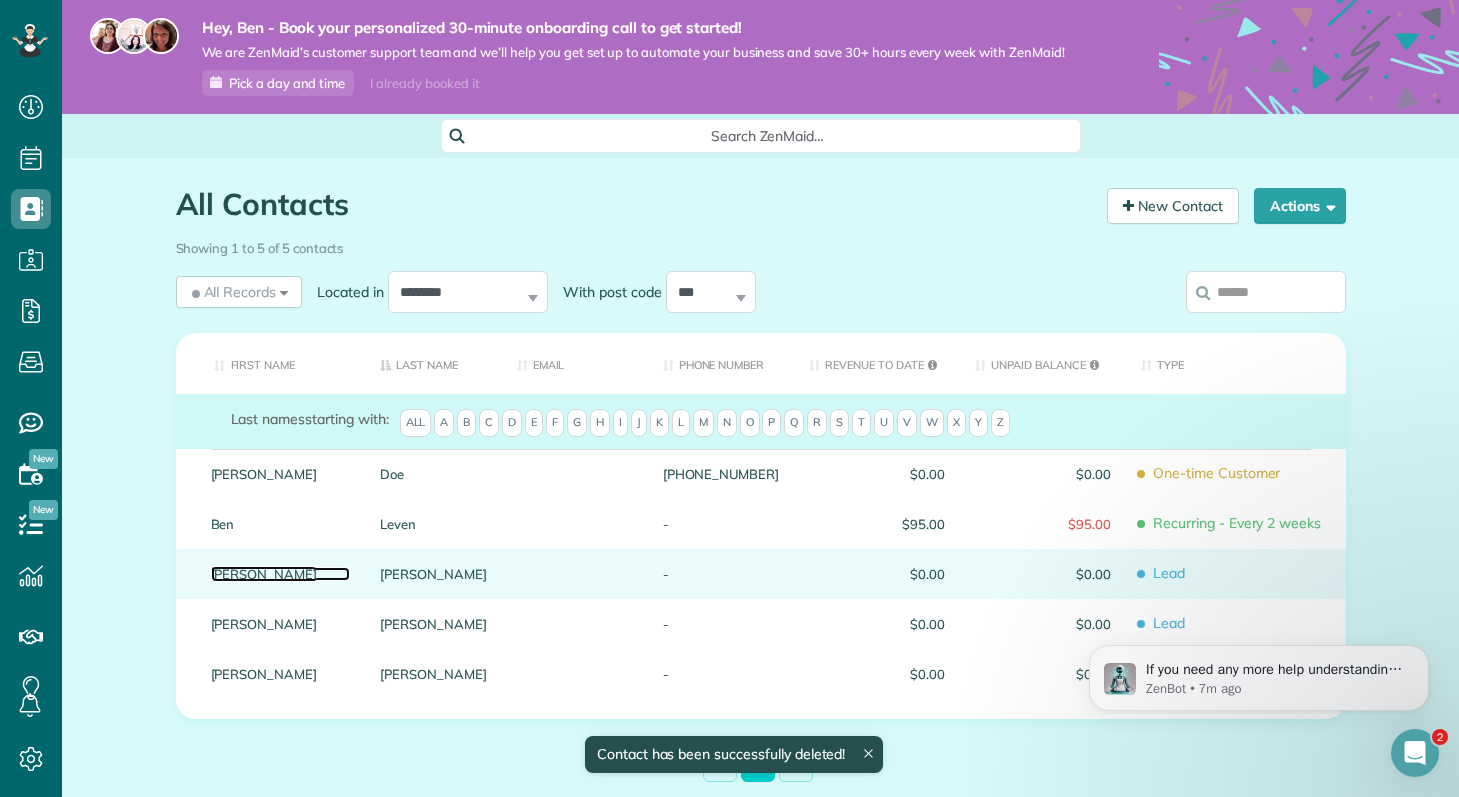 click on "[PERSON_NAME]" at bounding box center [281, 574] 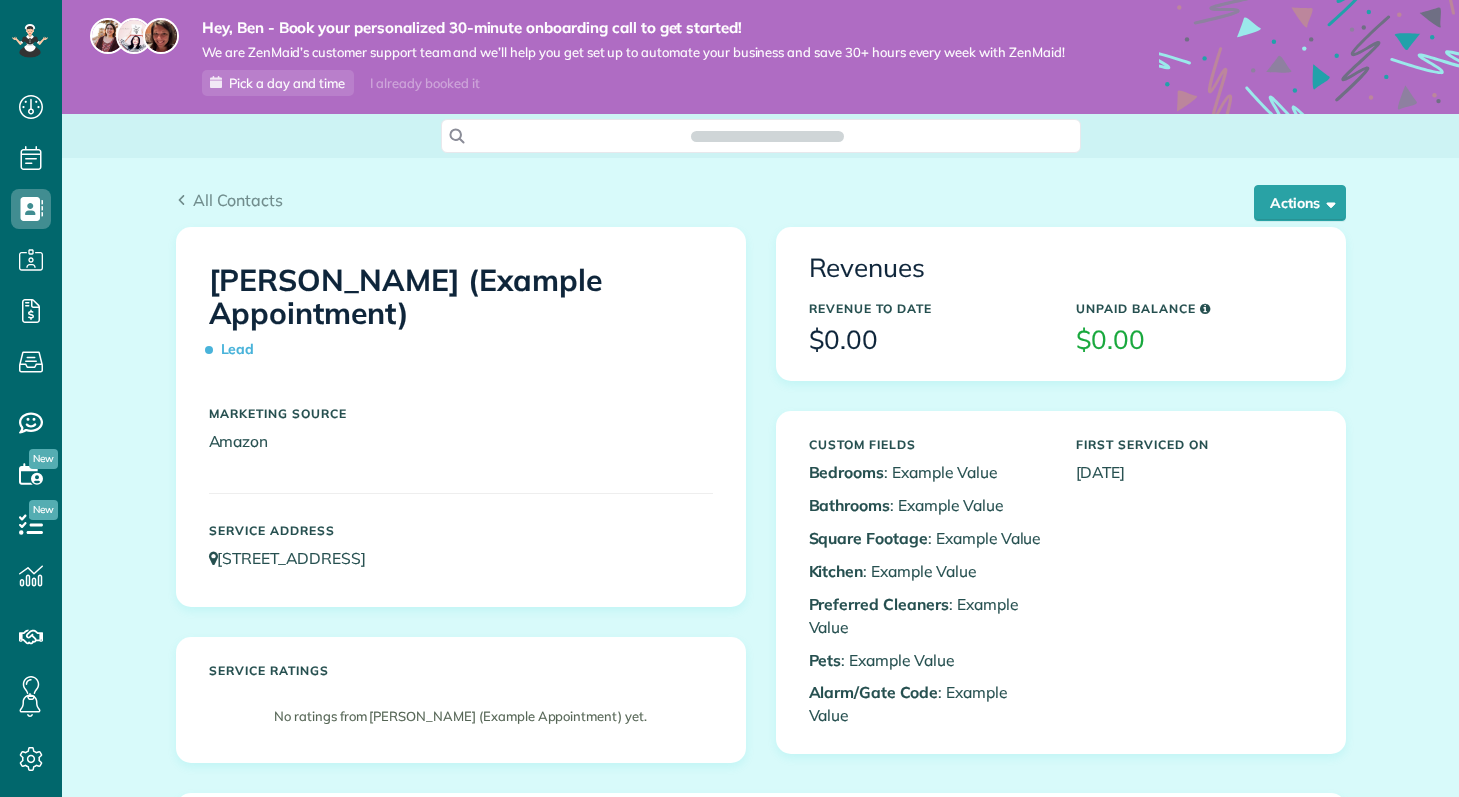 scroll, scrollTop: 0, scrollLeft: 0, axis: both 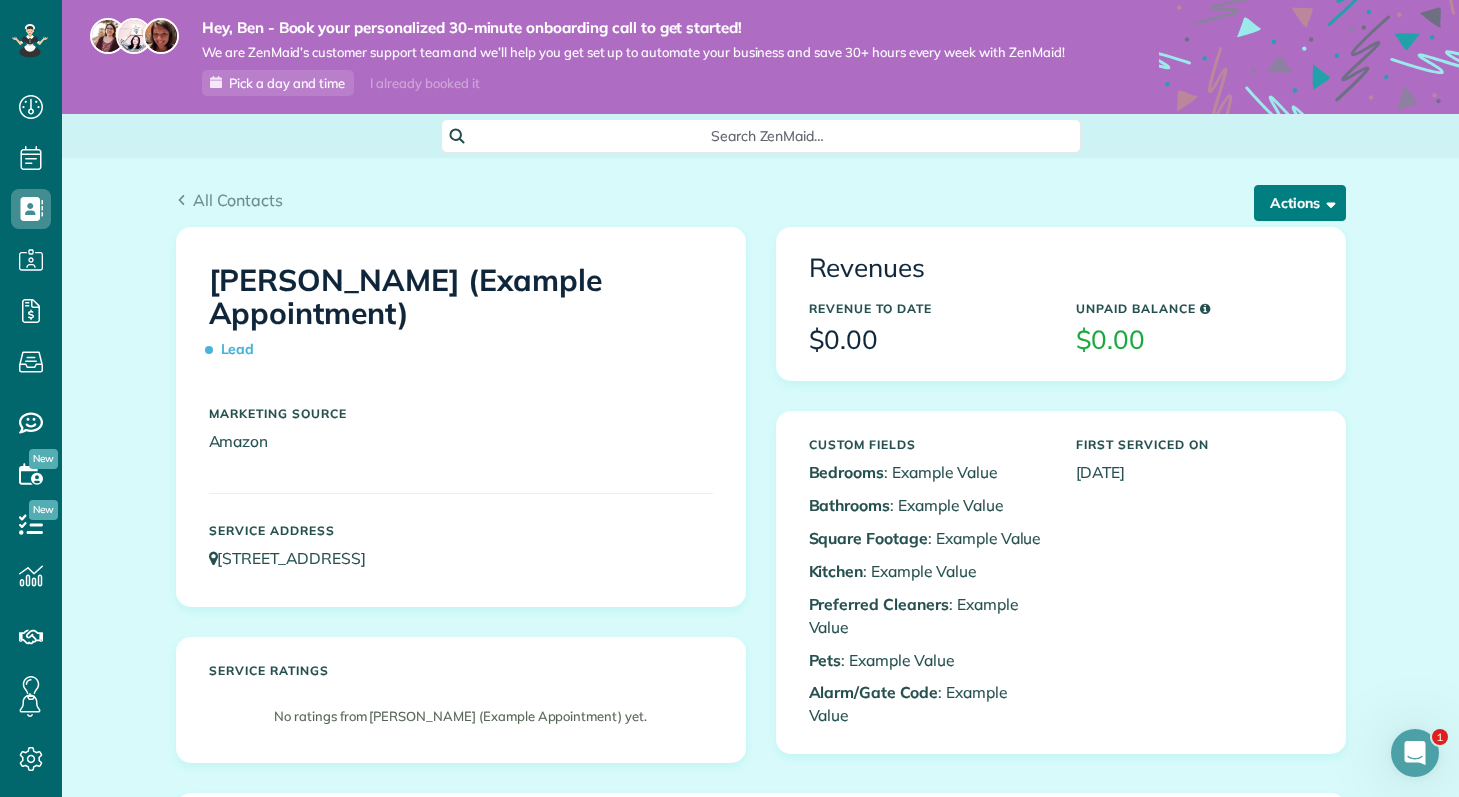click on "Actions" at bounding box center [1300, 203] 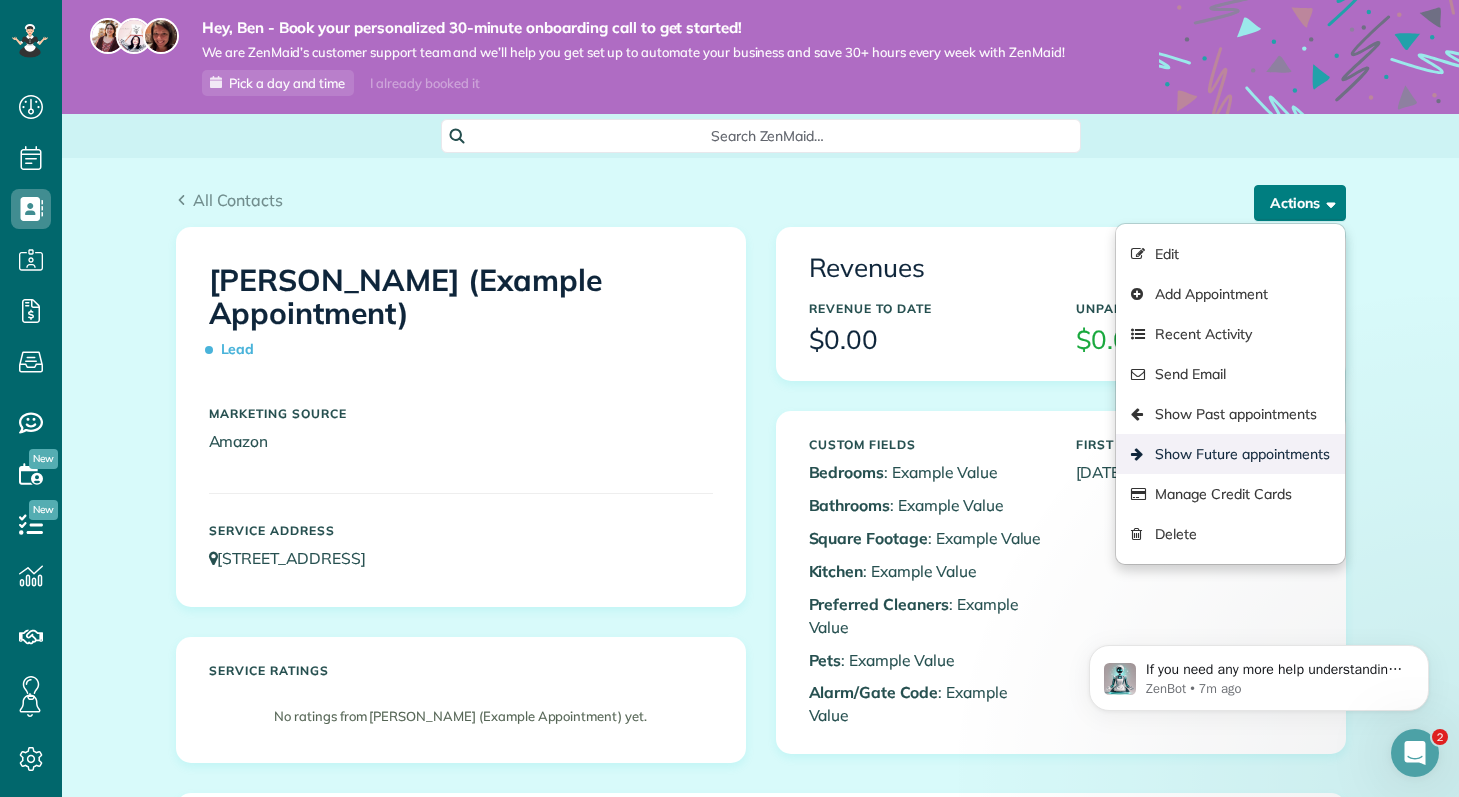 scroll, scrollTop: 0, scrollLeft: 0, axis: both 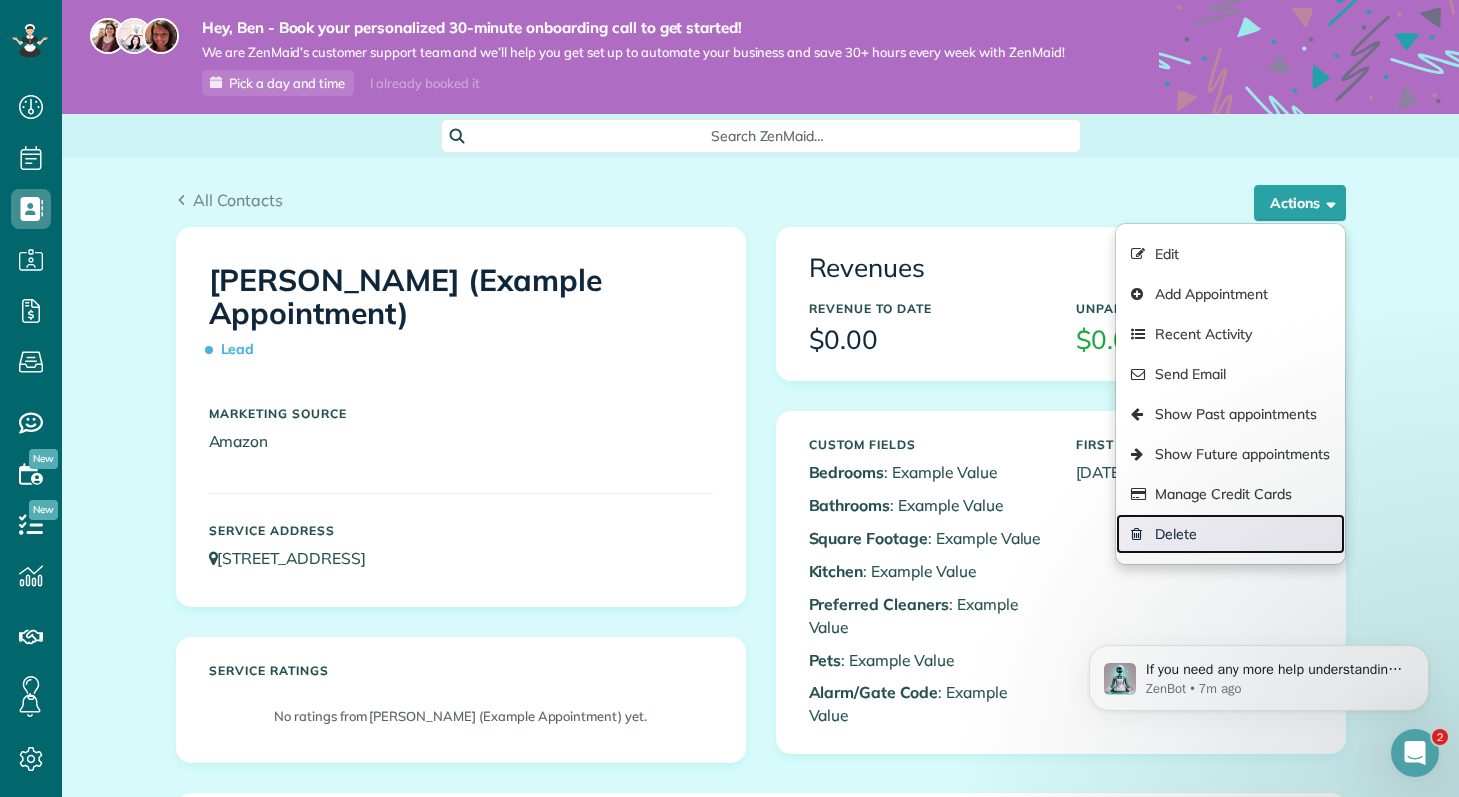 click on "Delete" at bounding box center (1230, 534) 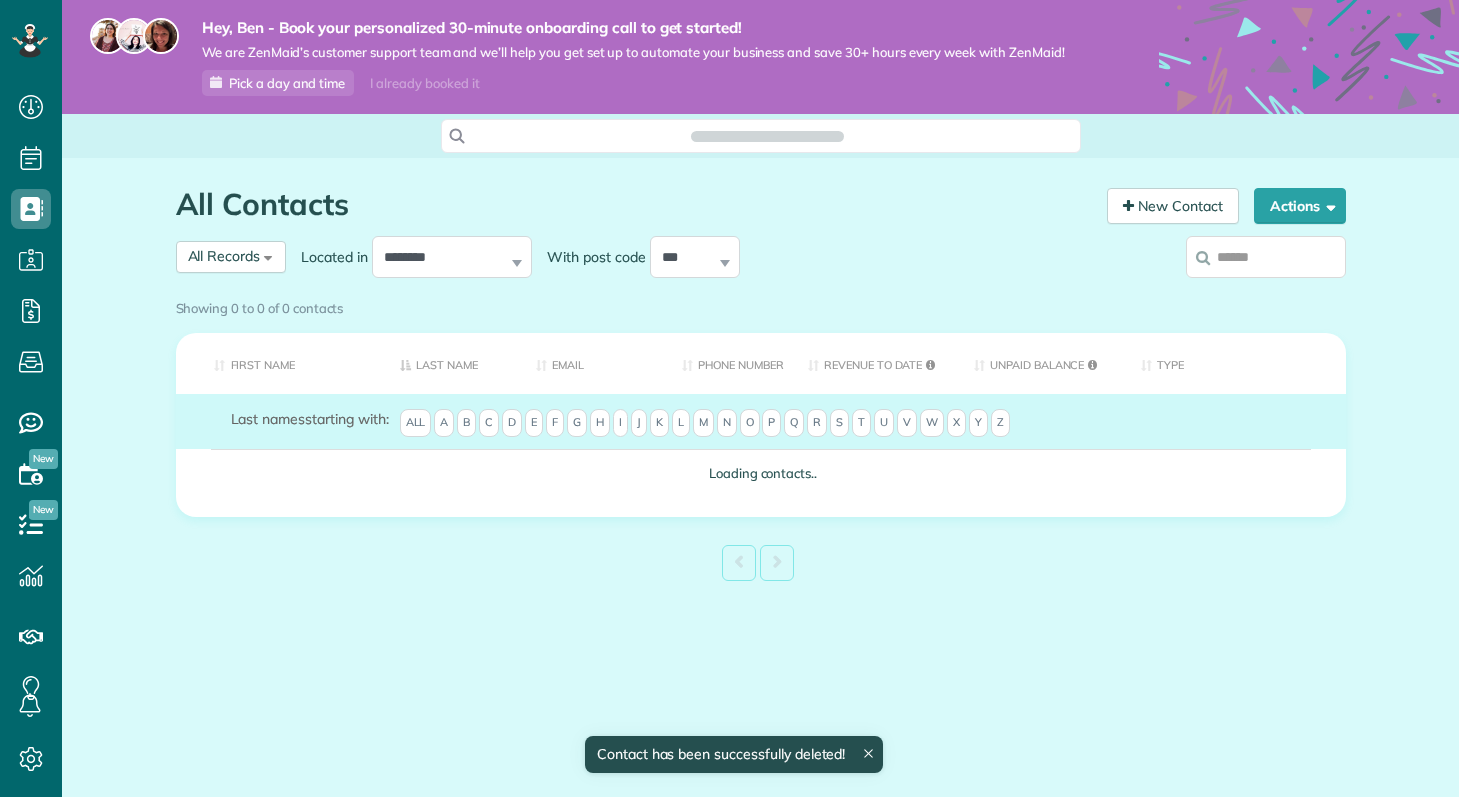 scroll, scrollTop: 0, scrollLeft: 0, axis: both 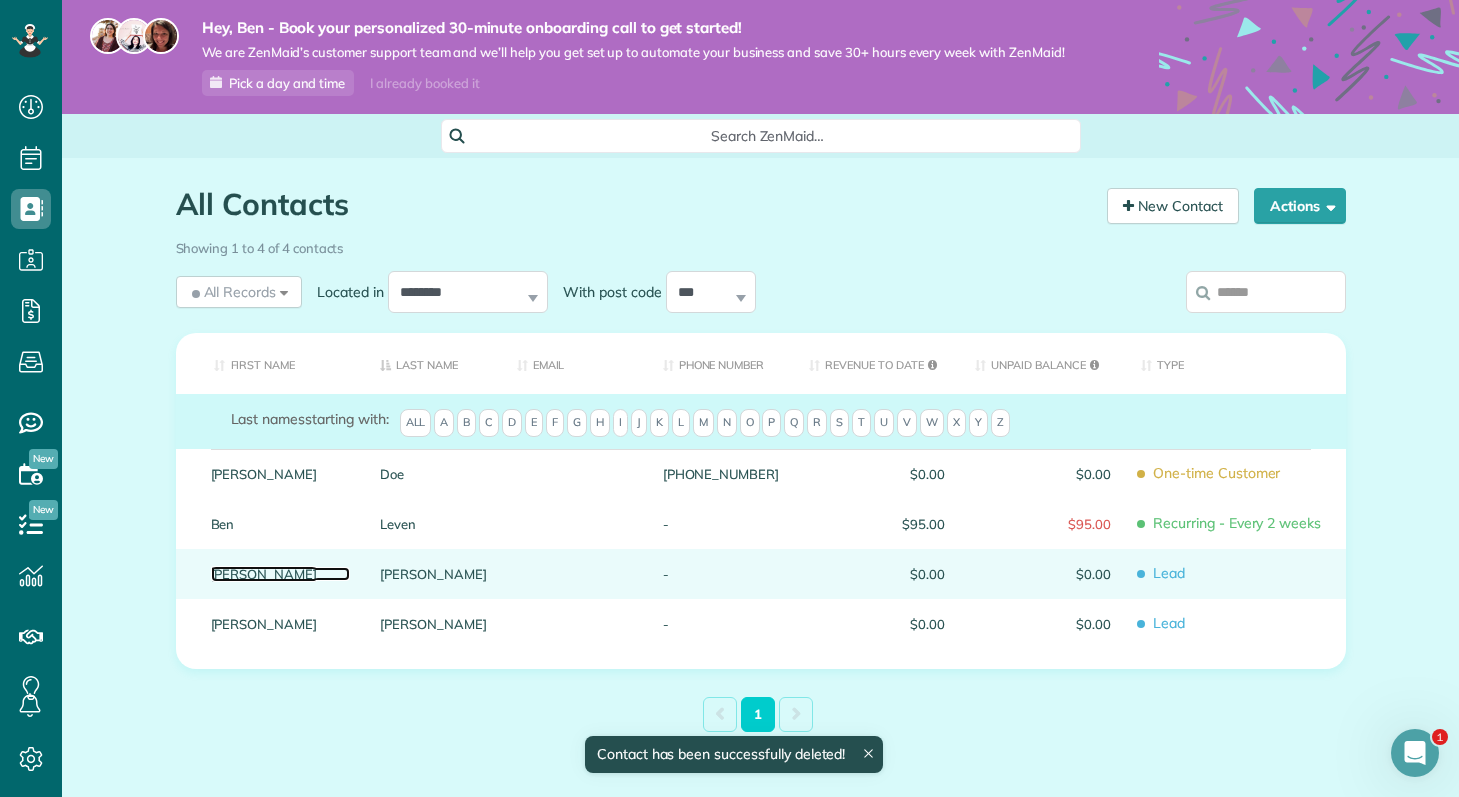 click on "[PERSON_NAME]" at bounding box center [281, 574] 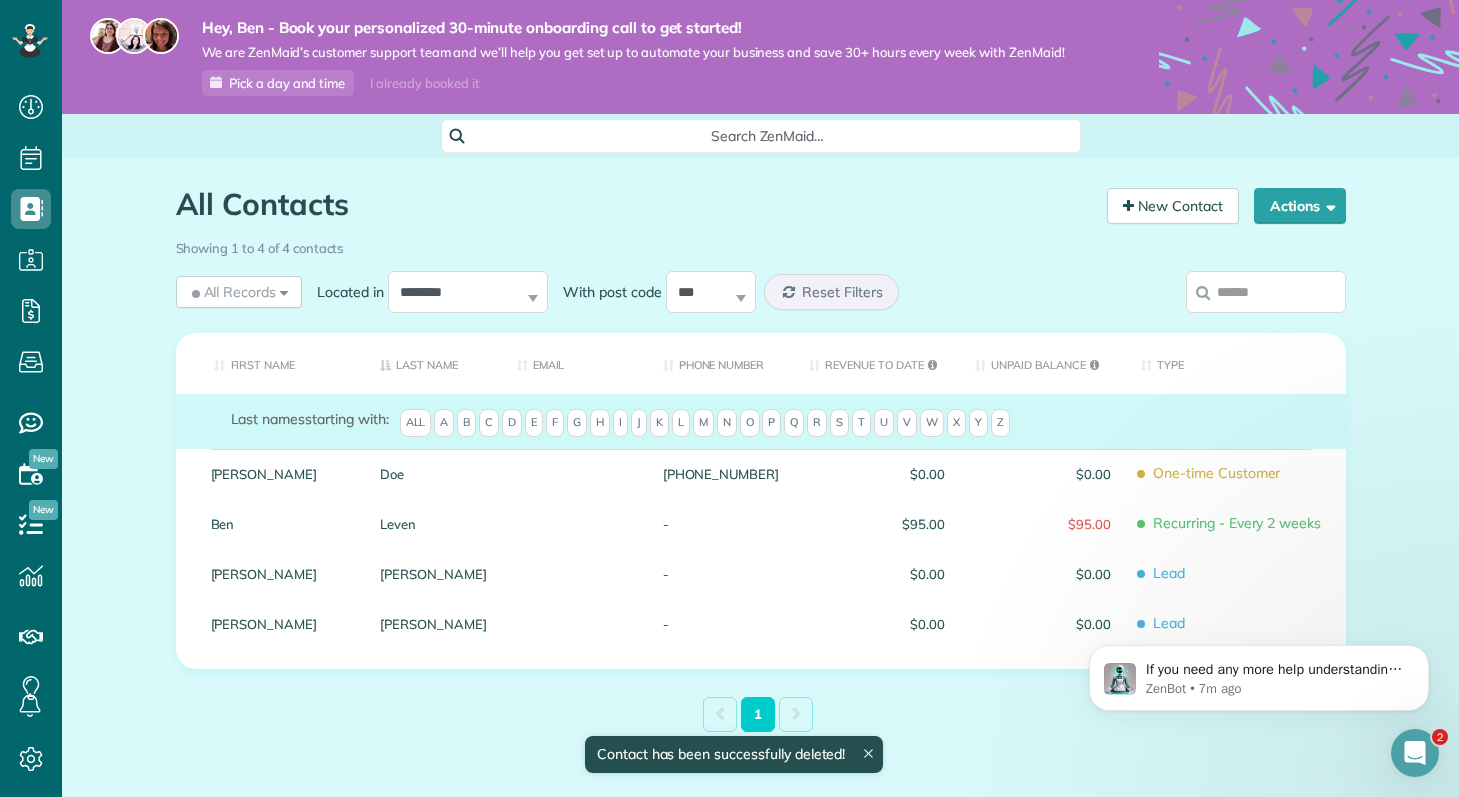 scroll, scrollTop: 0, scrollLeft: 0, axis: both 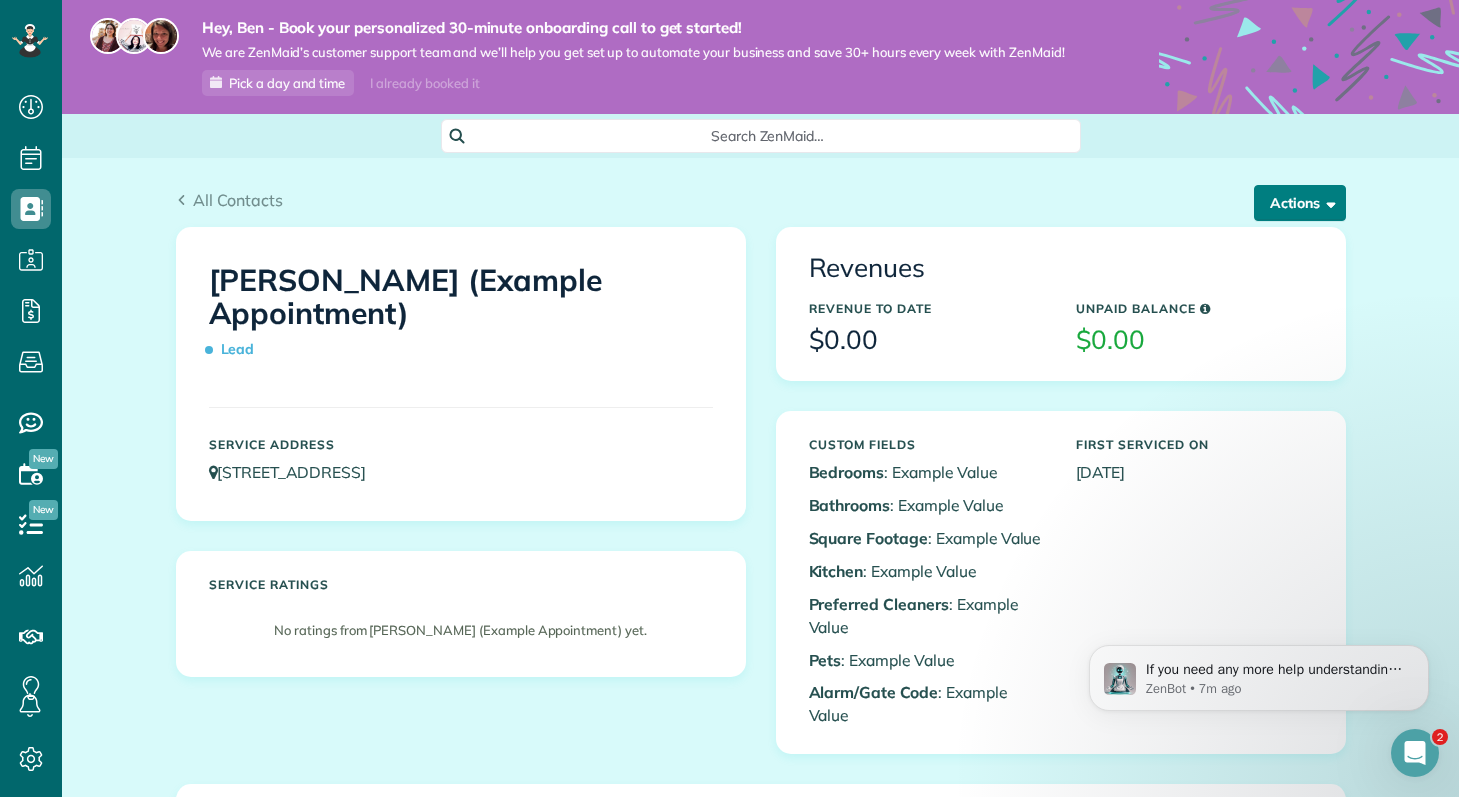 click at bounding box center (1327, 202) 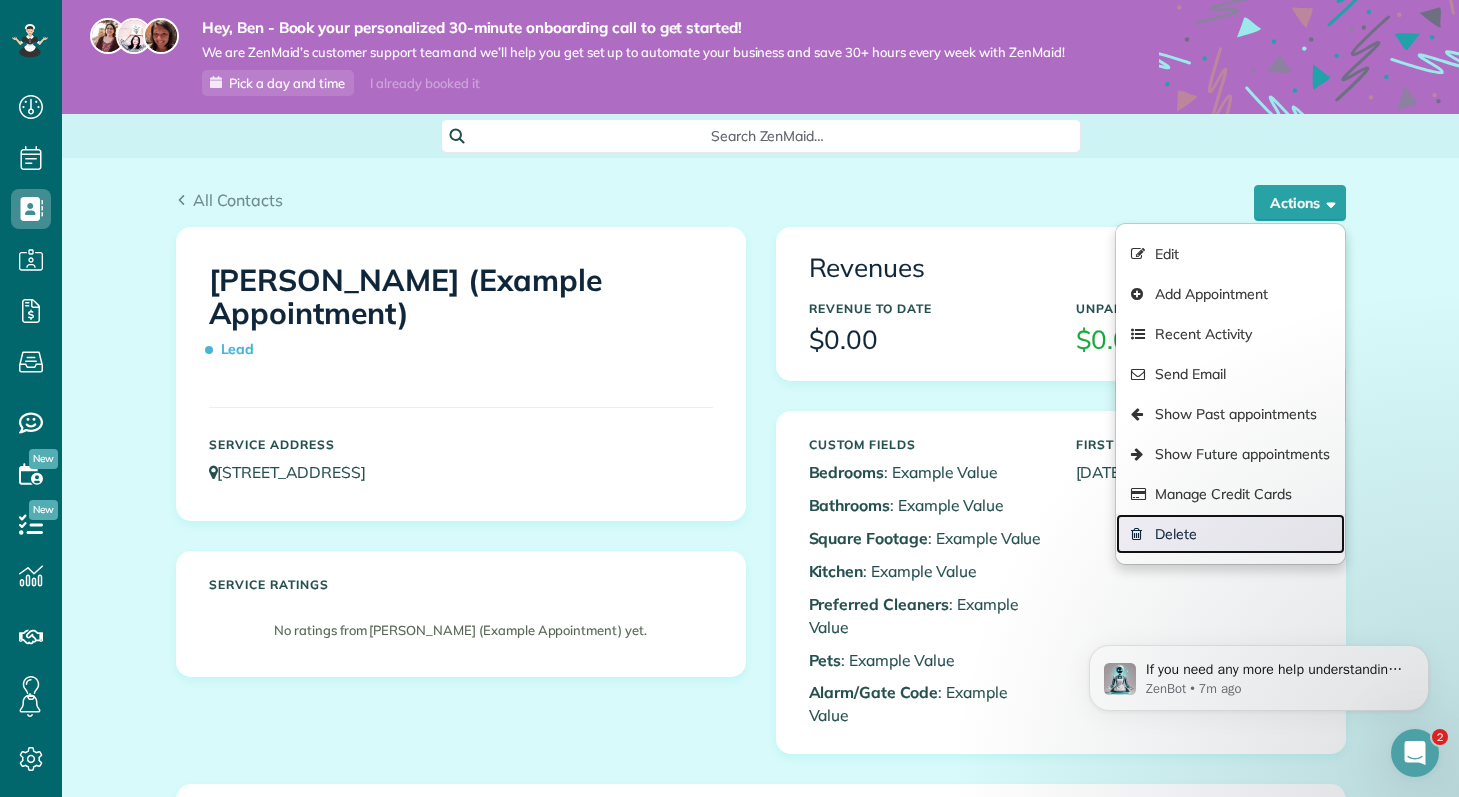 click on "Delete" at bounding box center [1230, 534] 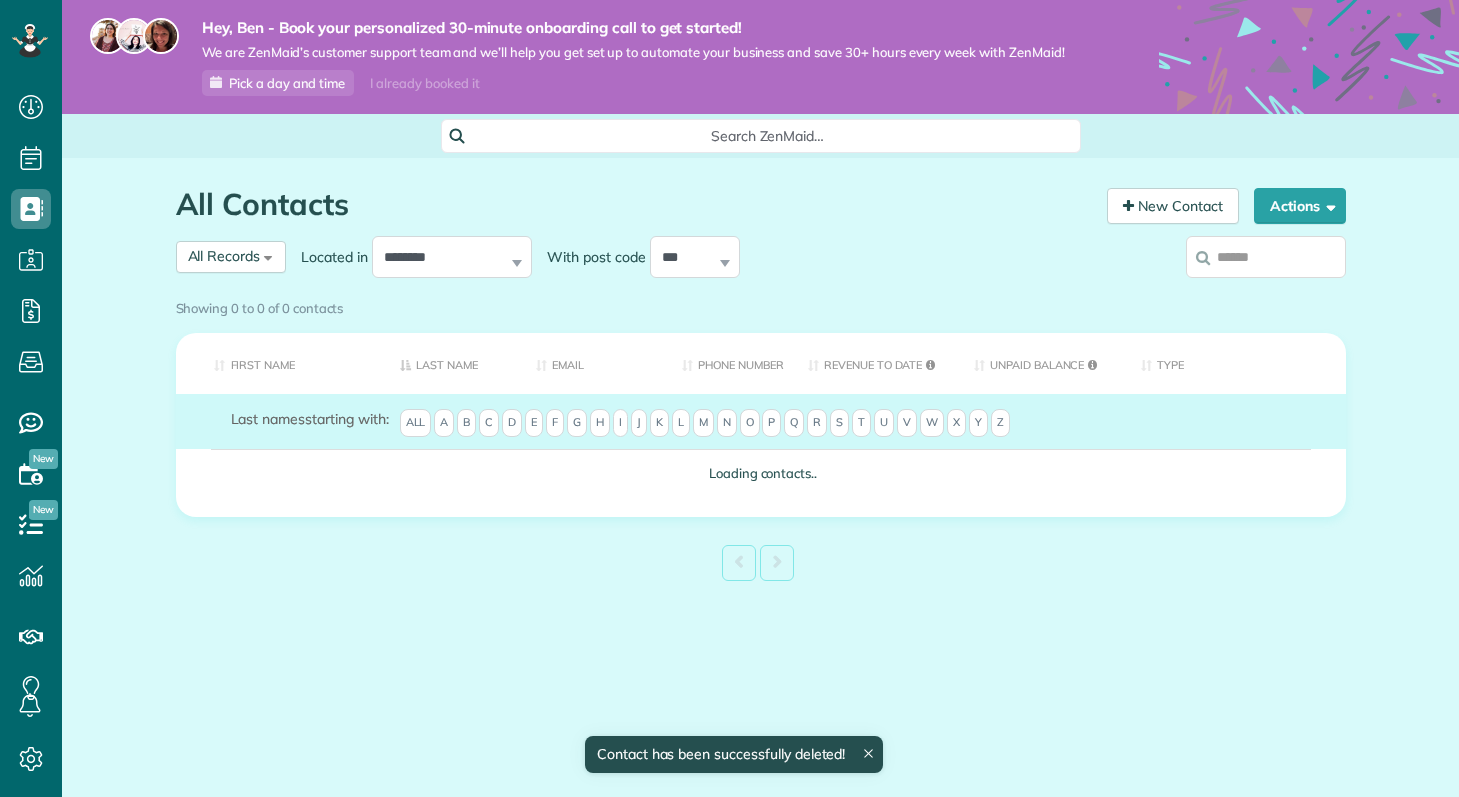 scroll, scrollTop: 0, scrollLeft: 0, axis: both 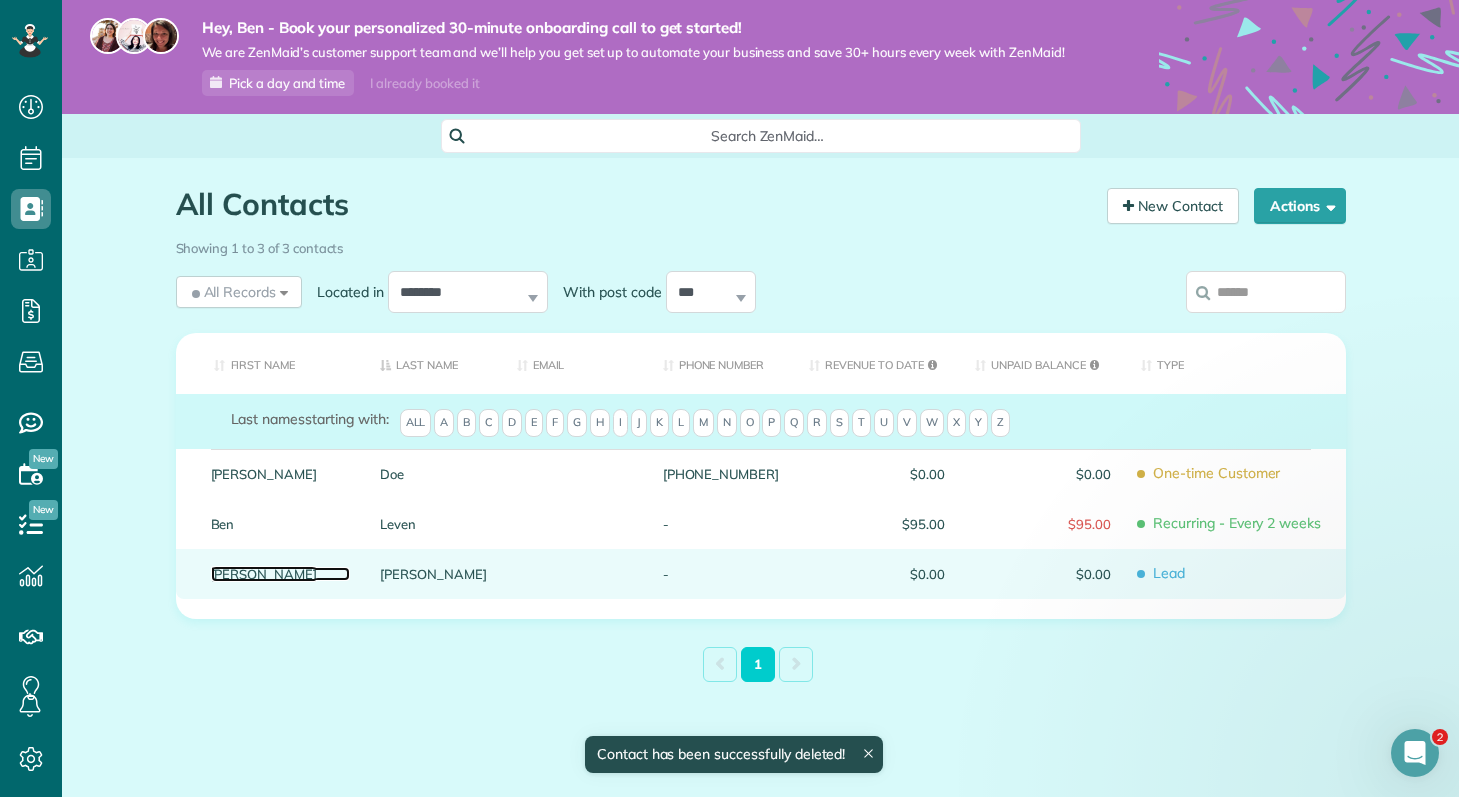 click on "Sharon" at bounding box center [281, 574] 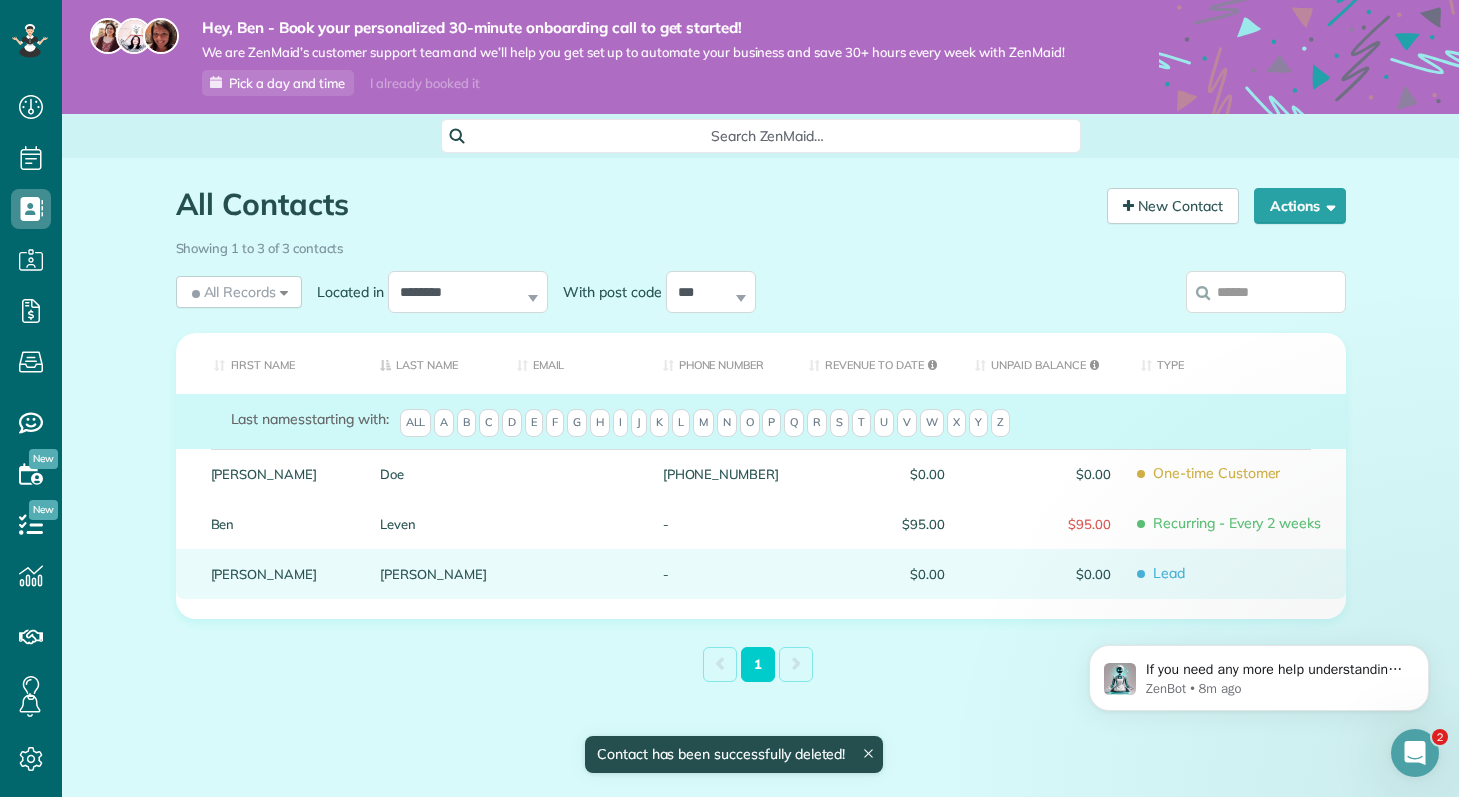 scroll, scrollTop: 0, scrollLeft: 0, axis: both 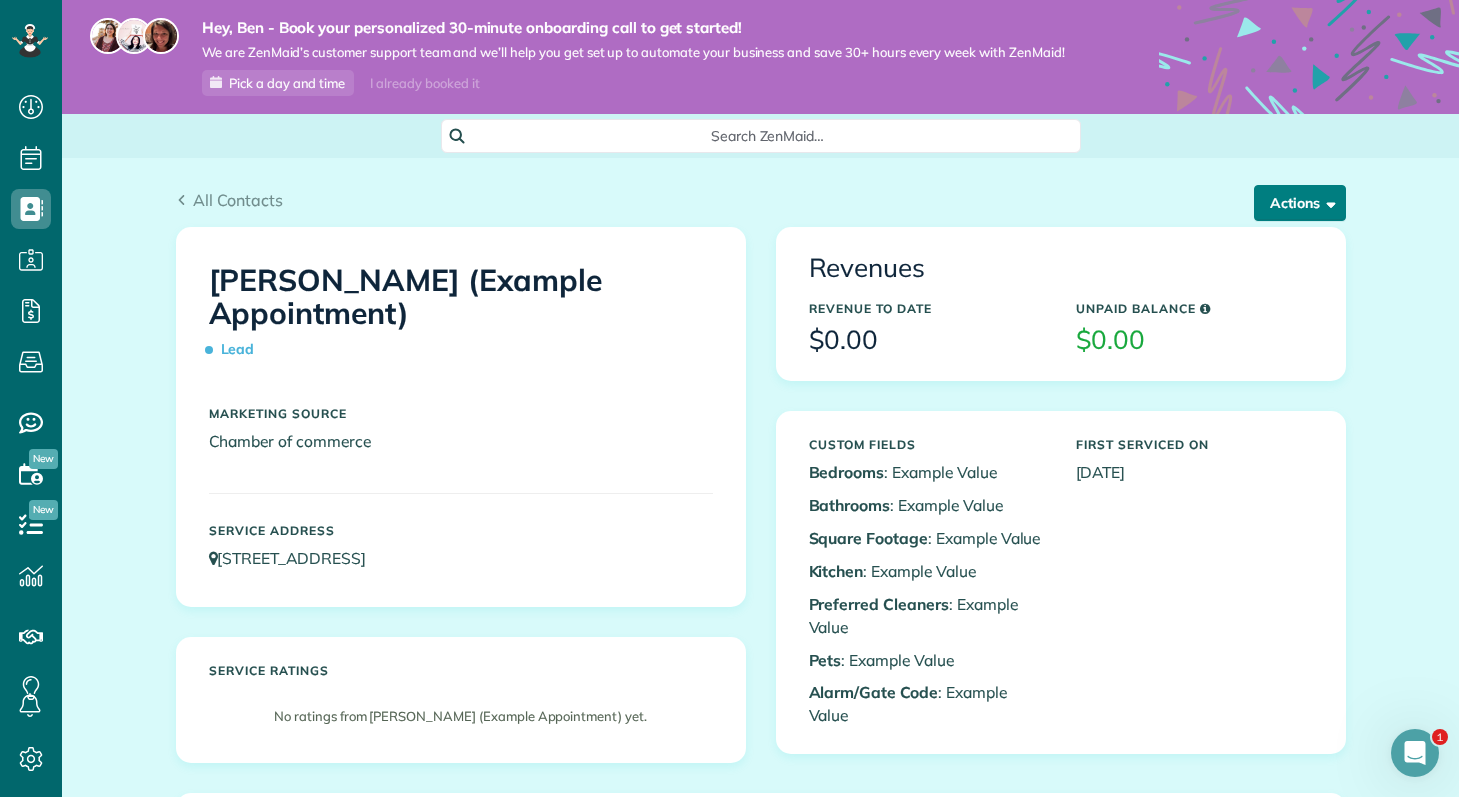 click on "Actions" at bounding box center [1300, 203] 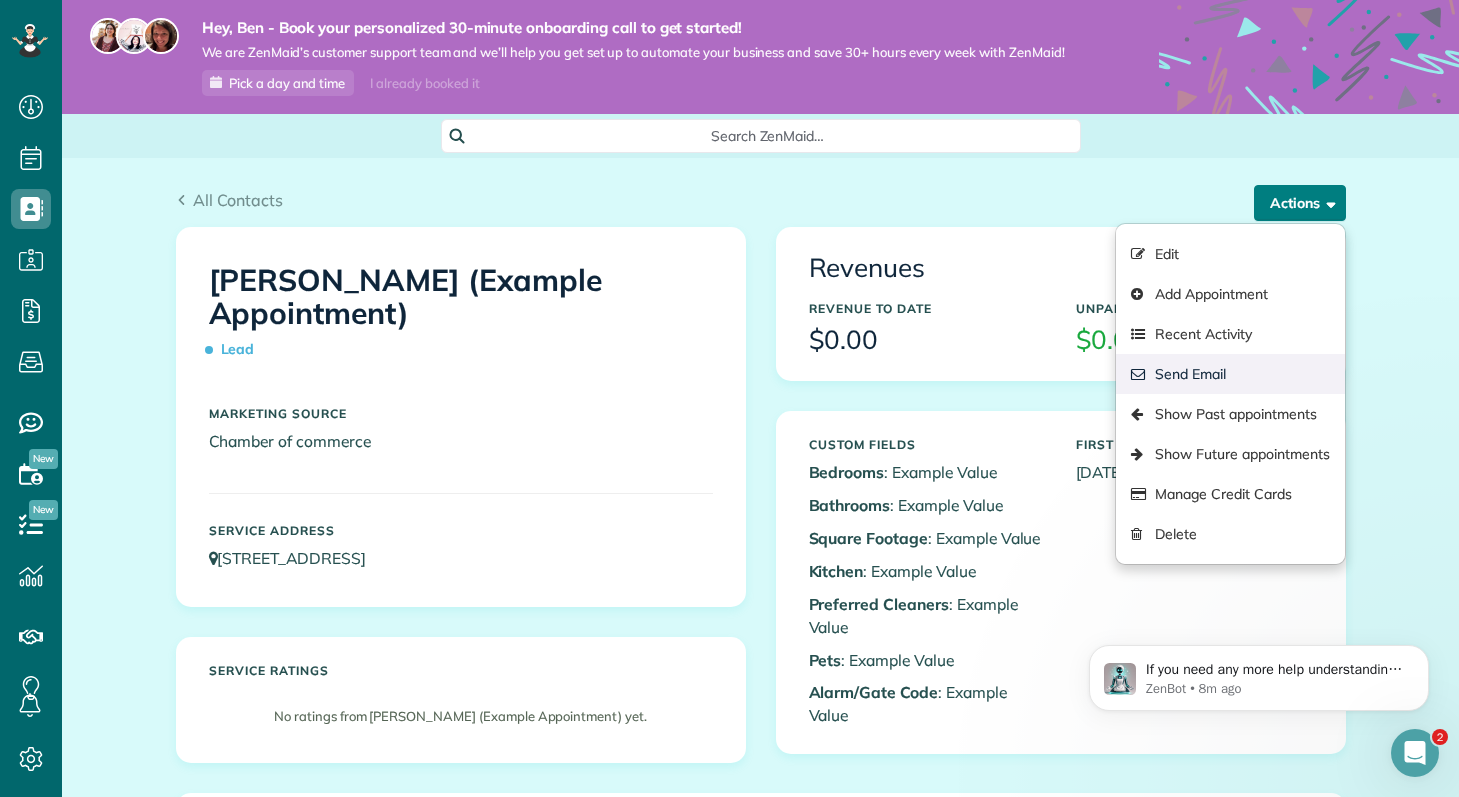scroll, scrollTop: 0, scrollLeft: 0, axis: both 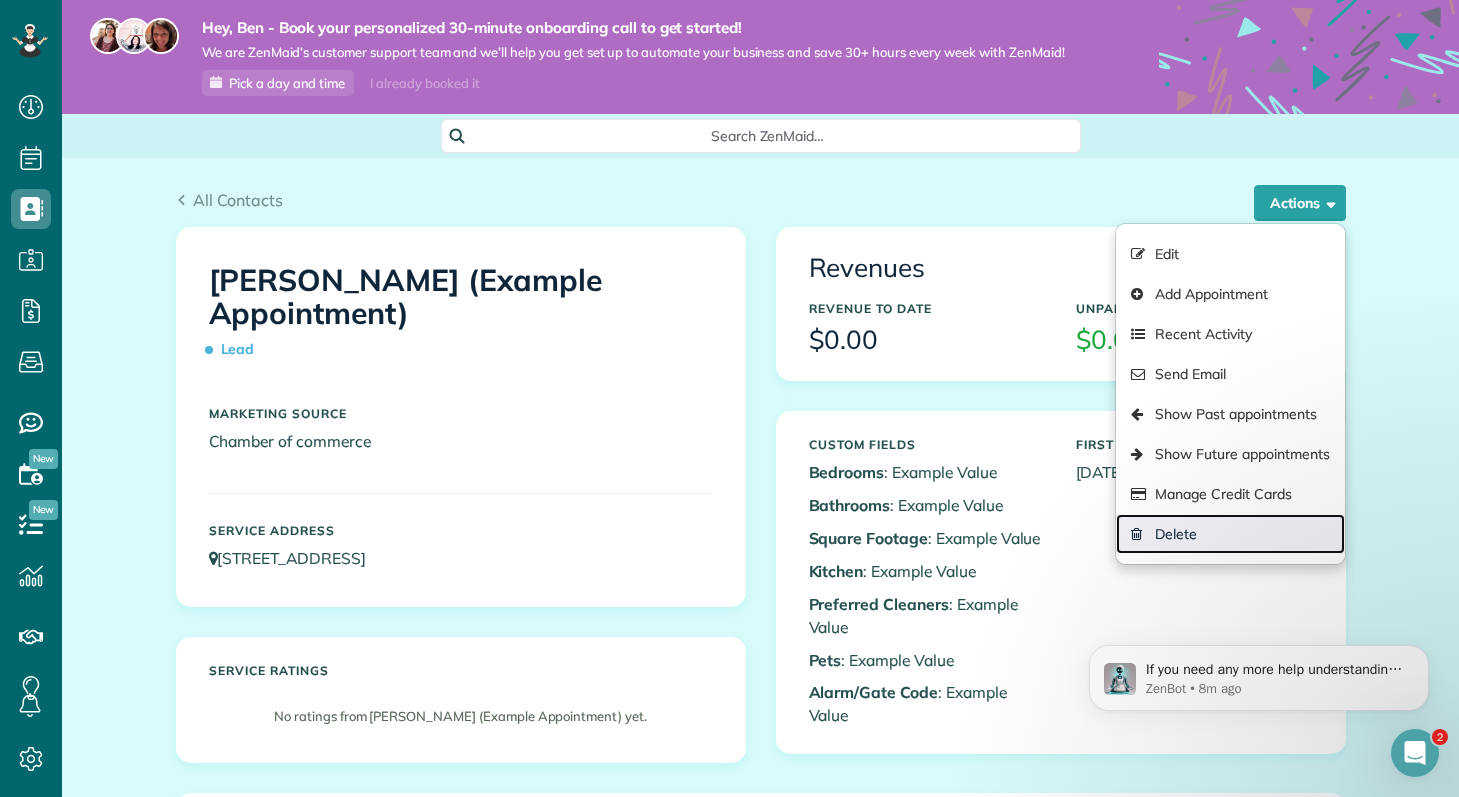 click on "Delete" at bounding box center (1230, 534) 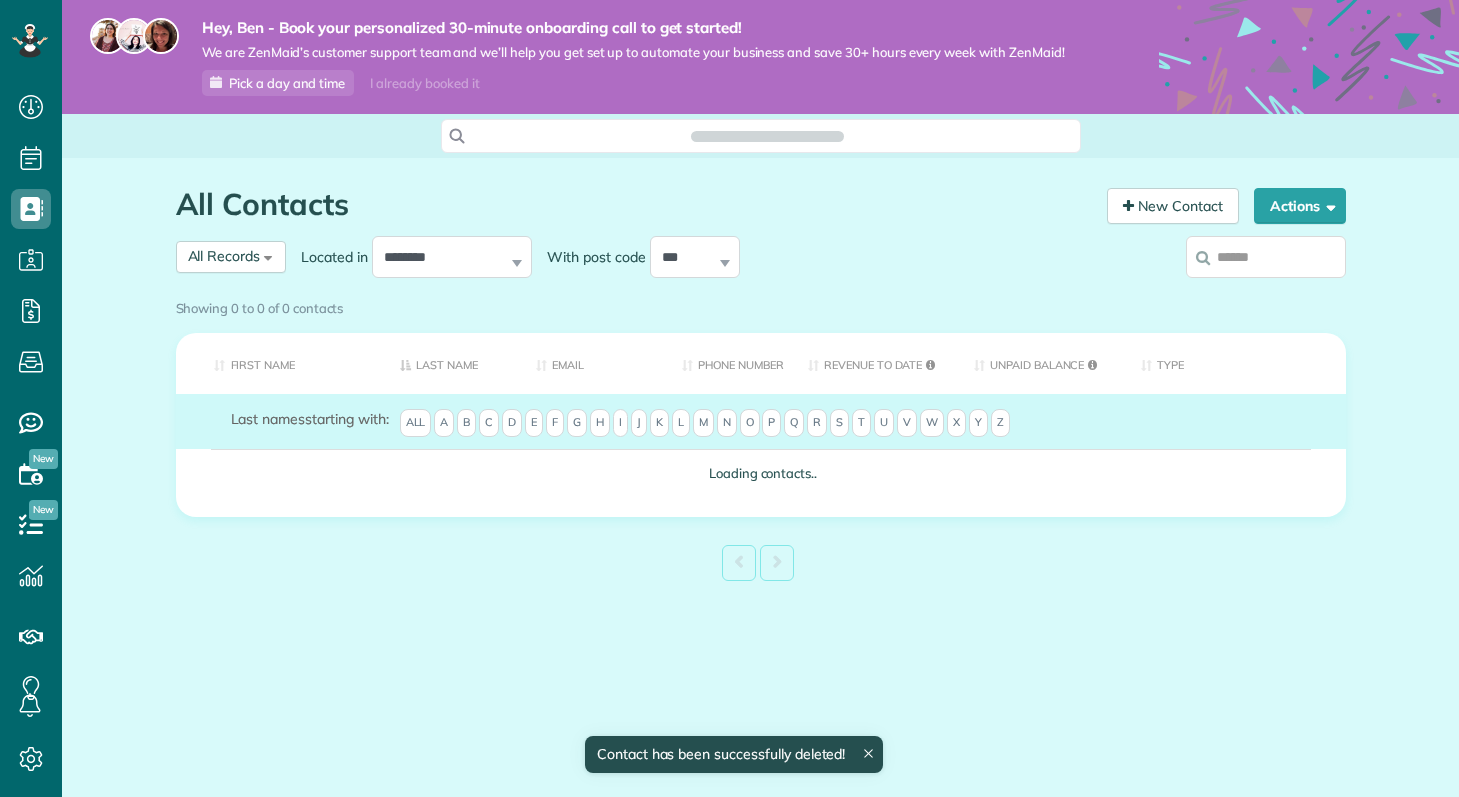 scroll, scrollTop: 0, scrollLeft: 0, axis: both 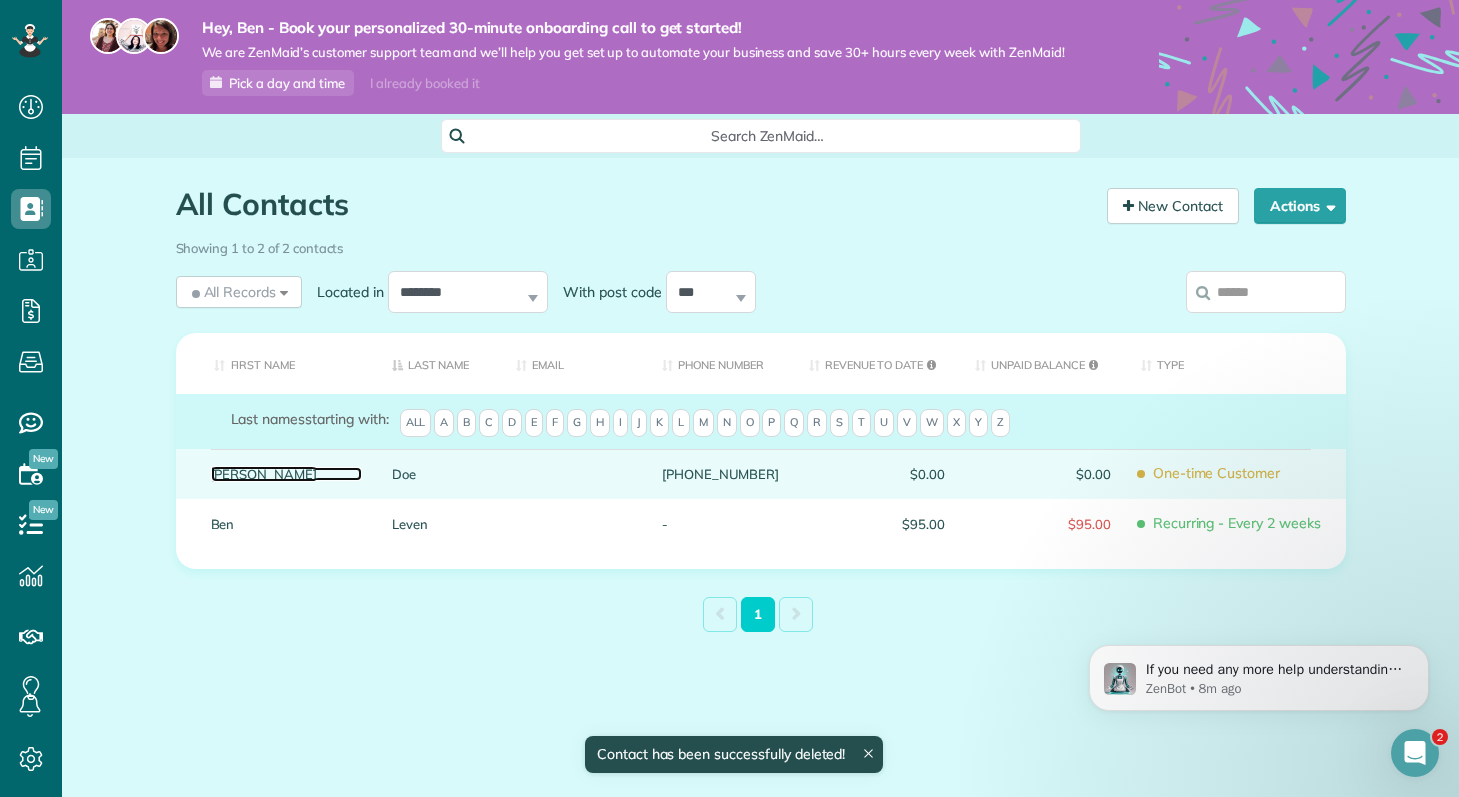 click on "[PERSON_NAME]" at bounding box center [286, 474] 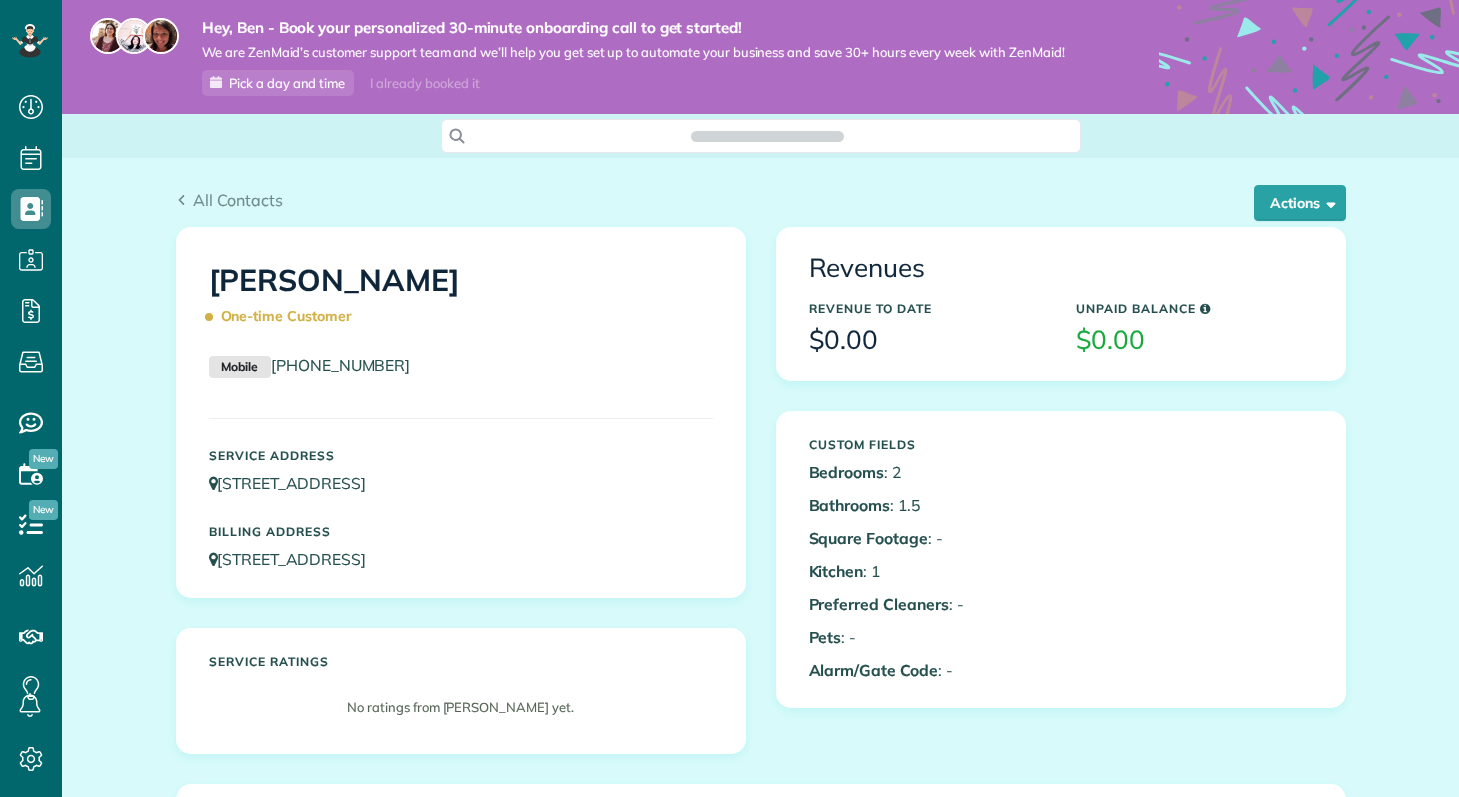 scroll, scrollTop: 0, scrollLeft: 0, axis: both 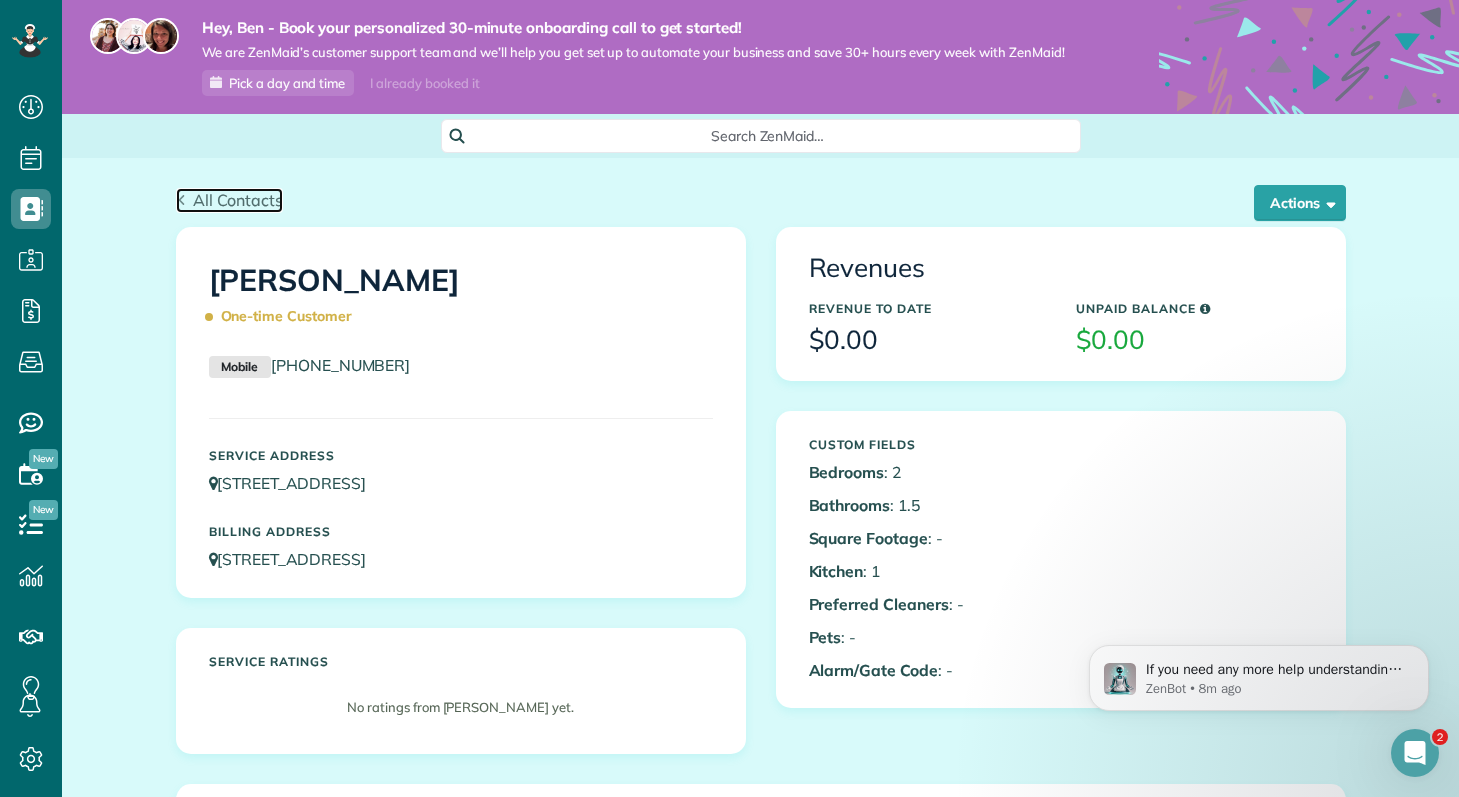 click on "All Contacts" at bounding box center (238, 200) 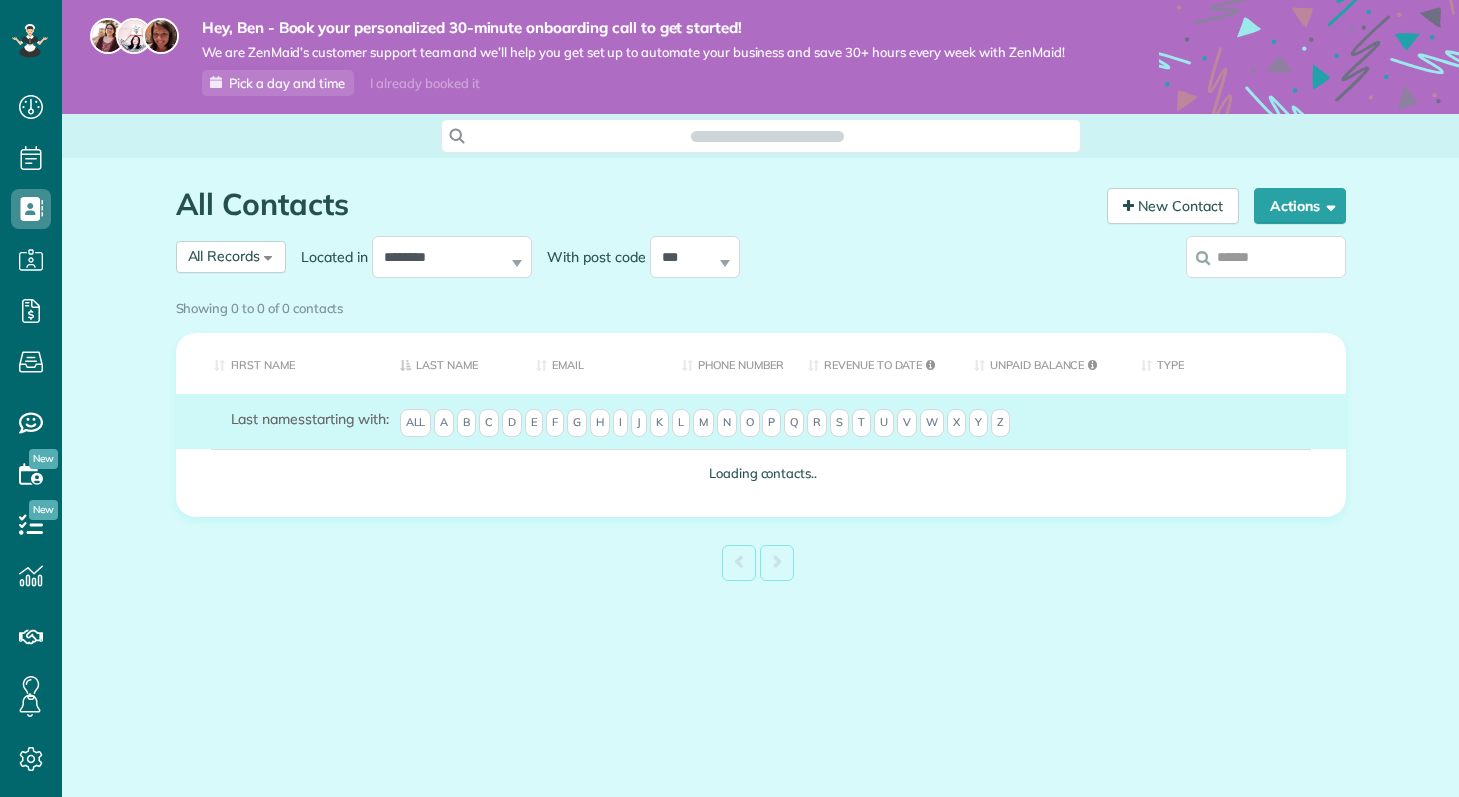scroll, scrollTop: 0, scrollLeft: 0, axis: both 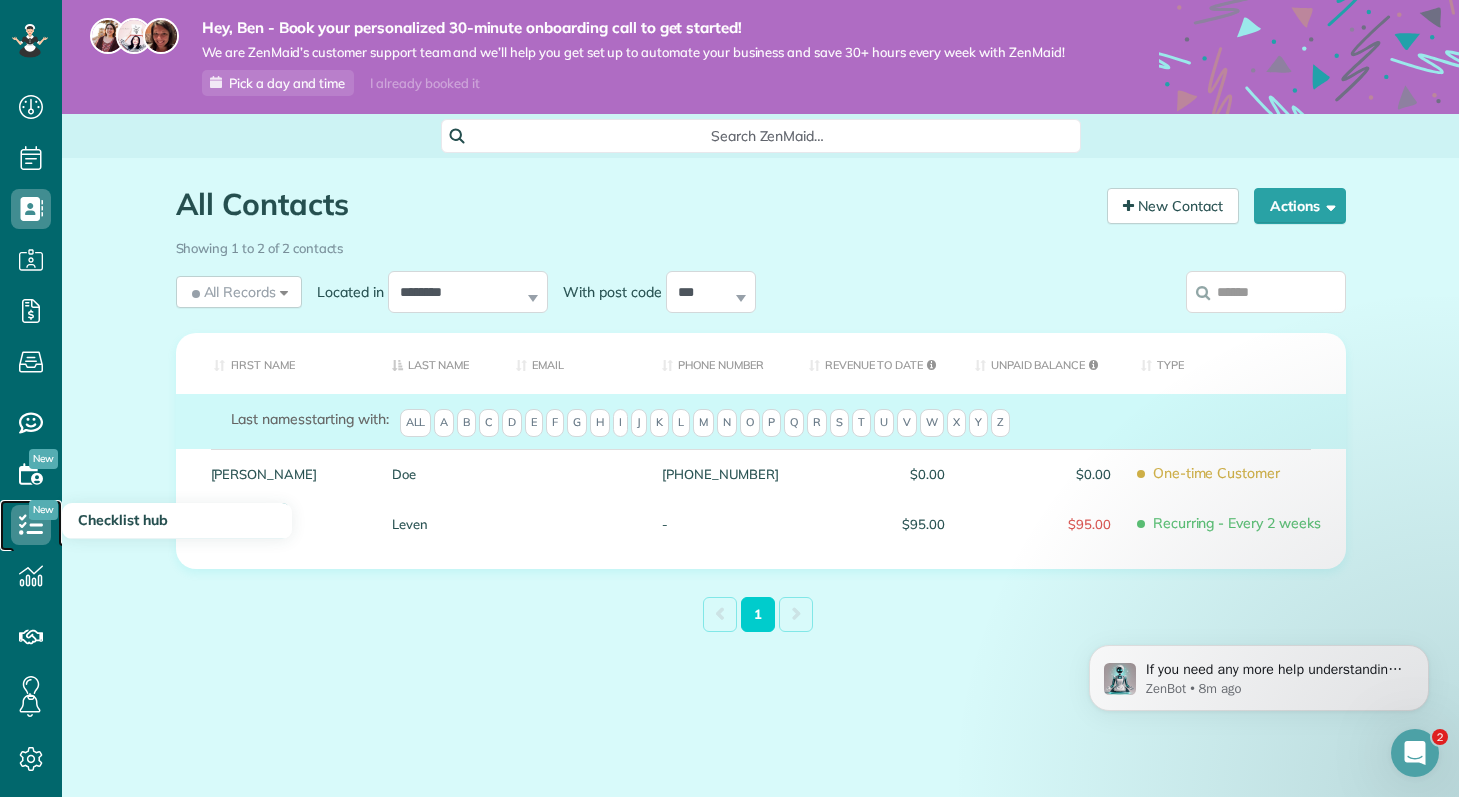 click 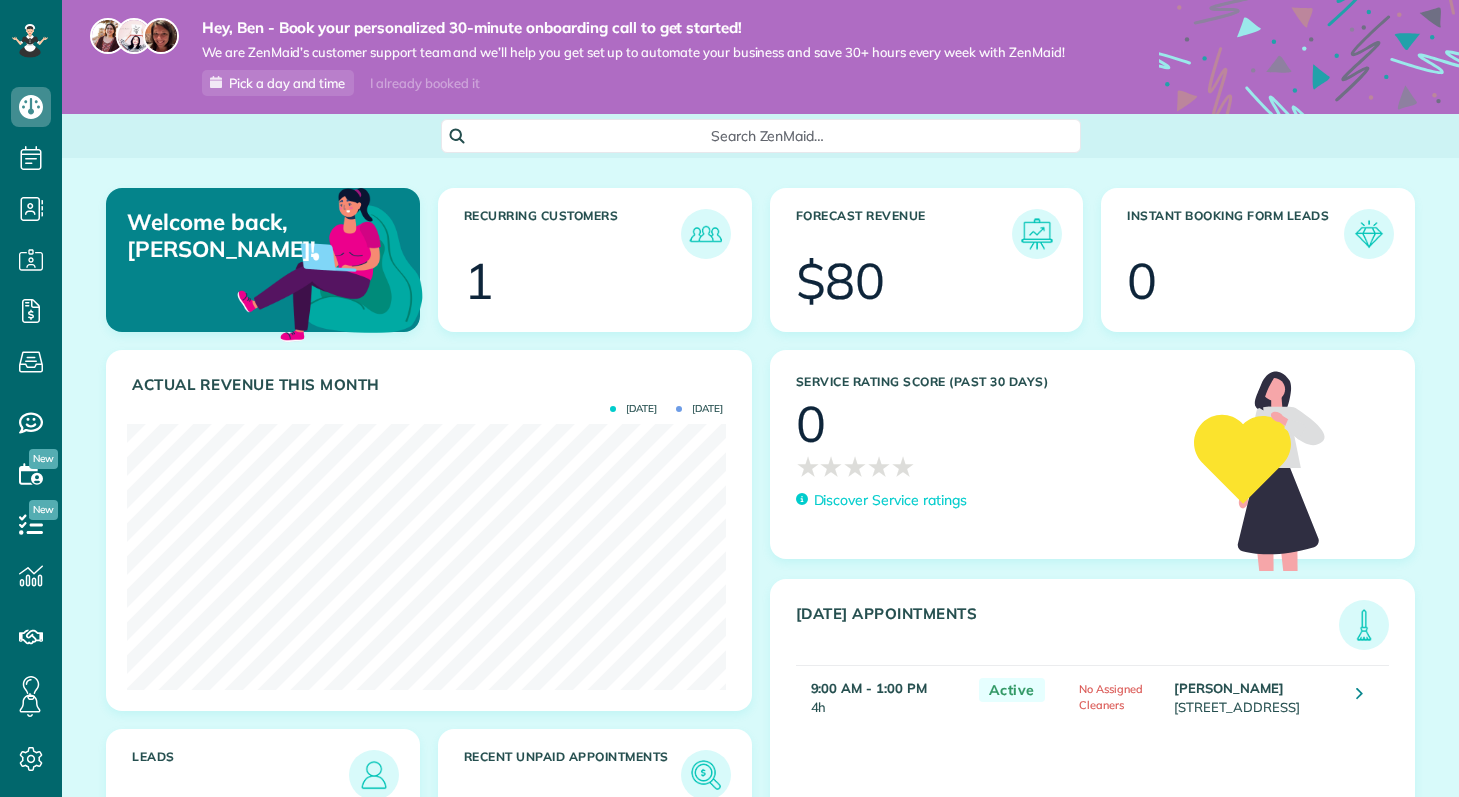 scroll, scrollTop: 0, scrollLeft: 0, axis: both 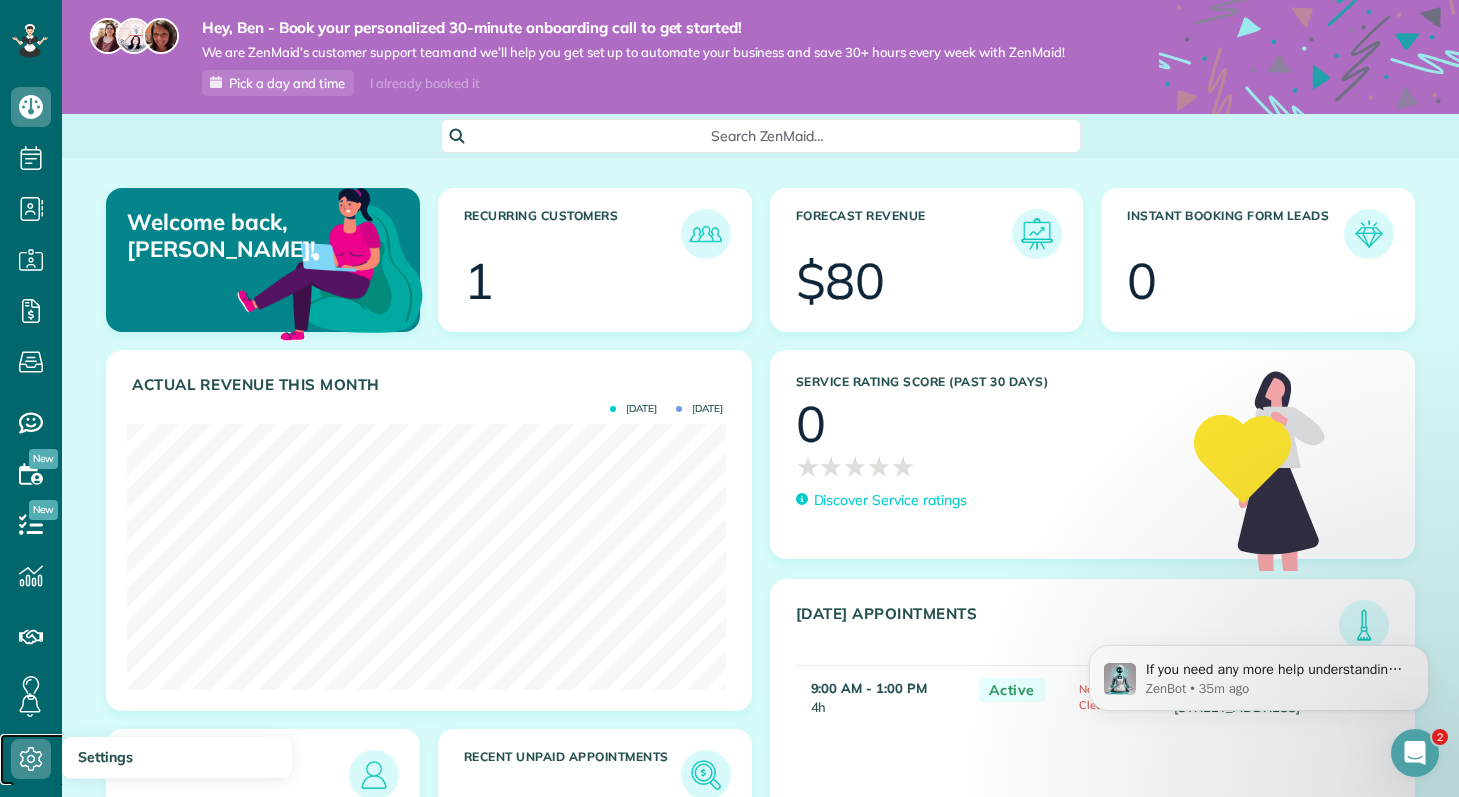 click 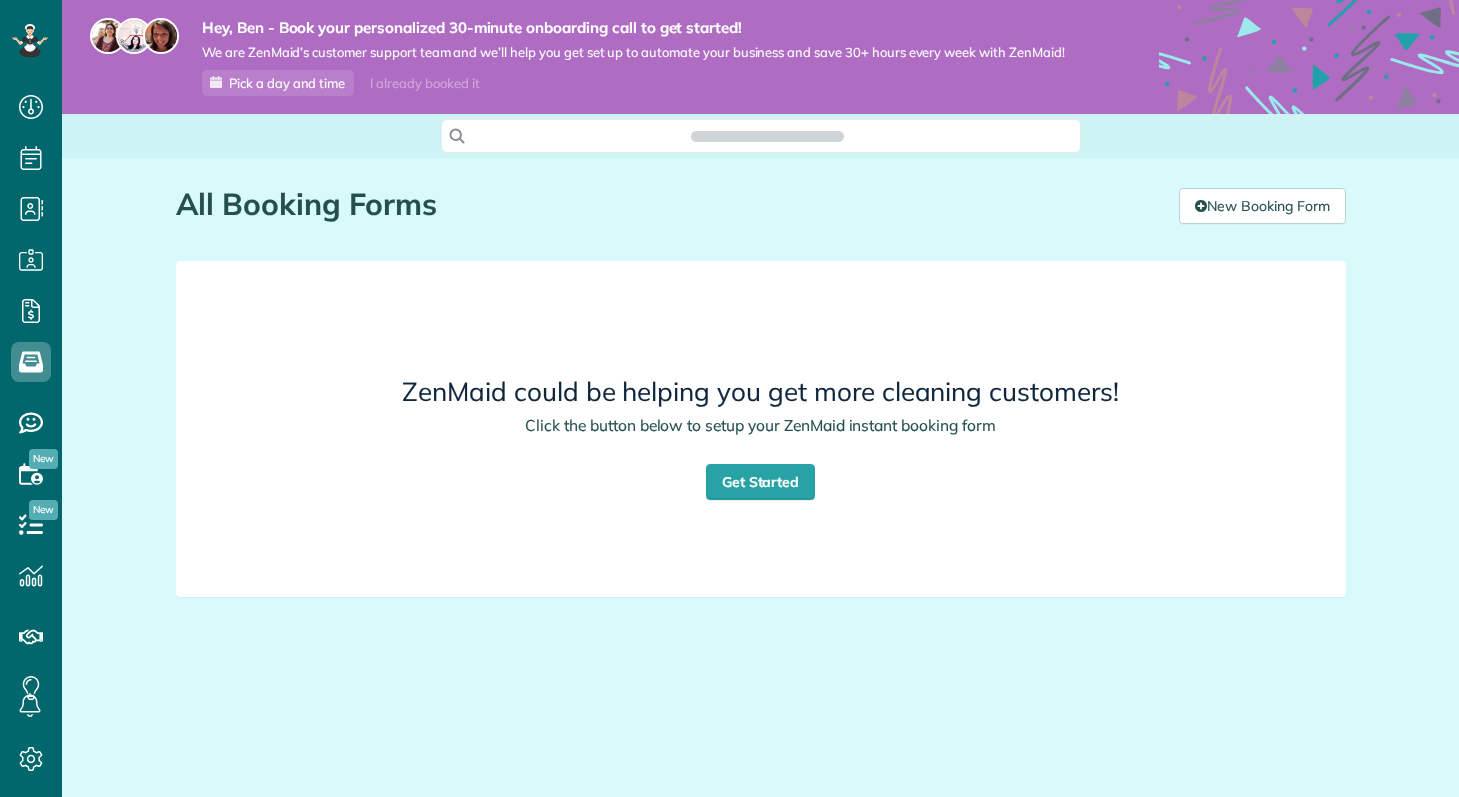 scroll, scrollTop: 0, scrollLeft: 0, axis: both 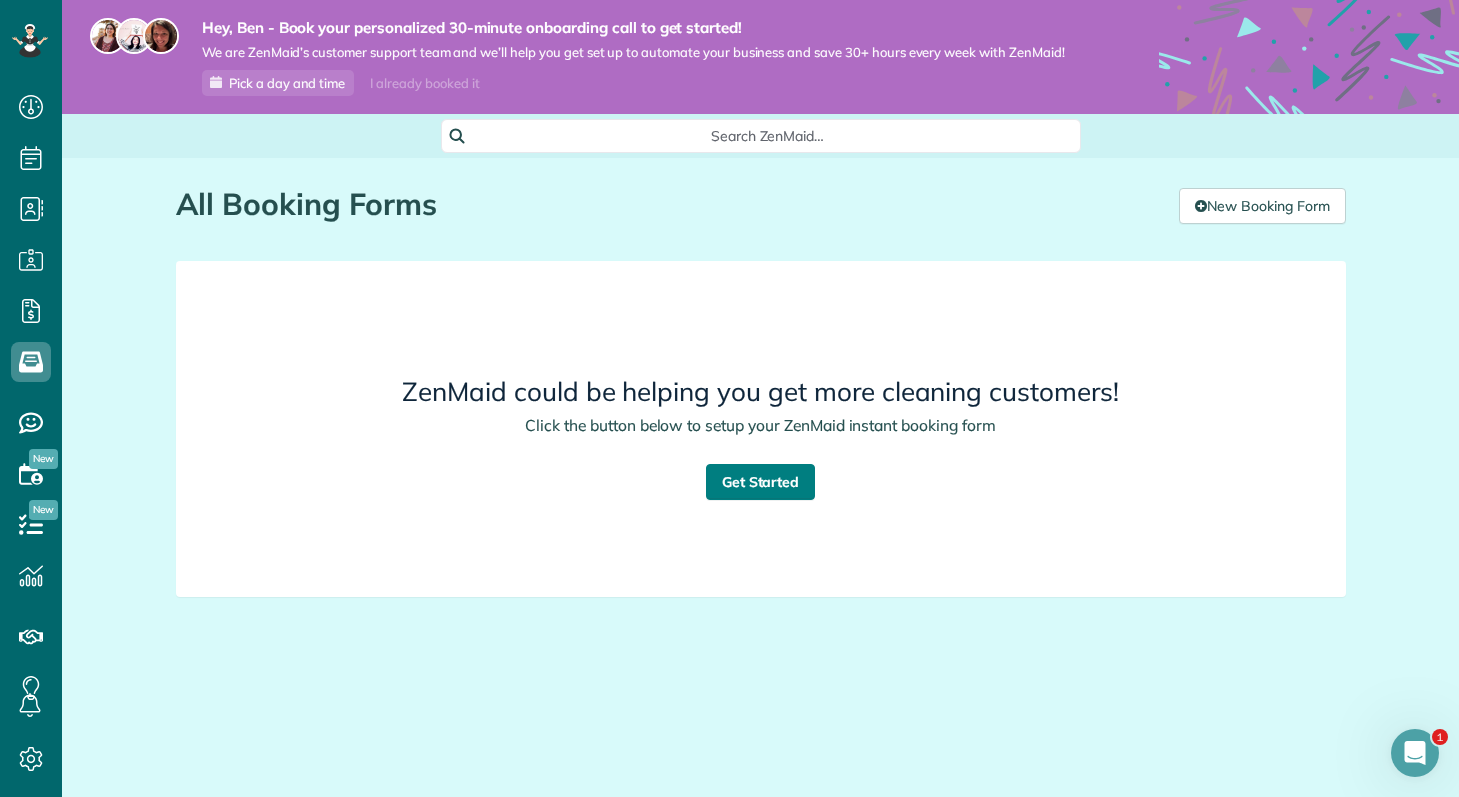 click on "Get Started" at bounding box center [761, 482] 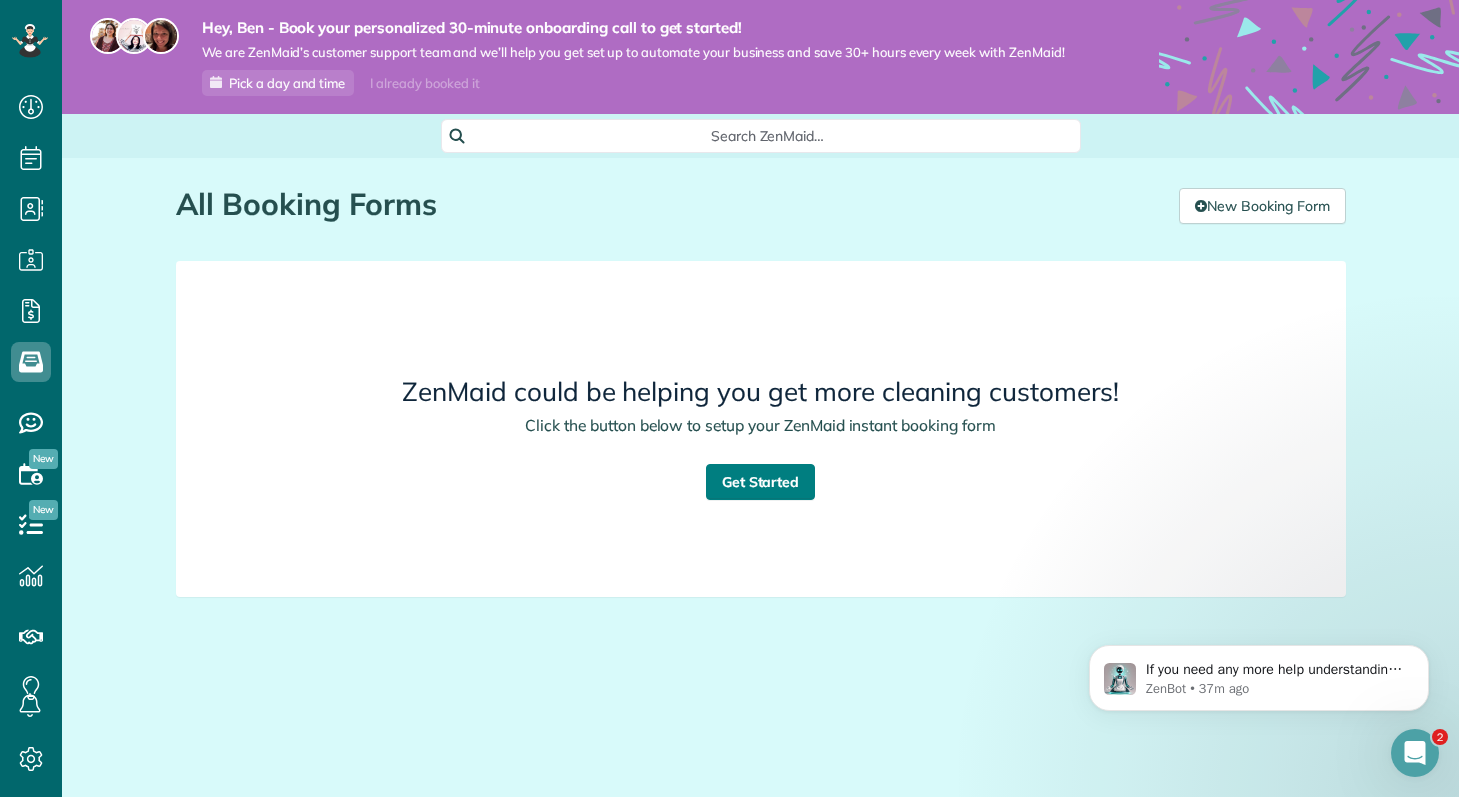 scroll, scrollTop: 0, scrollLeft: 0, axis: both 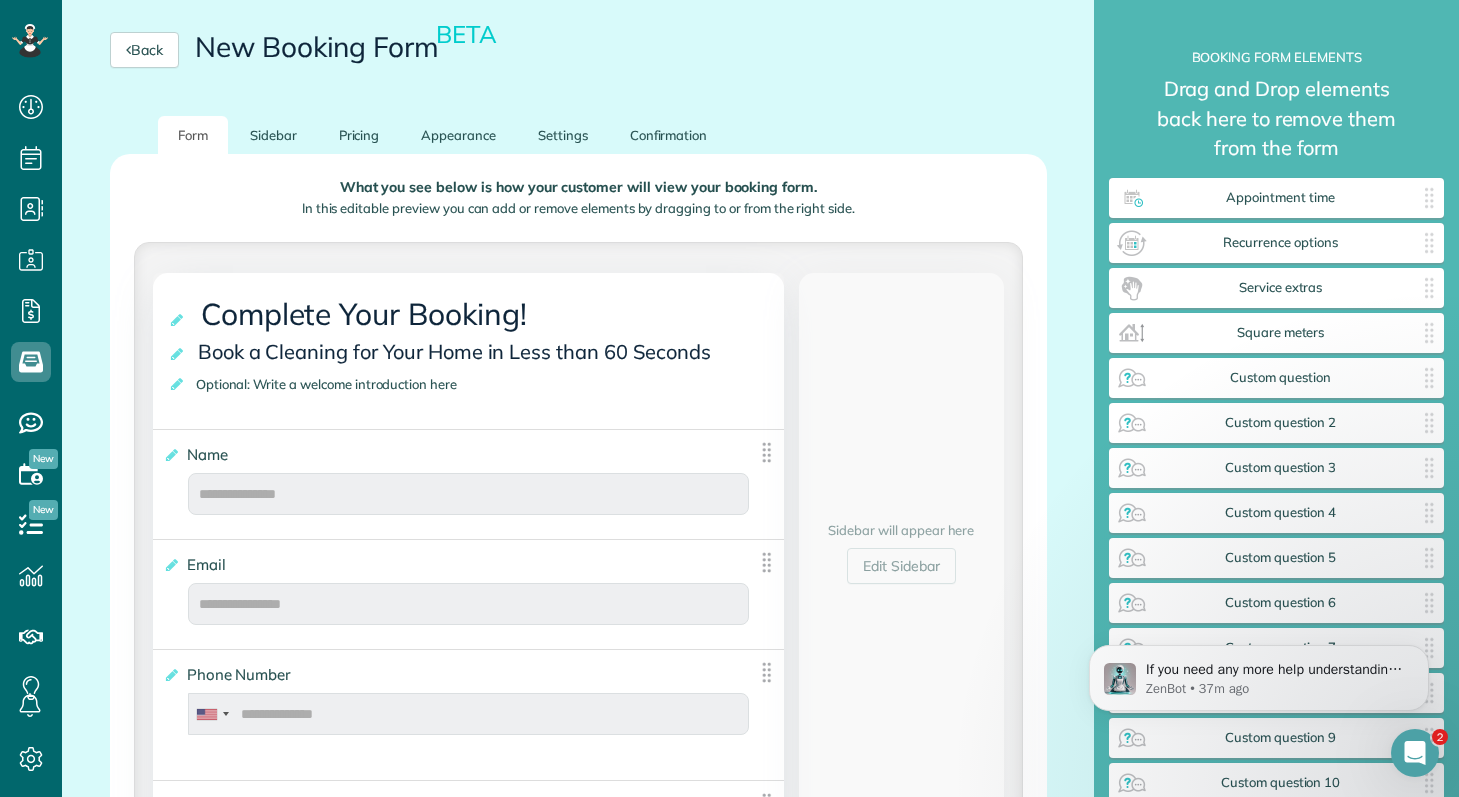 click on "Book a Cleaning for Your Home in Less than 60 Seconds" at bounding box center [458, 351] 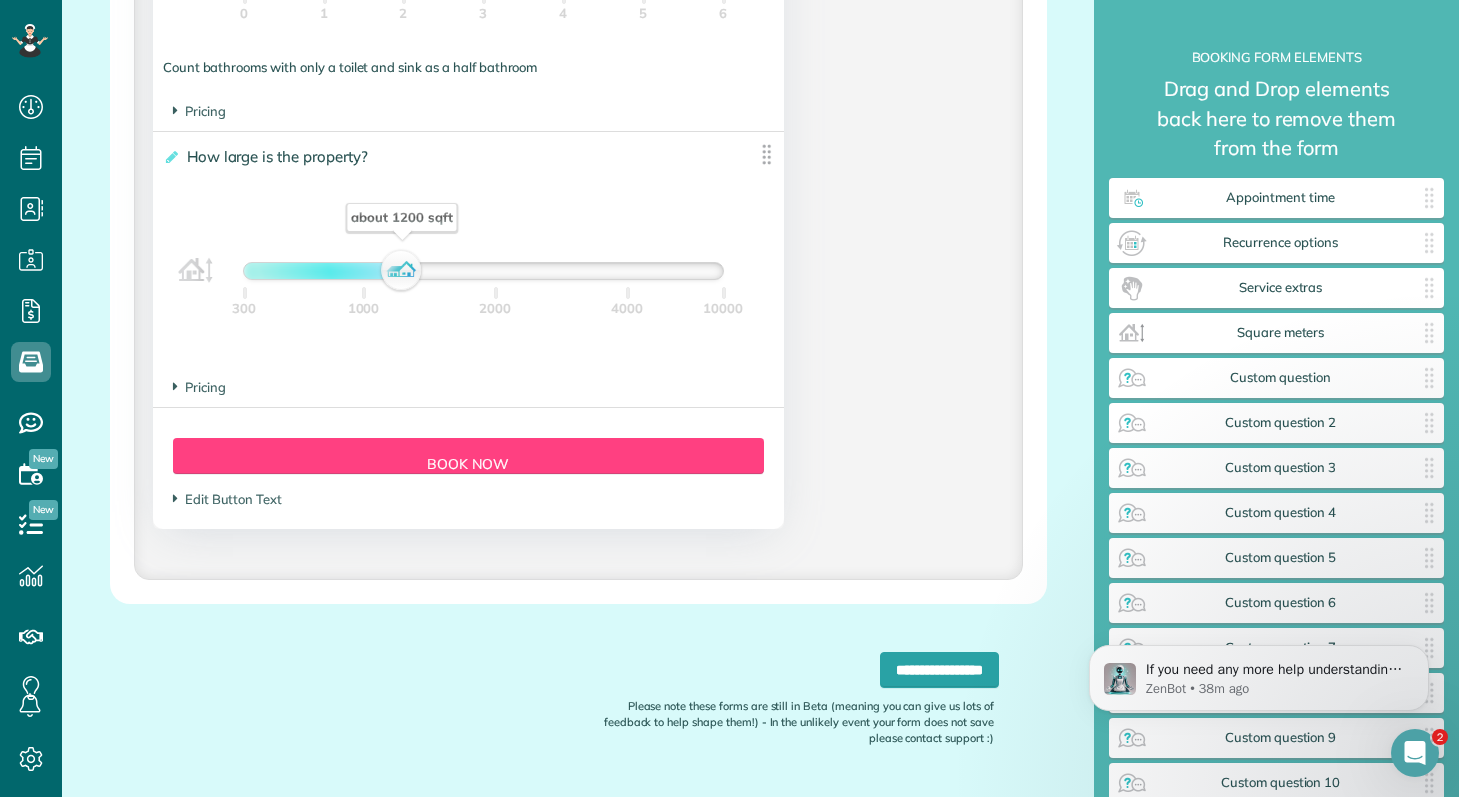 scroll, scrollTop: 1940, scrollLeft: 0, axis: vertical 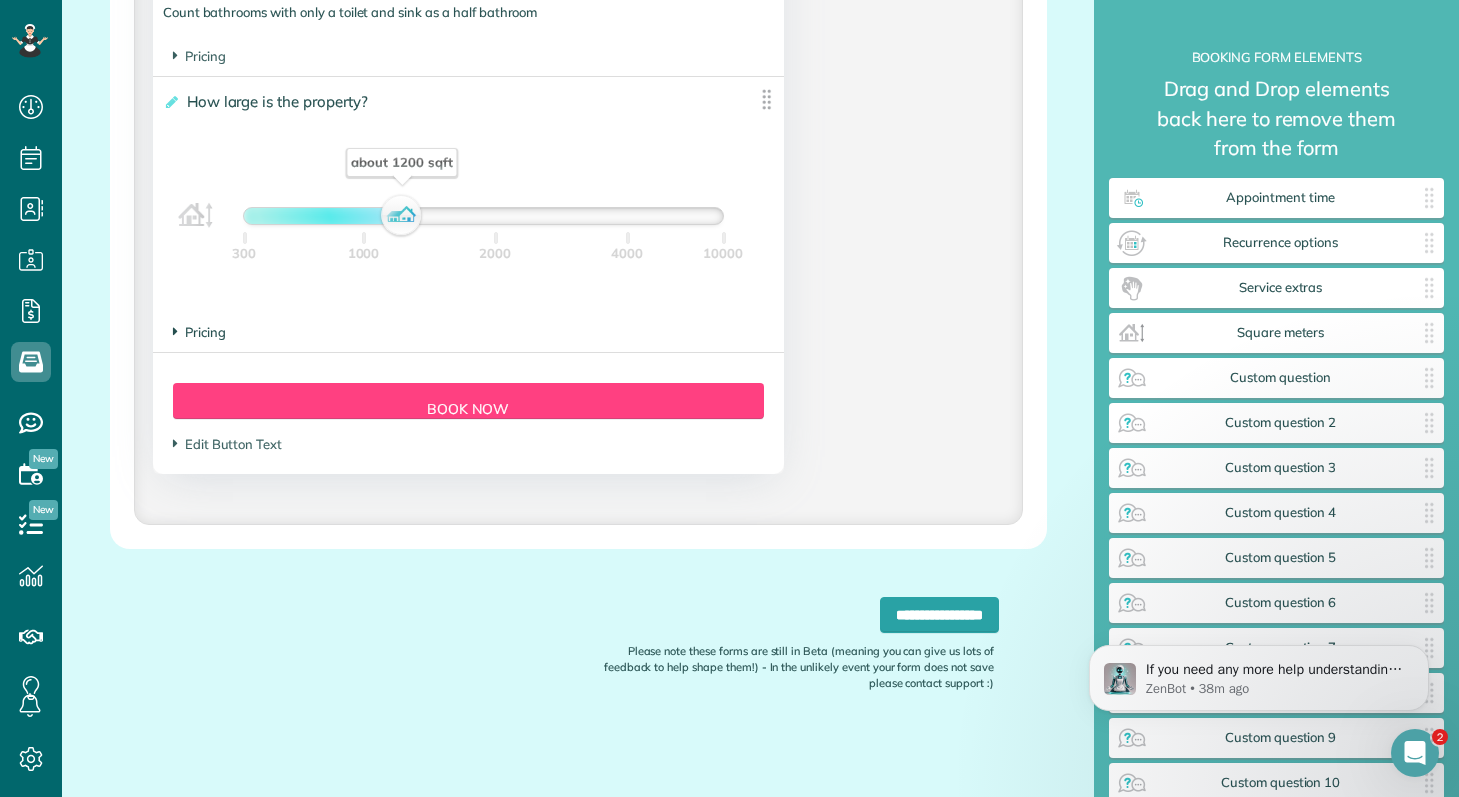 click on "Pricing" at bounding box center [199, 332] 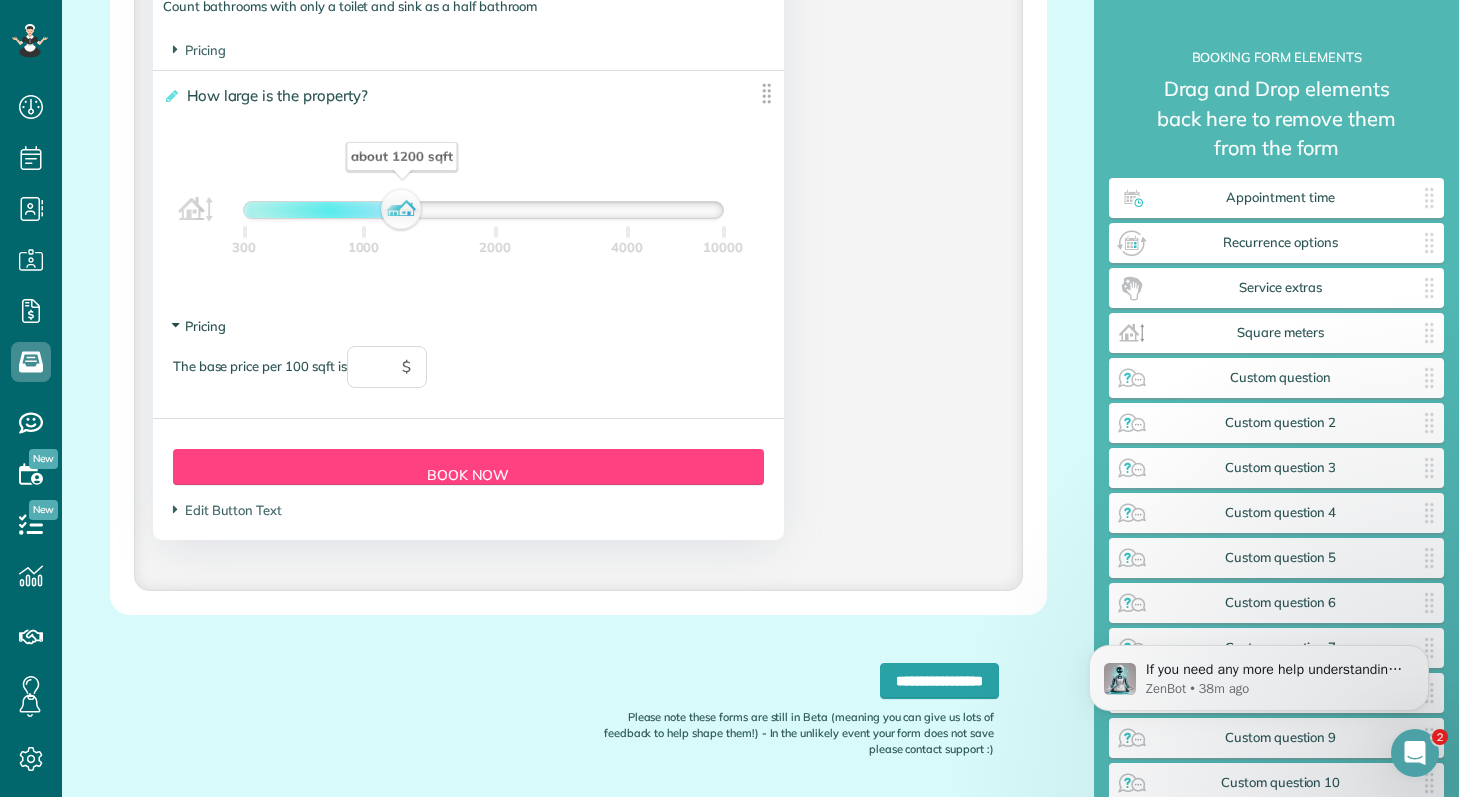 click on "Pricing" at bounding box center (199, 326) 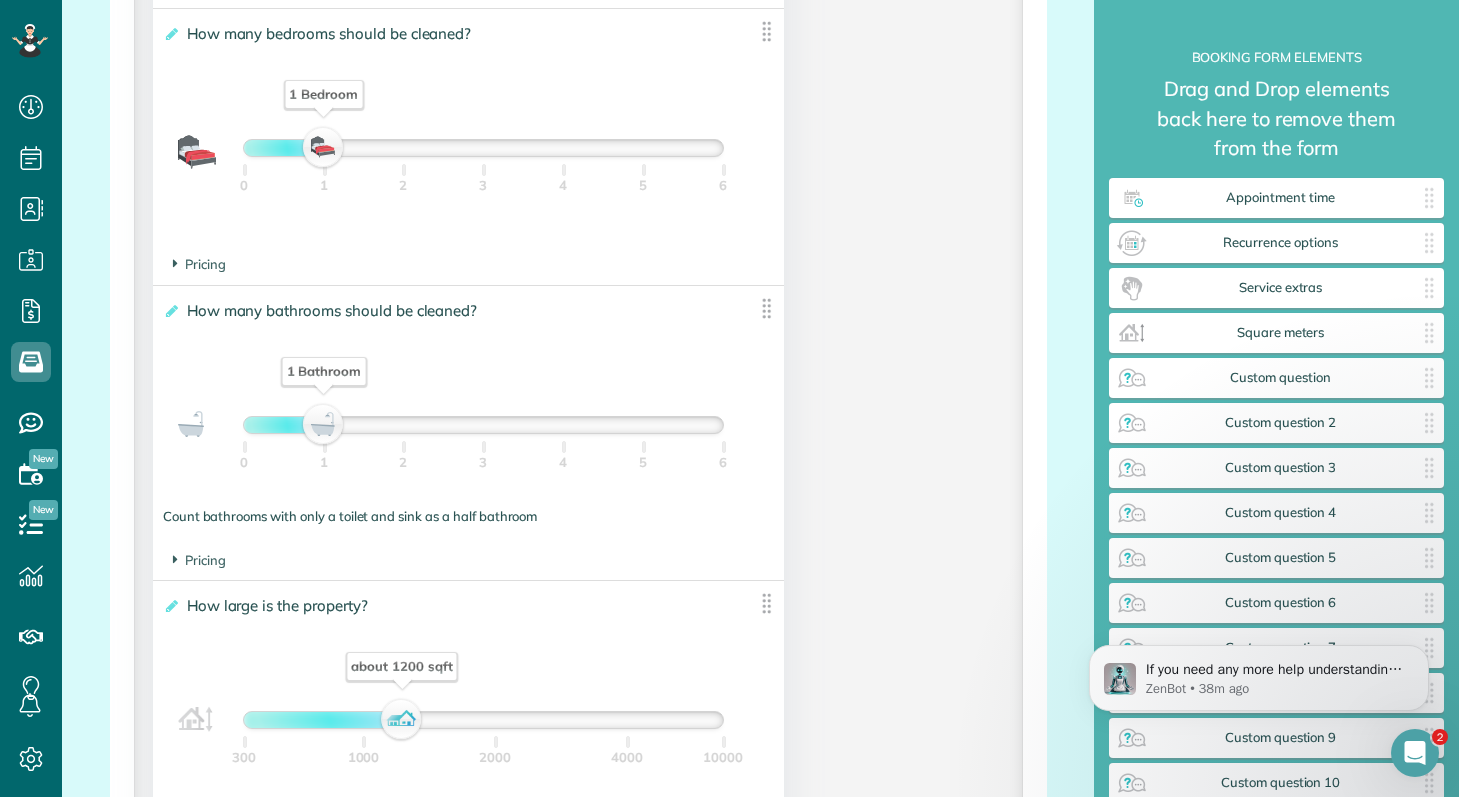 scroll, scrollTop: 1442, scrollLeft: 0, axis: vertical 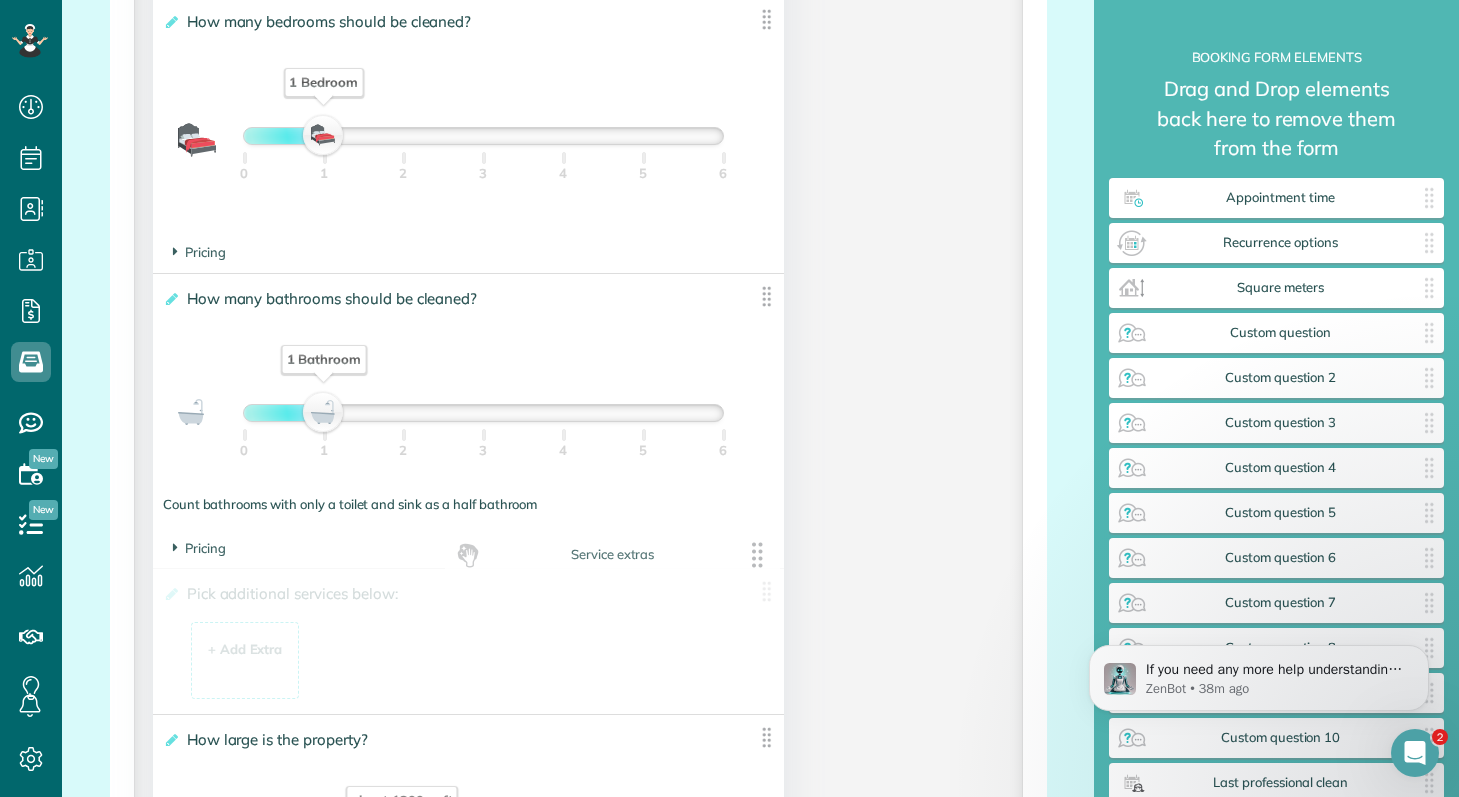 drag, startPoint x: 1212, startPoint y: 290, endPoint x: 547, endPoint y: 557, distance: 716.59894 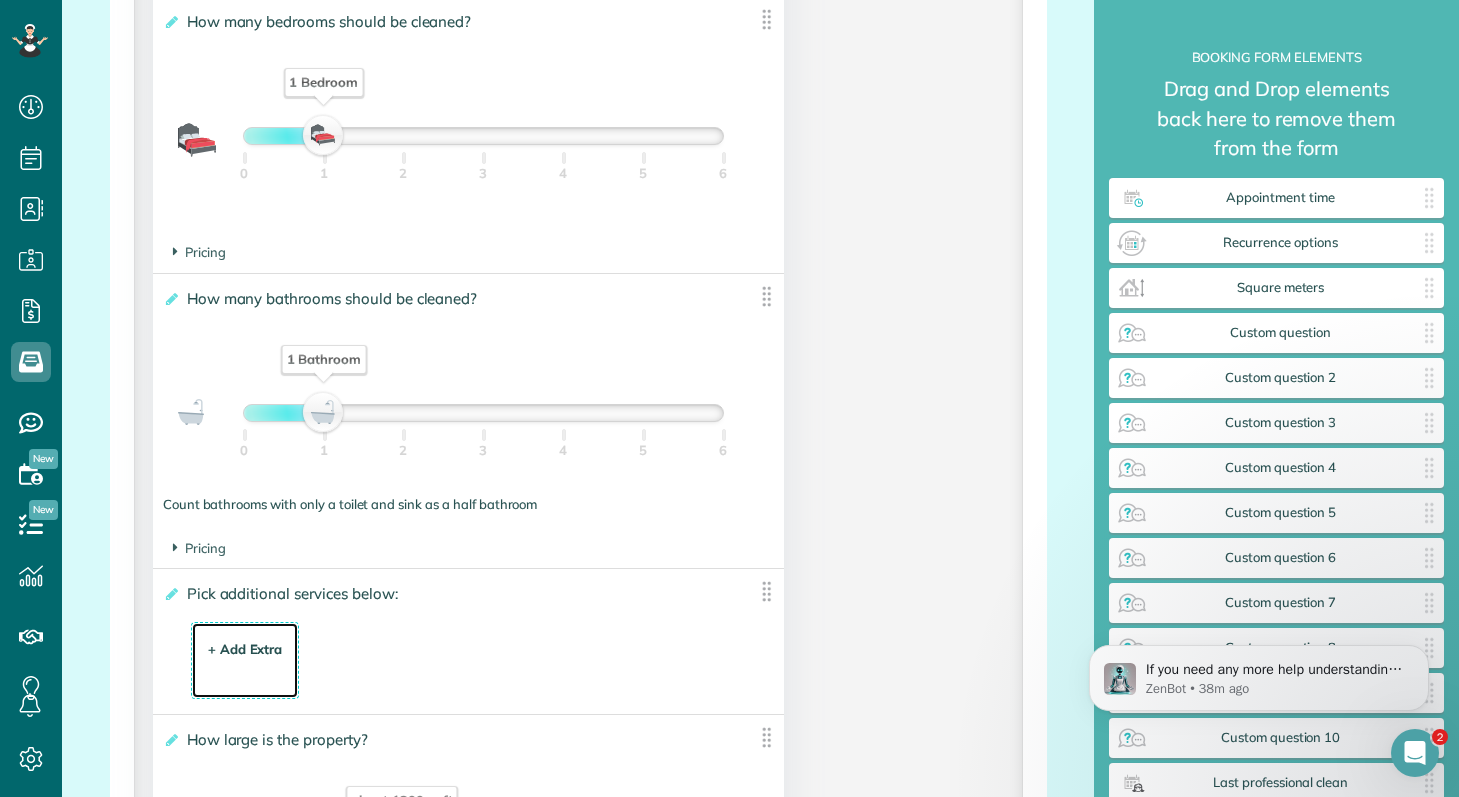 click on "+ Add Extra
$ 34 . 99" at bounding box center (245, 662) 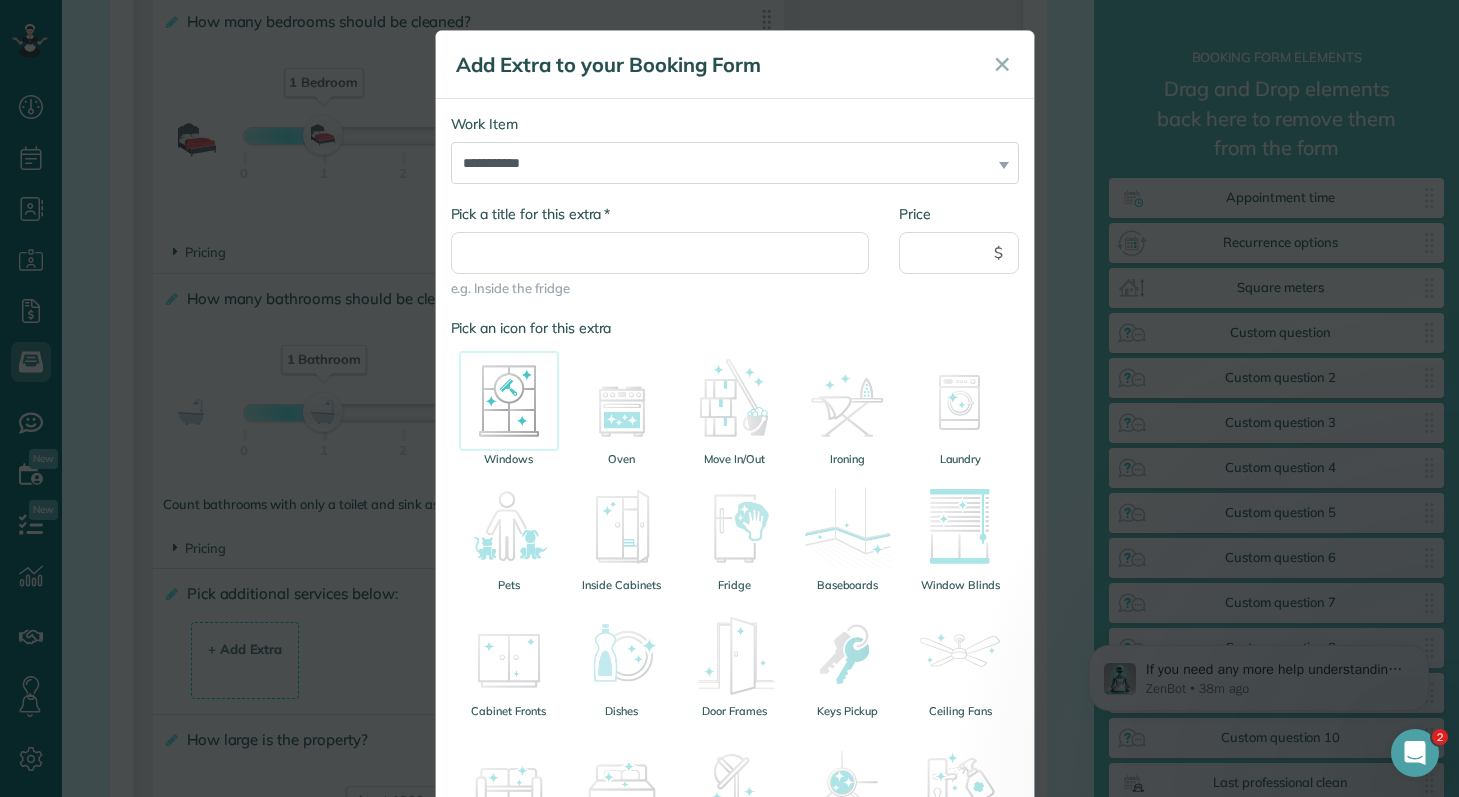 click at bounding box center [509, 401] 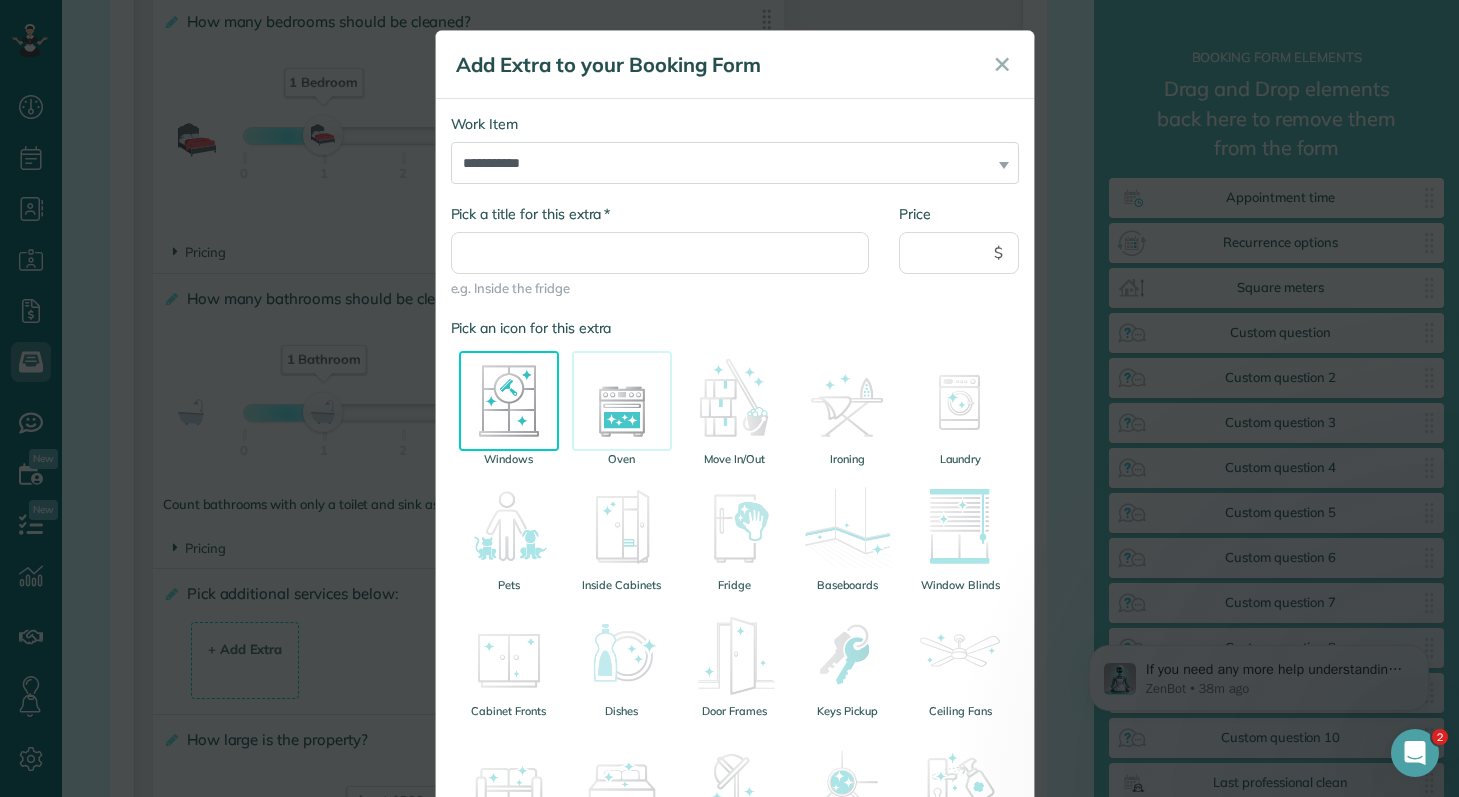 click at bounding box center [622, 401] 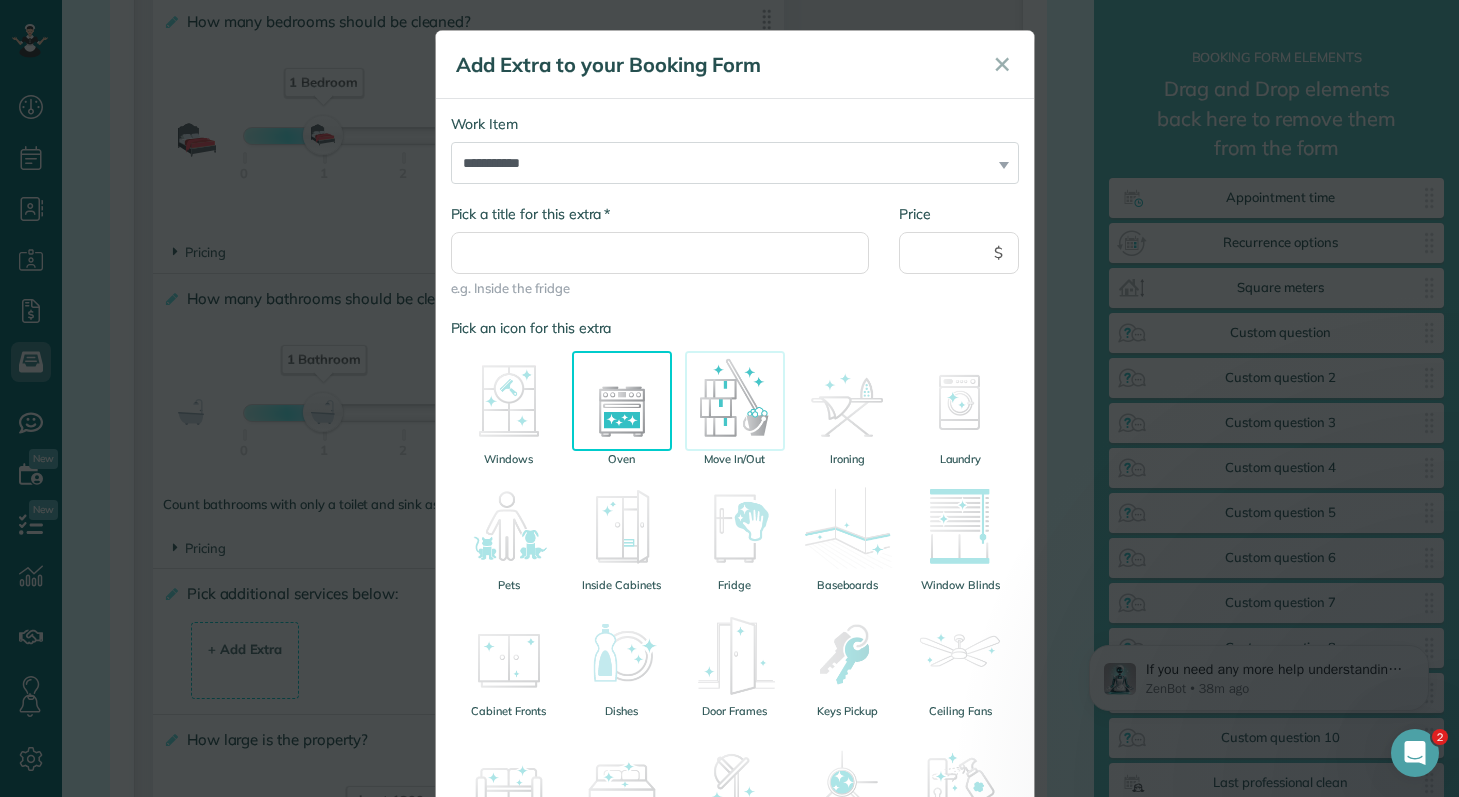 click at bounding box center [735, 401] 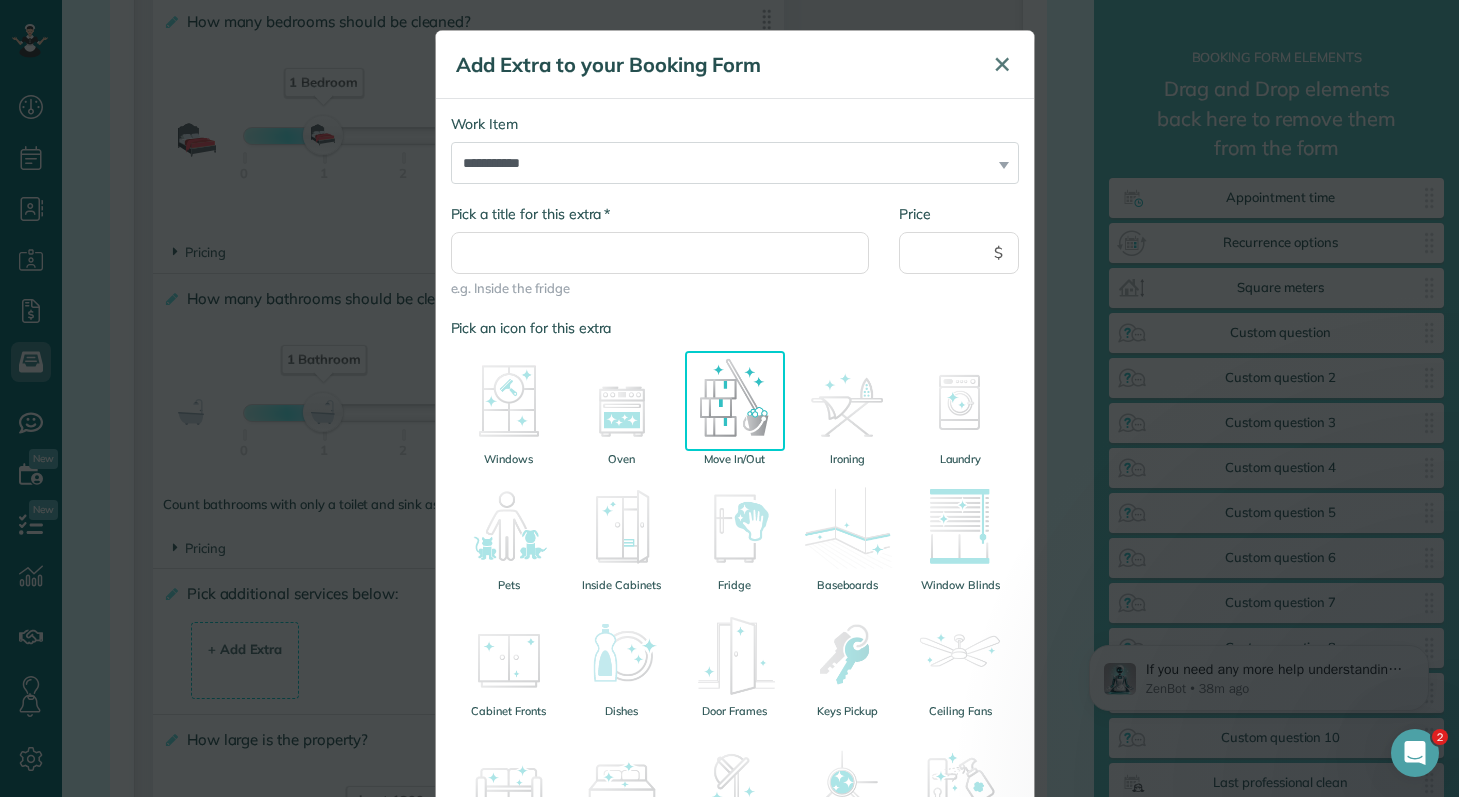 click on "✕" at bounding box center (1002, 64) 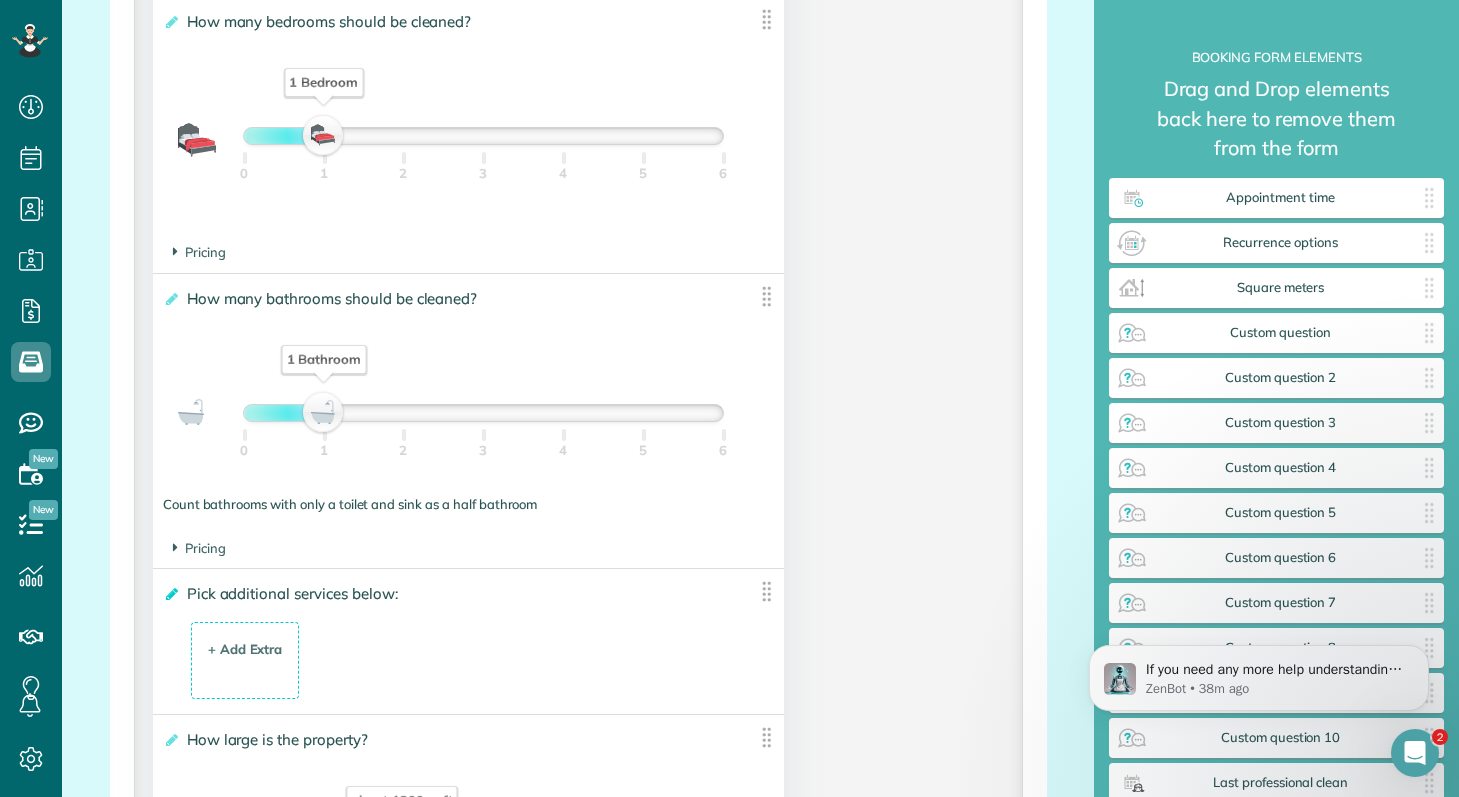 click at bounding box center [170, 594] 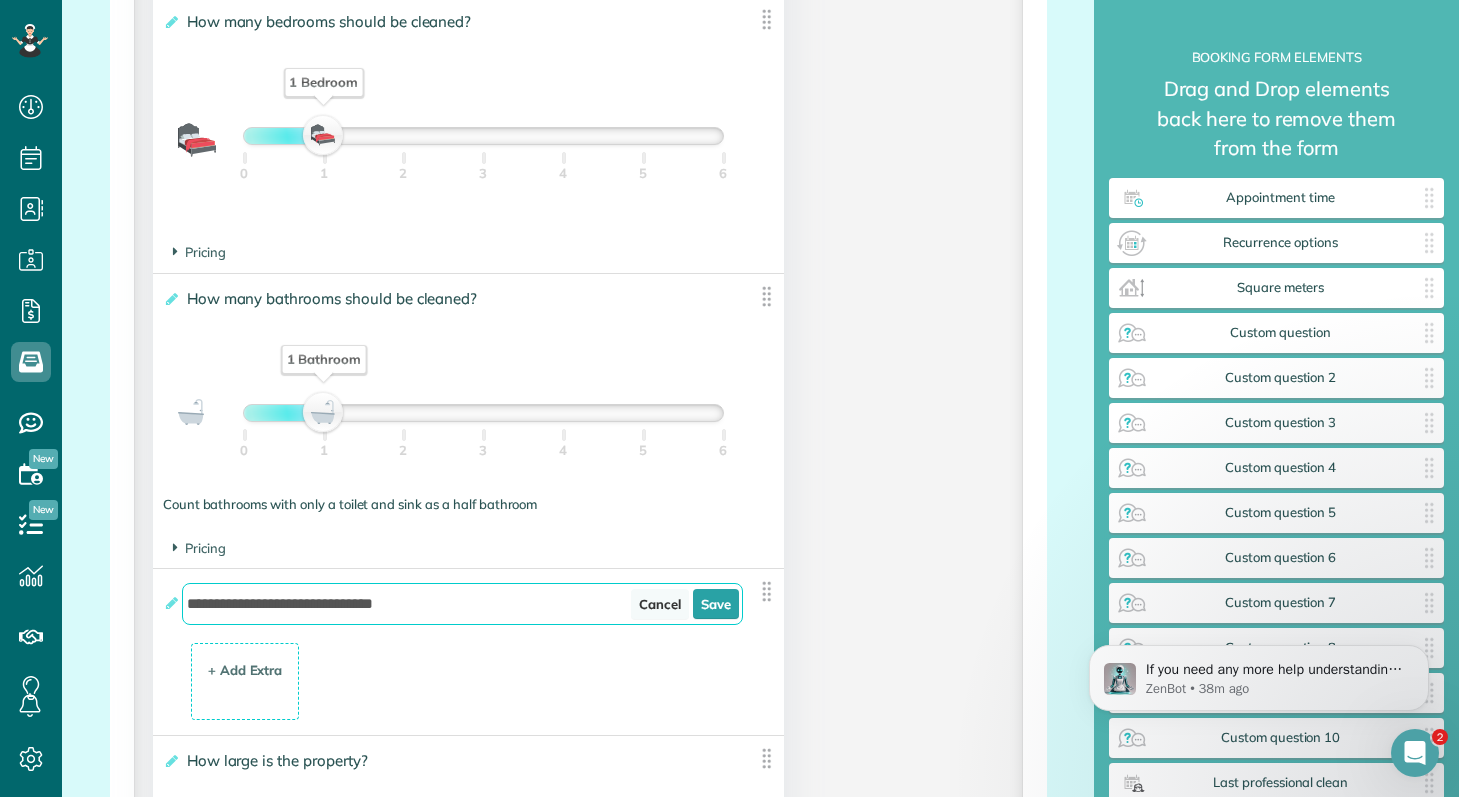 click on "Cancel" at bounding box center (660, 604) 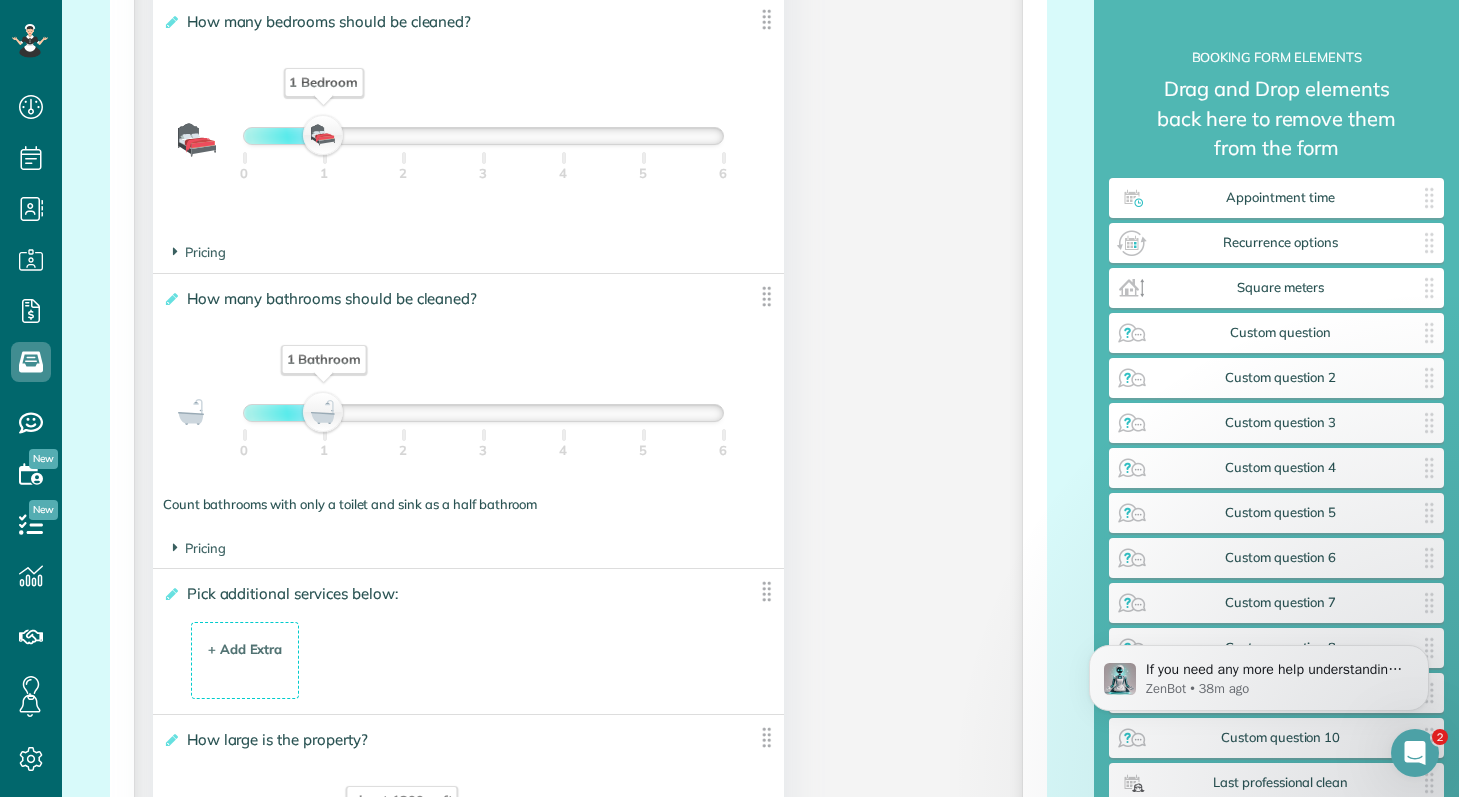 click on "**********" at bounding box center [453, 594] 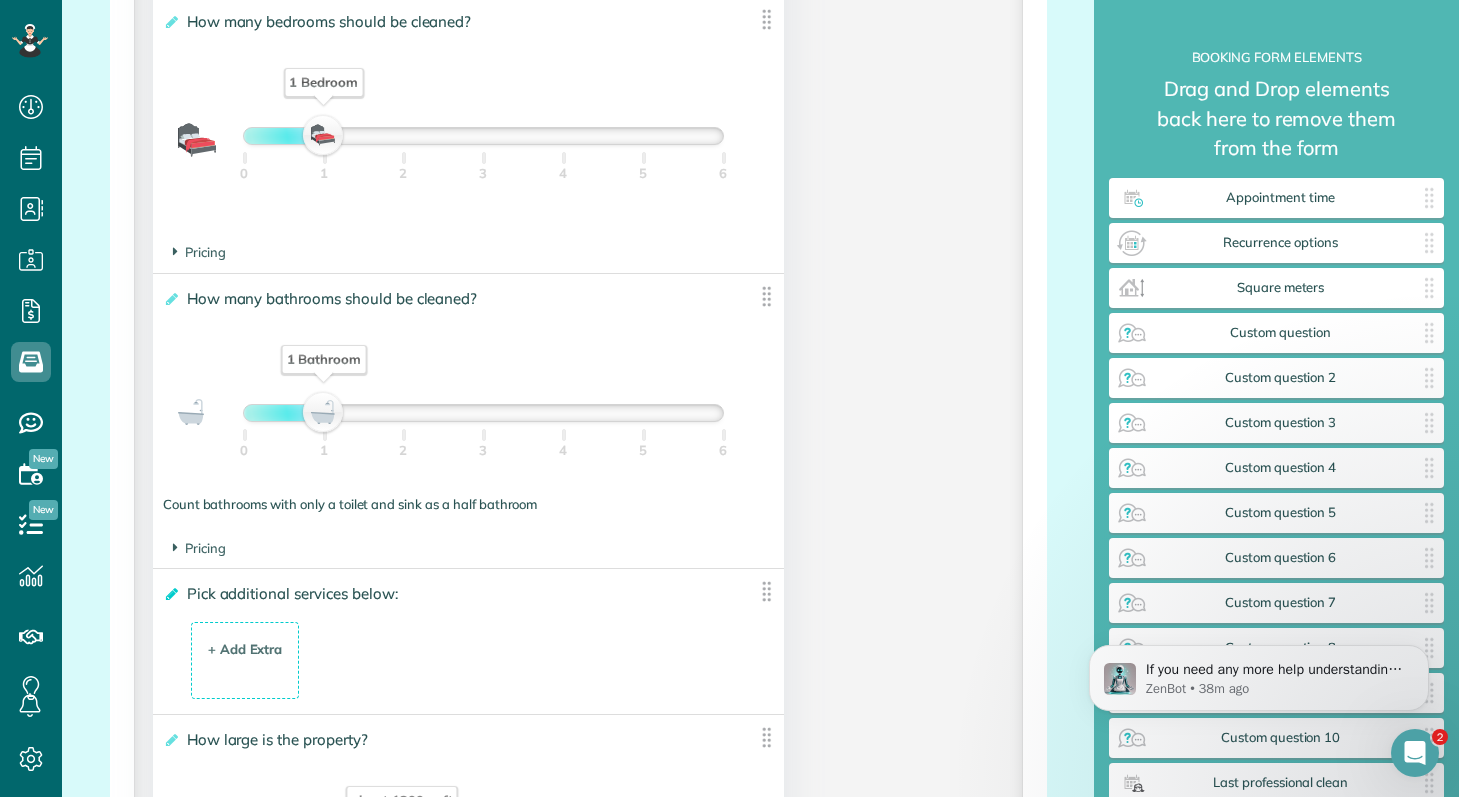 click at bounding box center (170, 594) 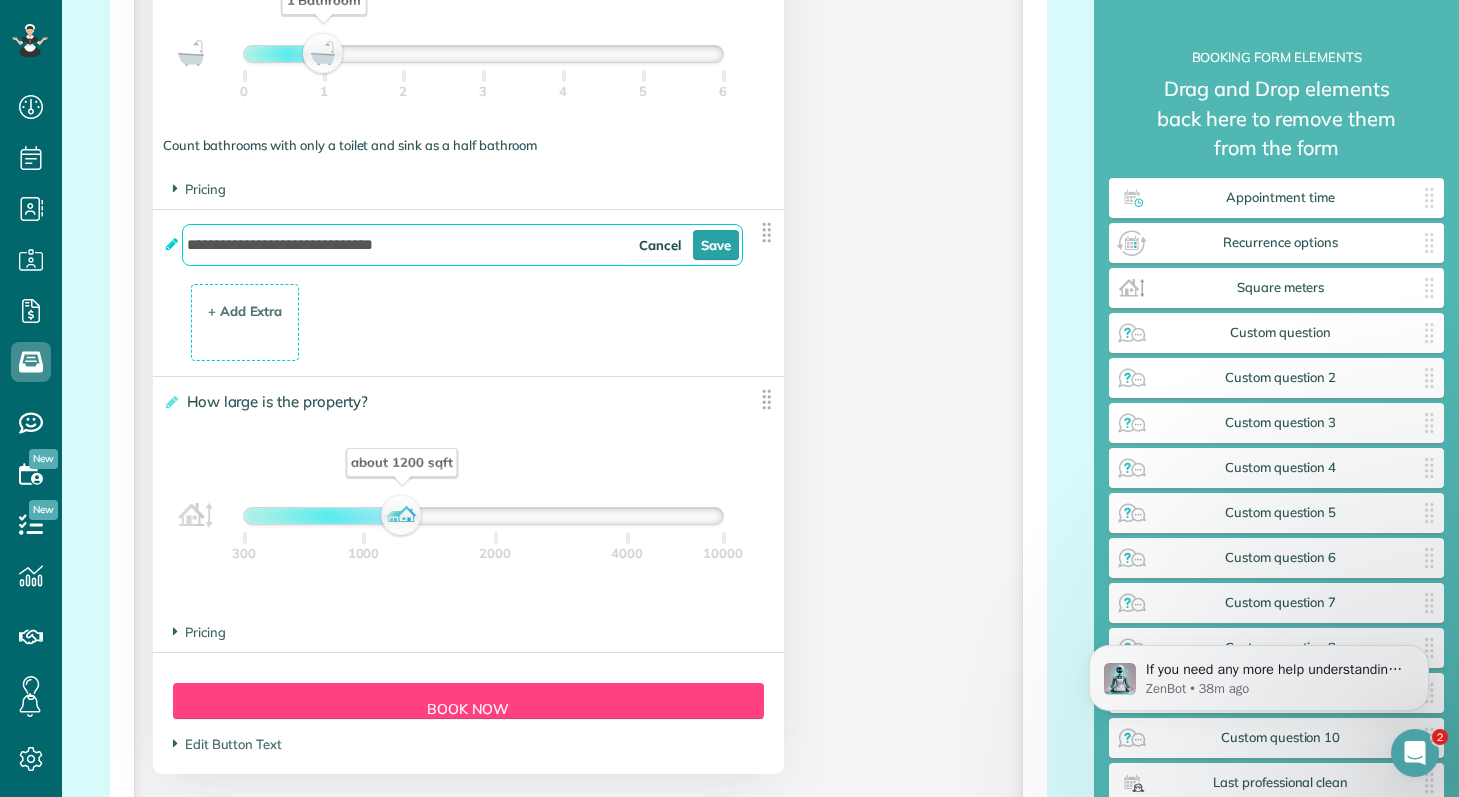 scroll, scrollTop: 1797, scrollLeft: 0, axis: vertical 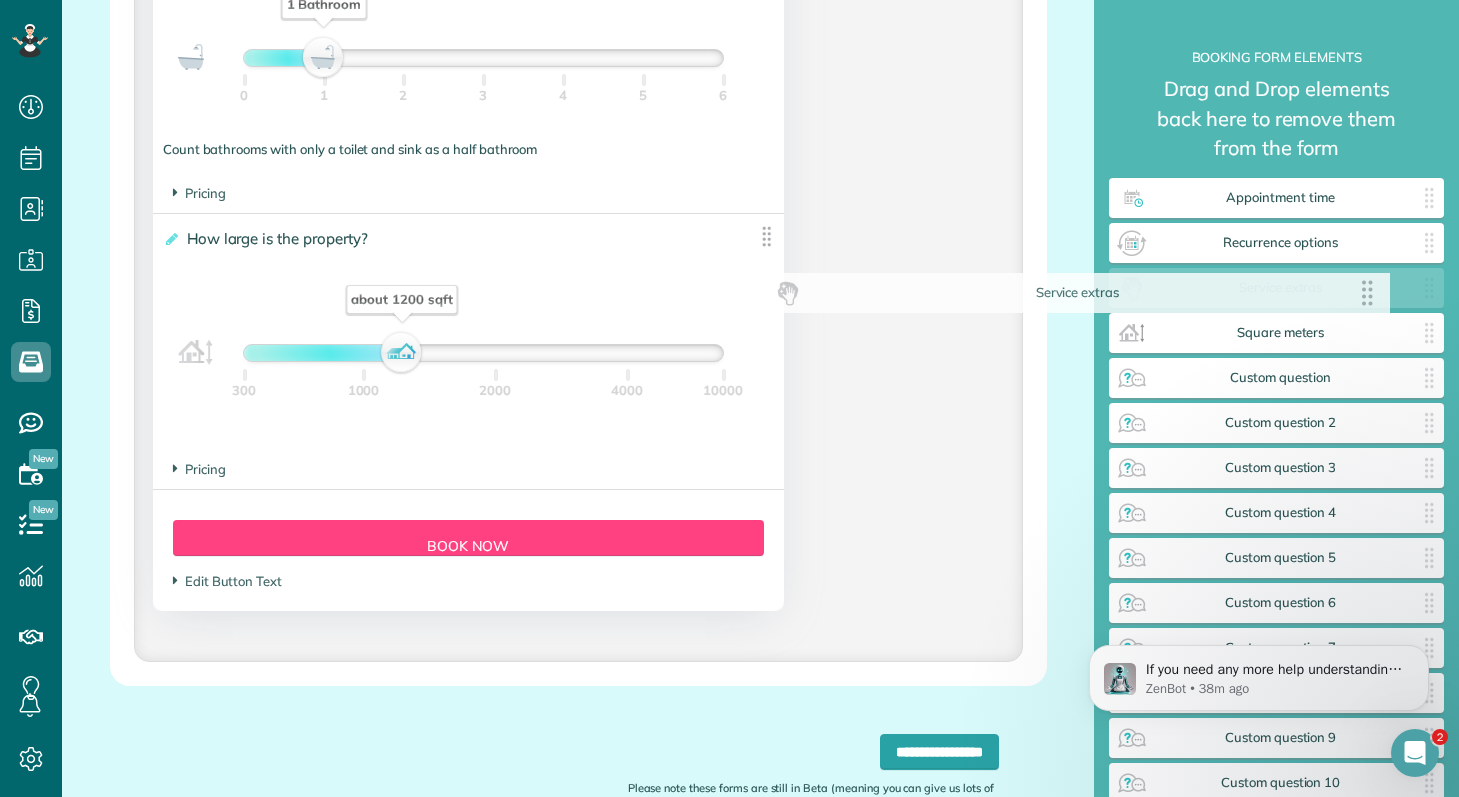 drag, startPoint x: 764, startPoint y: 246, endPoint x: 1377, endPoint y: 302, distance: 615.5526 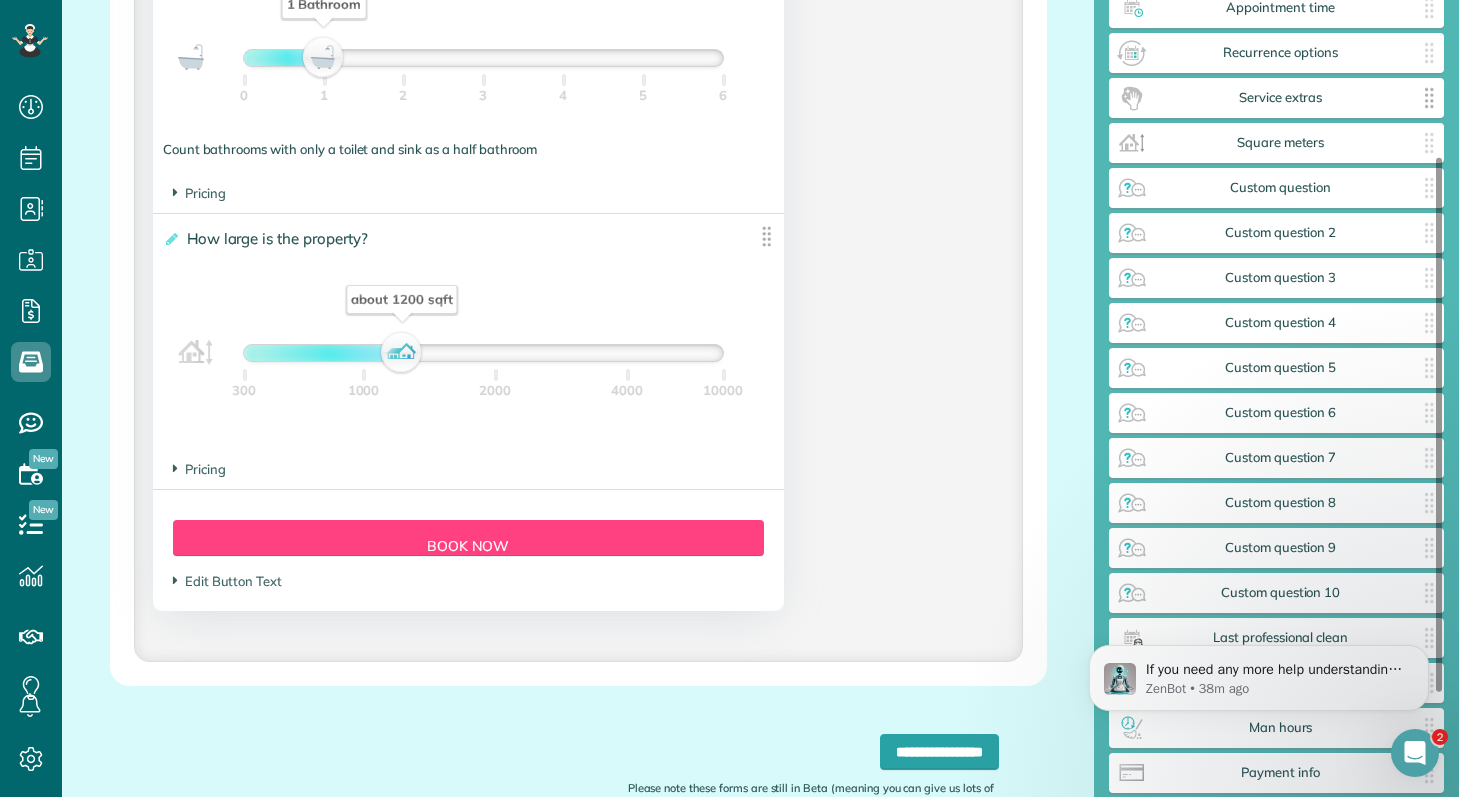 scroll, scrollTop: 346, scrollLeft: 0, axis: vertical 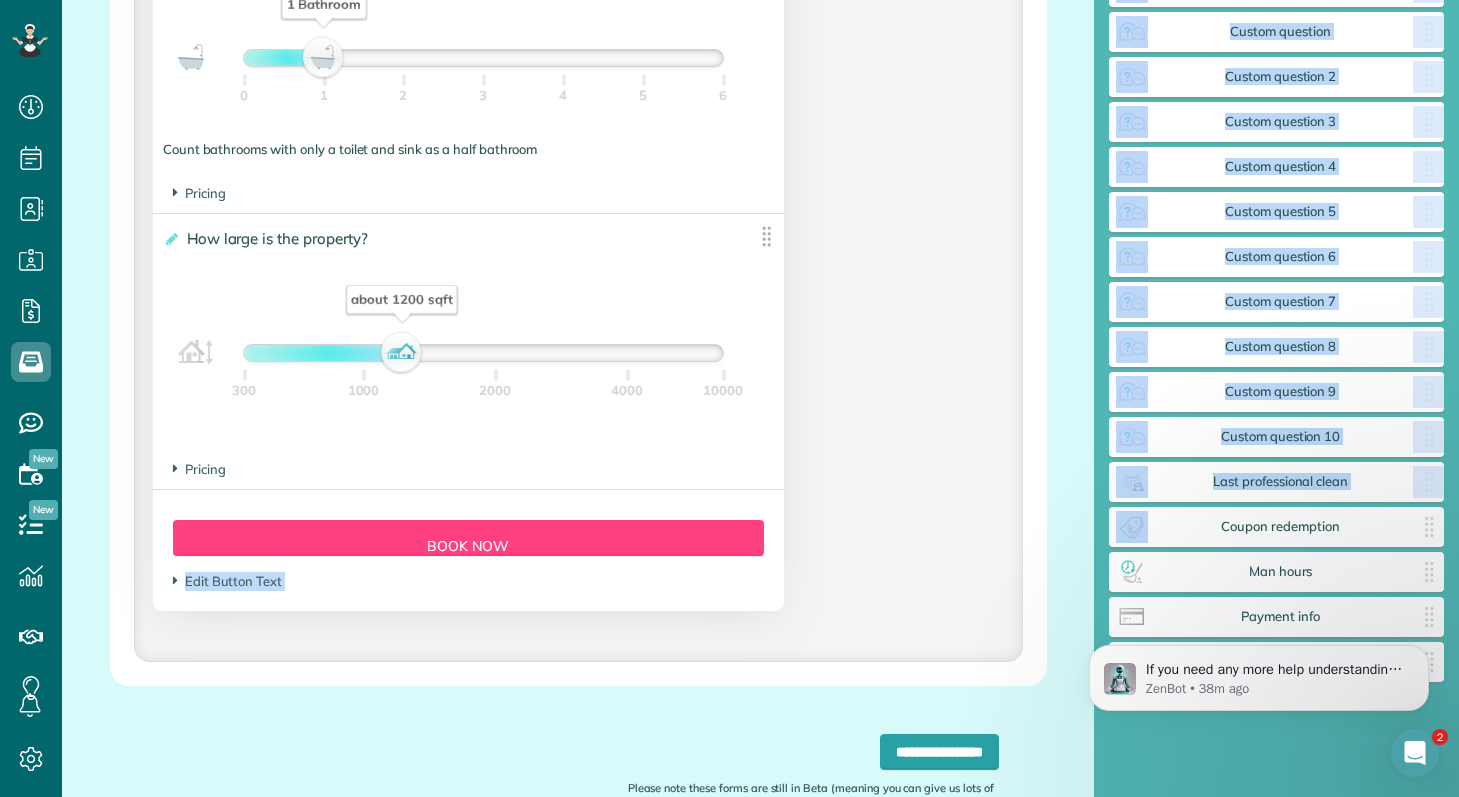 drag, startPoint x: 1242, startPoint y: 505, endPoint x: 403, endPoint y: 491, distance: 839.1168 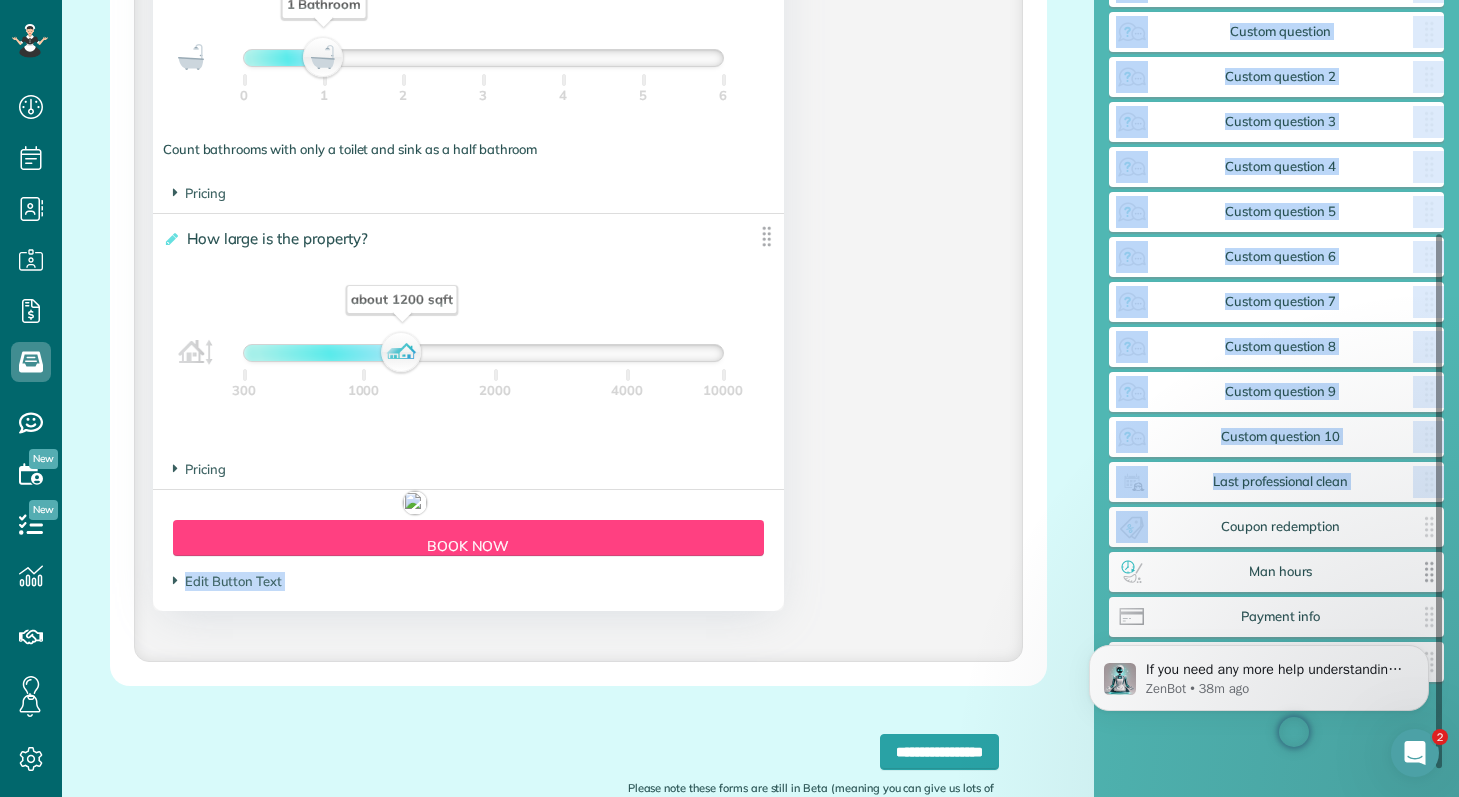 click on "Man hours" at bounding box center (1280, 572) 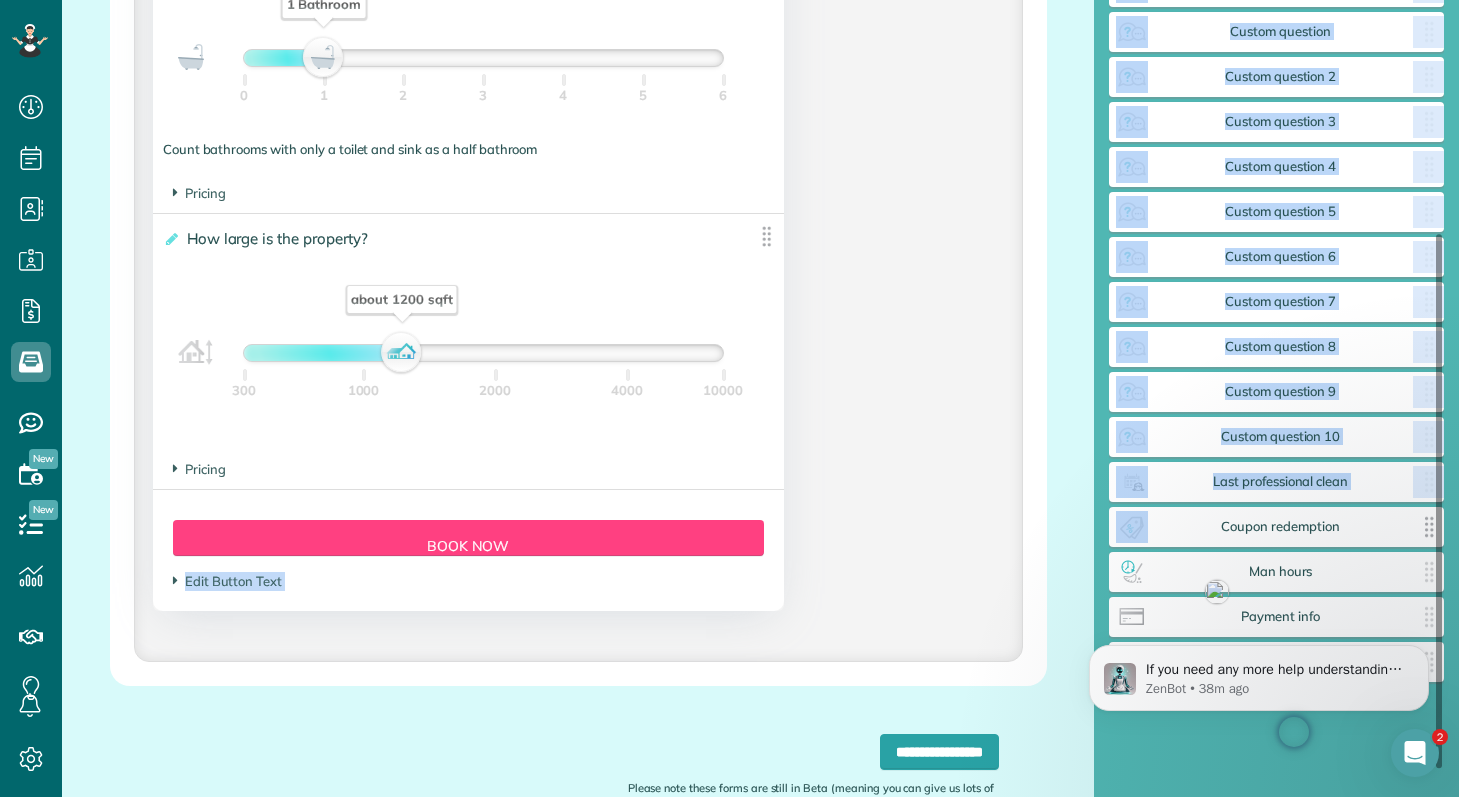 click on "Coupon redemption
✕" at bounding box center [1276, 527] 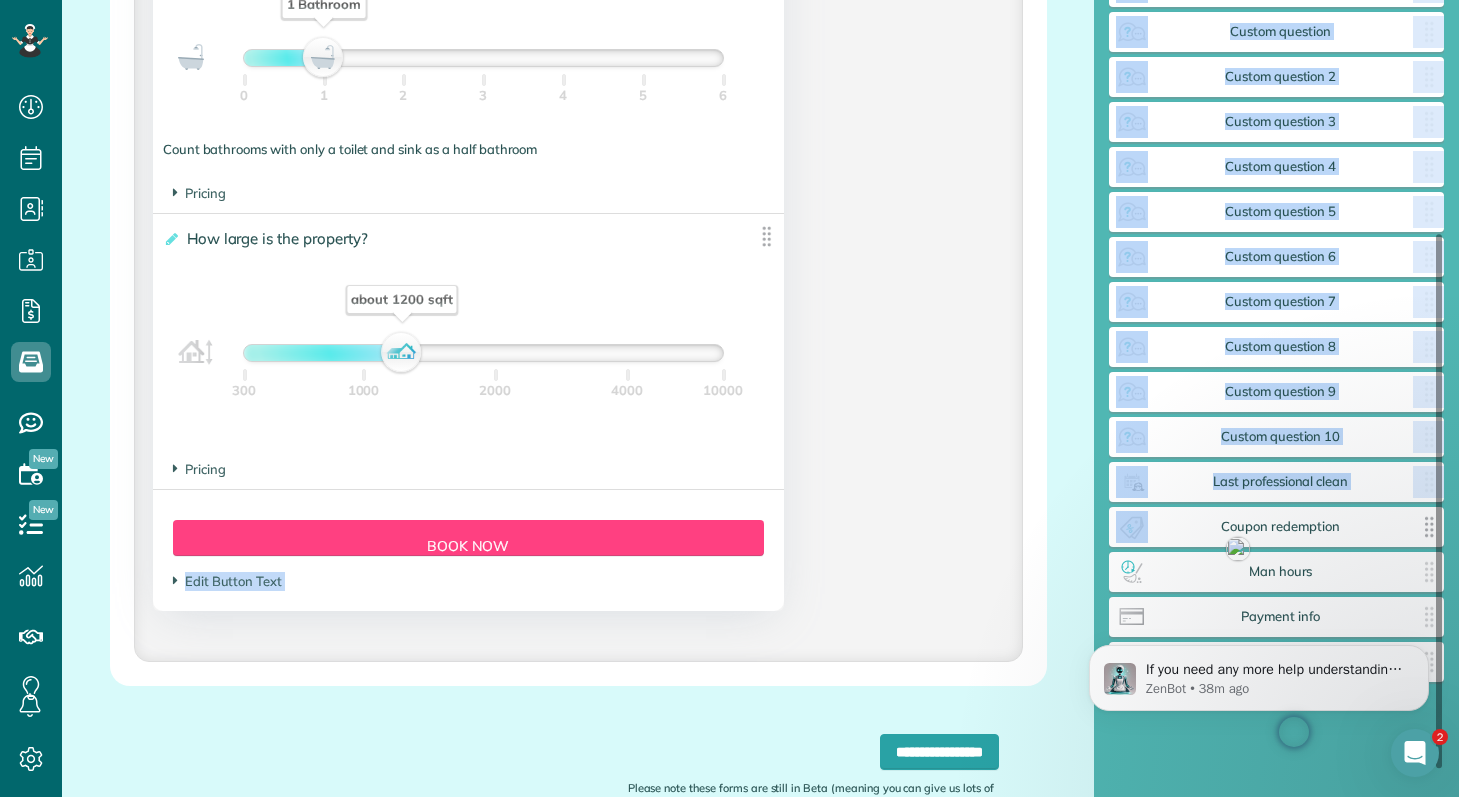 click on "Coupon redemption" at bounding box center [1280, 527] 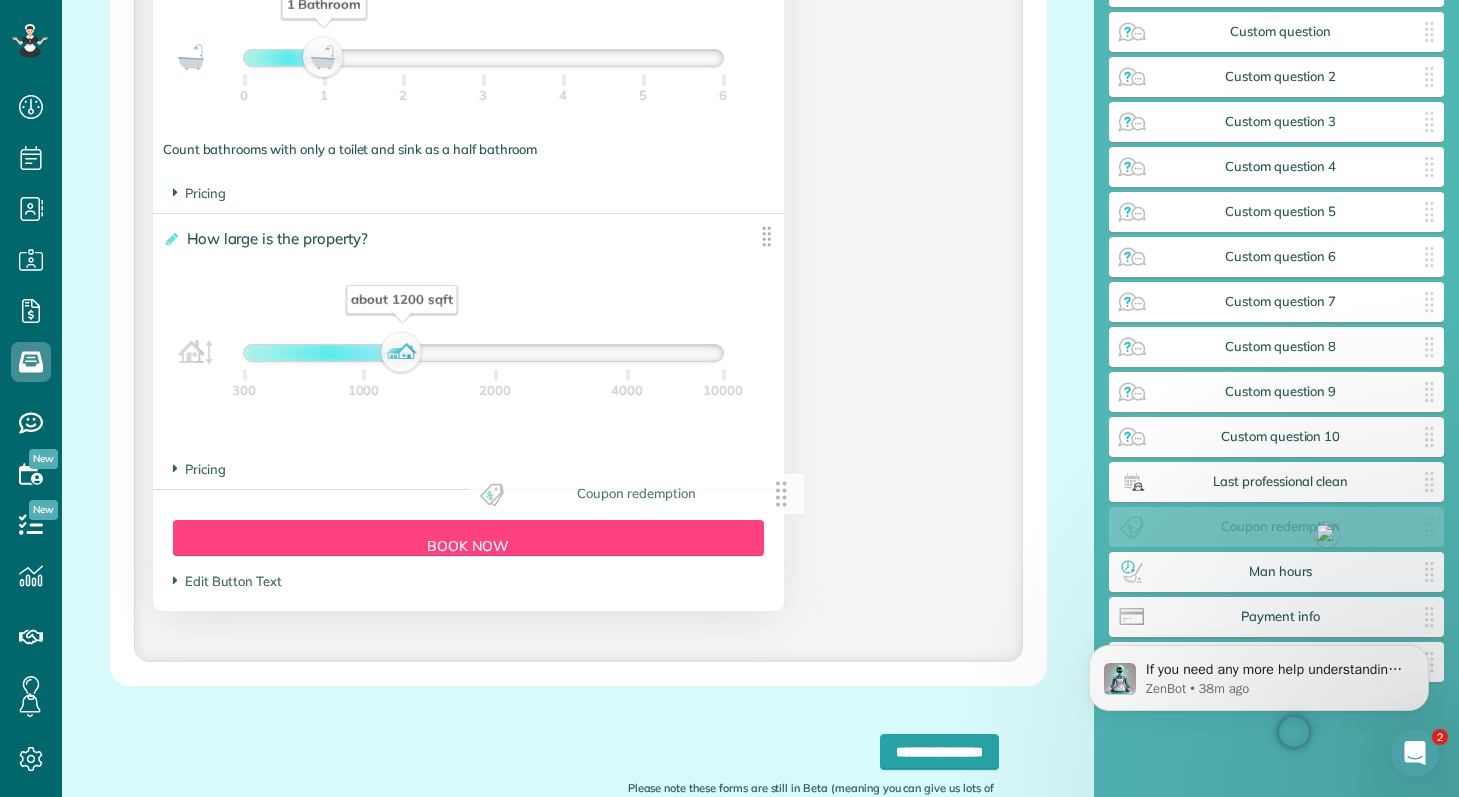 scroll, scrollTop: 341, scrollLeft: 0, axis: vertical 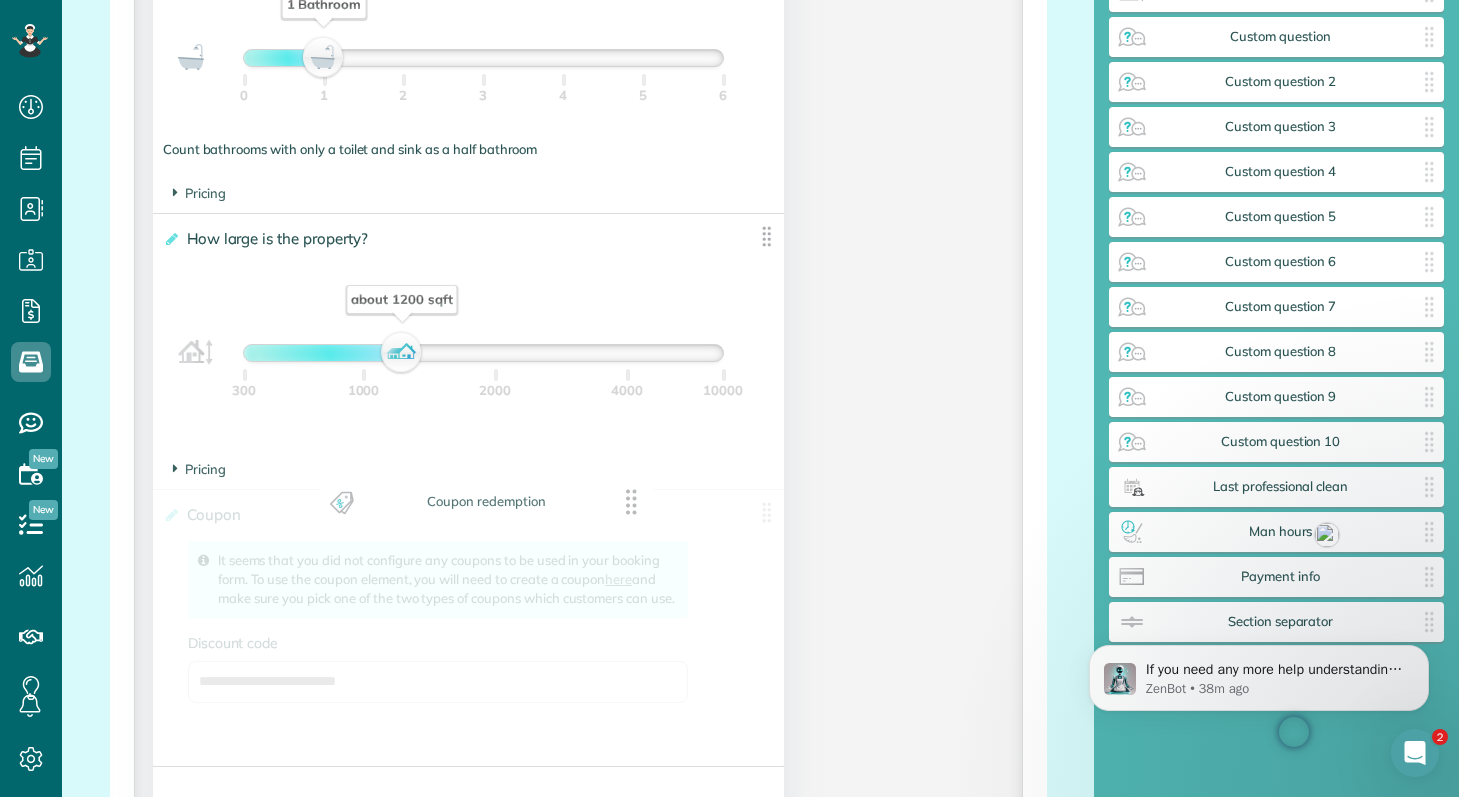 drag, startPoint x: 1427, startPoint y: 521, endPoint x: 636, endPoint y: 497, distance: 791.364 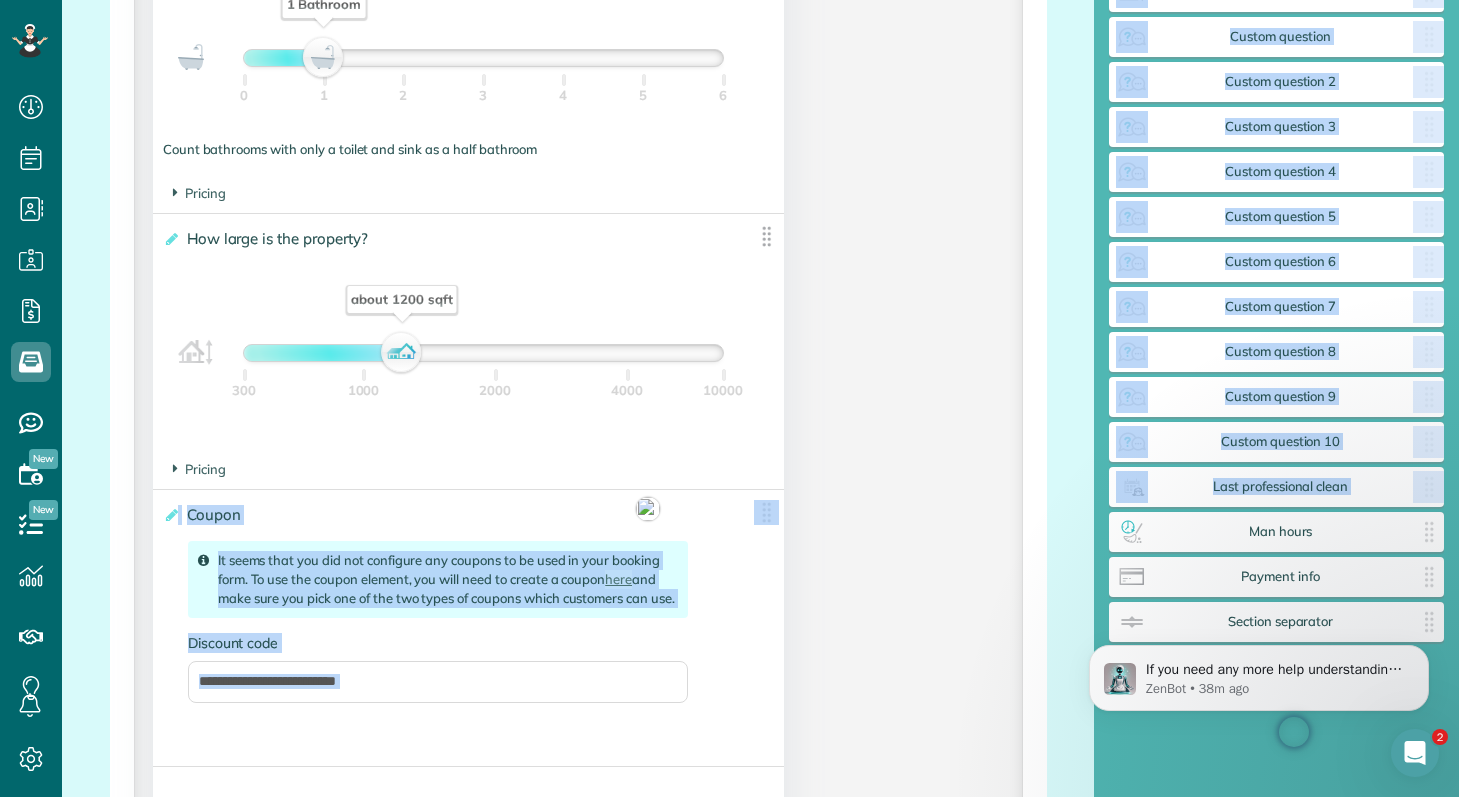 click on "It seems that you did not configure any coupons to be used in your booking form.
To use the coupon element, you will need to create a coupon  here  and make sure you pick one of the two types of coupons which customers can use." at bounding box center (438, 579) 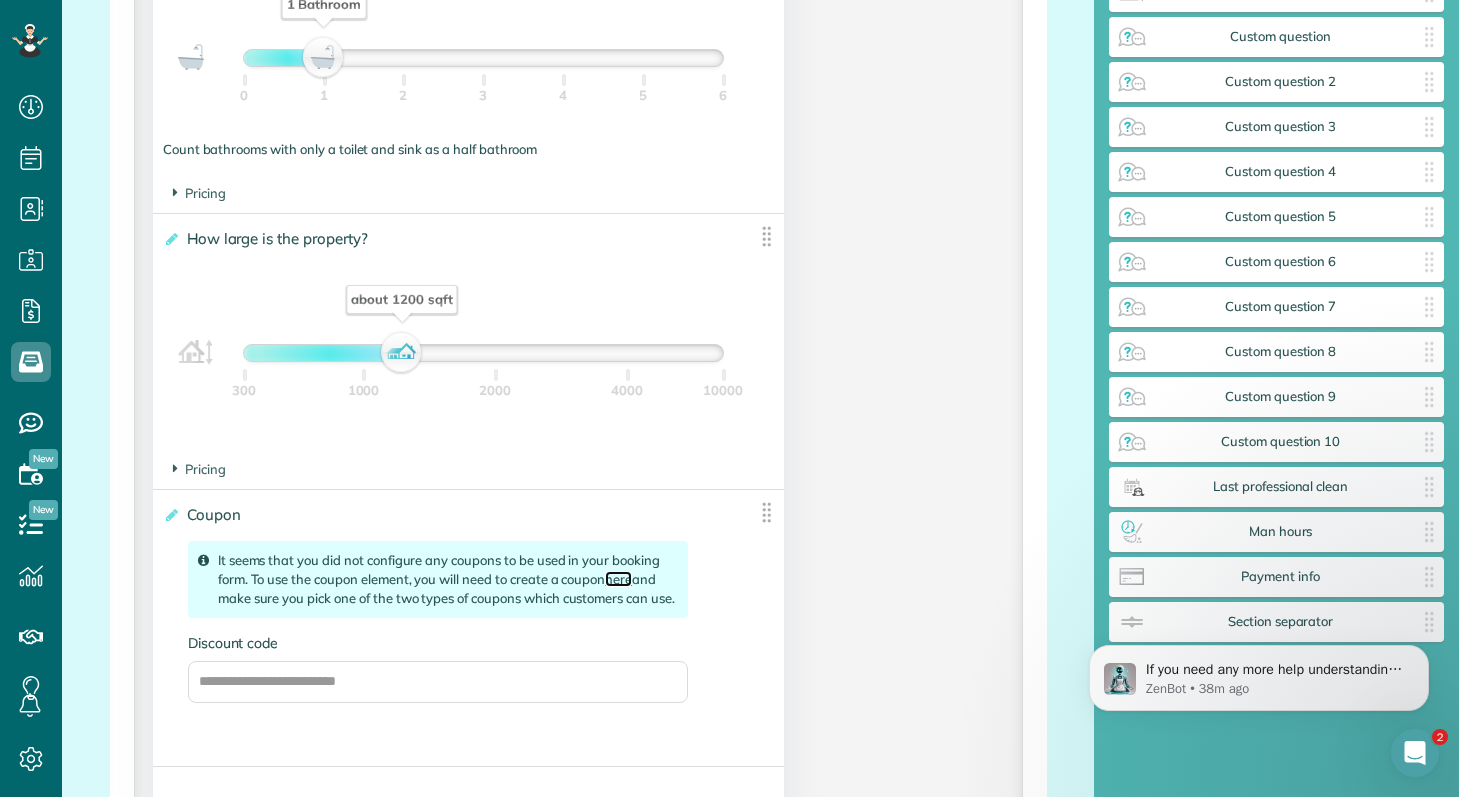 click on "here" at bounding box center (618, 579) 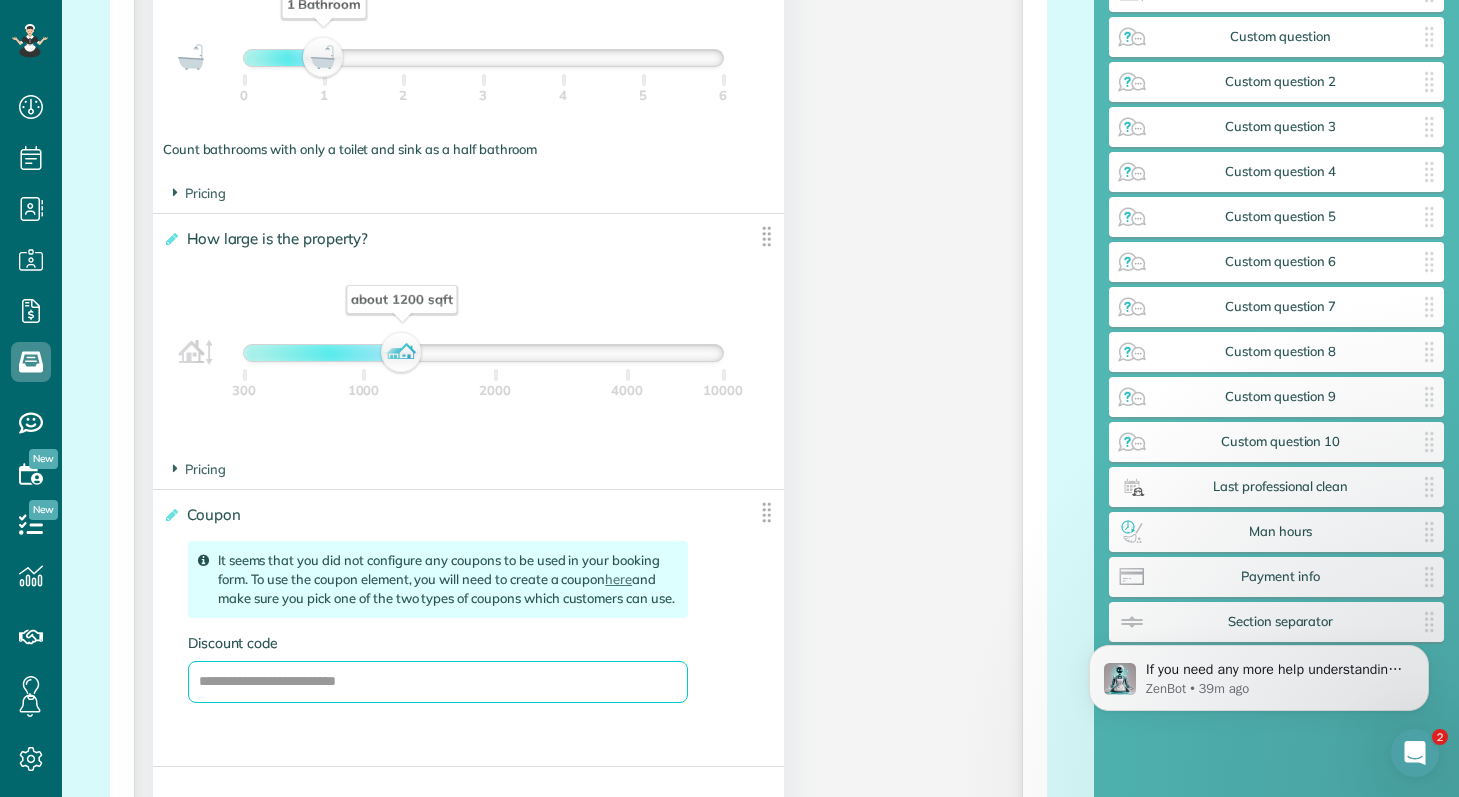 click on "Discount code" at bounding box center [438, 682] 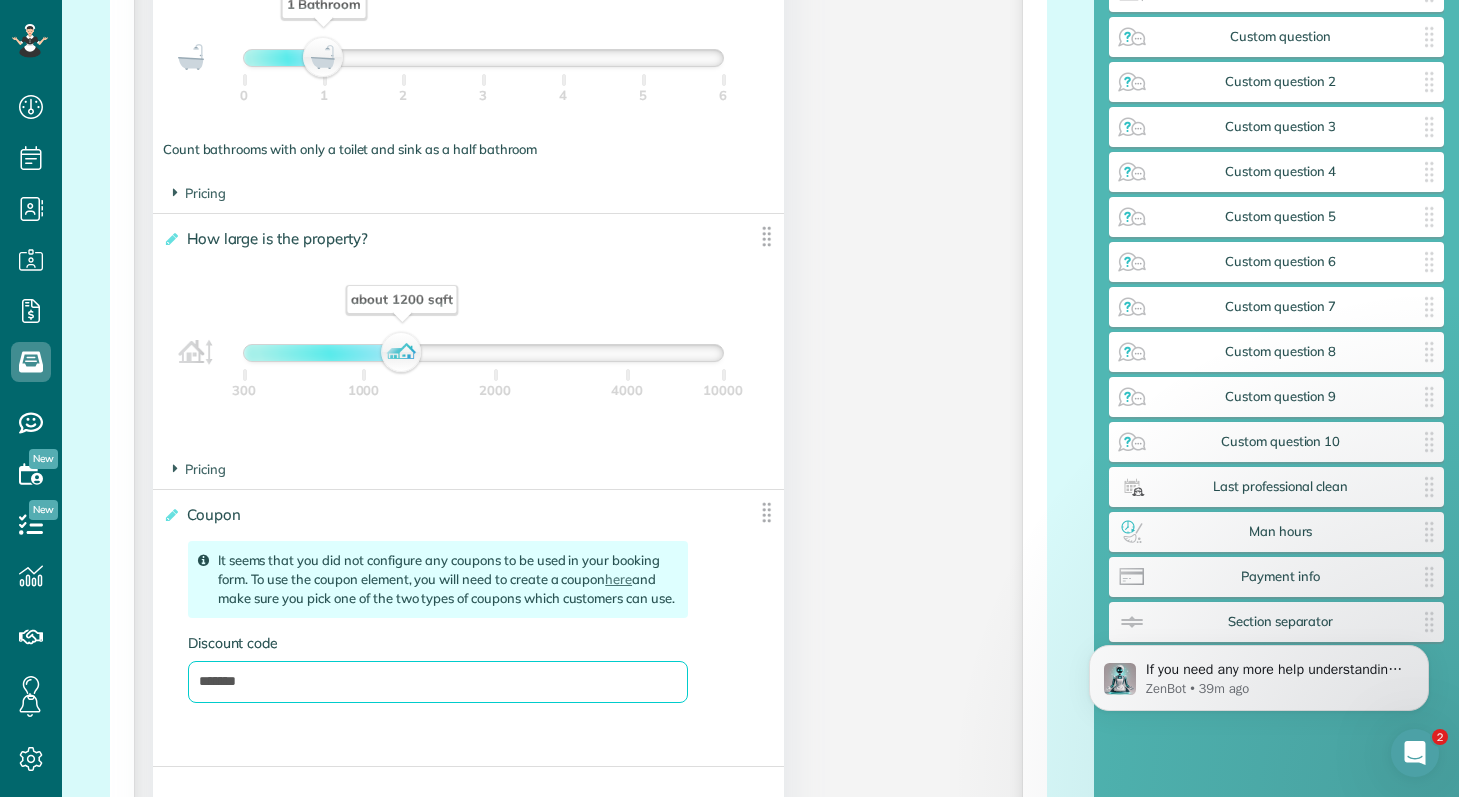 type on "*******" 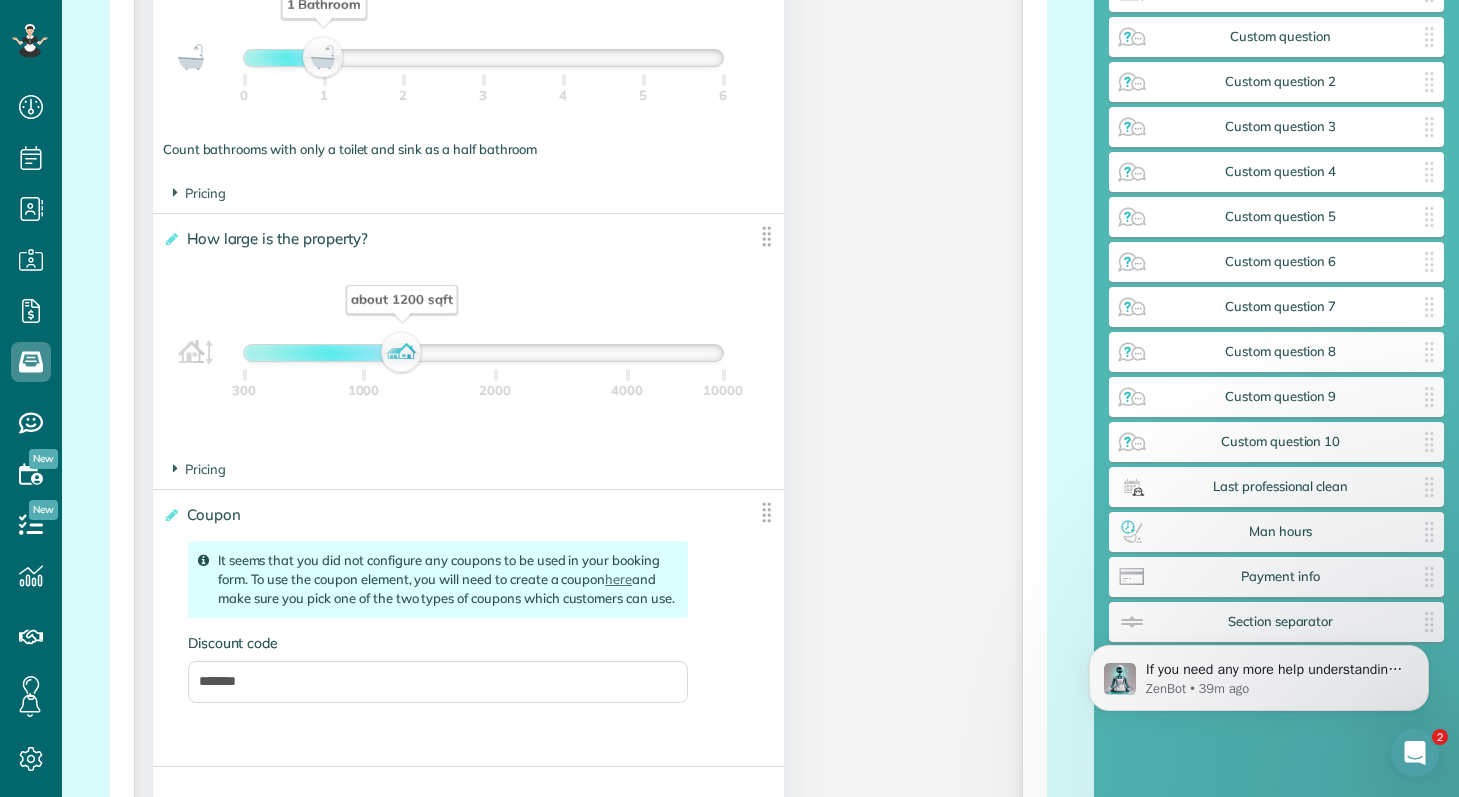 click on "It seems that you did not configure any coupons to be used in your booking form.
To use the coupon element, you will need to create a coupon  here  and make sure you pick one of the two types of coupons which customers can use.
Discount code *******" at bounding box center (438, 622) 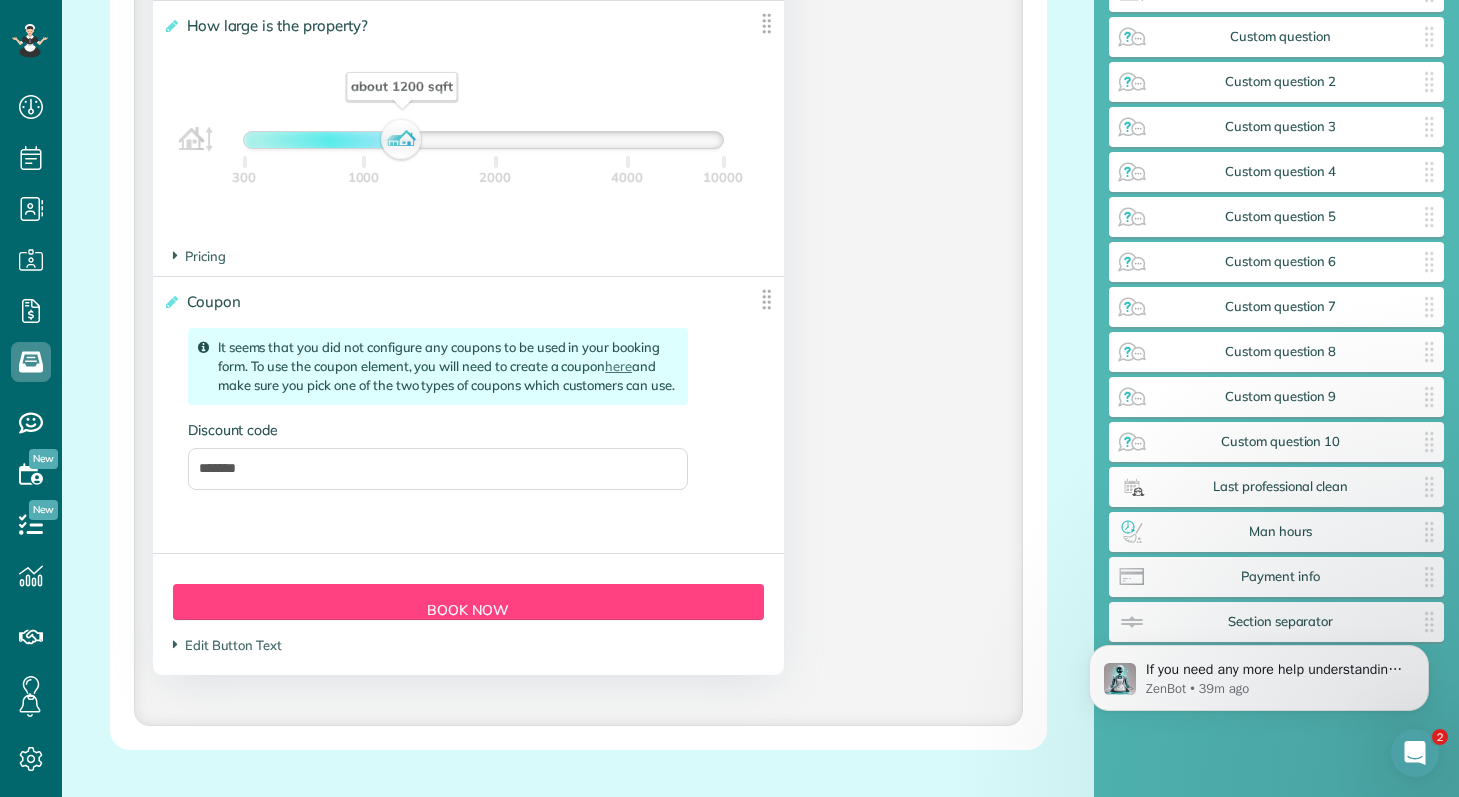 scroll, scrollTop: 2057, scrollLeft: 0, axis: vertical 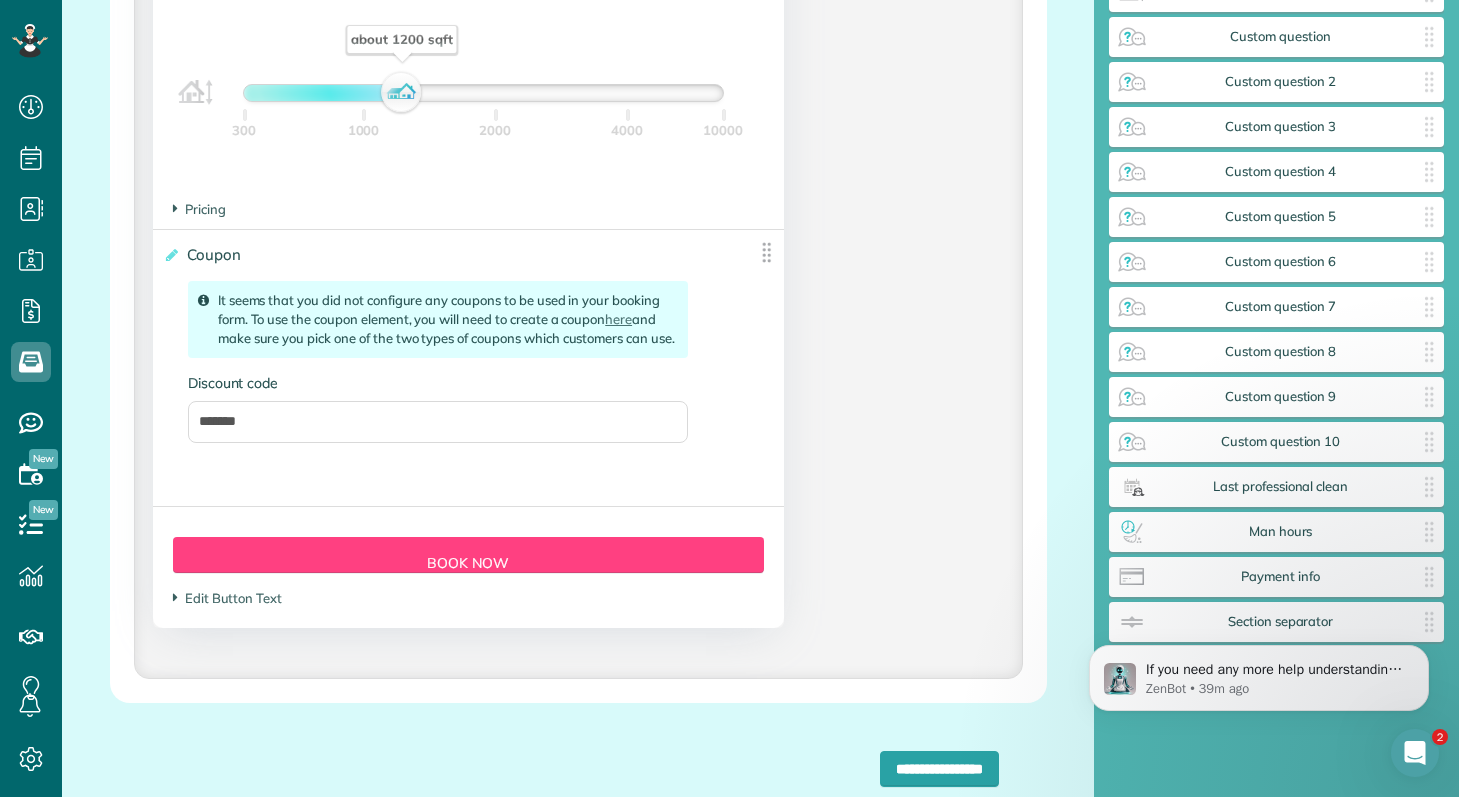 click on "Coupon
******
Cancel
Save
It seems that you did not configure any coupons to be used in your booking form.
To use the coupon element, you will need to create a coupon  here  and make sure you pick one of the two types of coupons which customers can use.
Discount code *******" at bounding box center (468, 368) 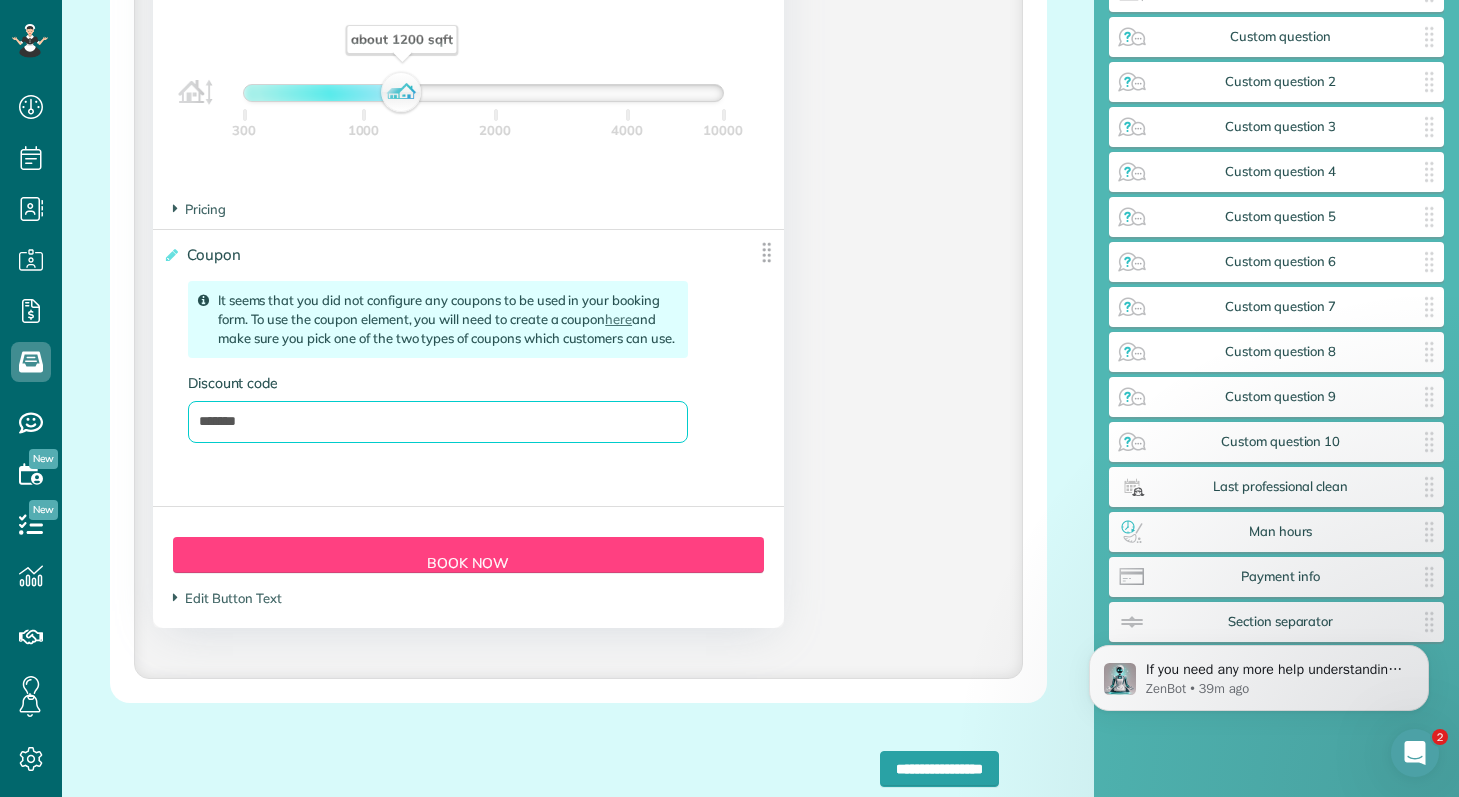 drag, startPoint x: 363, startPoint y: 446, endPoint x: 119, endPoint y: 450, distance: 244.03279 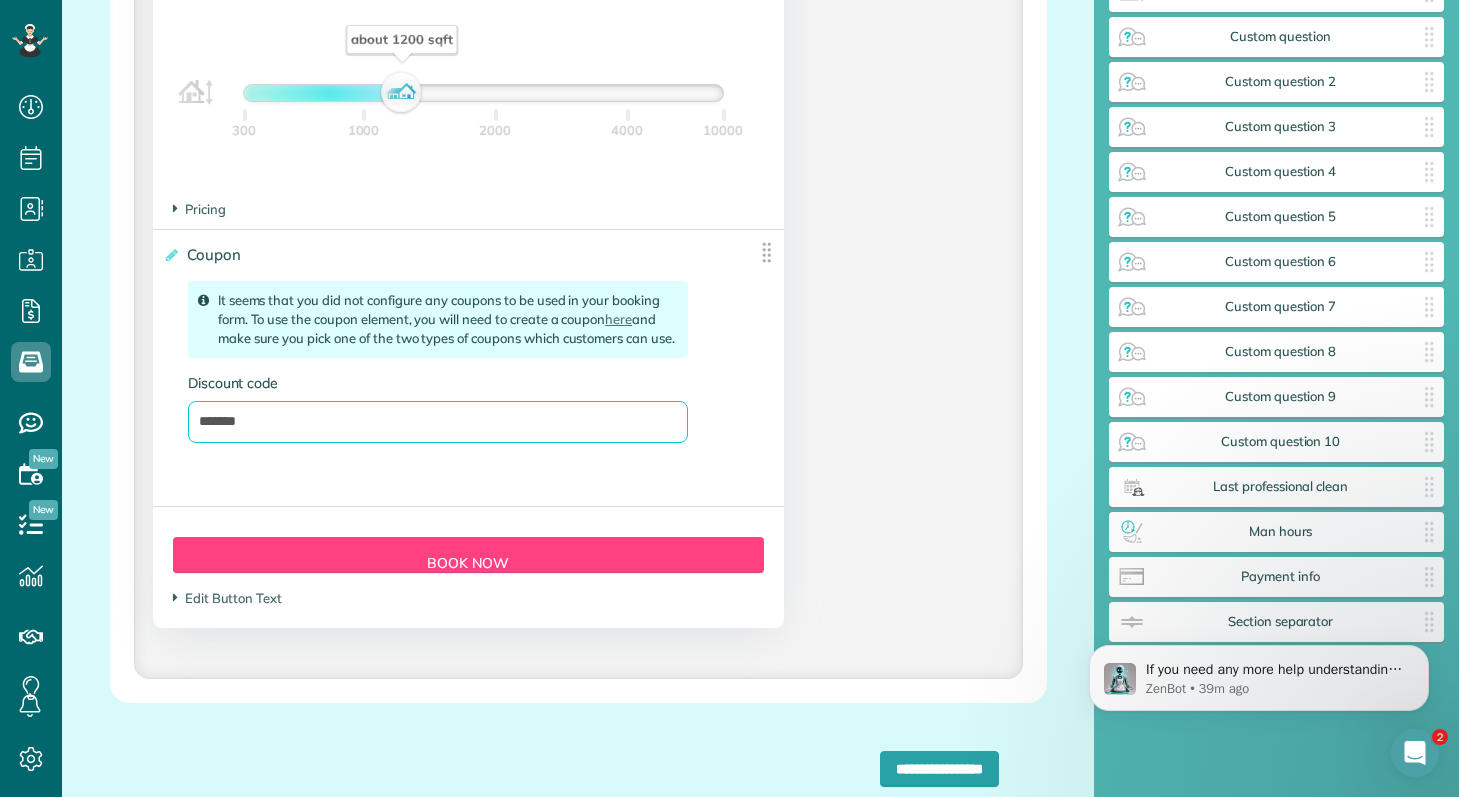 click on "**********" at bounding box center [578, -501] 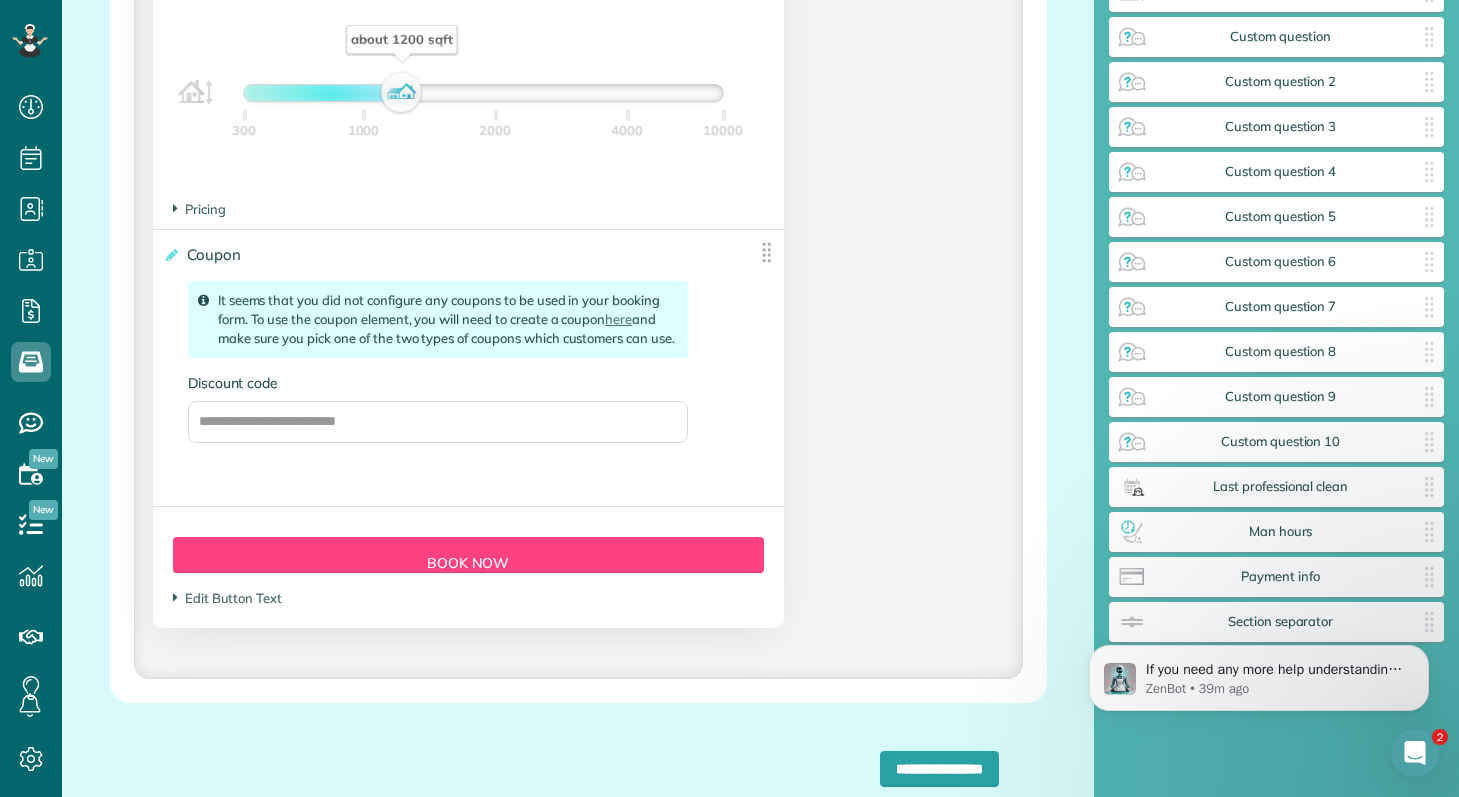 scroll, scrollTop: 1940, scrollLeft: 0, axis: vertical 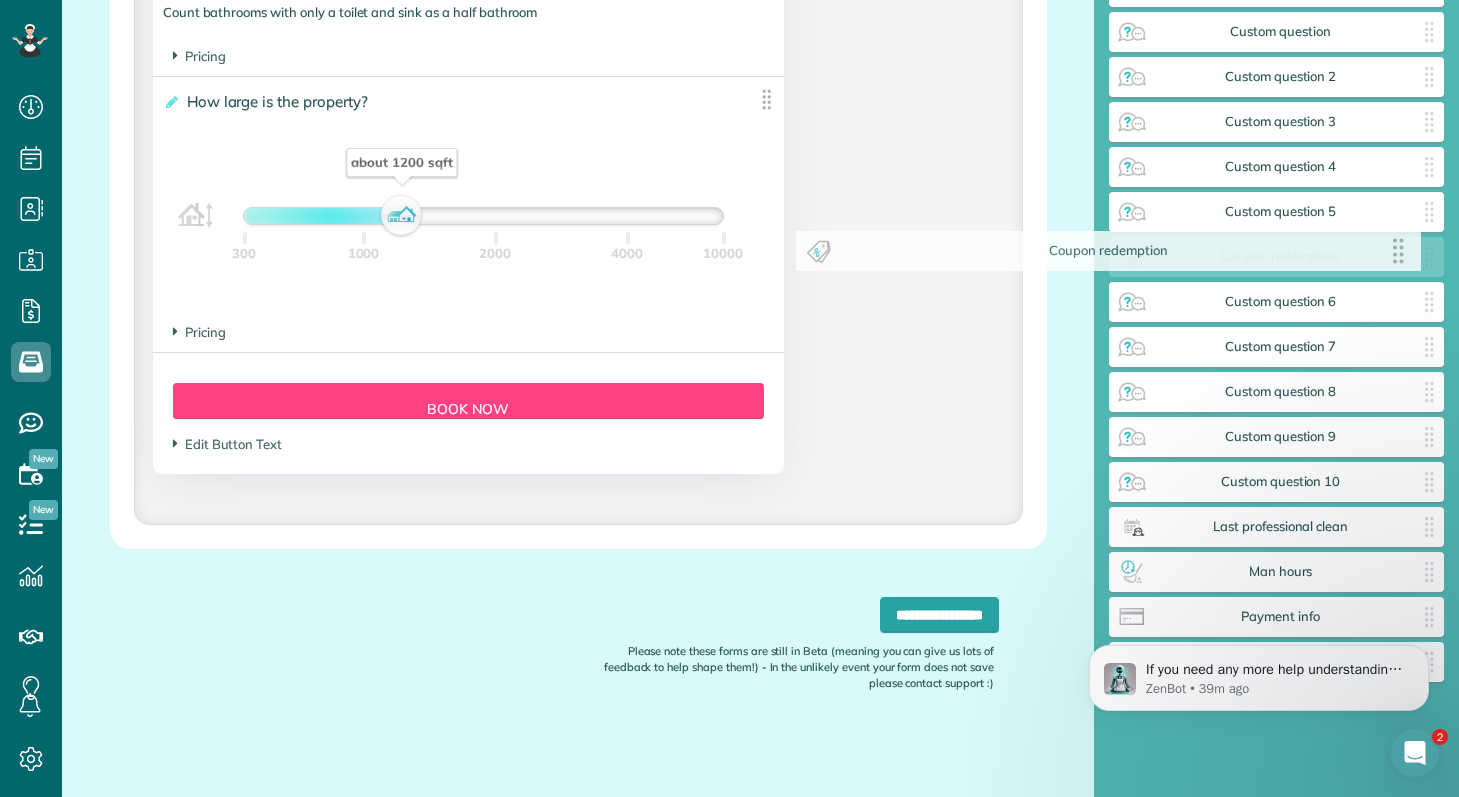 drag, startPoint x: 759, startPoint y: 257, endPoint x: 1406, endPoint y: 254, distance: 647.00696 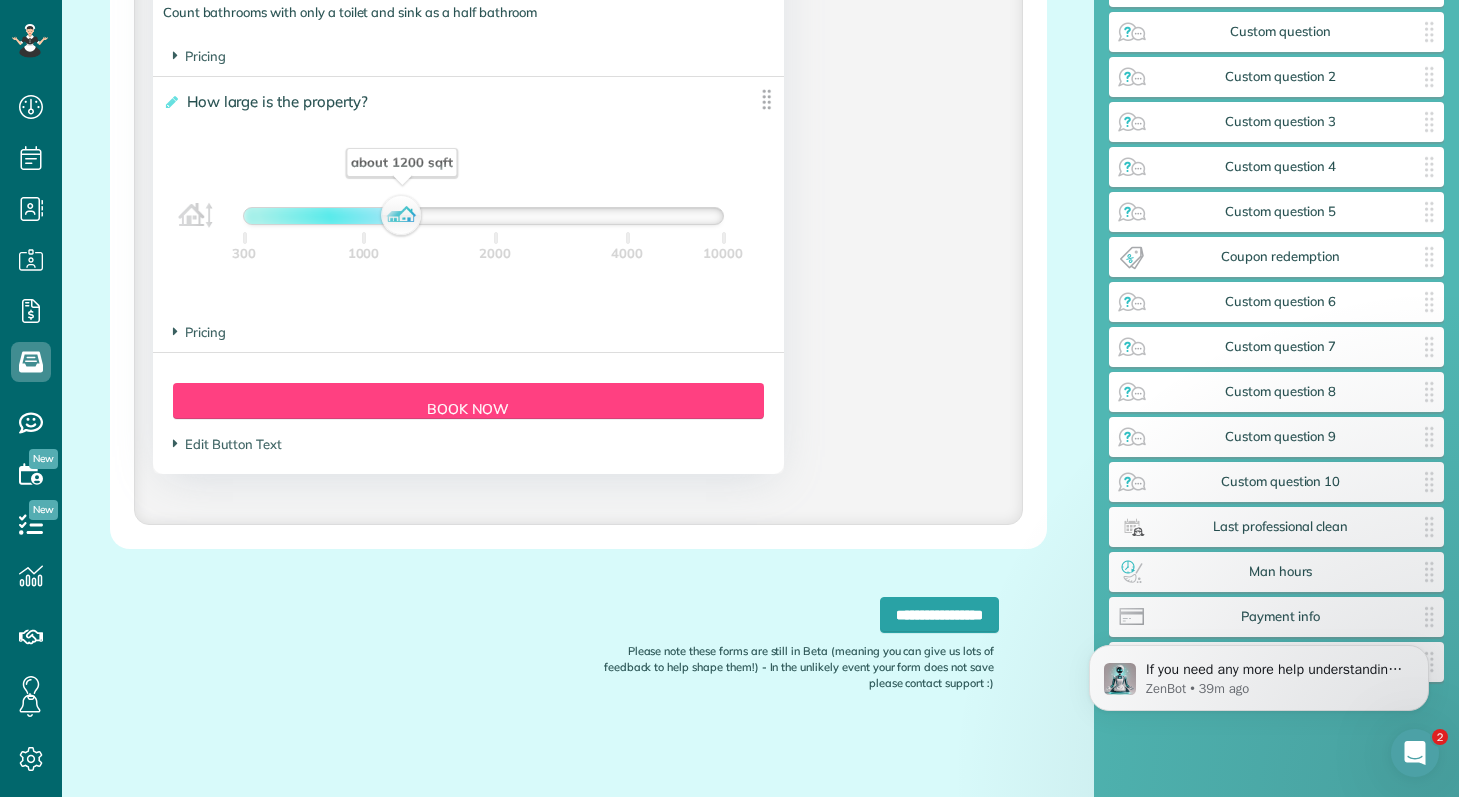 scroll, scrollTop: 1902, scrollLeft: 0, axis: vertical 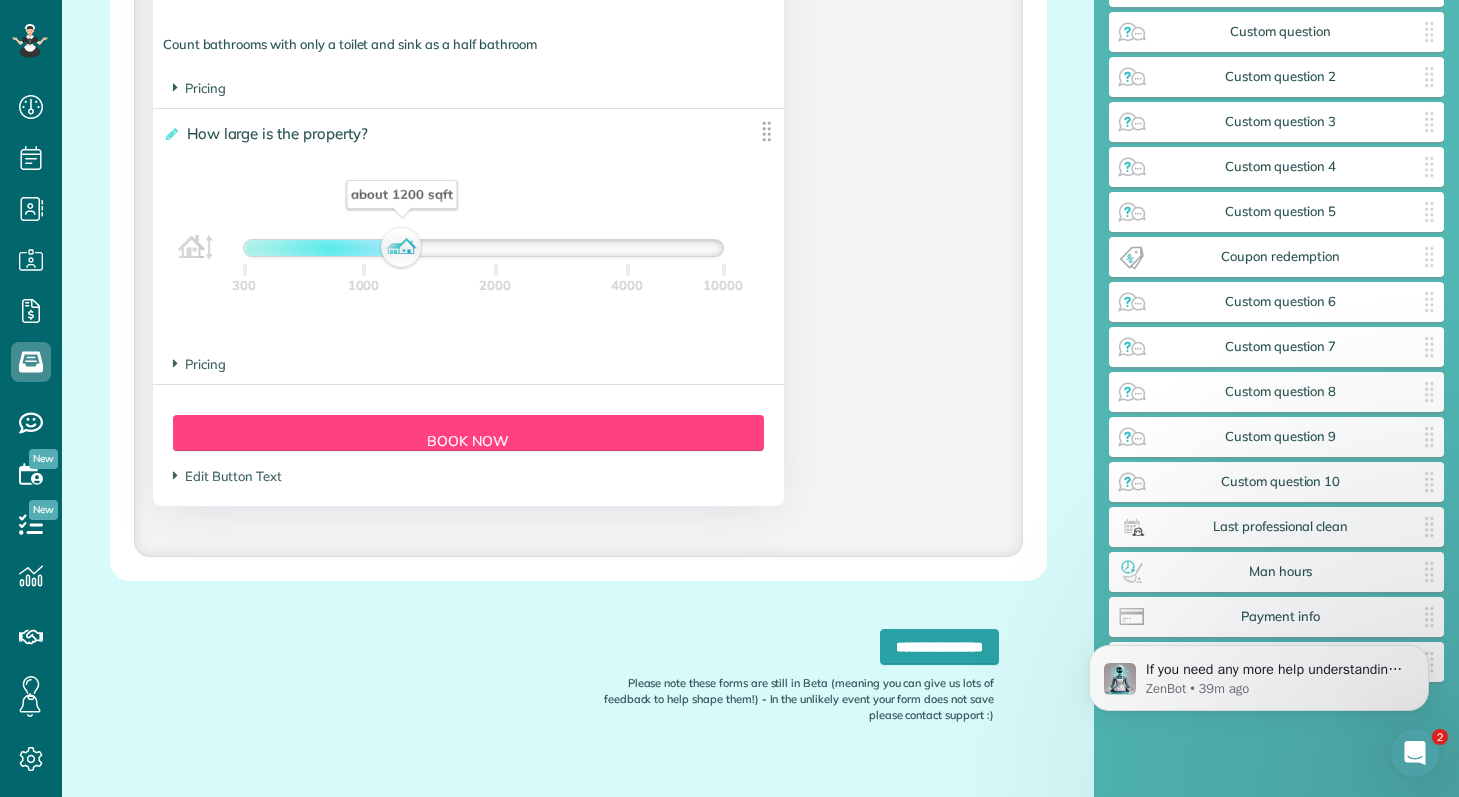 drag, startPoint x: 1223, startPoint y: 616, endPoint x: 502, endPoint y: 403, distance: 751.8045 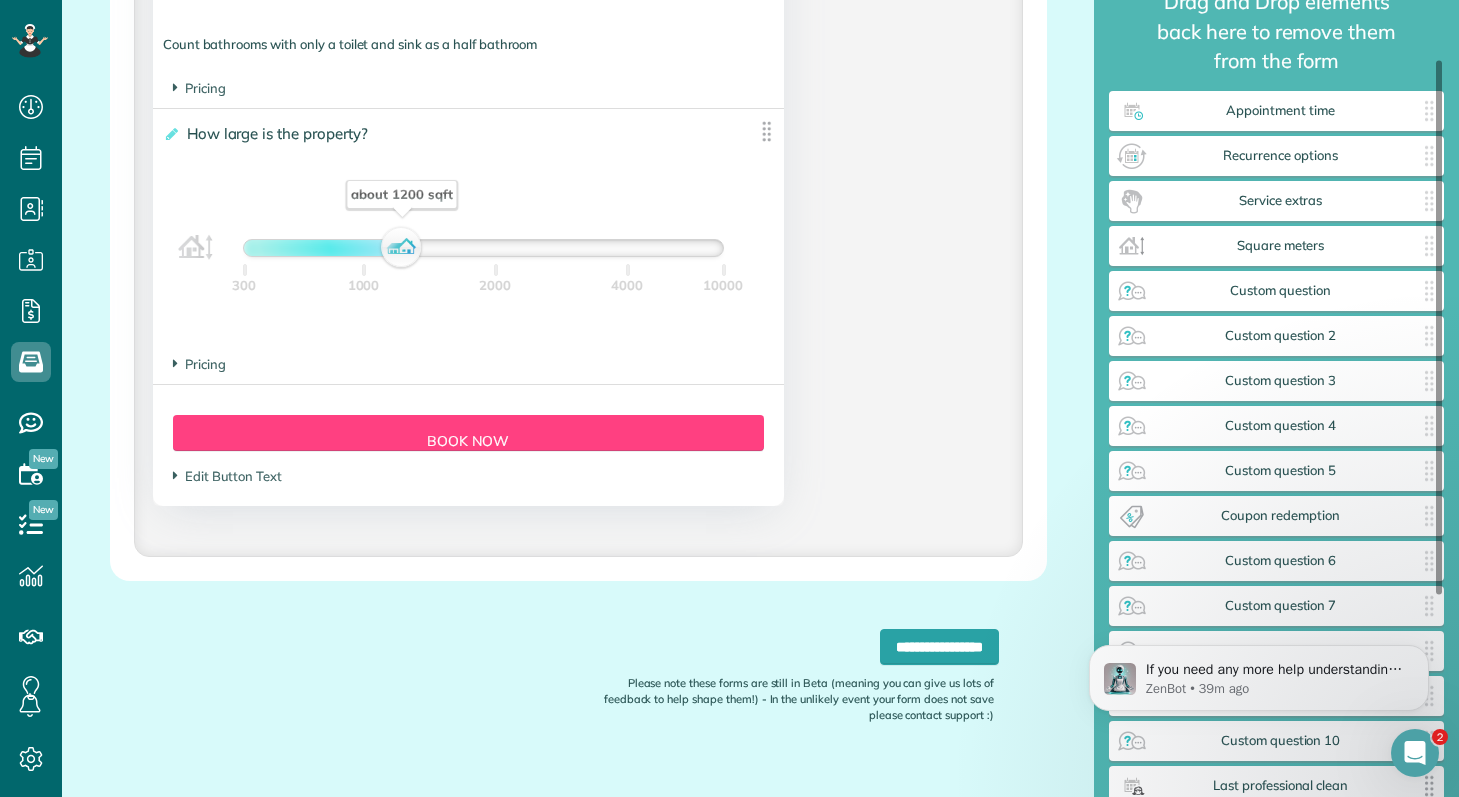 scroll, scrollTop: 0, scrollLeft: 0, axis: both 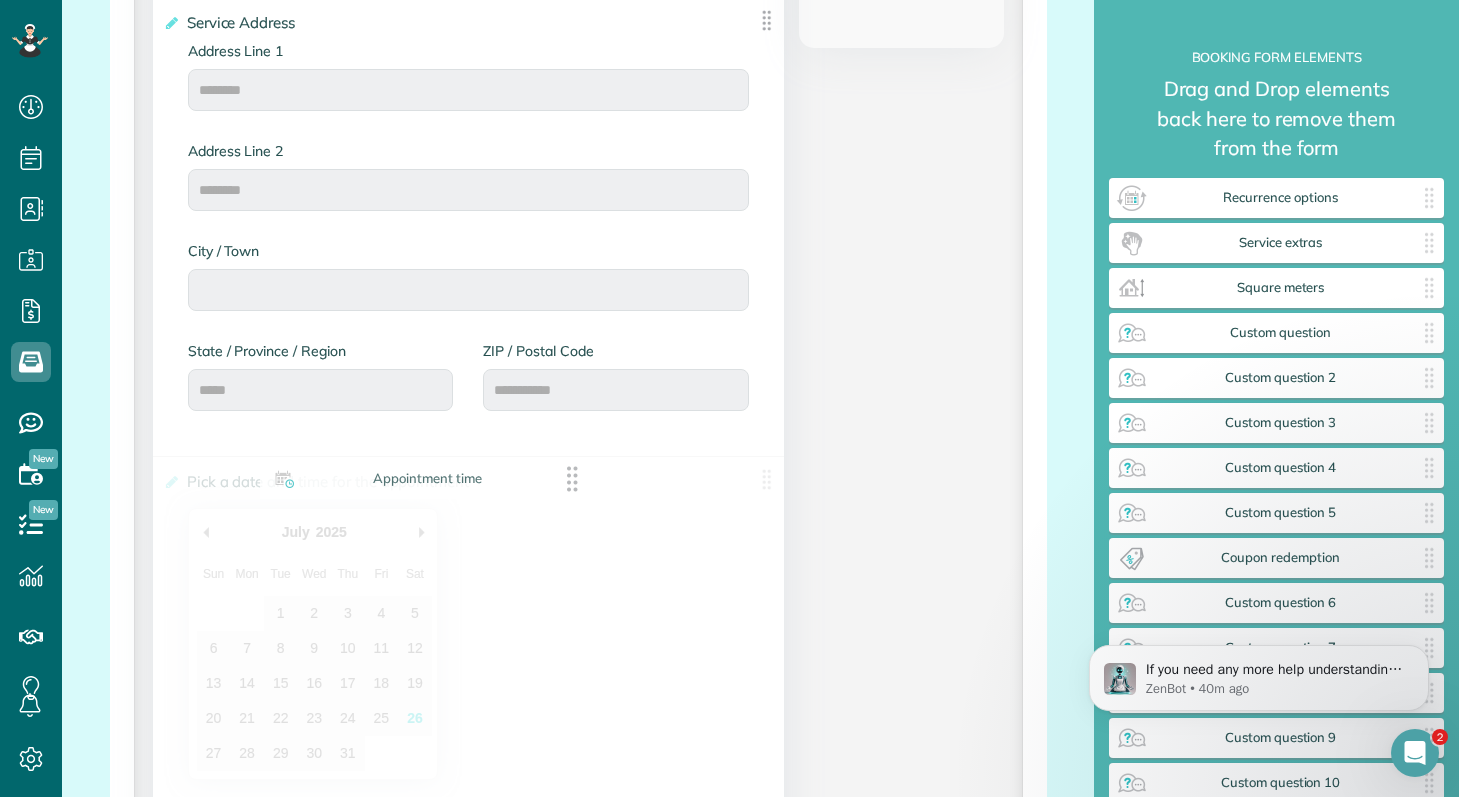 drag, startPoint x: 1342, startPoint y: 198, endPoint x: 493, endPoint y: 479, distance: 894.2941 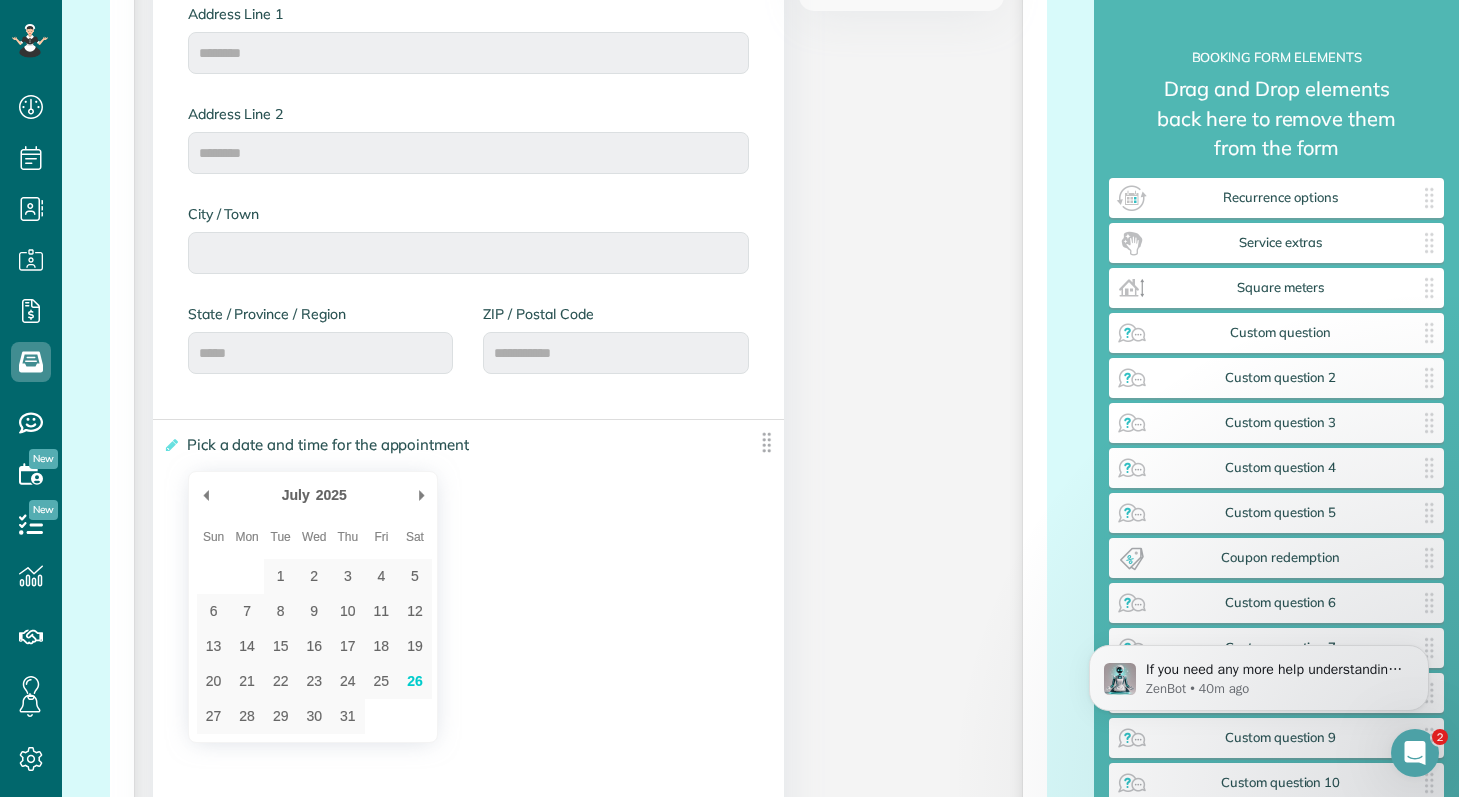 scroll, scrollTop: 1023, scrollLeft: 0, axis: vertical 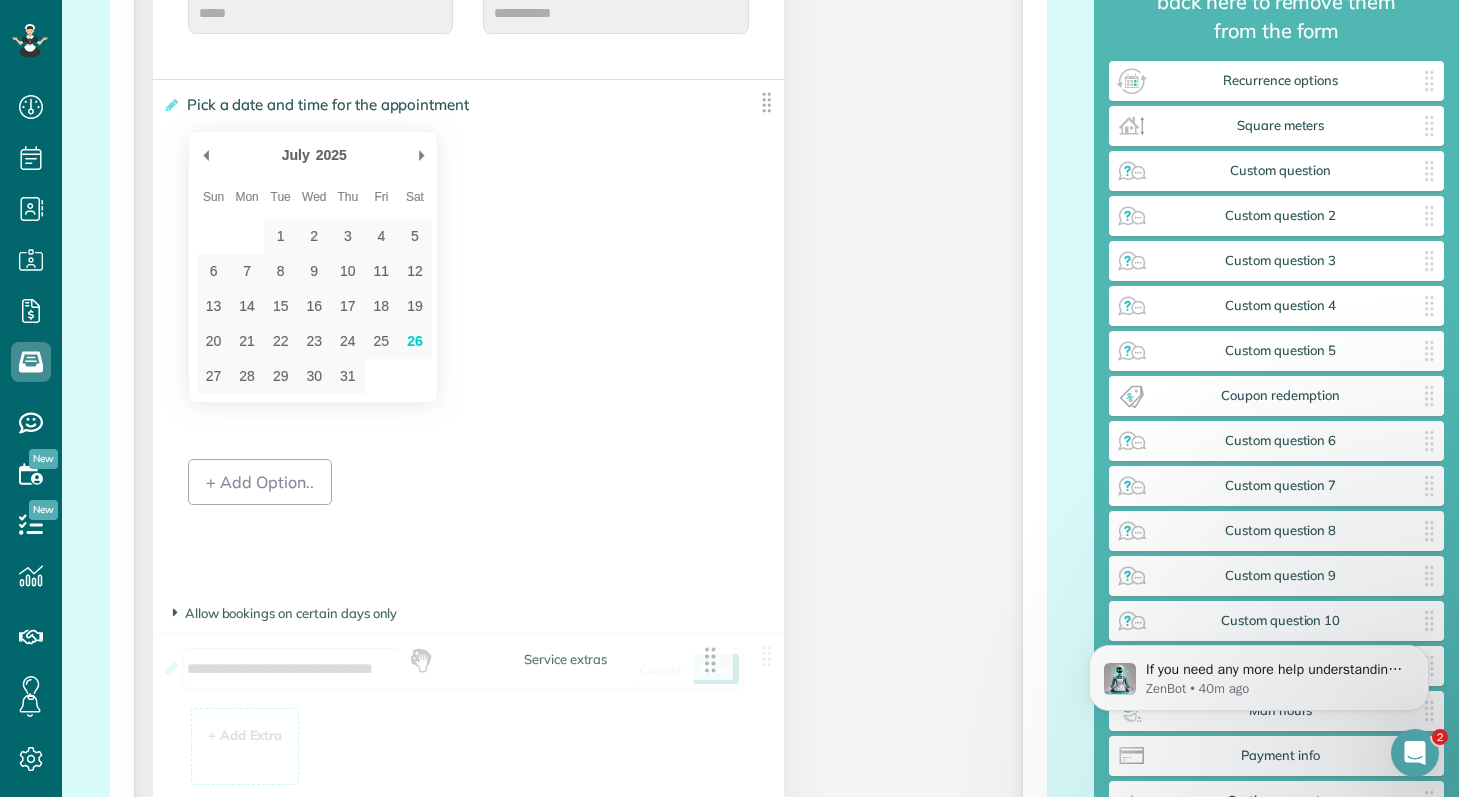 drag, startPoint x: 1140, startPoint y: 125, endPoint x: 426, endPoint y: 659, distance: 891.6008 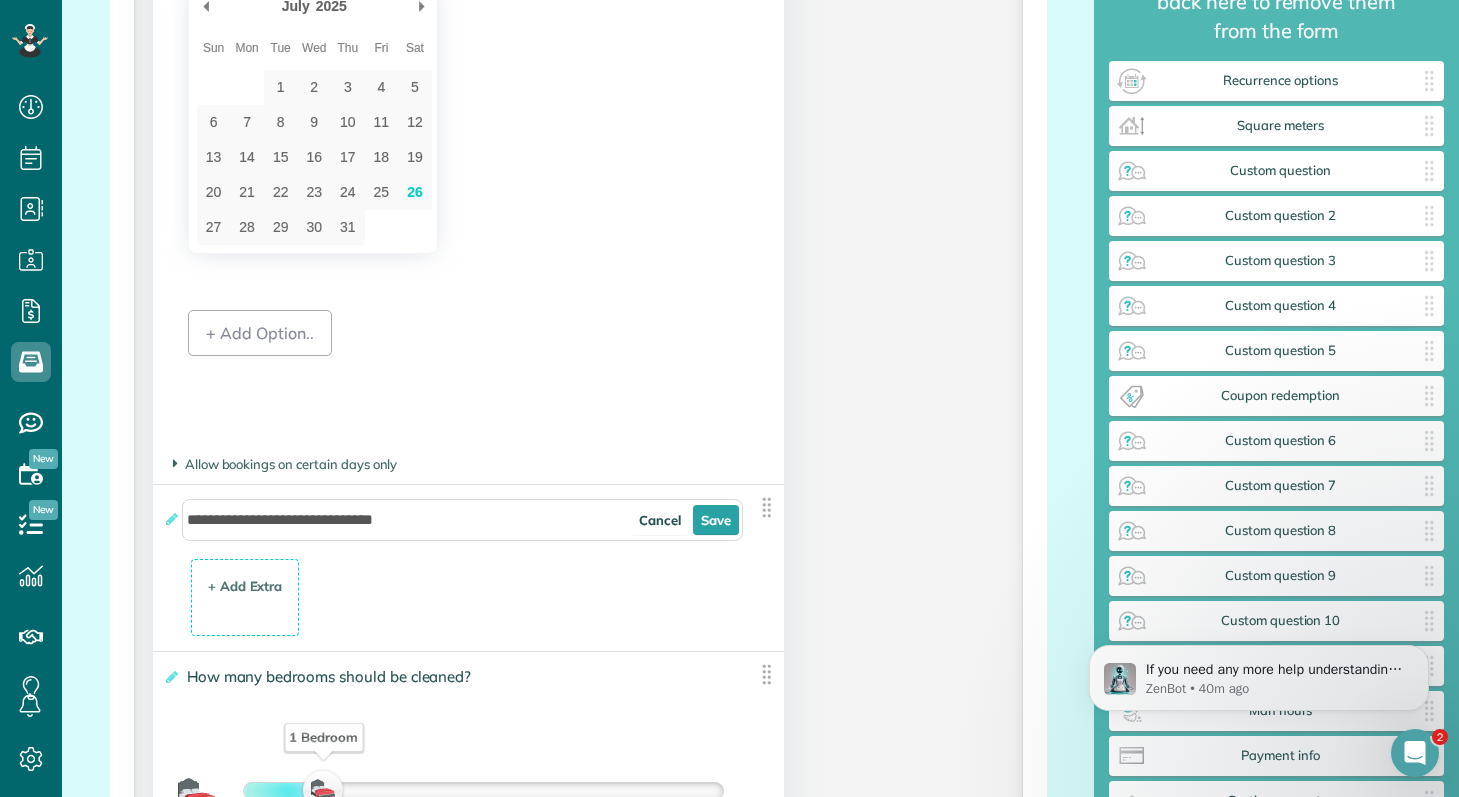 scroll, scrollTop: 1585, scrollLeft: 0, axis: vertical 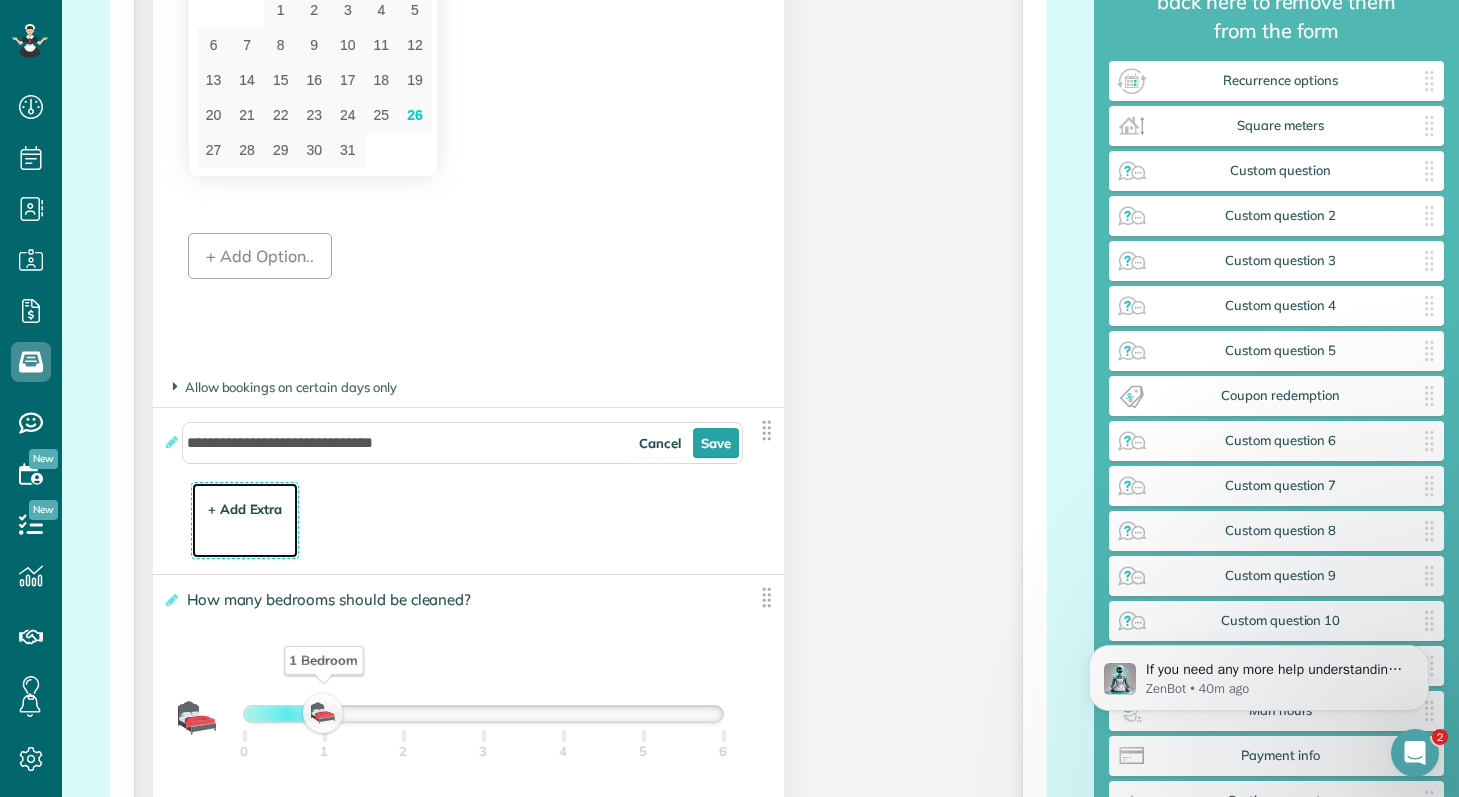 click on "+ Add Extra
$ 34 . 99" at bounding box center [245, 522] 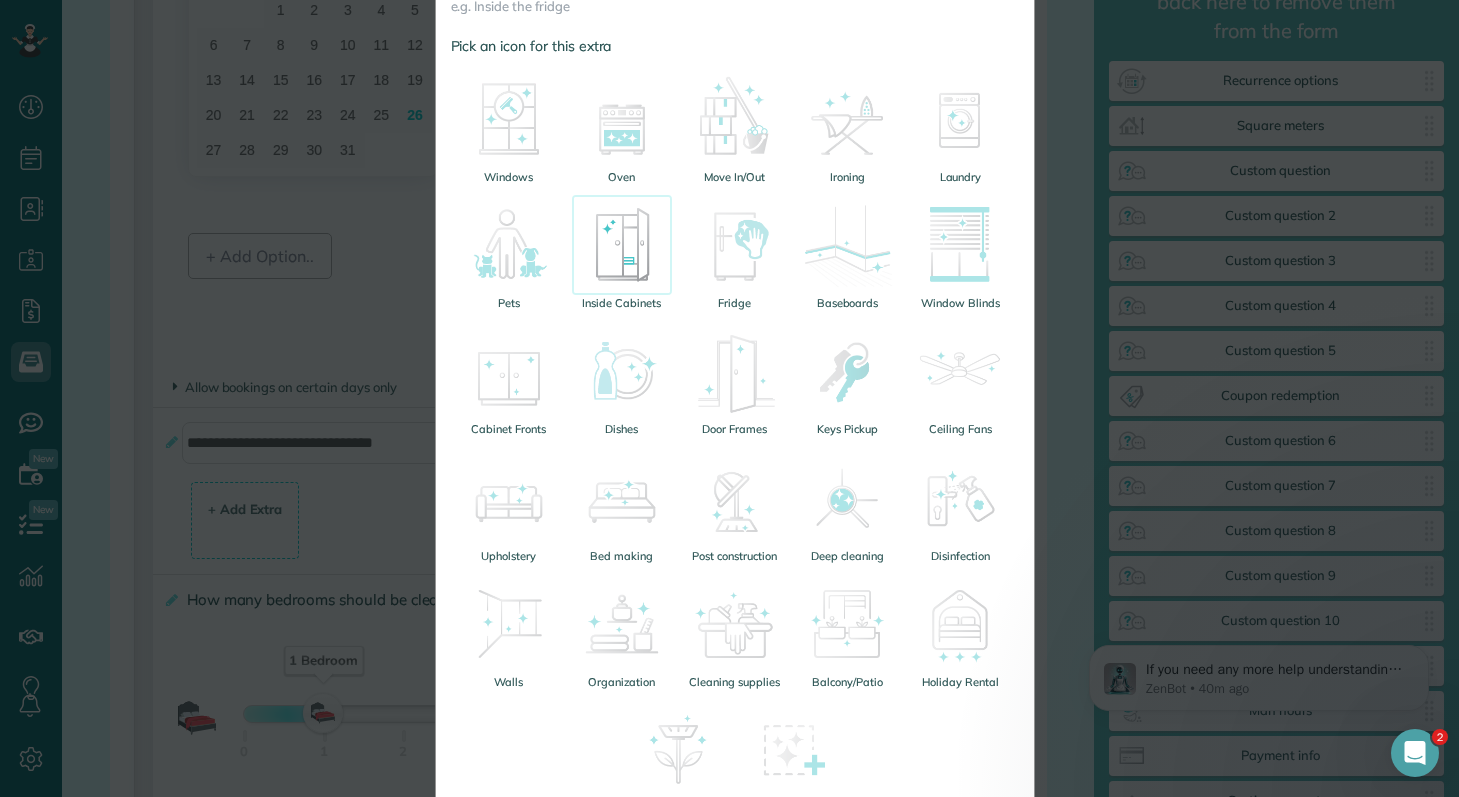 scroll, scrollTop: 283, scrollLeft: 0, axis: vertical 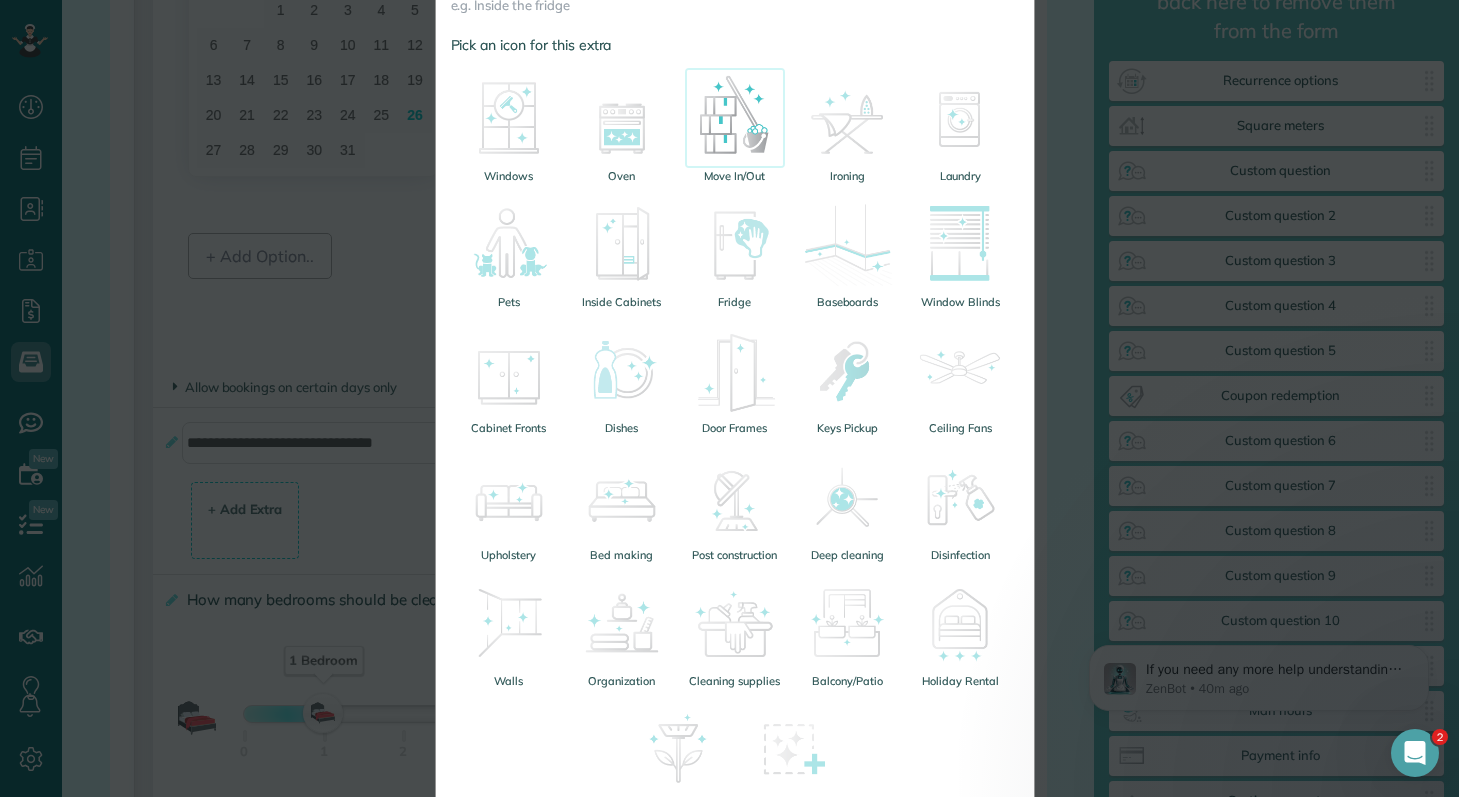 click at bounding box center (735, 118) 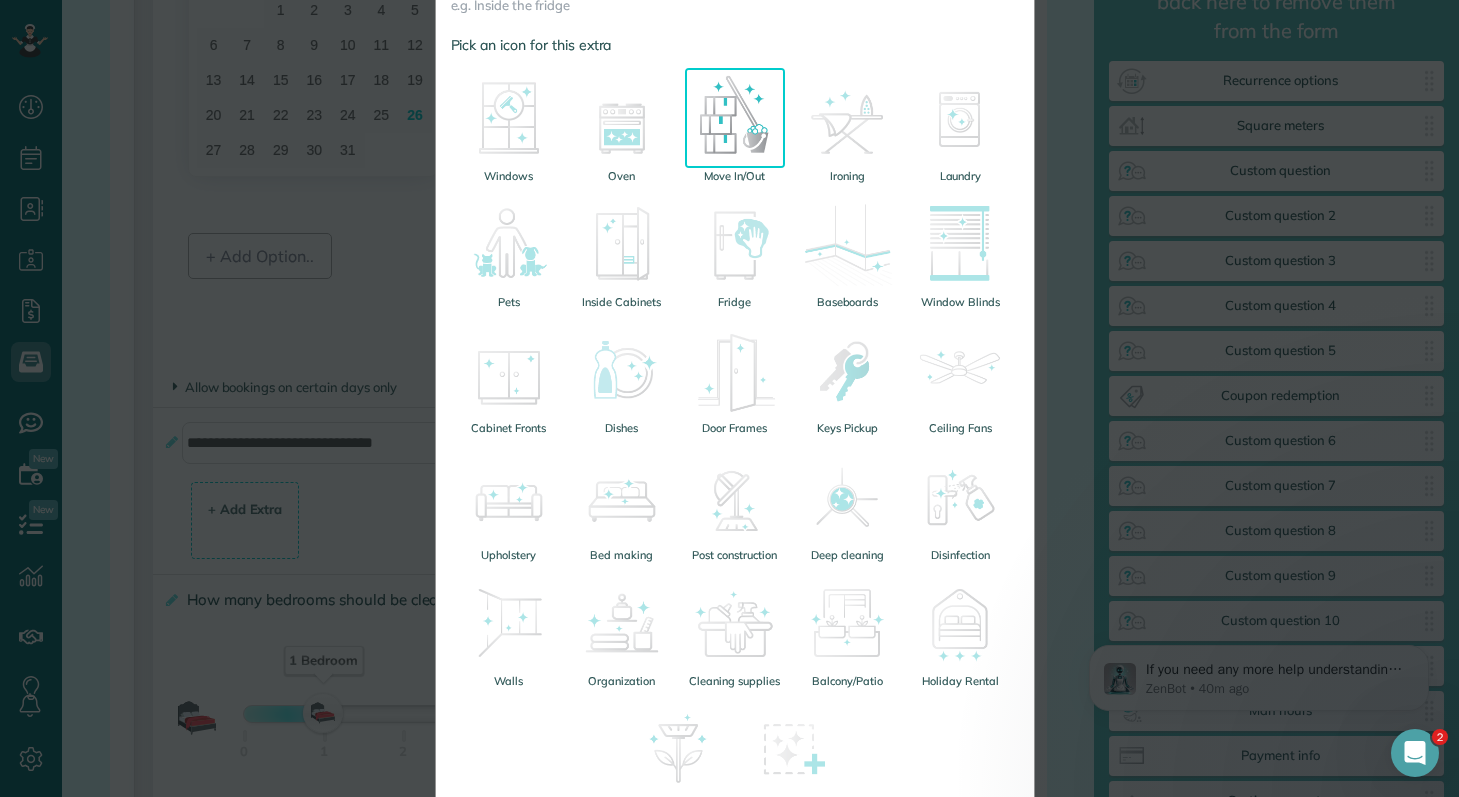 scroll, scrollTop: 14, scrollLeft: 0, axis: vertical 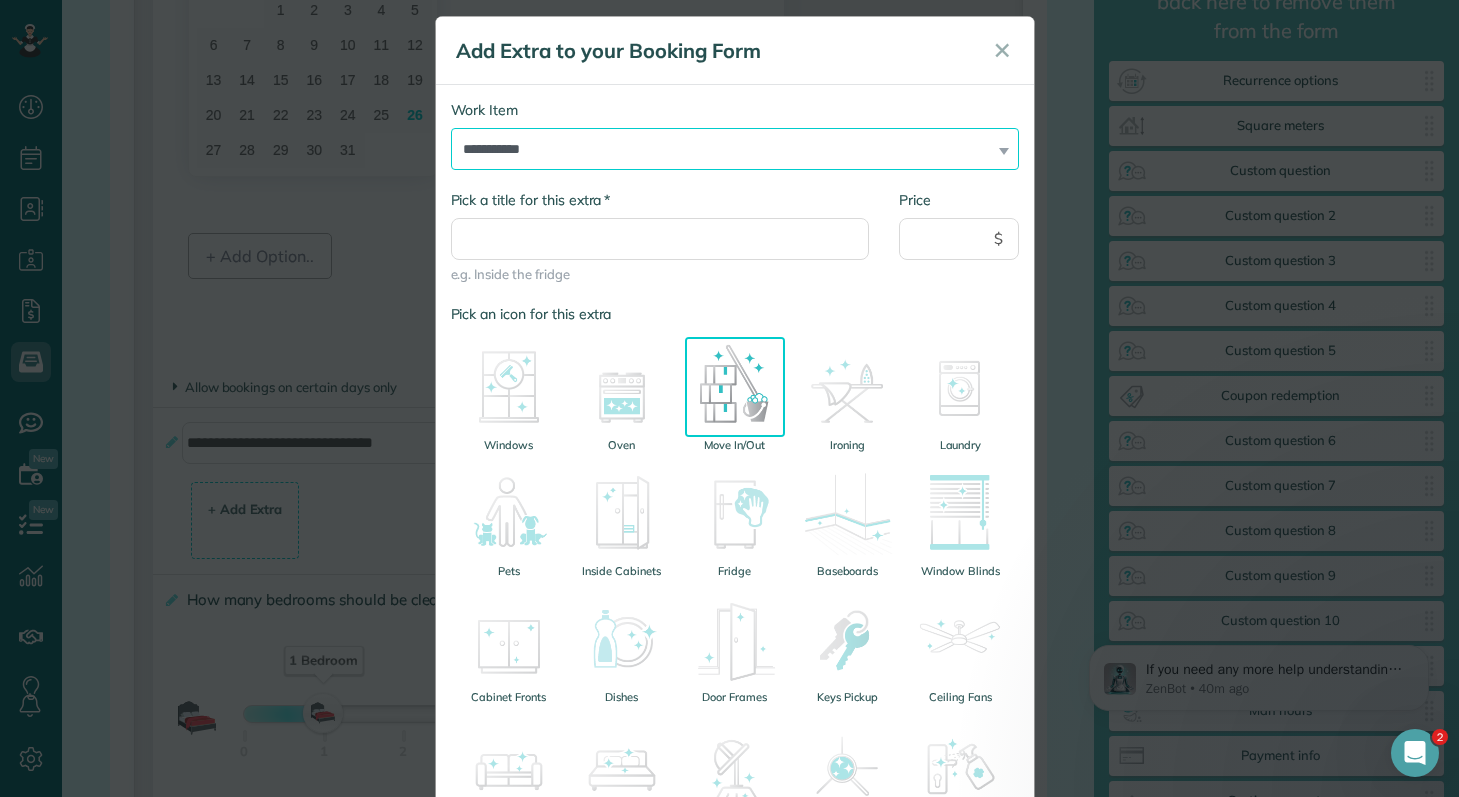 click on "**********" at bounding box center [735, 149] 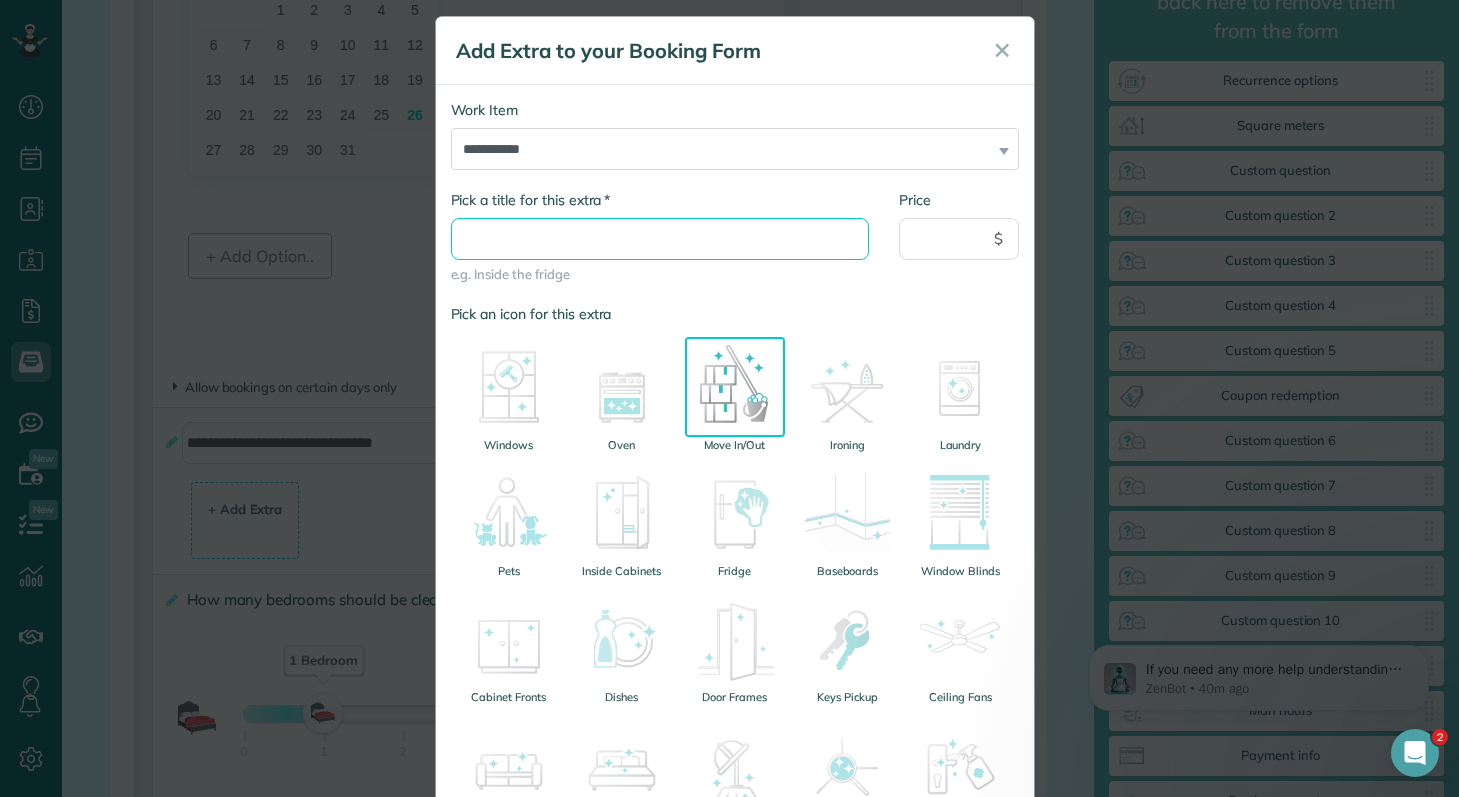click on "*  Pick a title for this extra" at bounding box center [660, 239] 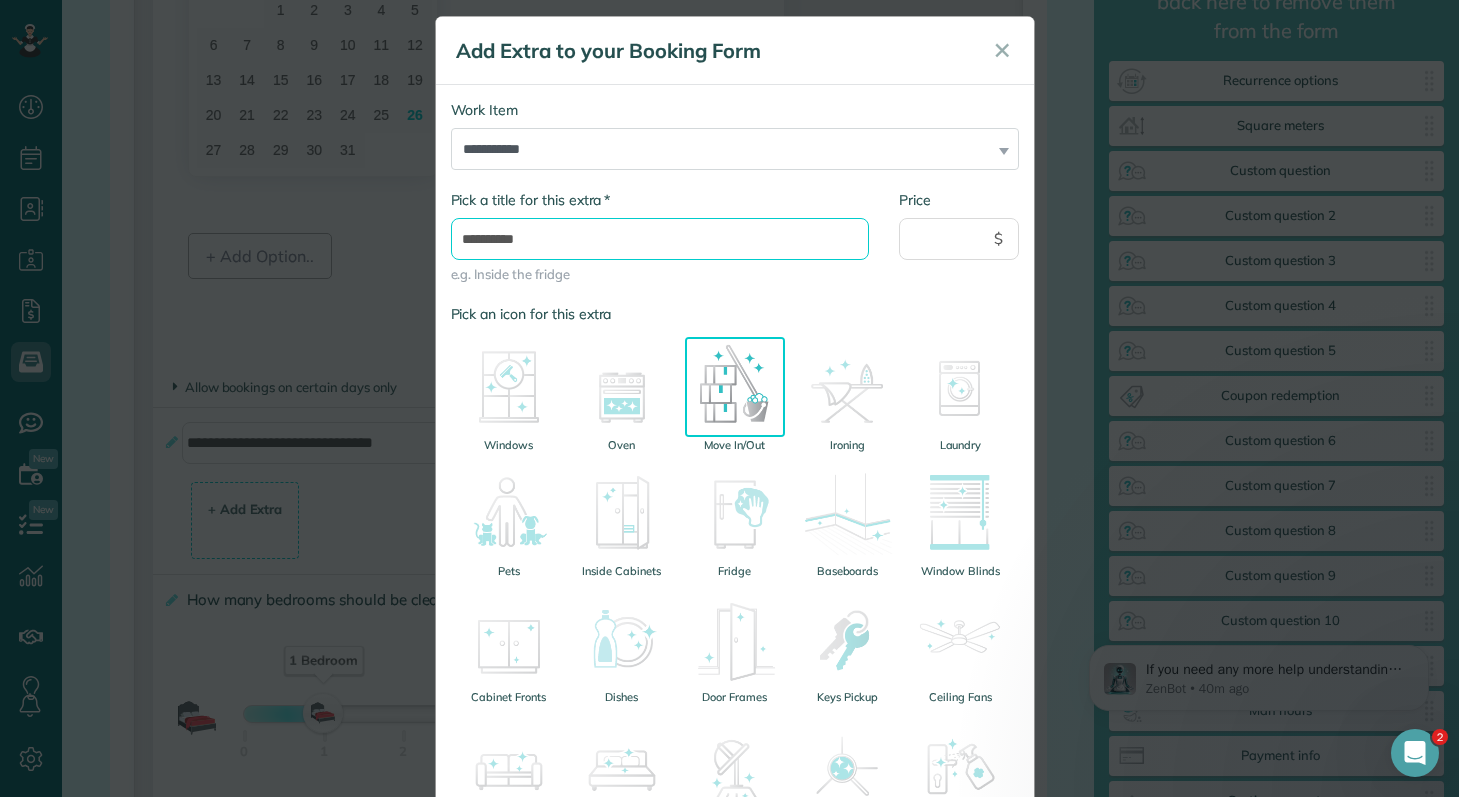 type on "**********" 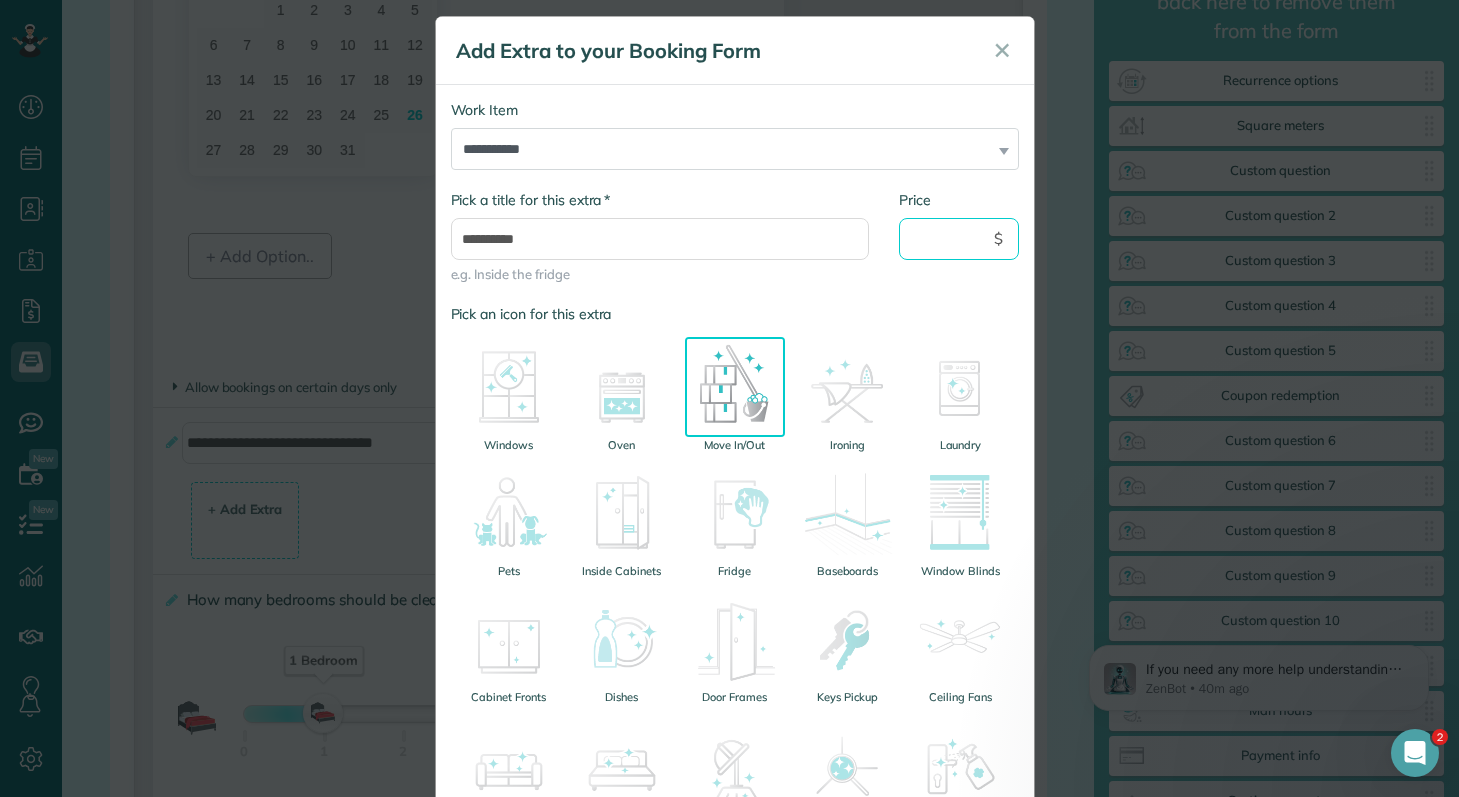 click on "Price" at bounding box center (959, 239) 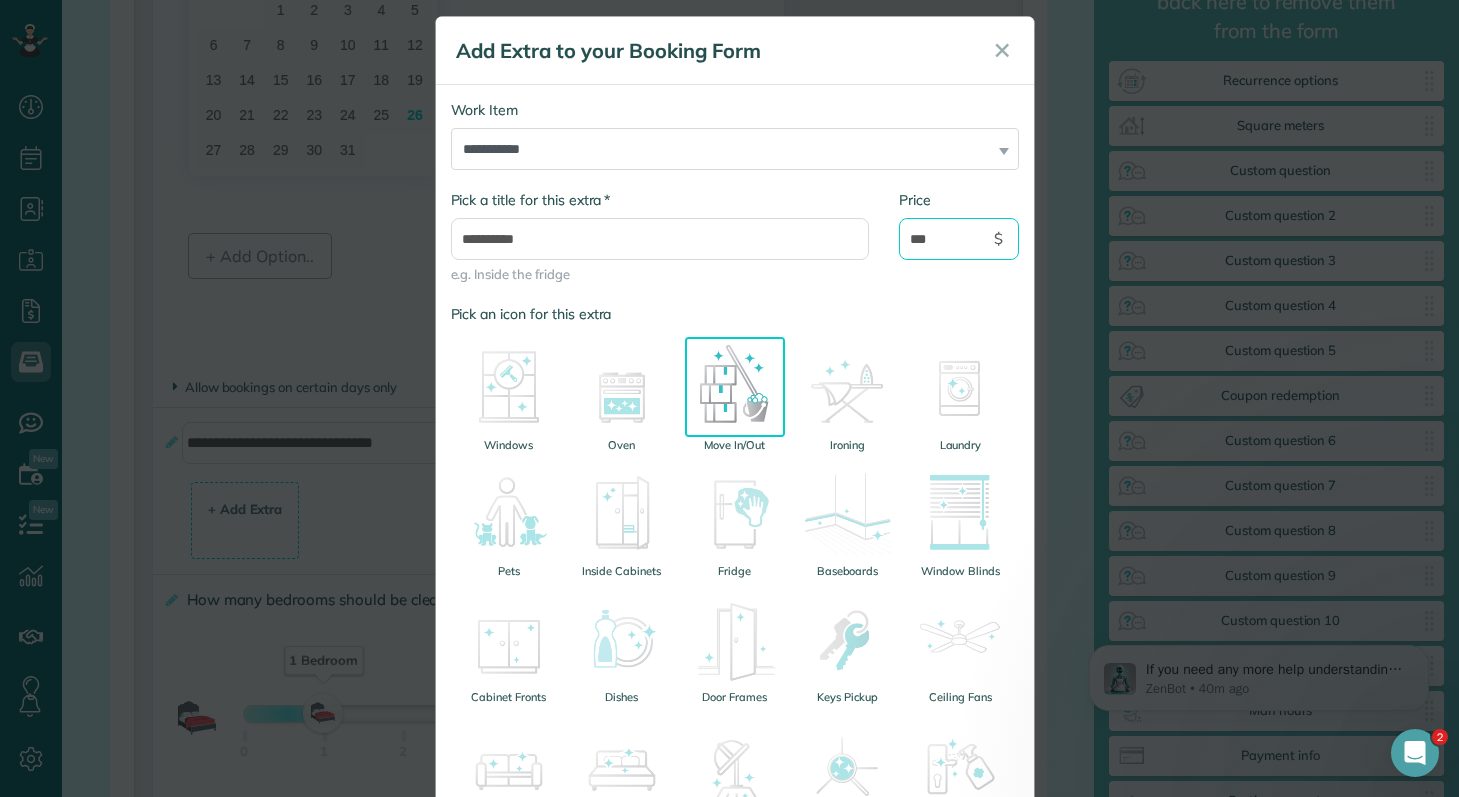 type on "***" 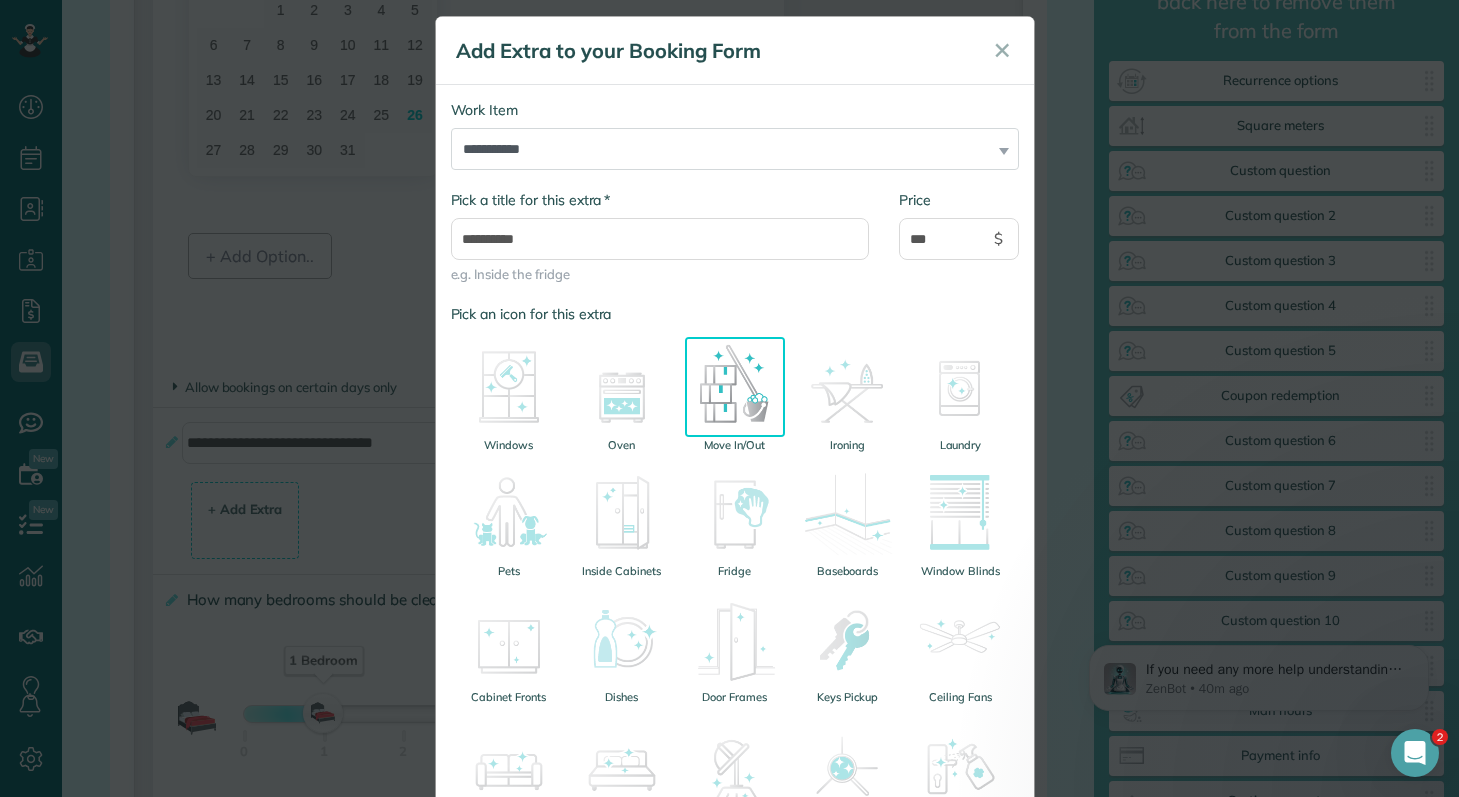 click on "**********" at bounding box center [735, 247] 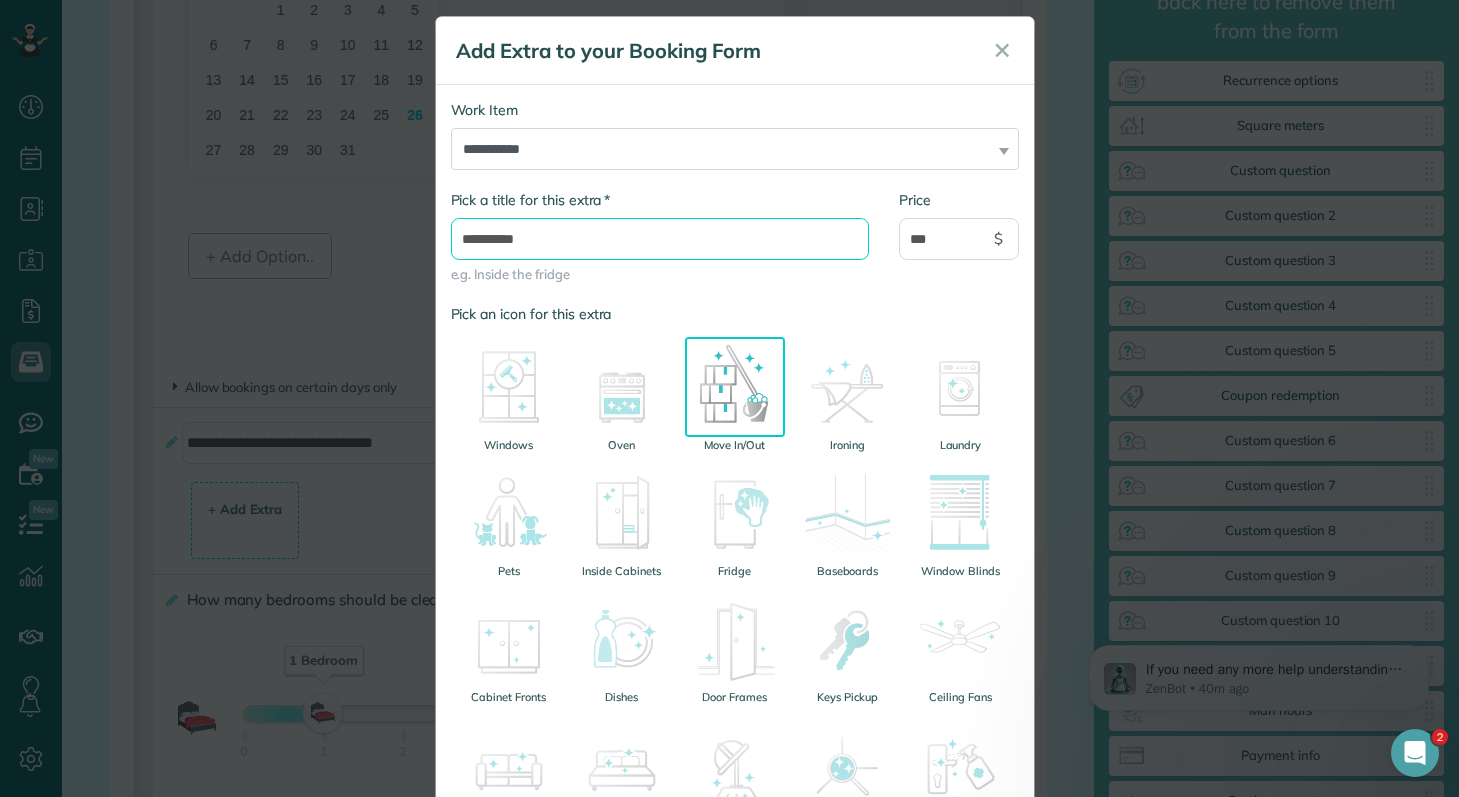 drag, startPoint x: 567, startPoint y: 234, endPoint x: 374, endPoint y: 238, distance: 193.04144 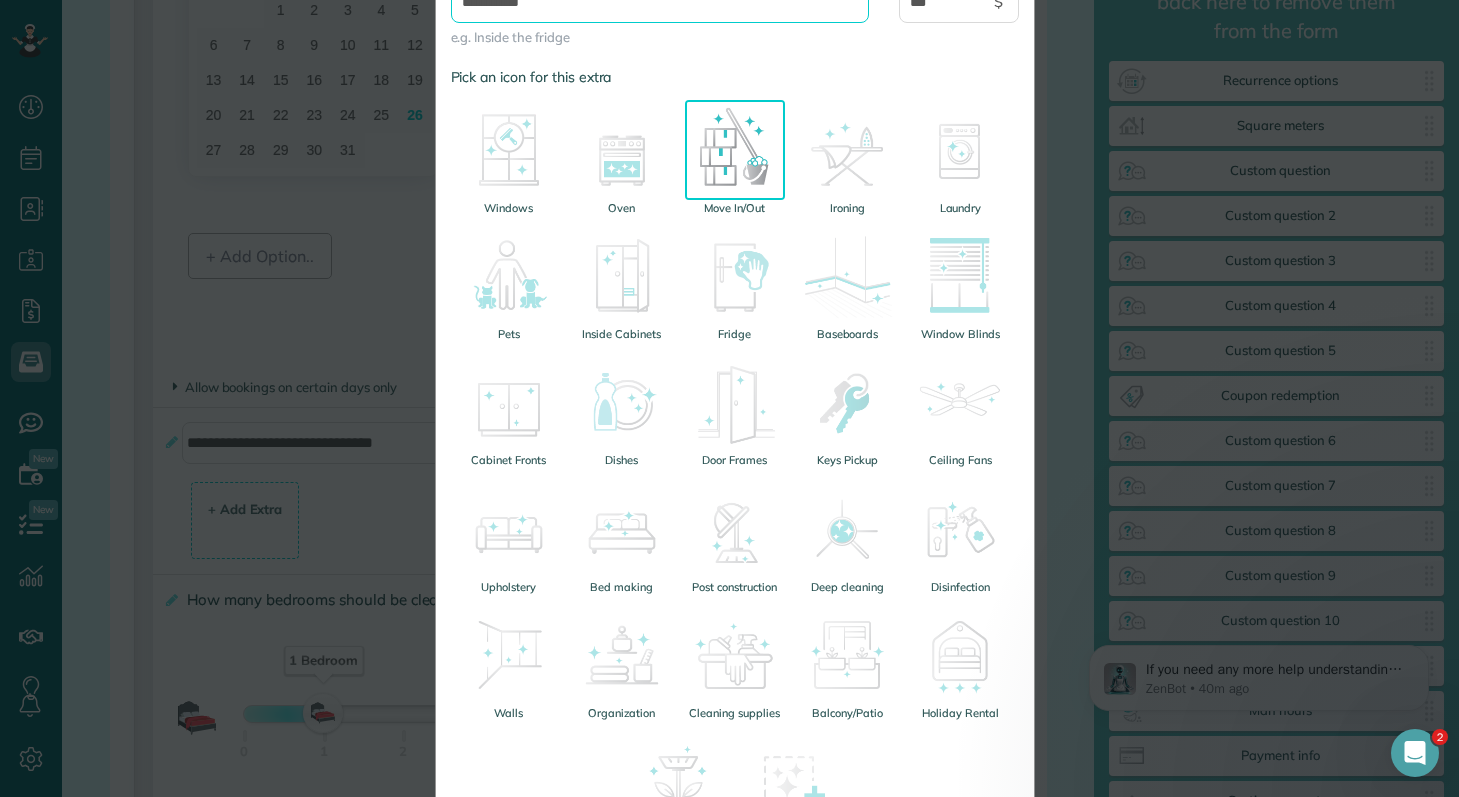 scroll, scrollTop: 460, scrollLeft: 0, axis: vertical 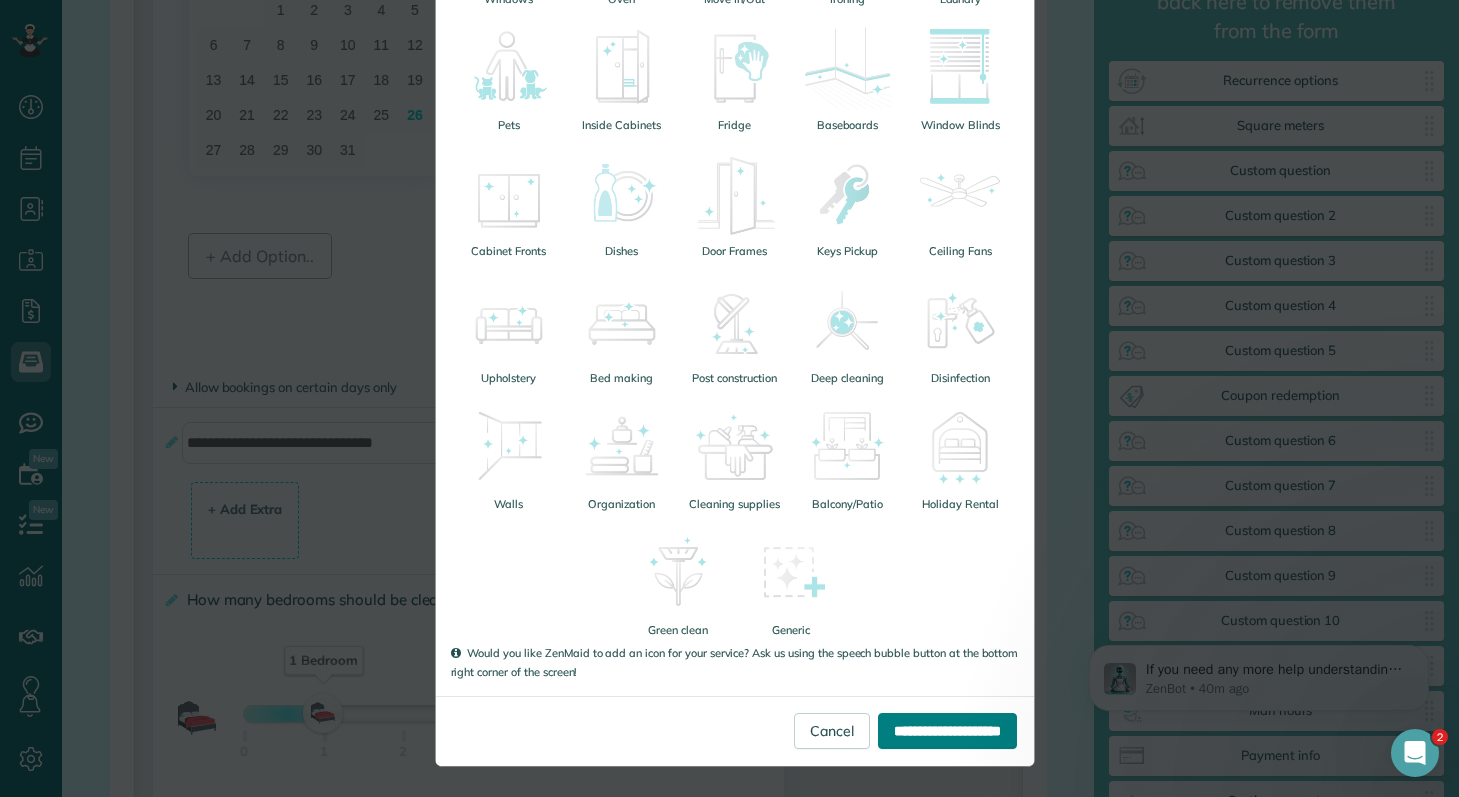type on "**********" 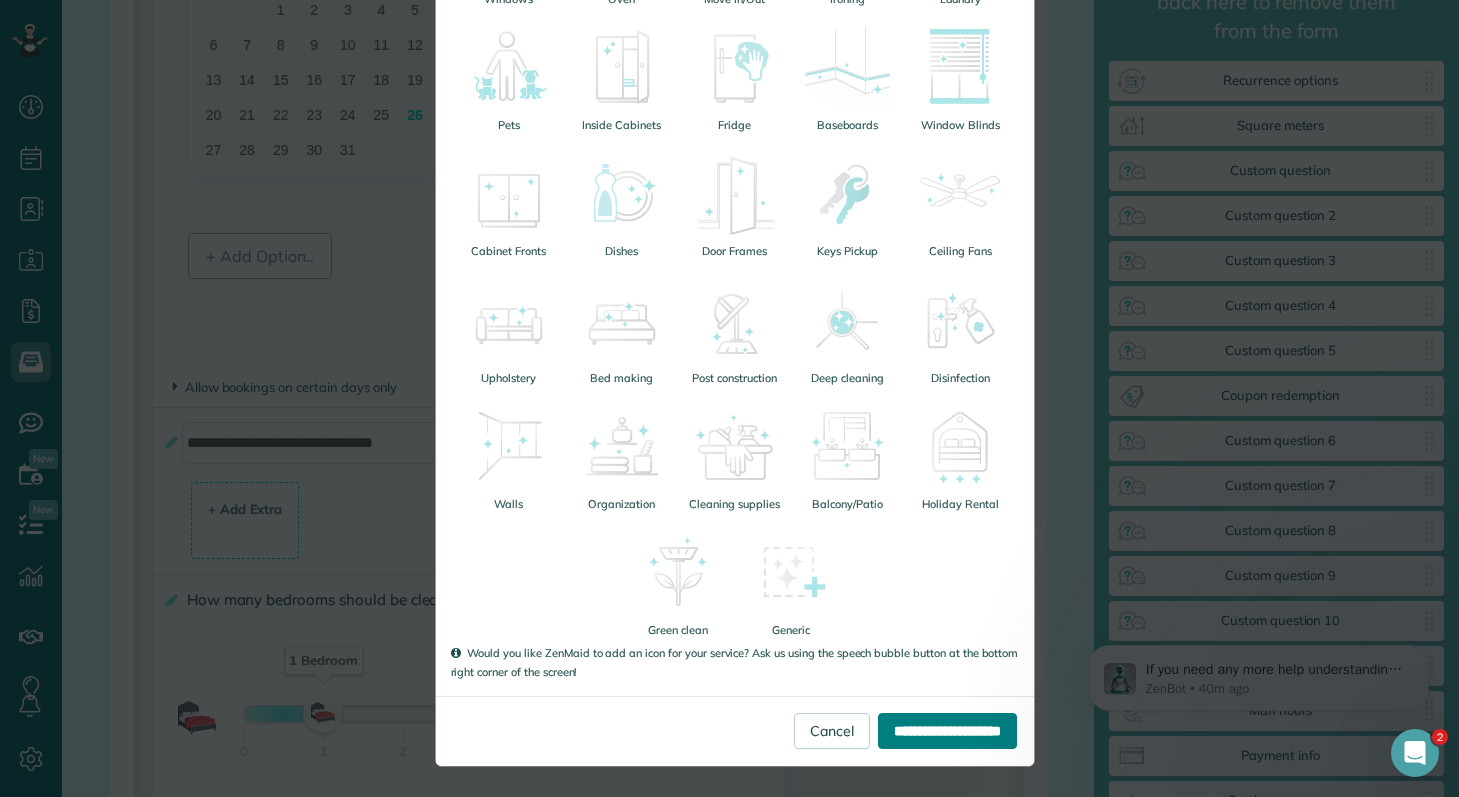 click on "**********" at bounding box center (947, 731) 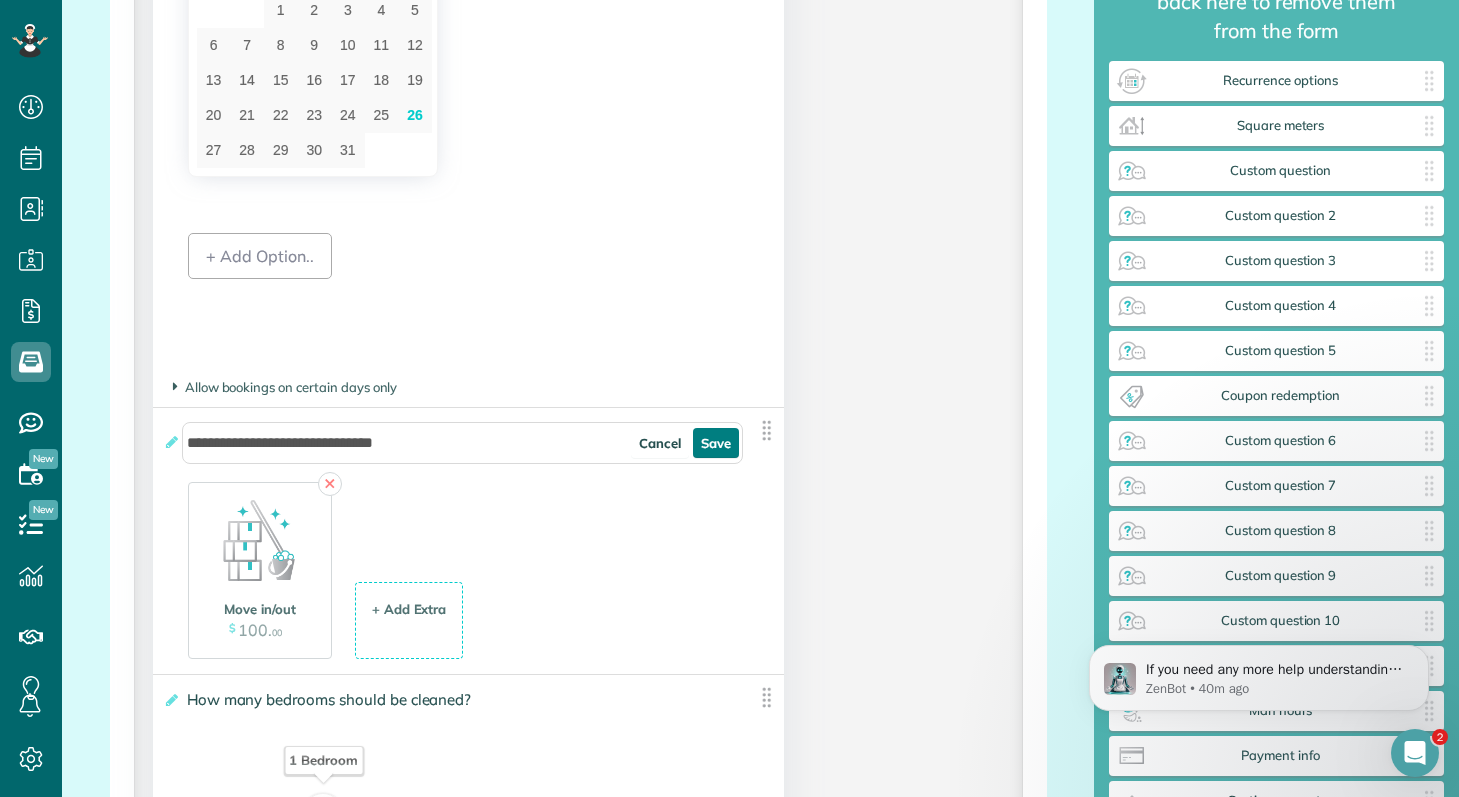 click on "Save" at bounding box center (716, 443) 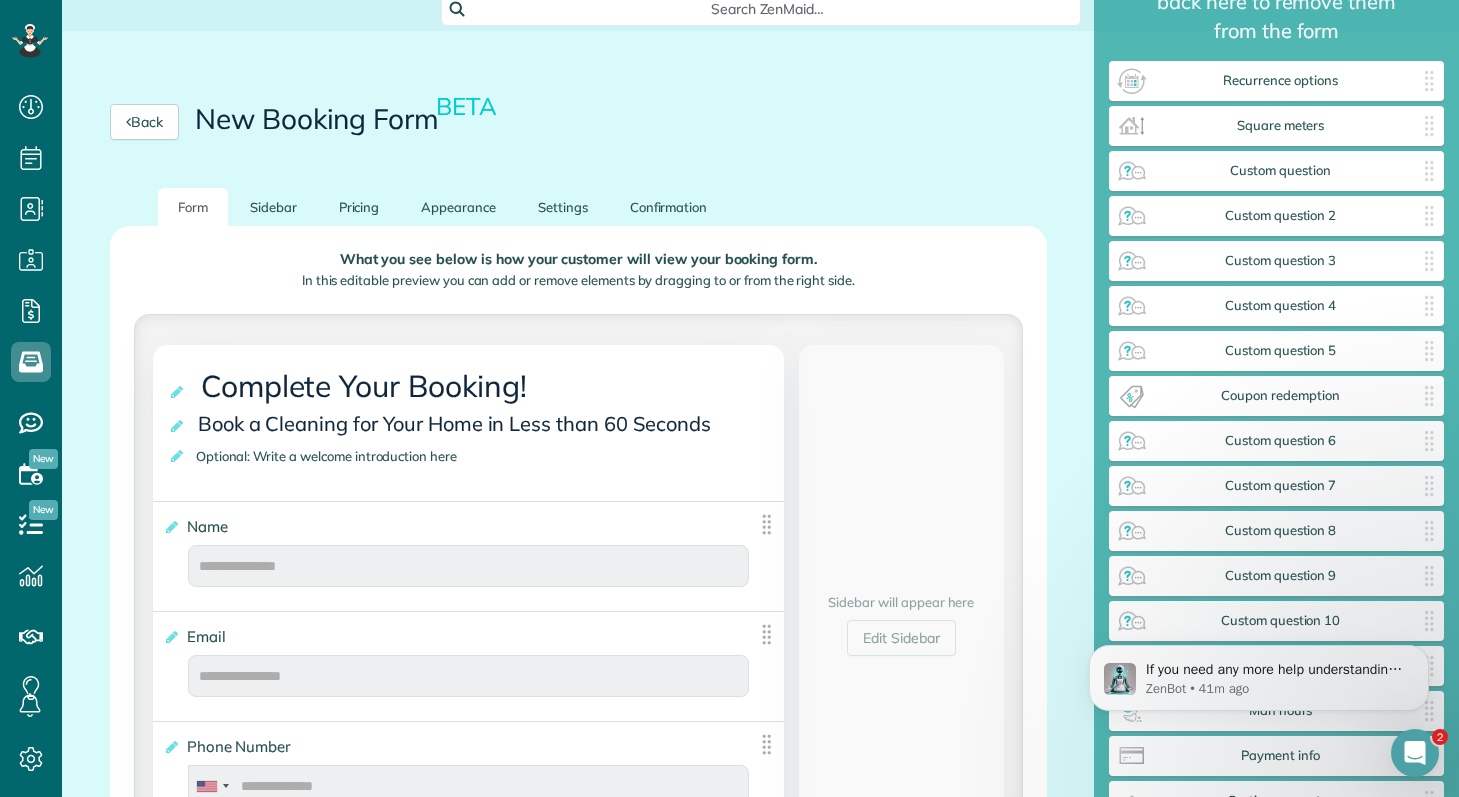 scroll, scrollTop: 0, scrollLeft: 0, axis: both 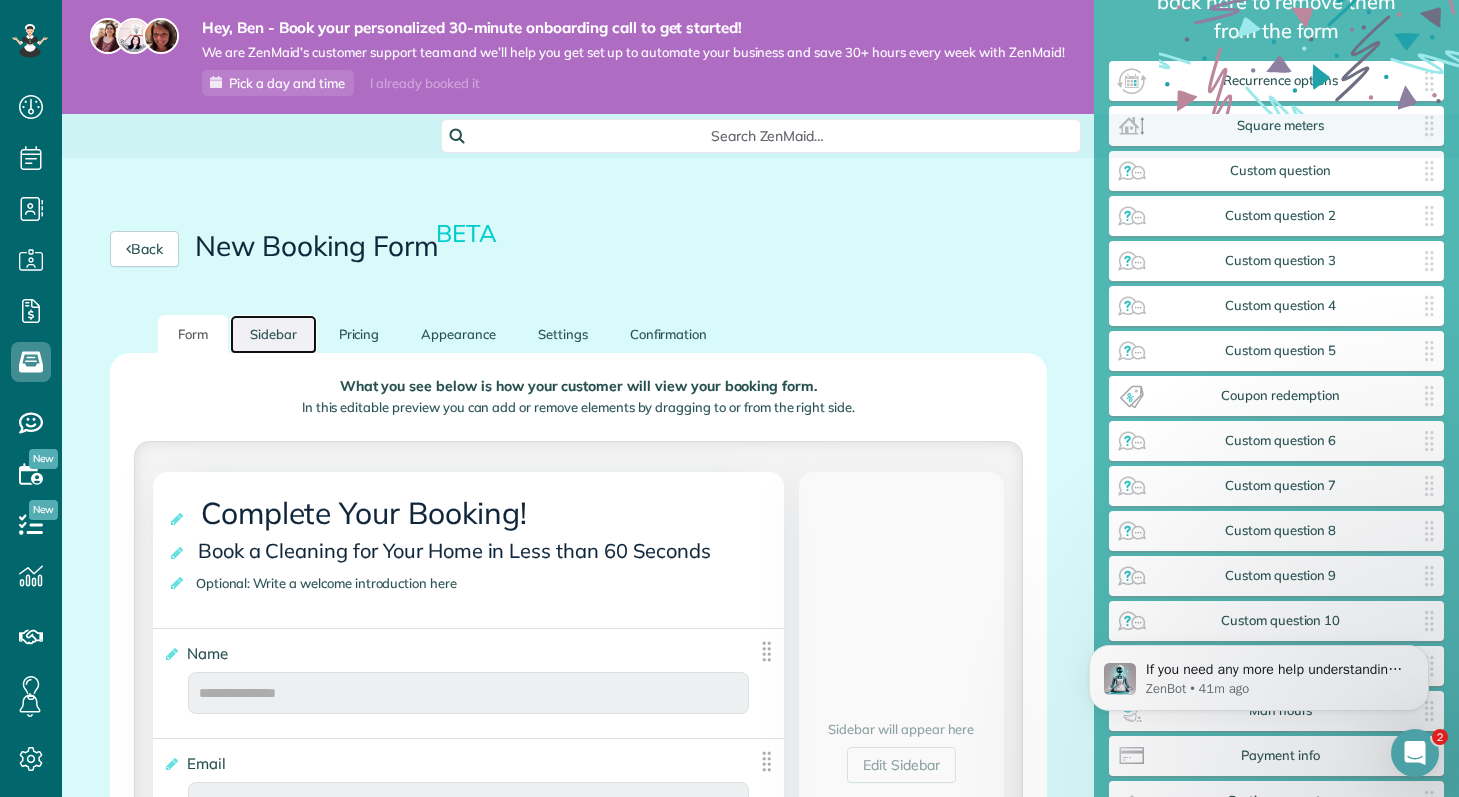 click on "Sidebar" at bounding box center [273, 334] 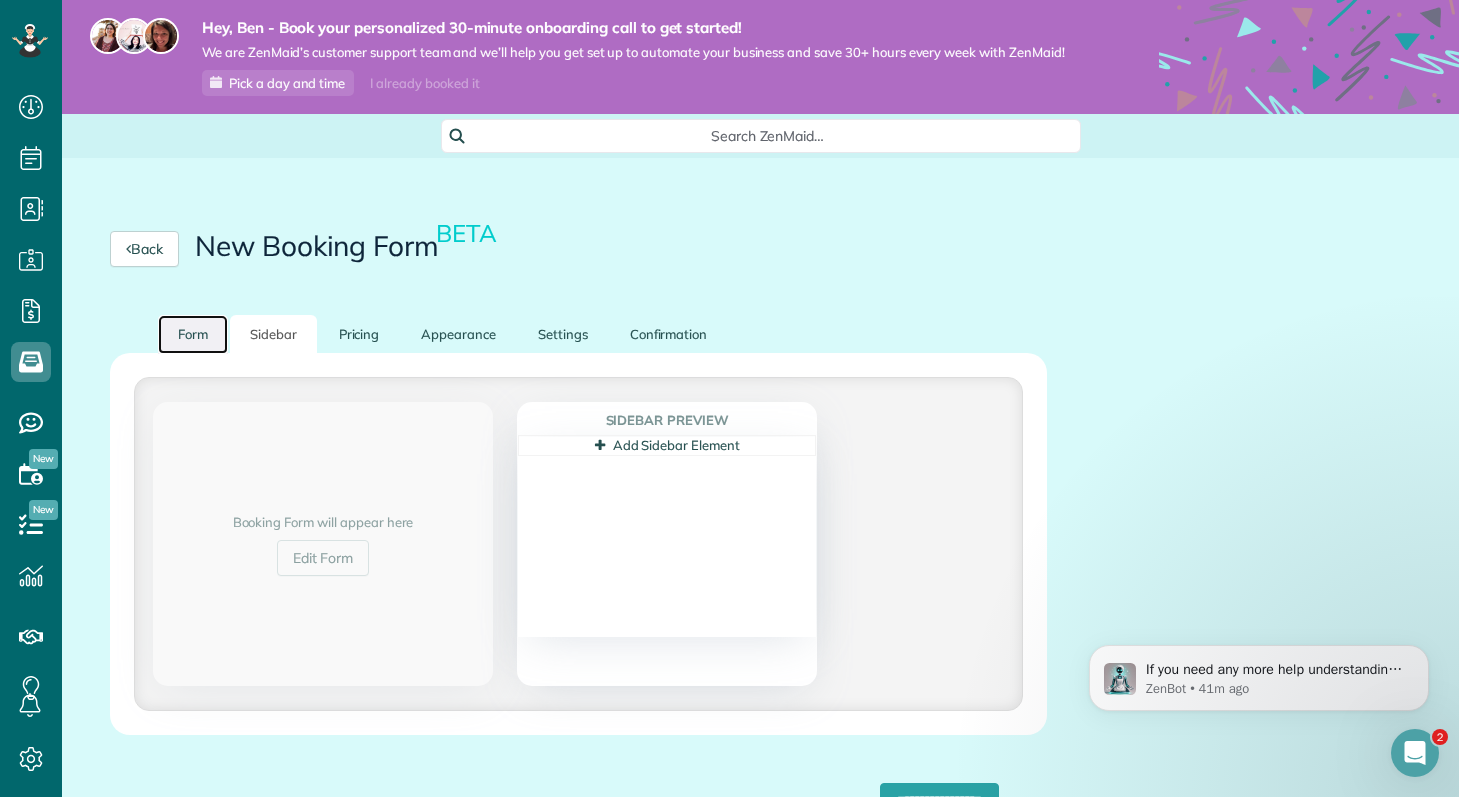 click on "Form" at bounding box center (193, 334) 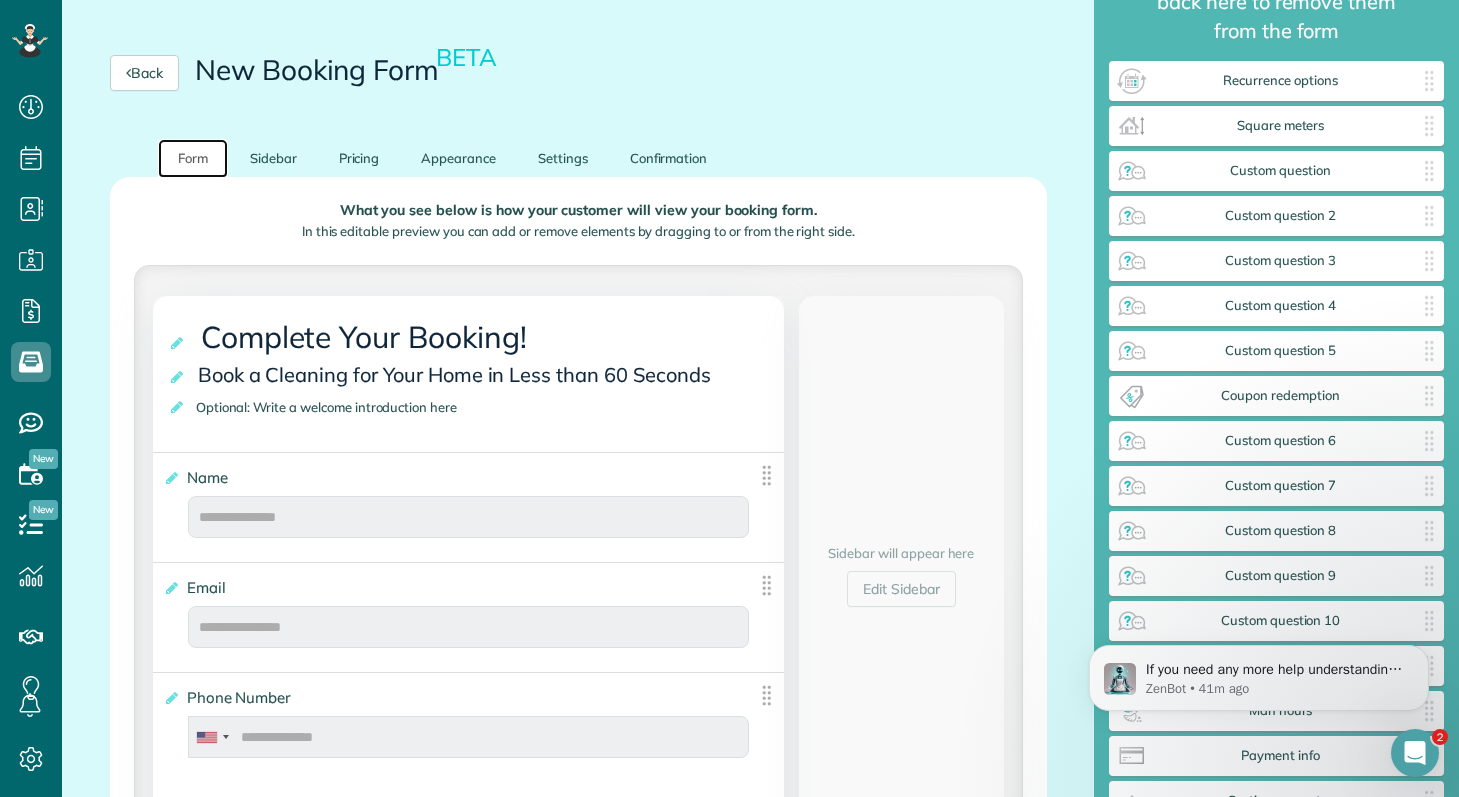 scroll, scrollTop: 434, scrollLeft: 0, axis: vertical 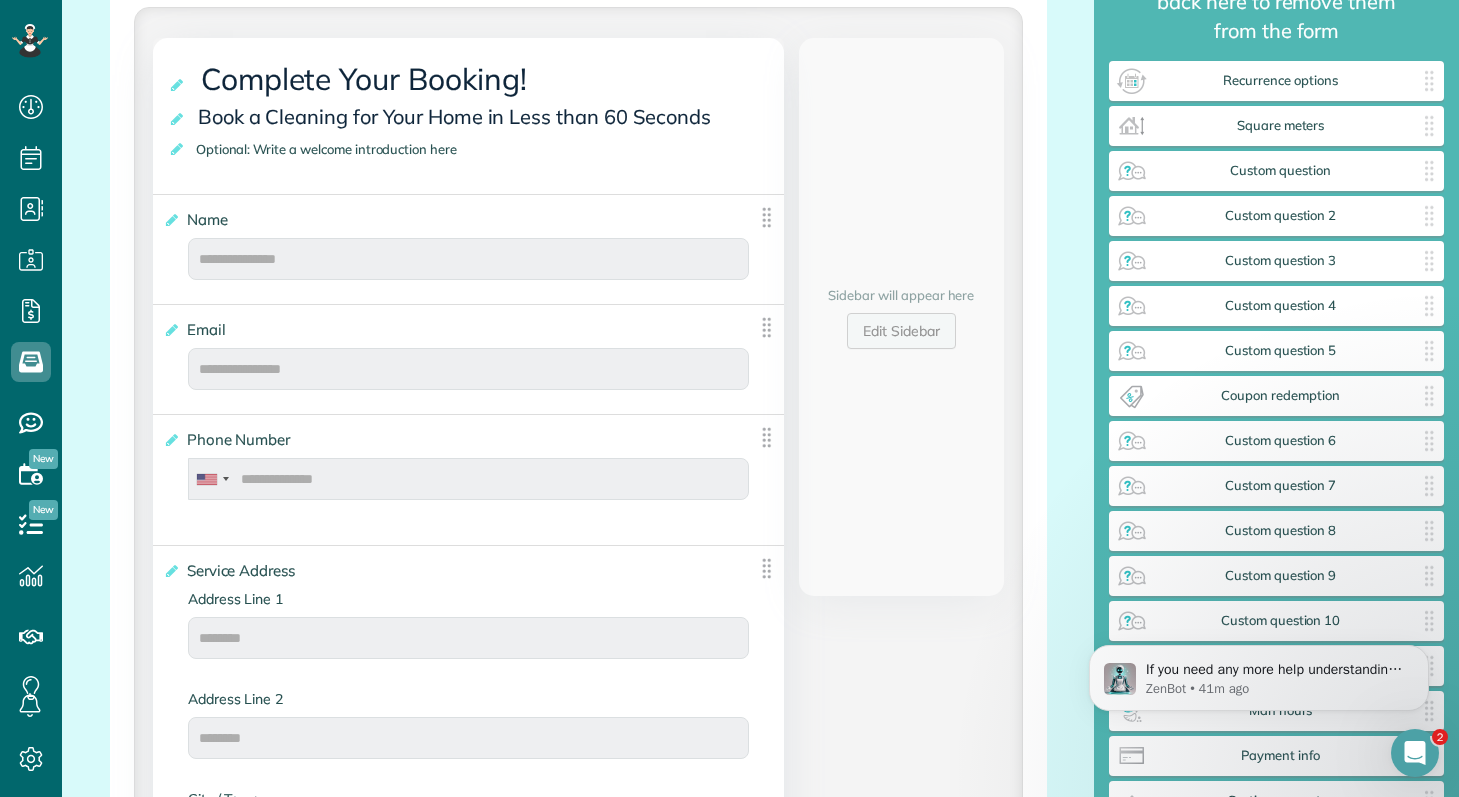 click on "Edit Sidebar" at bounding box center (901, 331) 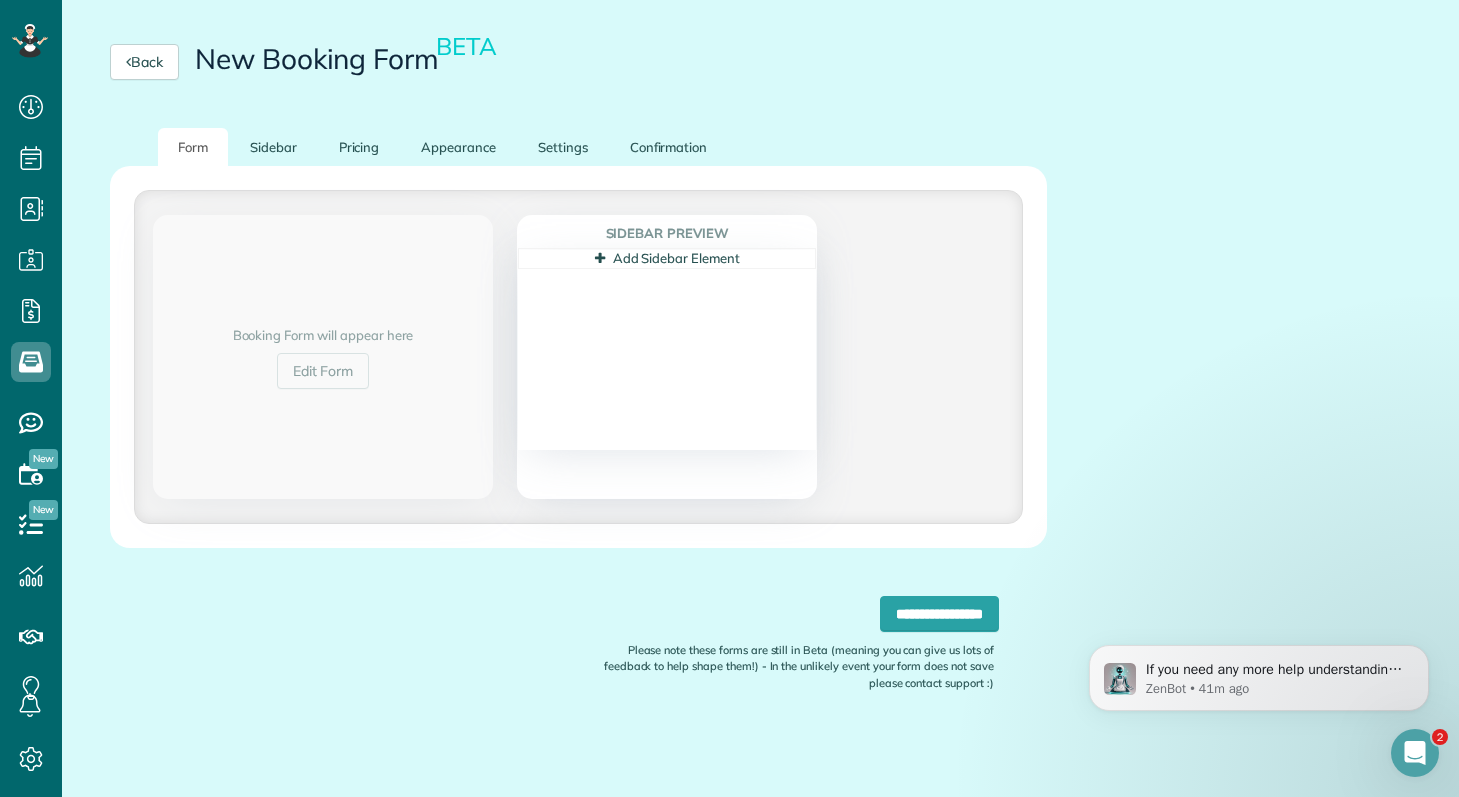 scroll, scrollTop: 187, scrollLeft: 0, axis: vertical 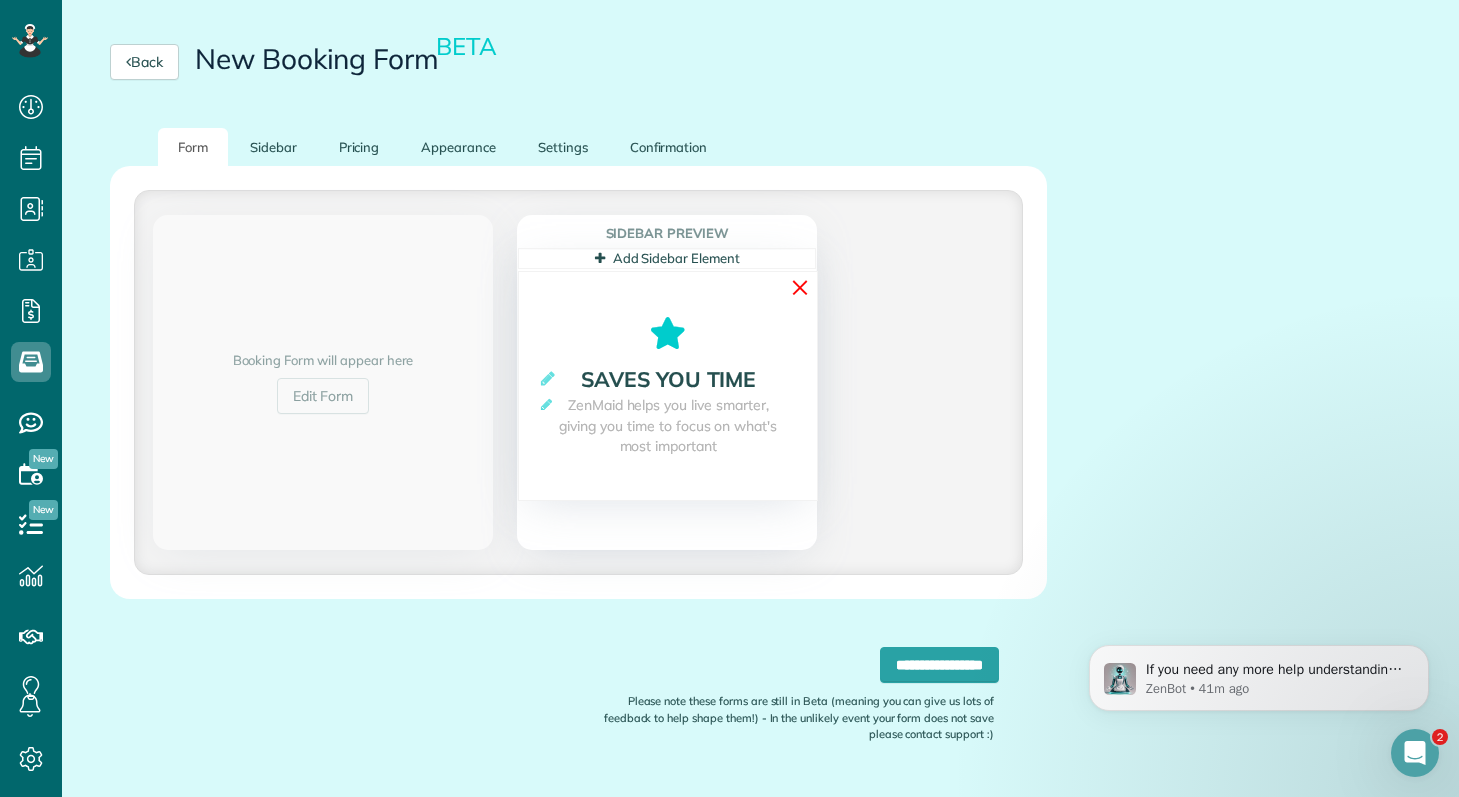 click on "✕" at bounding box center [800, 287] 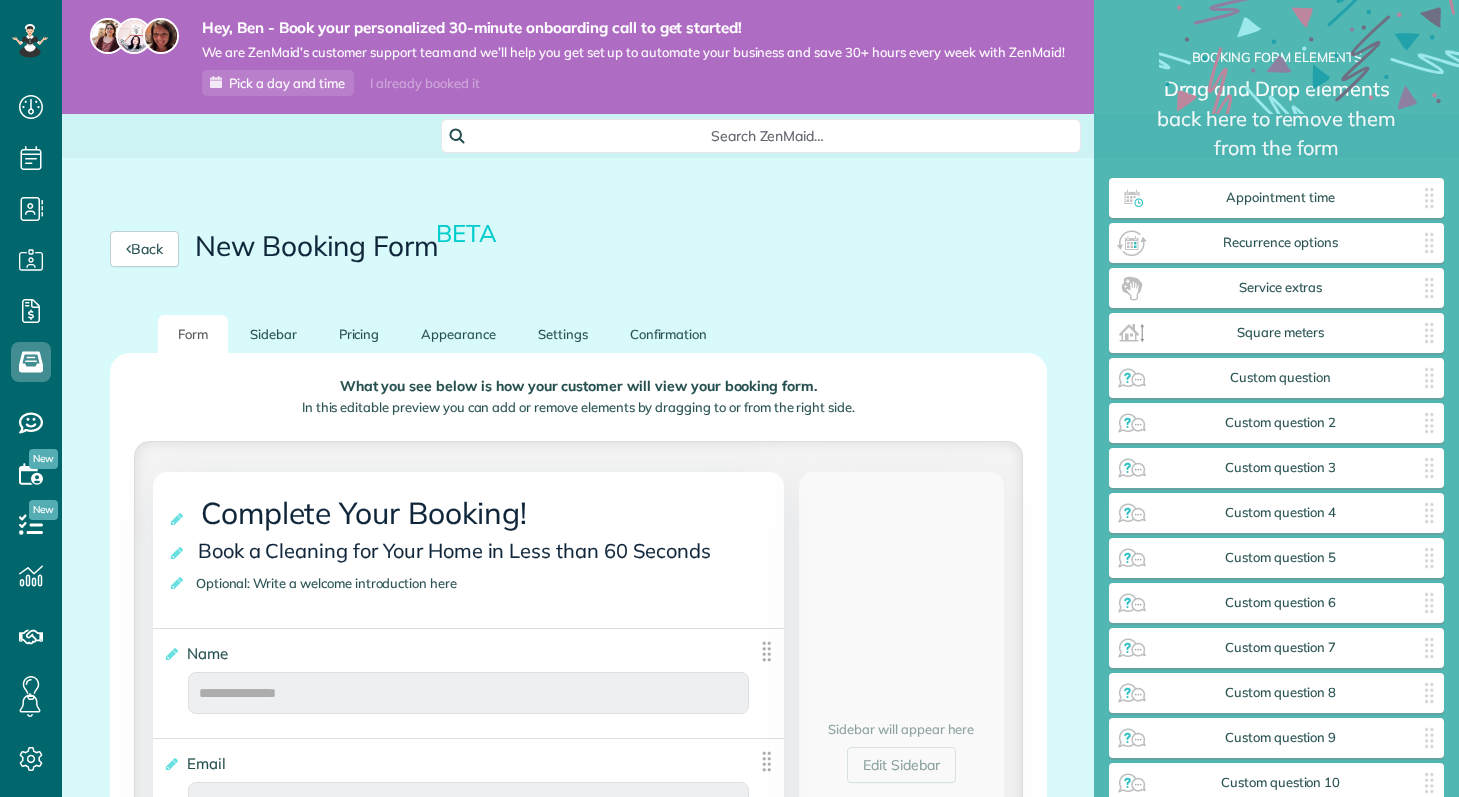 scroll, scrollTop: 0, scrollLeft: 0, axis: both 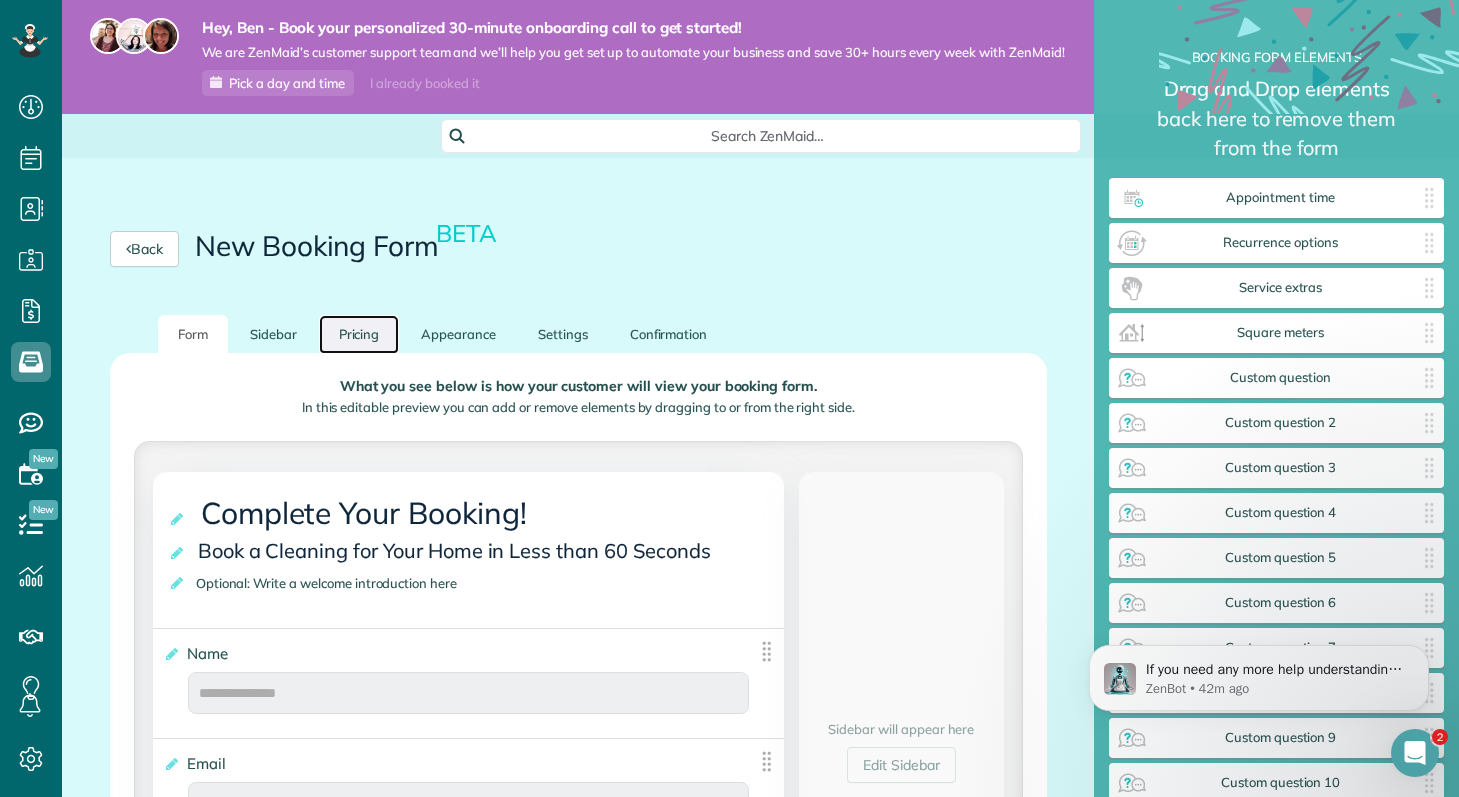 click on "Pricing" at bounding box center [359, 334] 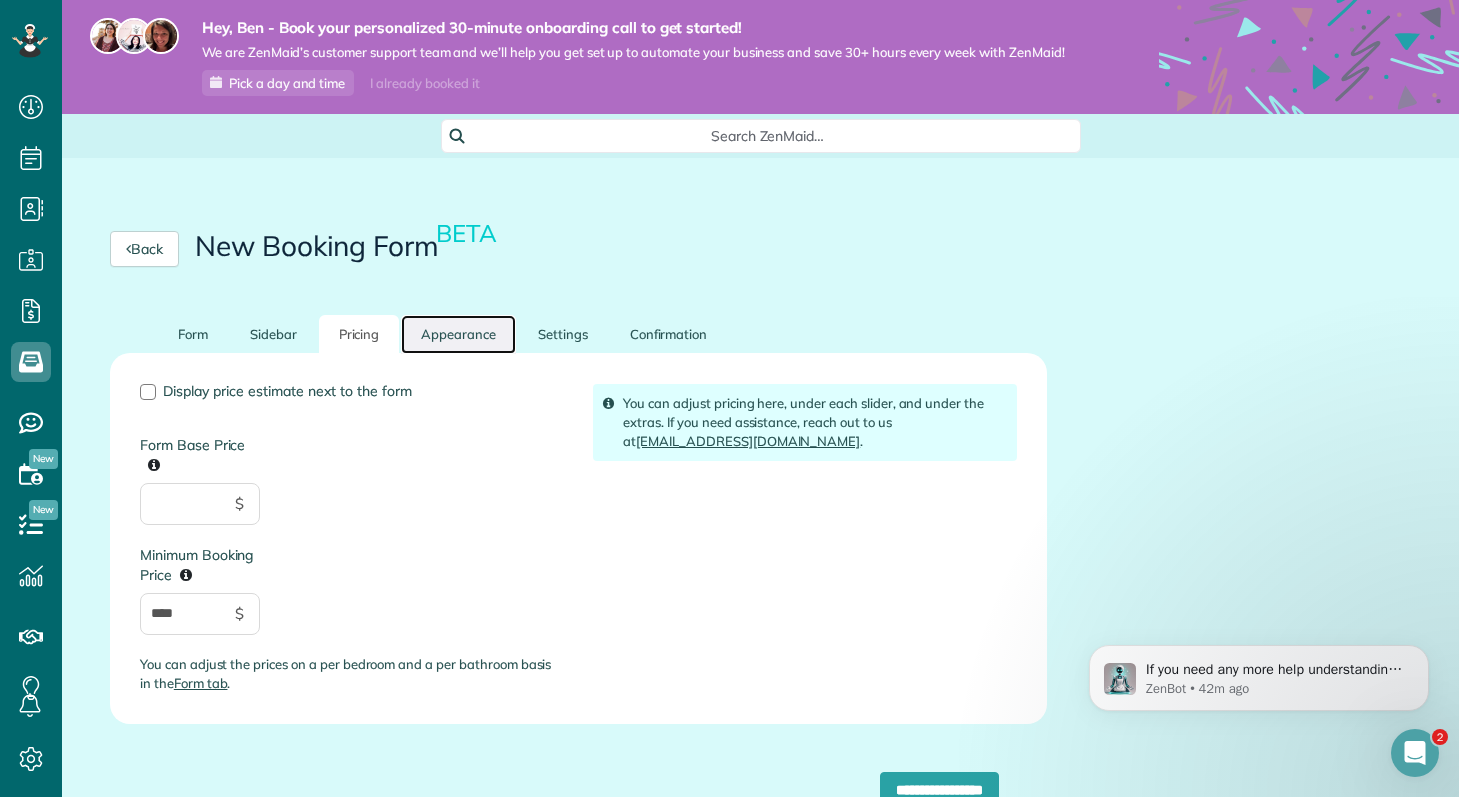 click on "Appearance" at bounding box center (458, 334) 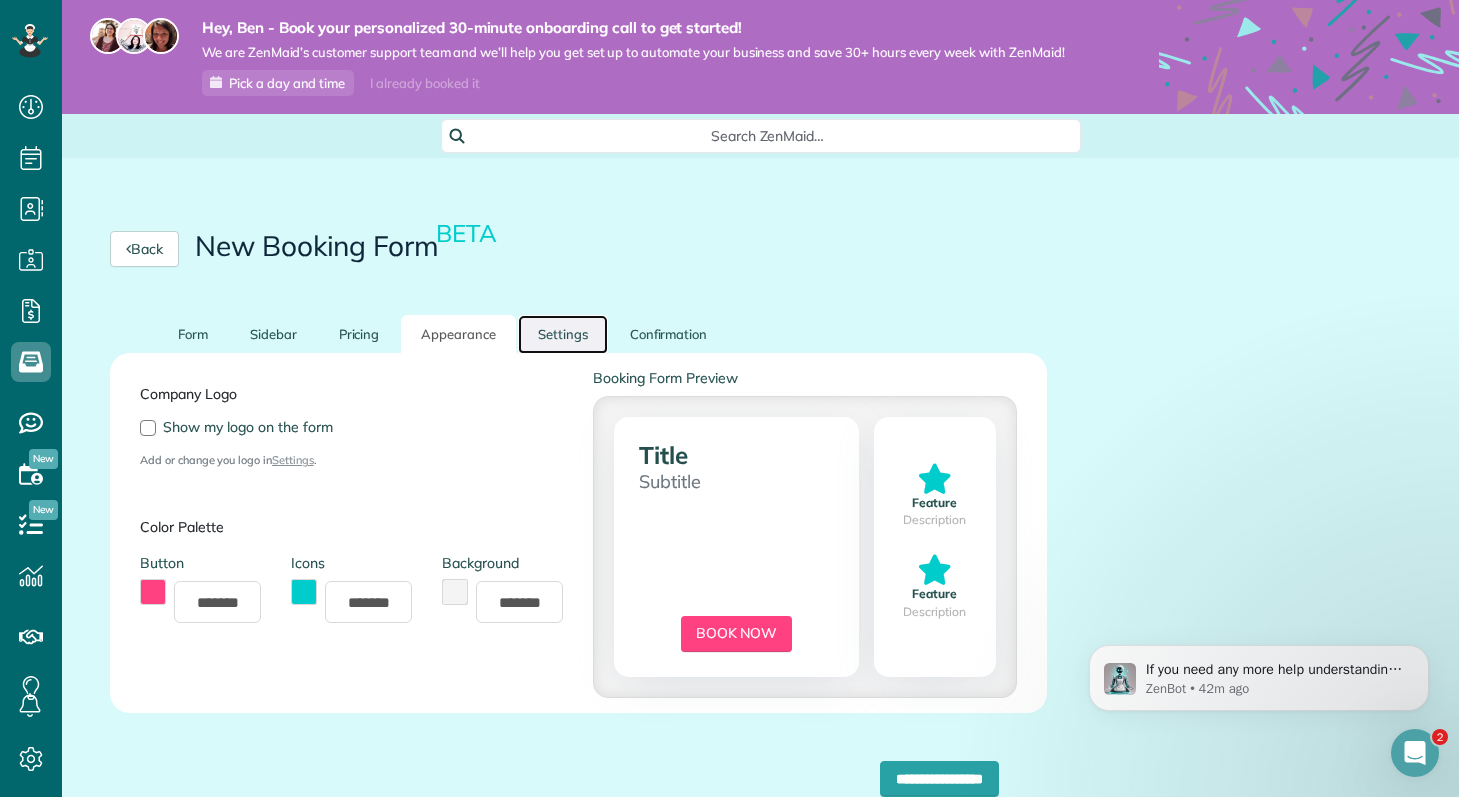 click on "Settings" at bounding box center (563, 334) 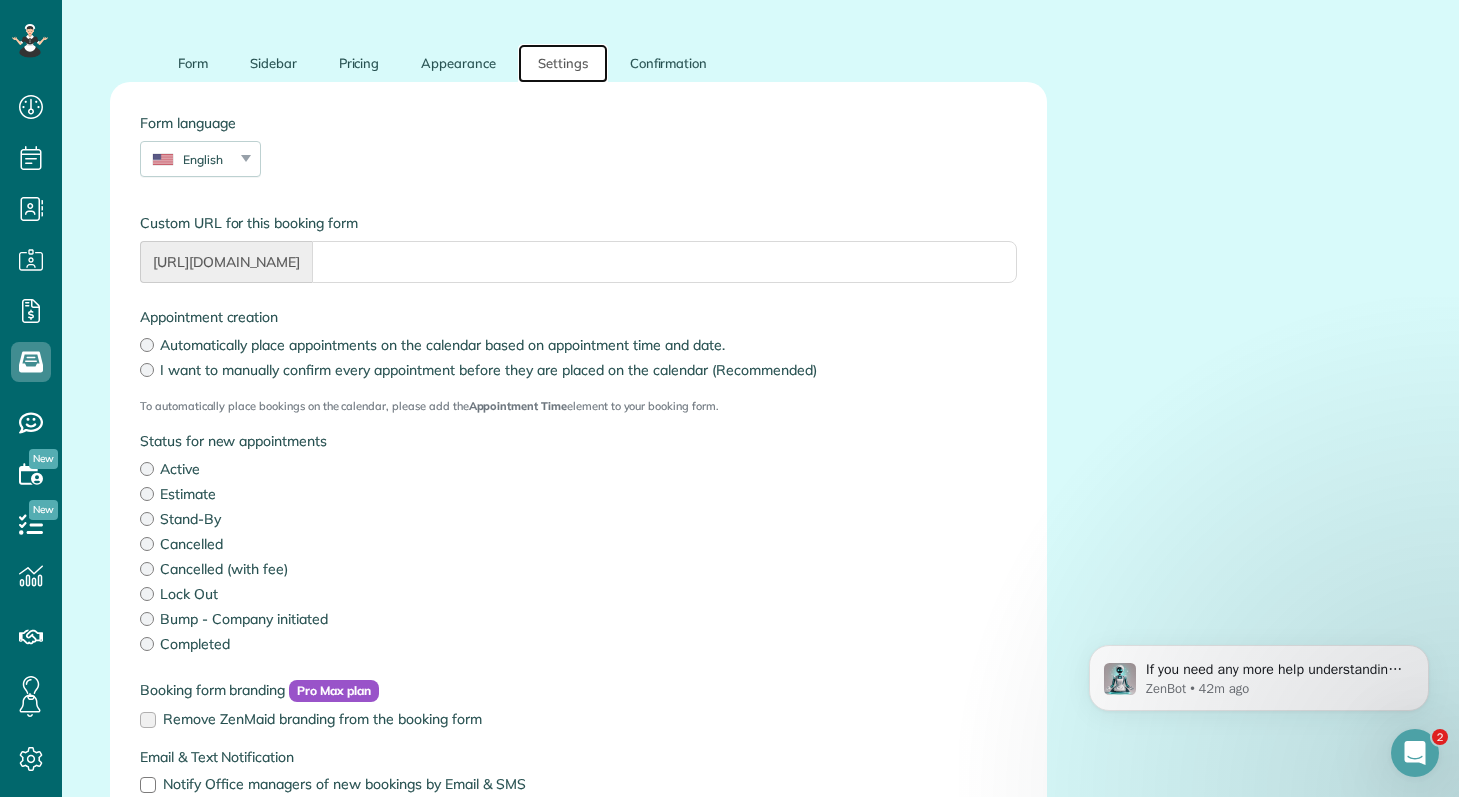 scroll, scrollTop: 273, scrollLeft: 0, axis: vertical 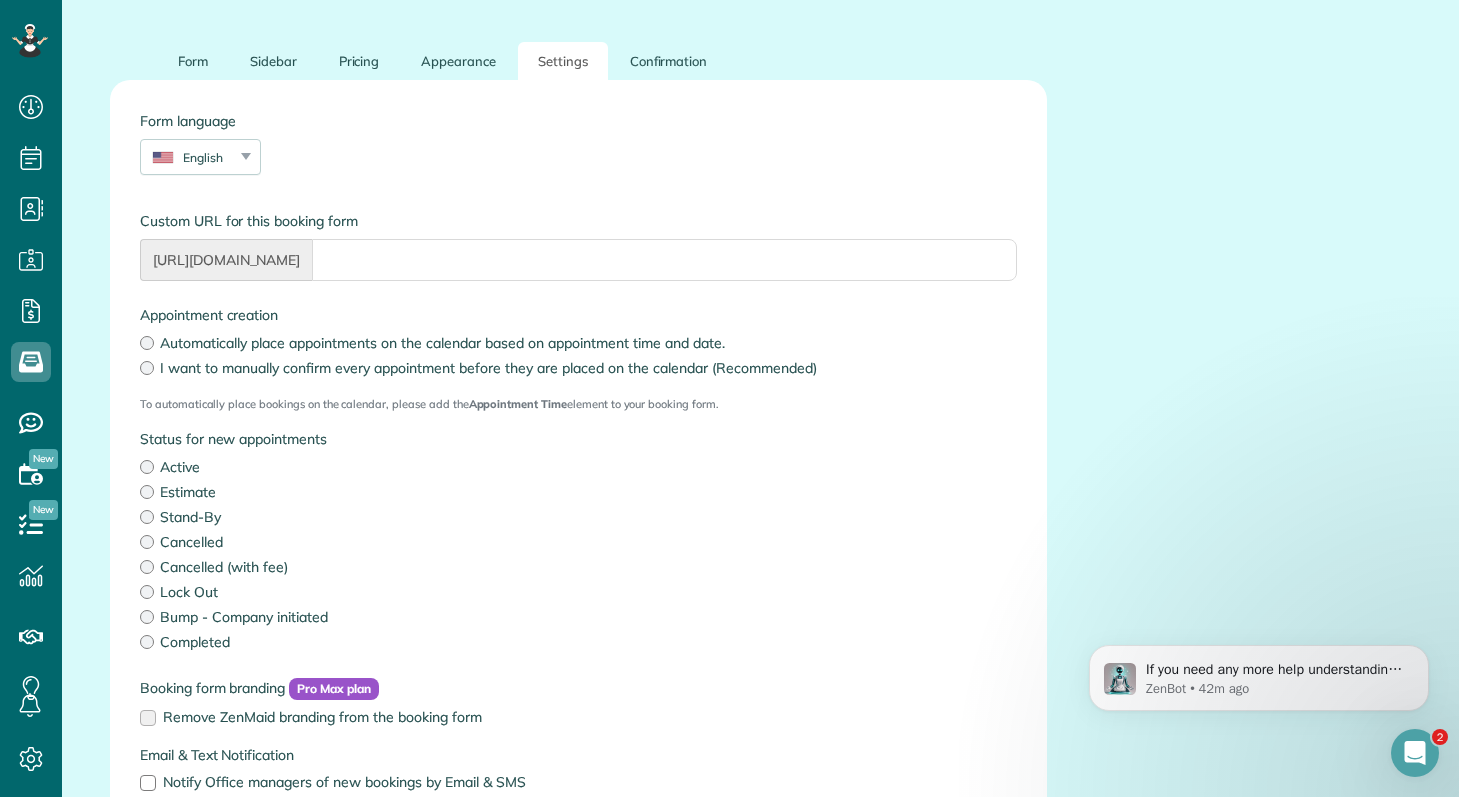 click on "Status for new appointments" at bounding box center (578, 439) 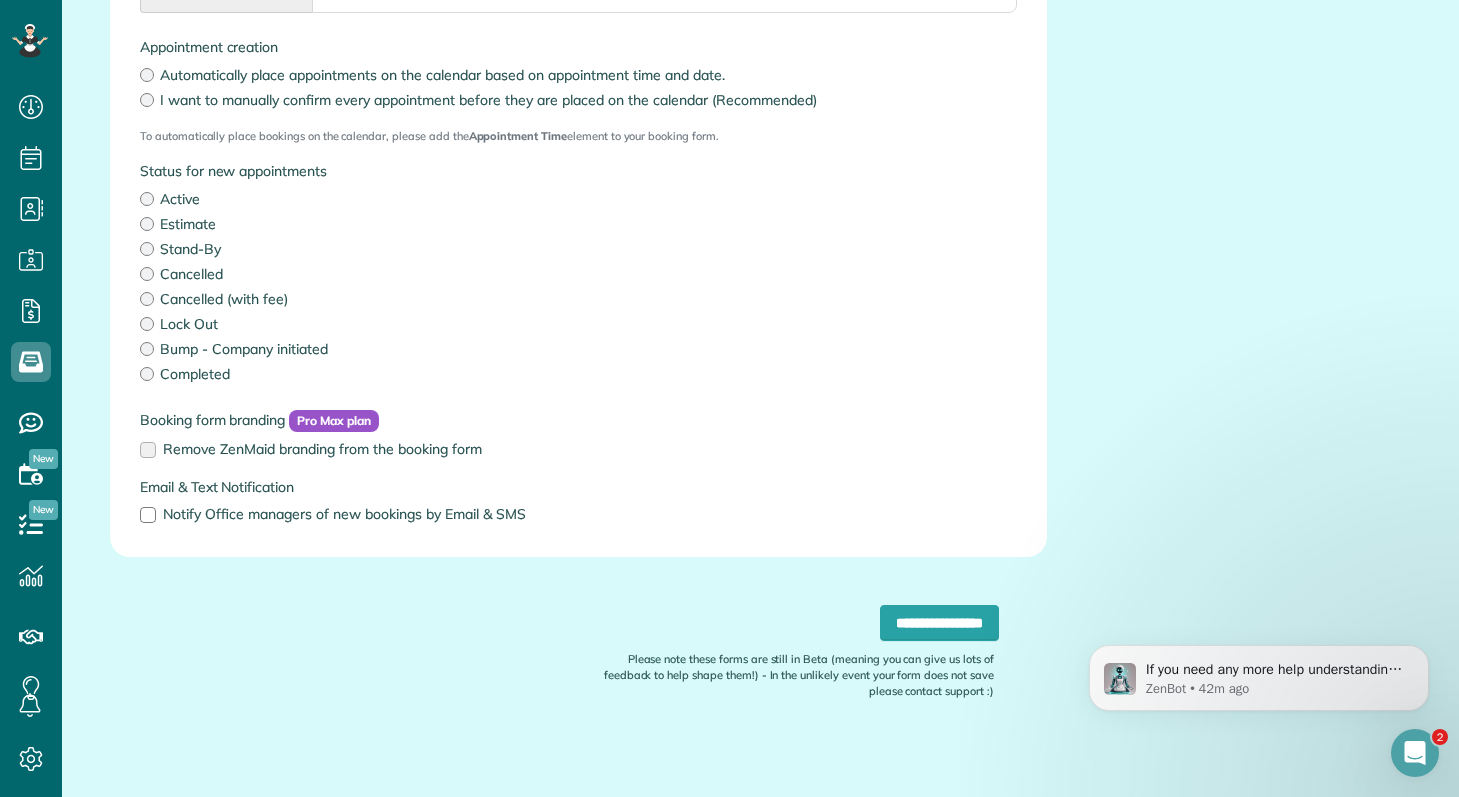scroll, scrollTop: 545, scrollLeft: 0, axis: vertical 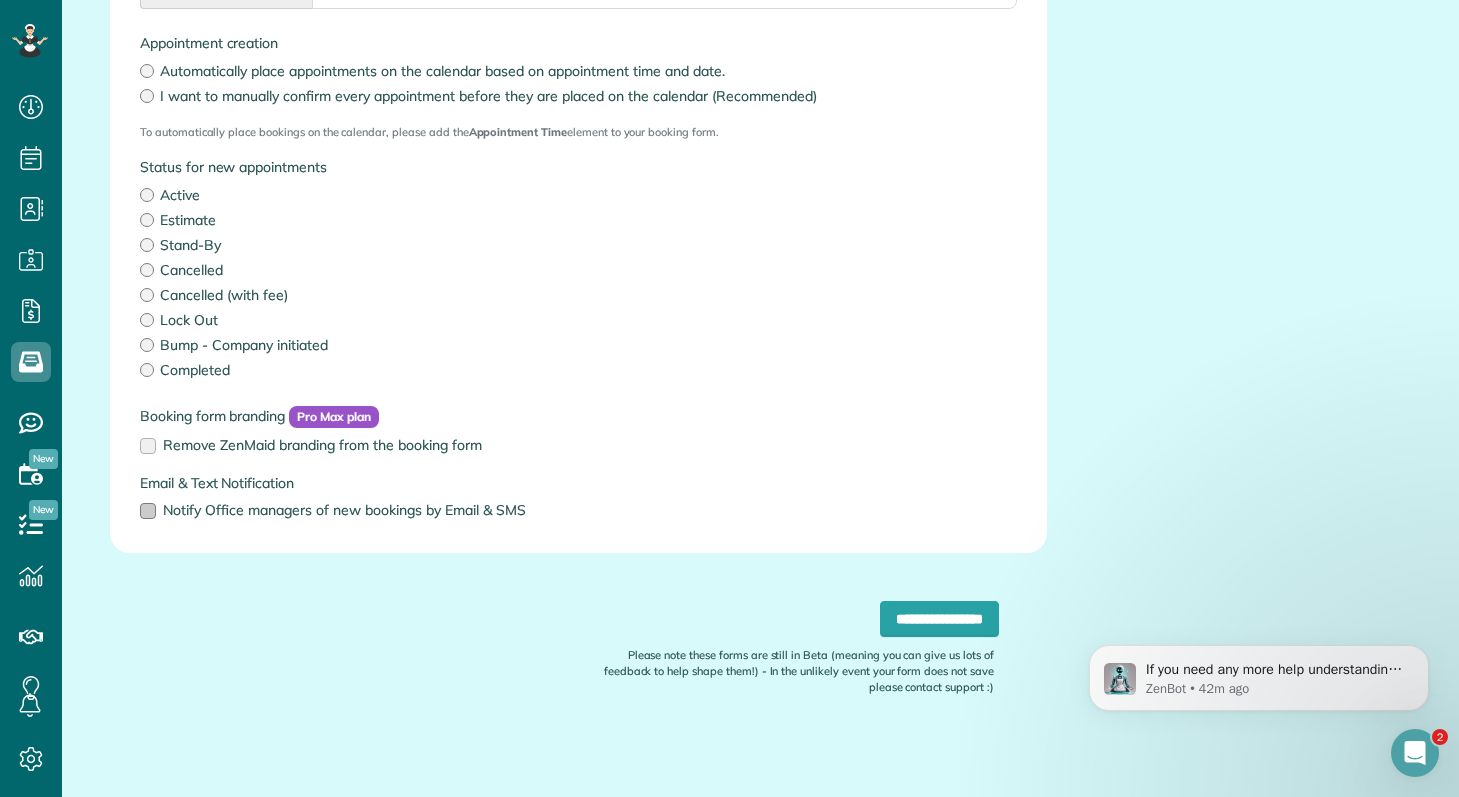 click at bounding box center (148, 511) 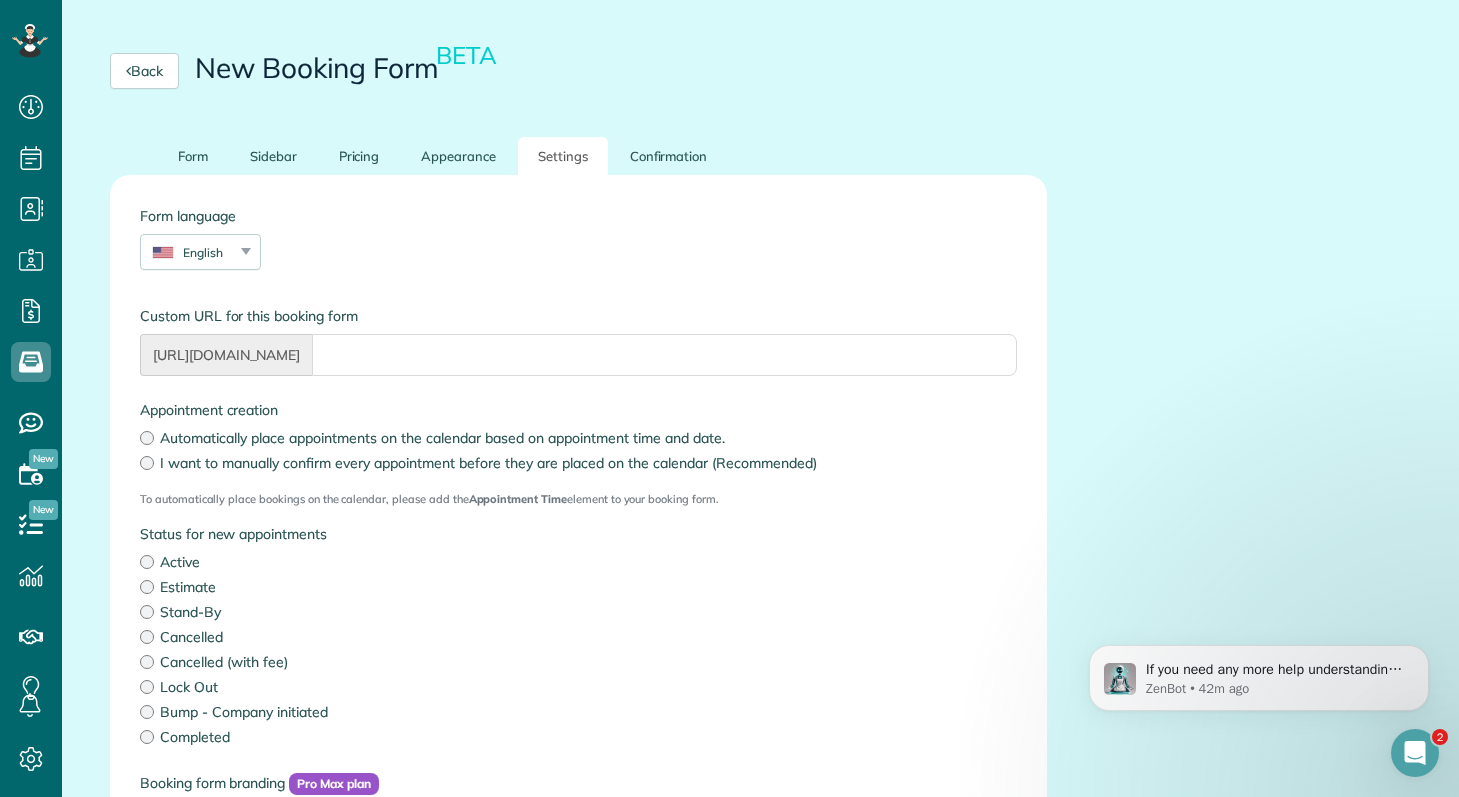 scroll, scrollTop: 549, scrollLeft: 0, axis: vertical 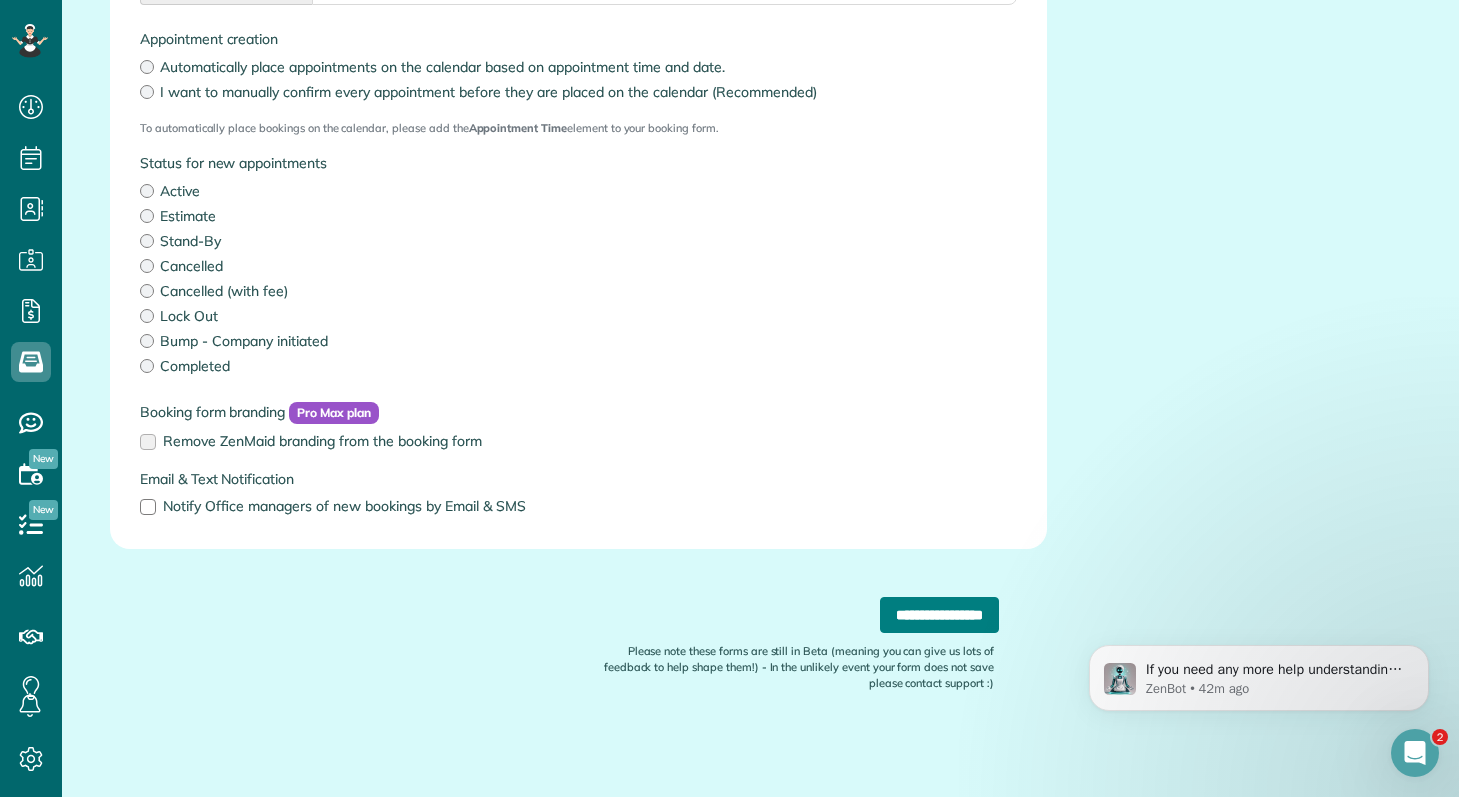 click on "**********" at bounding box center [939, 615] 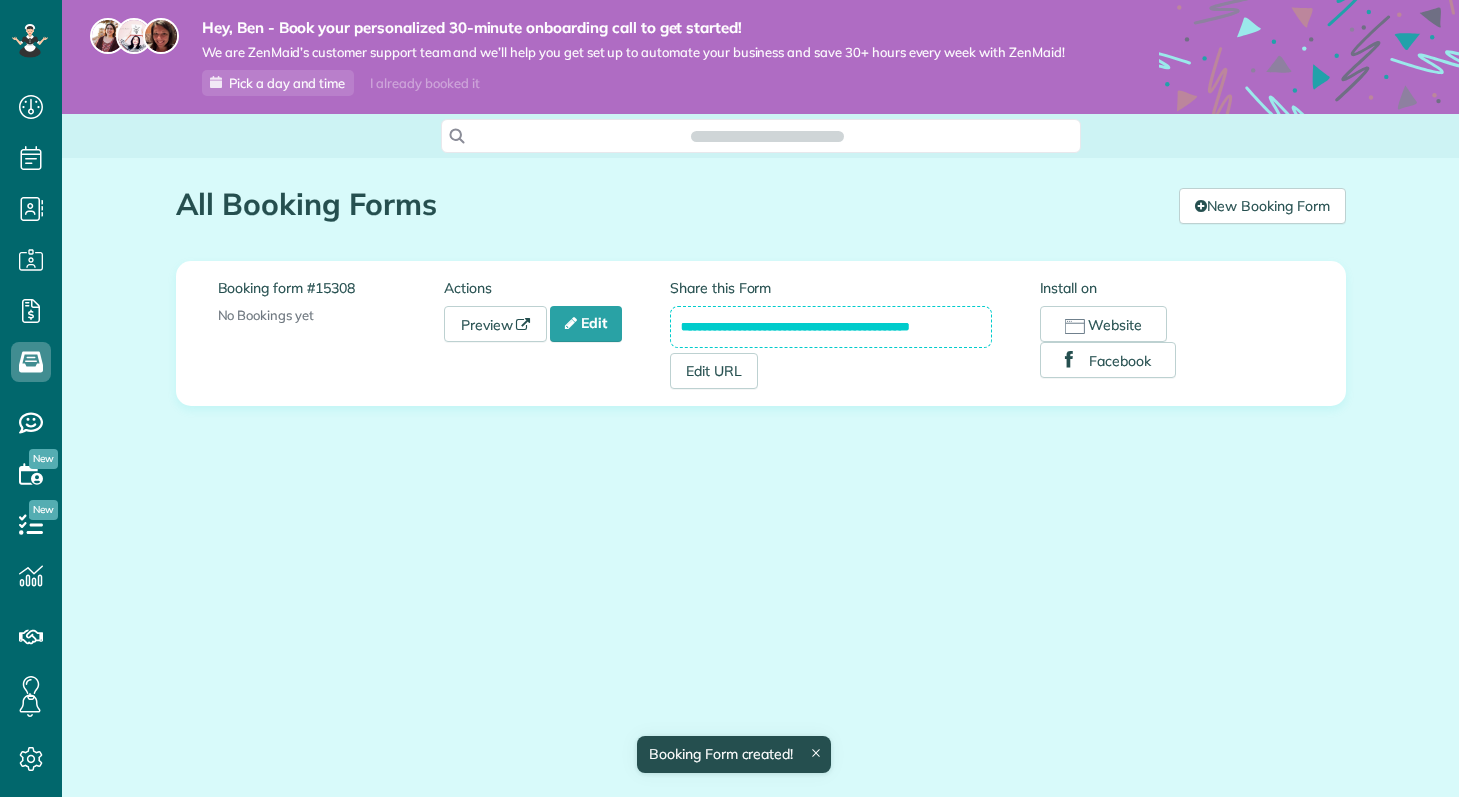 scroll, scrollTop: 0, scrollLeft: 0, axis: both 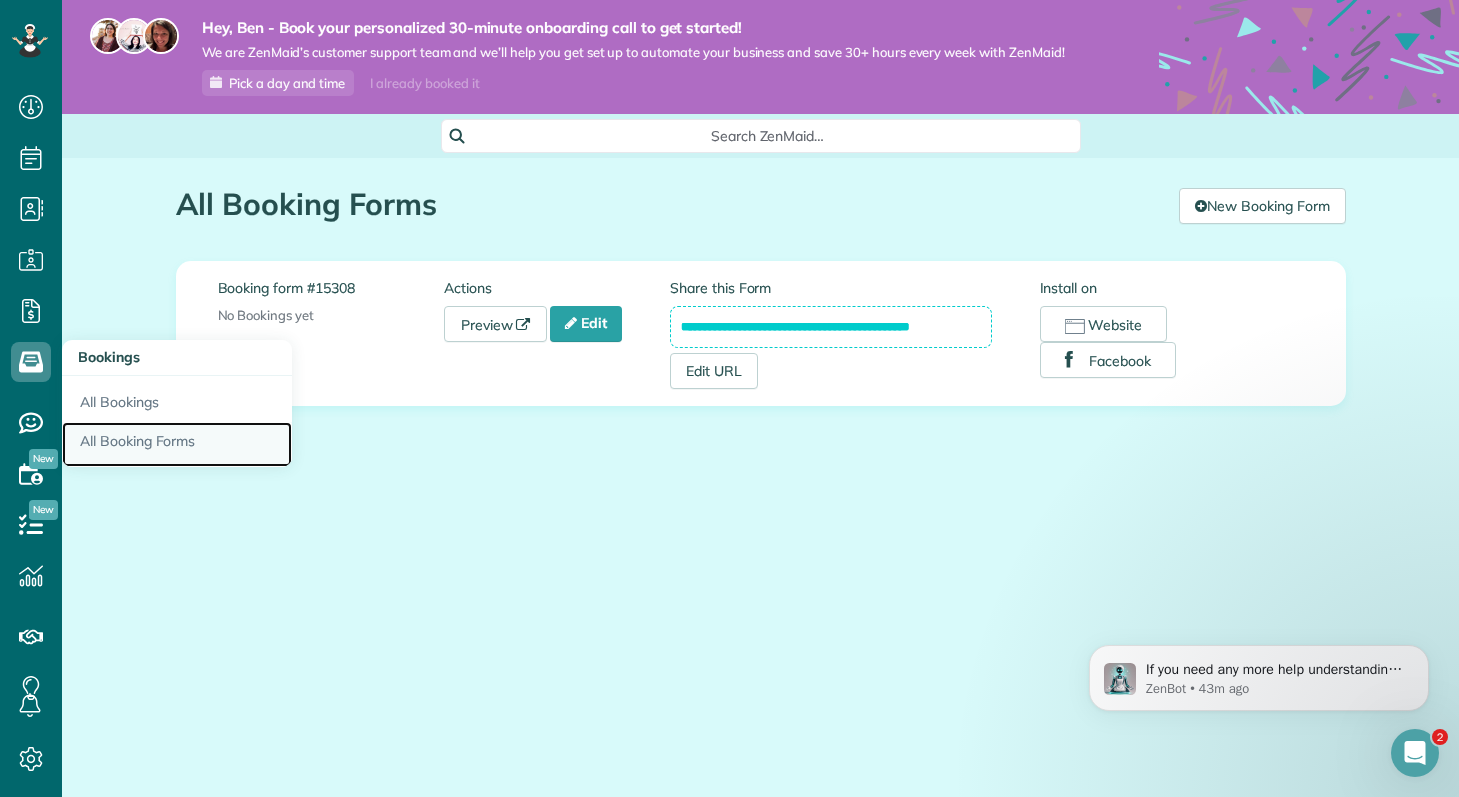 click on "All Booking Forms" at bounding box center (177, 445) 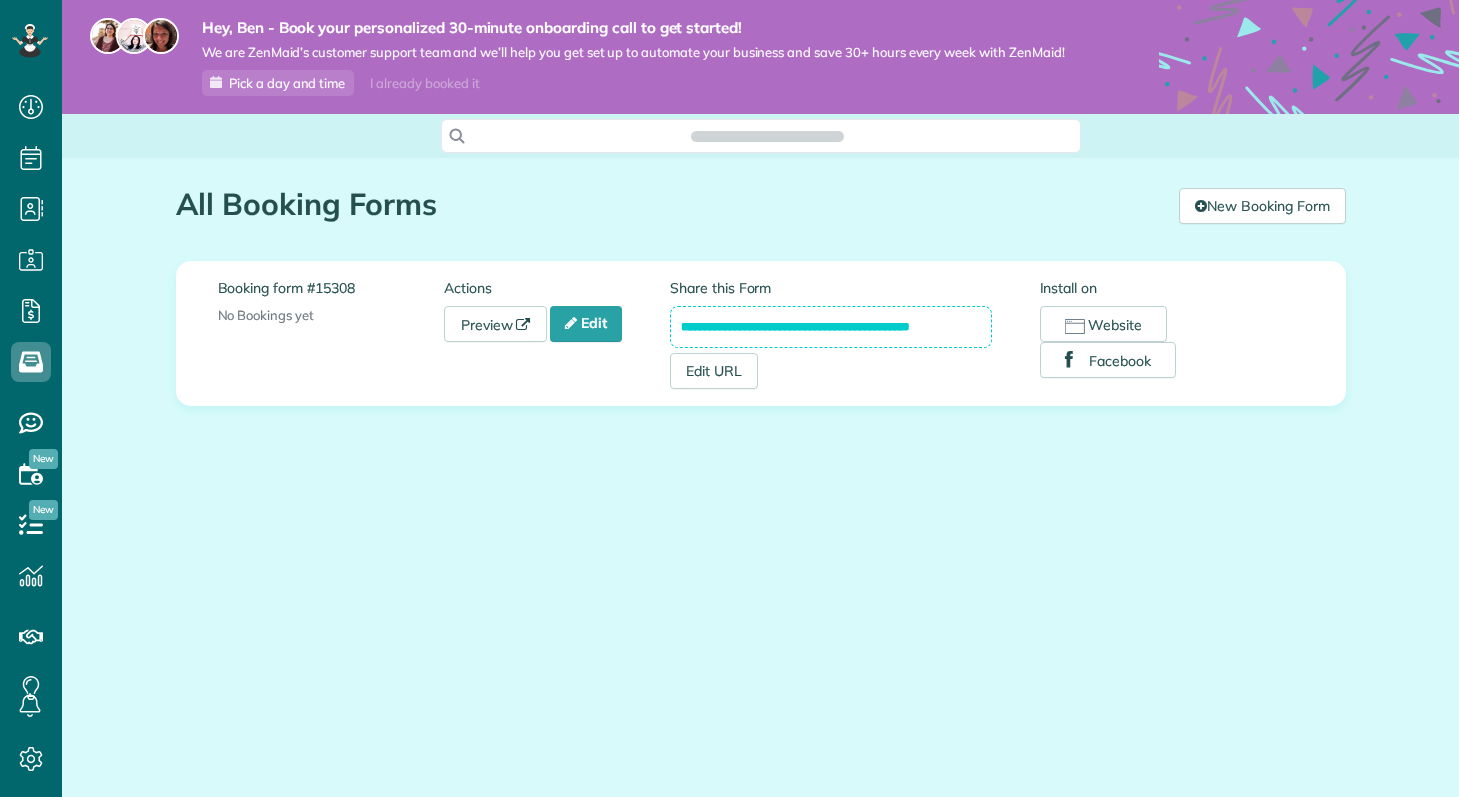 scroll, scrollTop: 0, scrollLeft: 0, axis: both 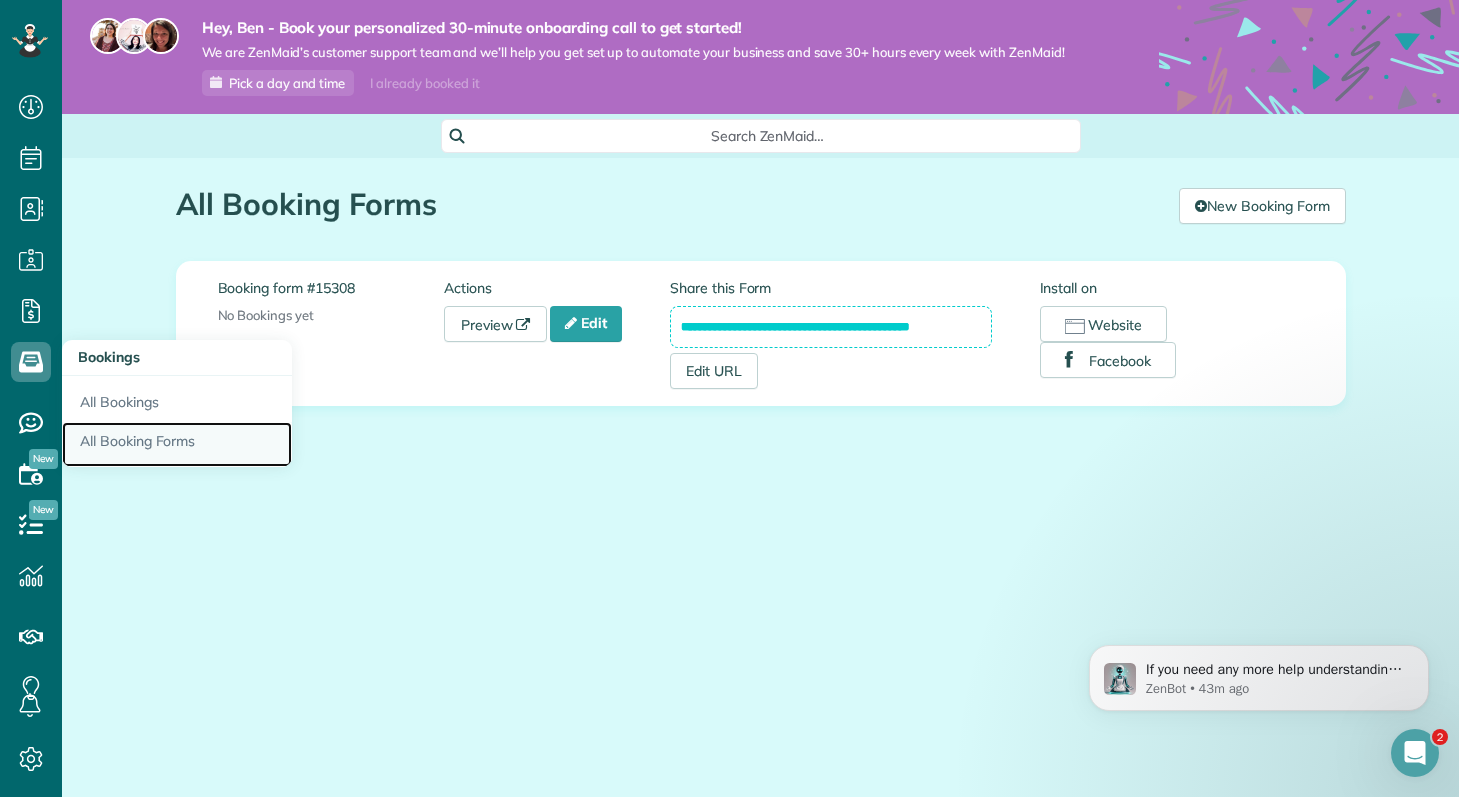 click on "All Booking Forms" at bounding box center (177, 445) 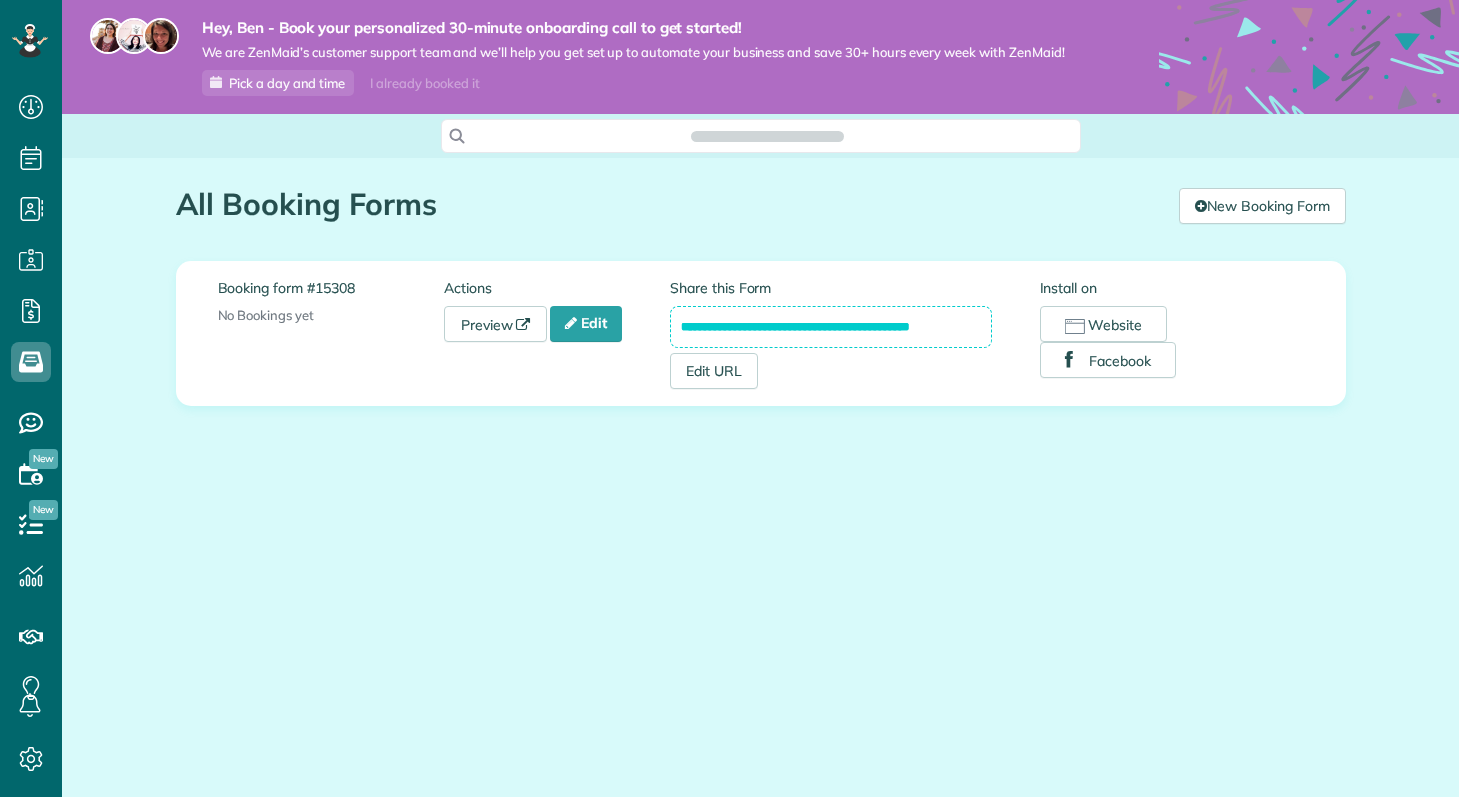 scroll, scrollTop: 0, scrollLeft: 0, axis: both 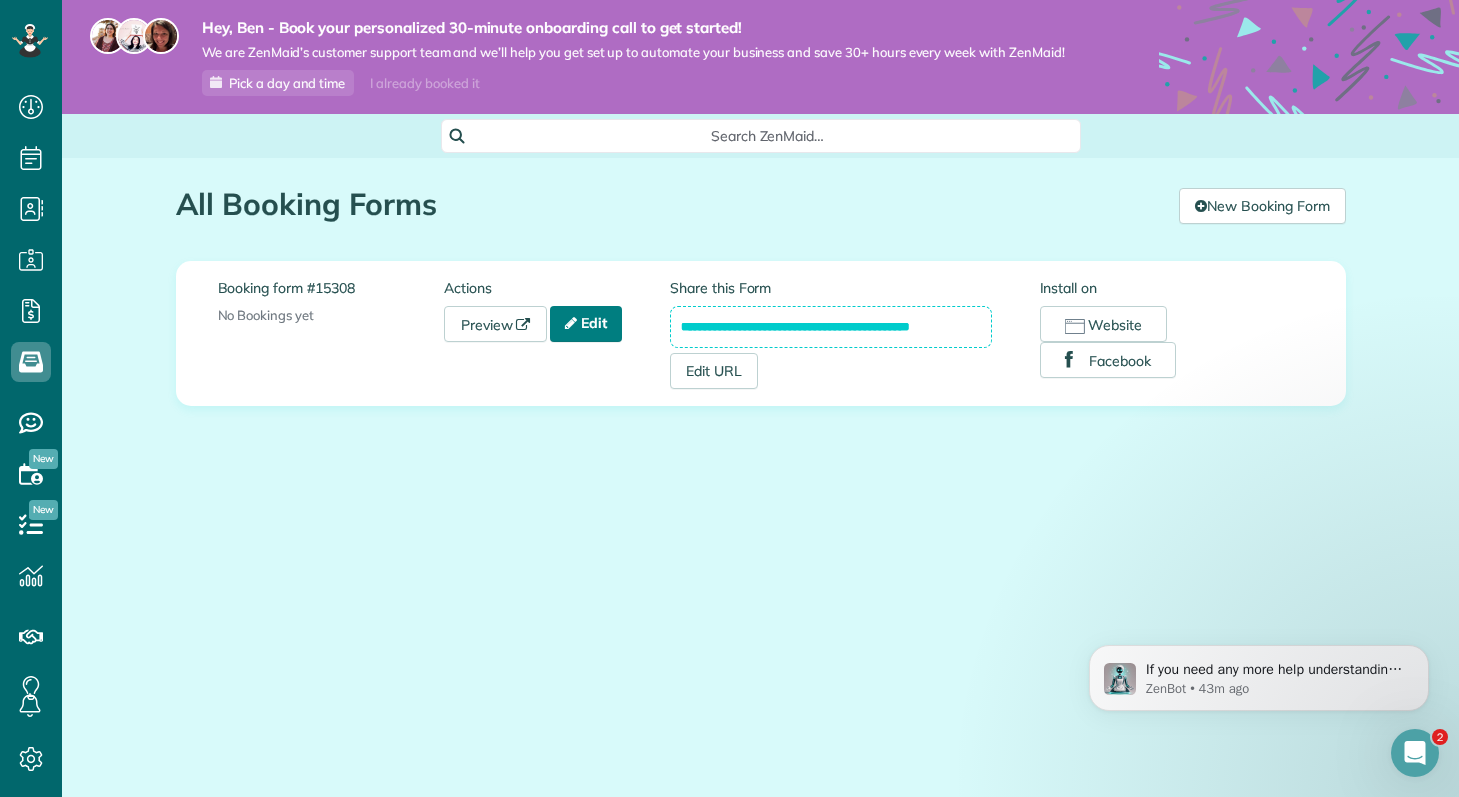 click on "Edit" at bounding box center [586, 324] 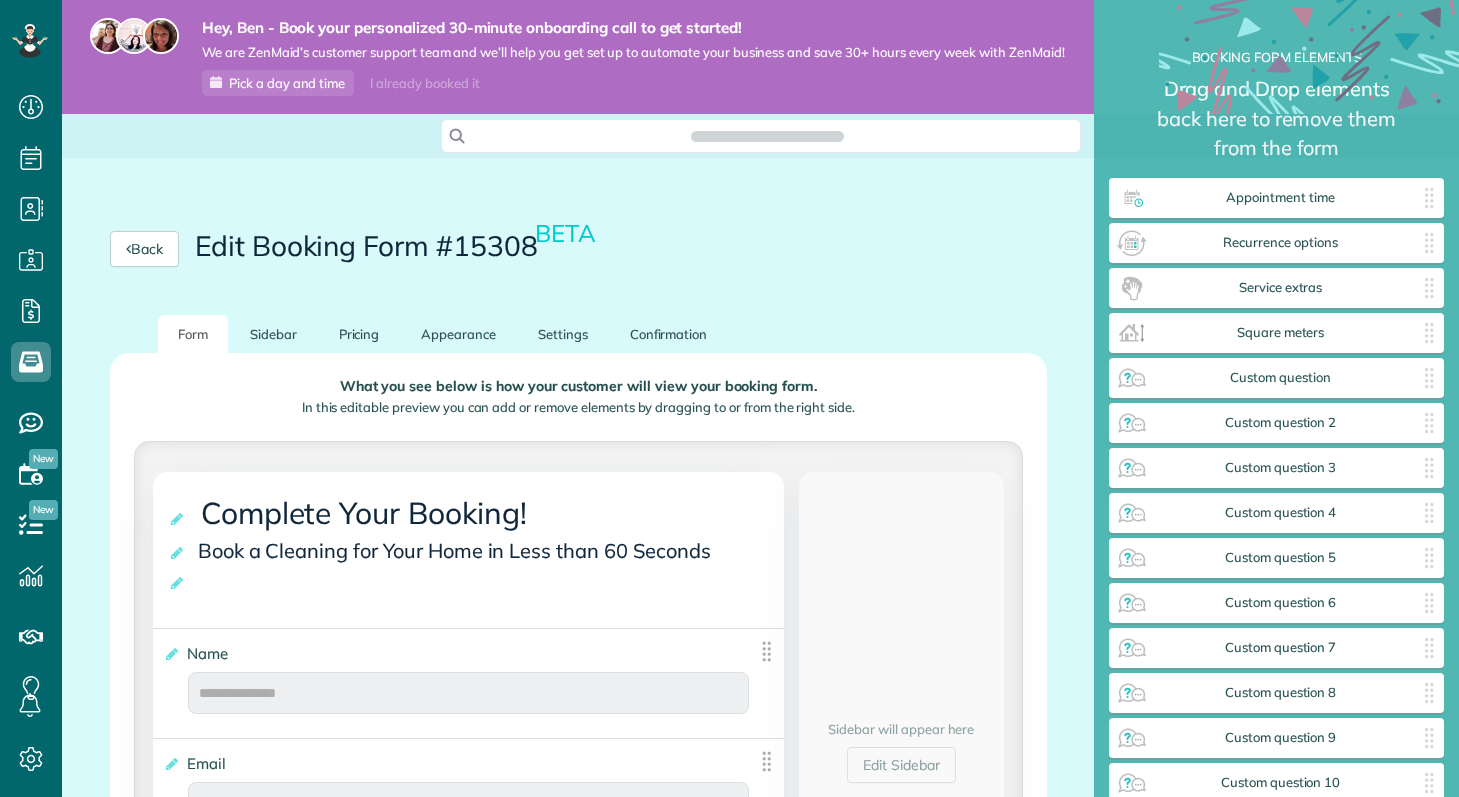scroll, scrollTop: 0, scrollLeft: 0, axis: both 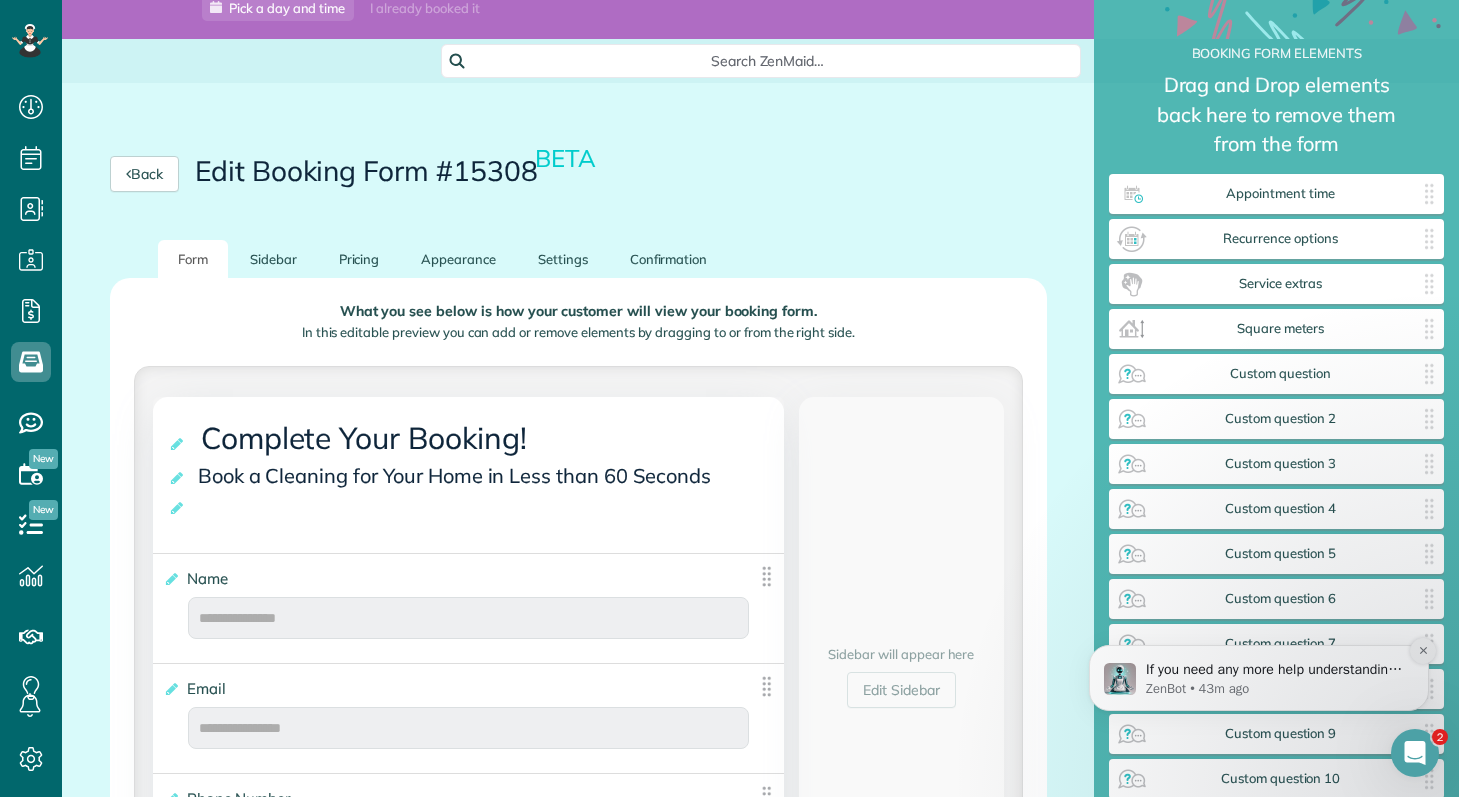 click 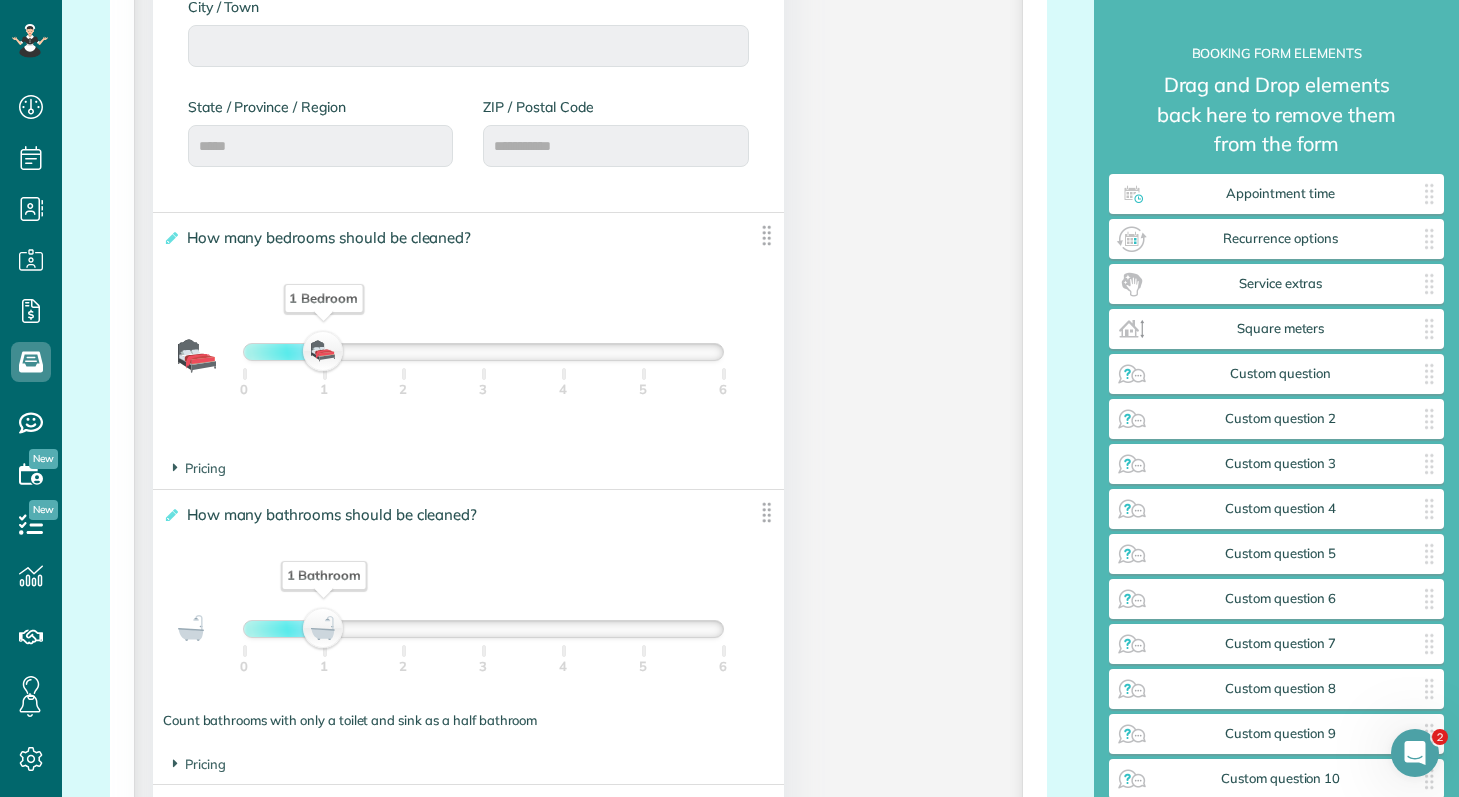 scroll, scrollTop: 1055, scrollLeft: 0, axis: vertical 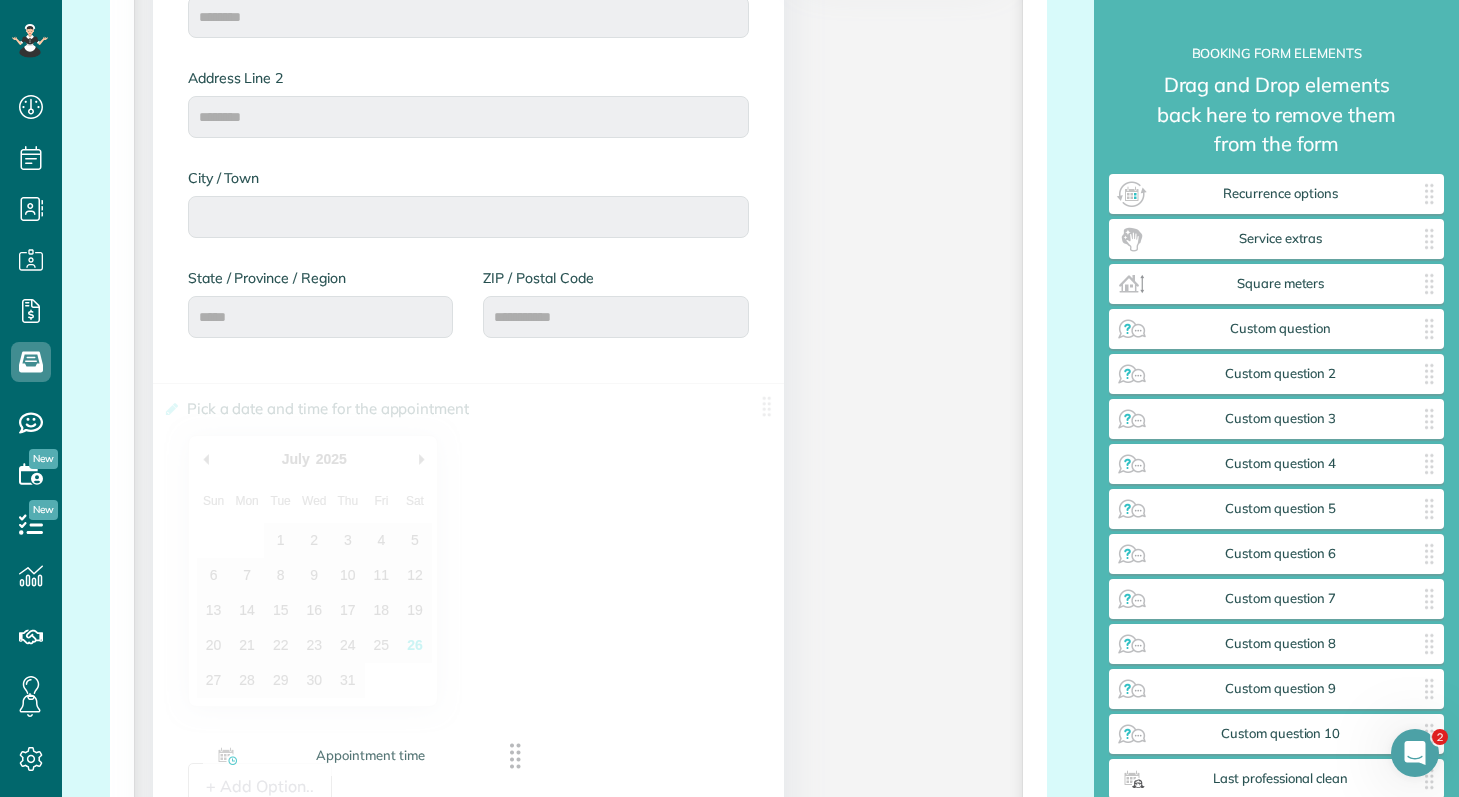 drag, startPoint x: 1228, startPoint y: 191, endPoint x: 322, endPoint y: 729, distance: 1053.6982 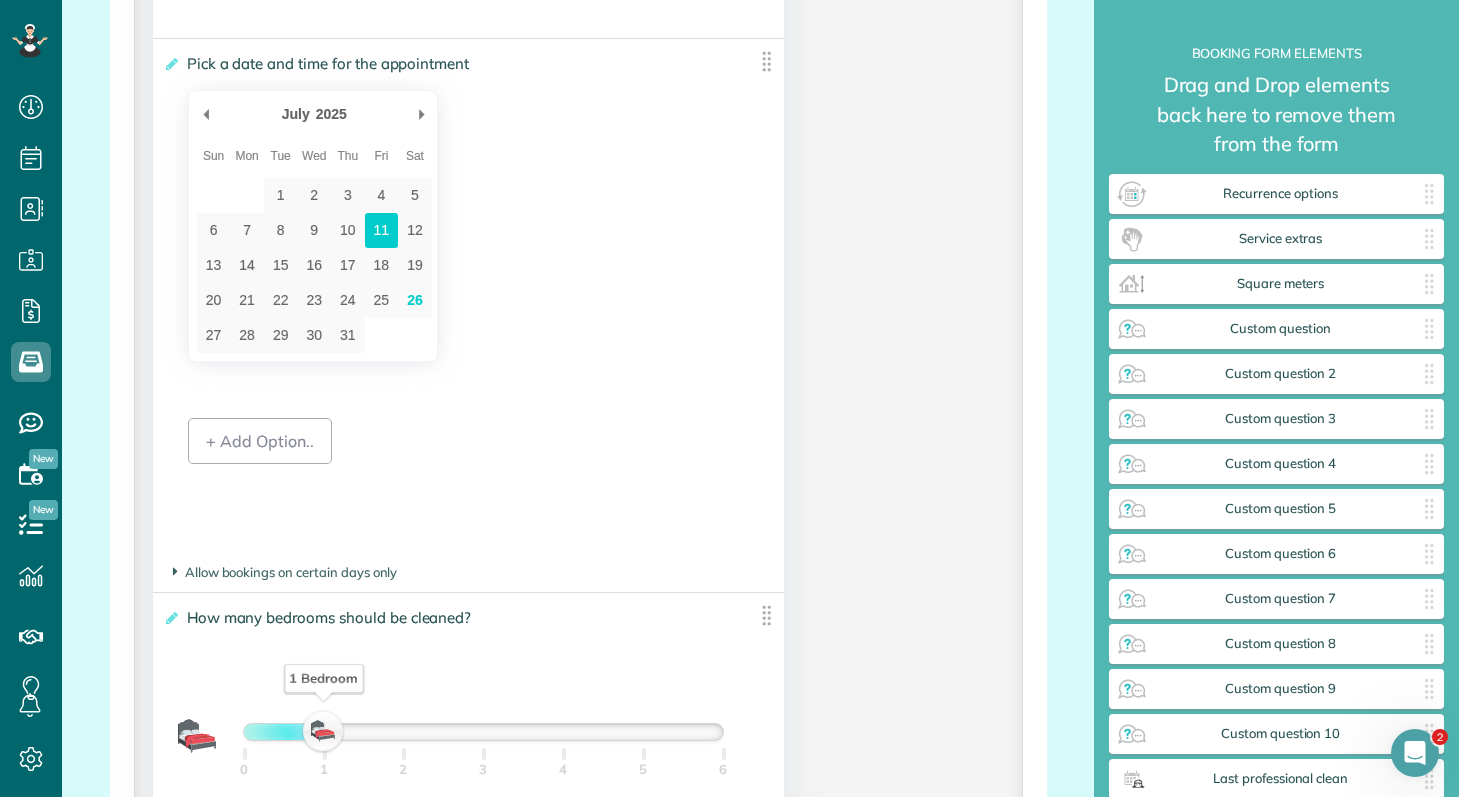 scroll, scrollTop: 1287, scrollLeft: 0, axis: vertical 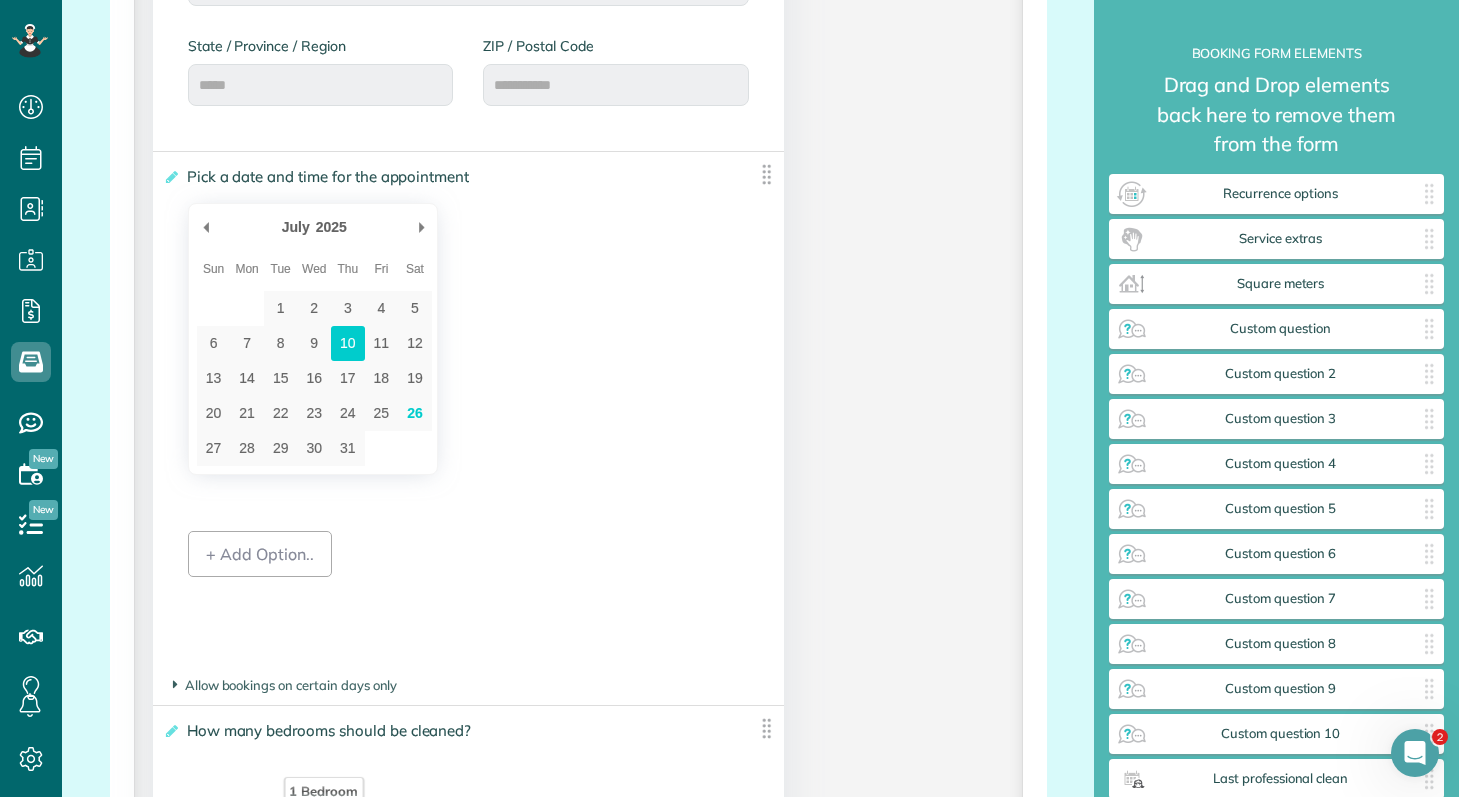 type on "[DATE]" 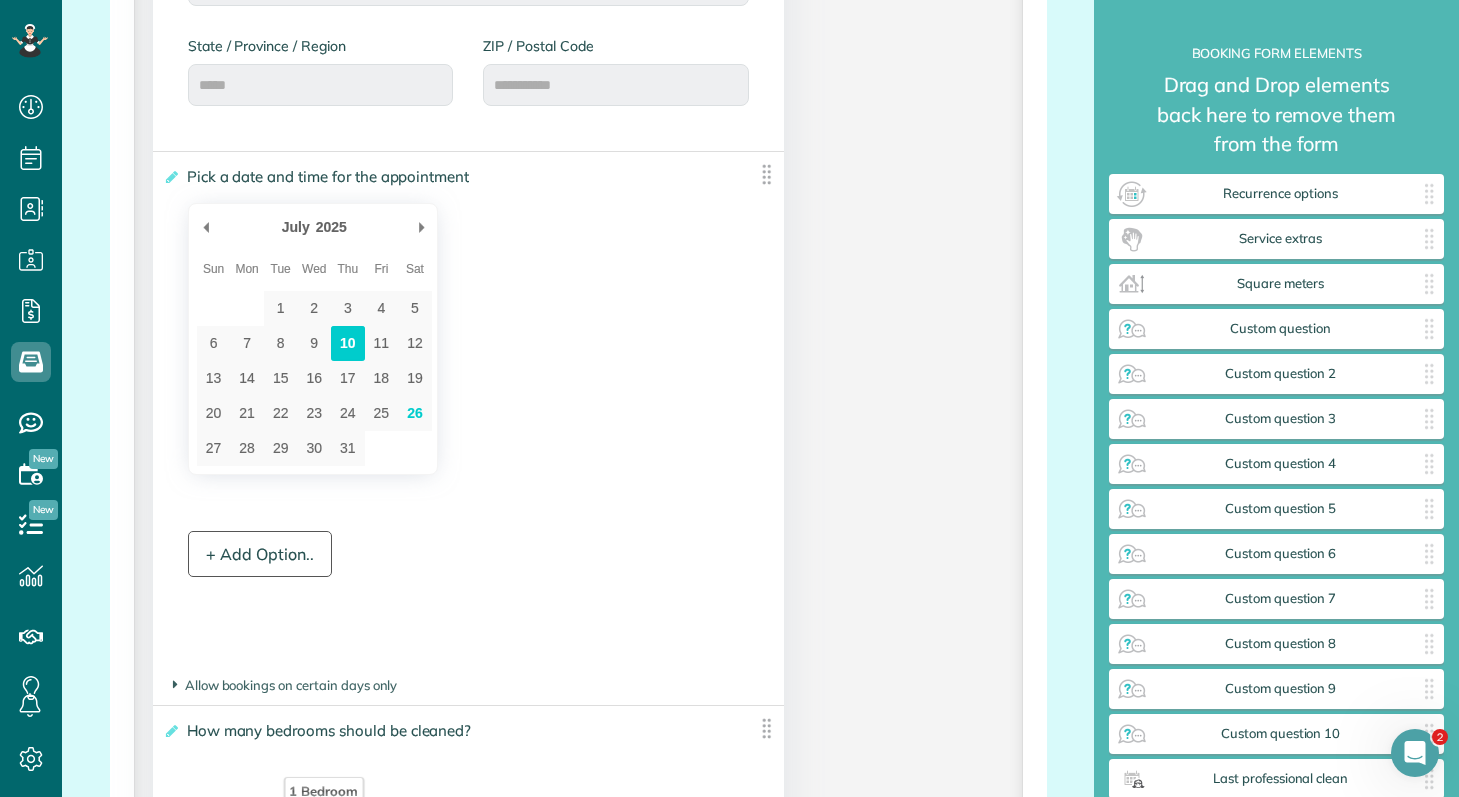 click on "+ Add Option.." at bounding box center (260, 554) 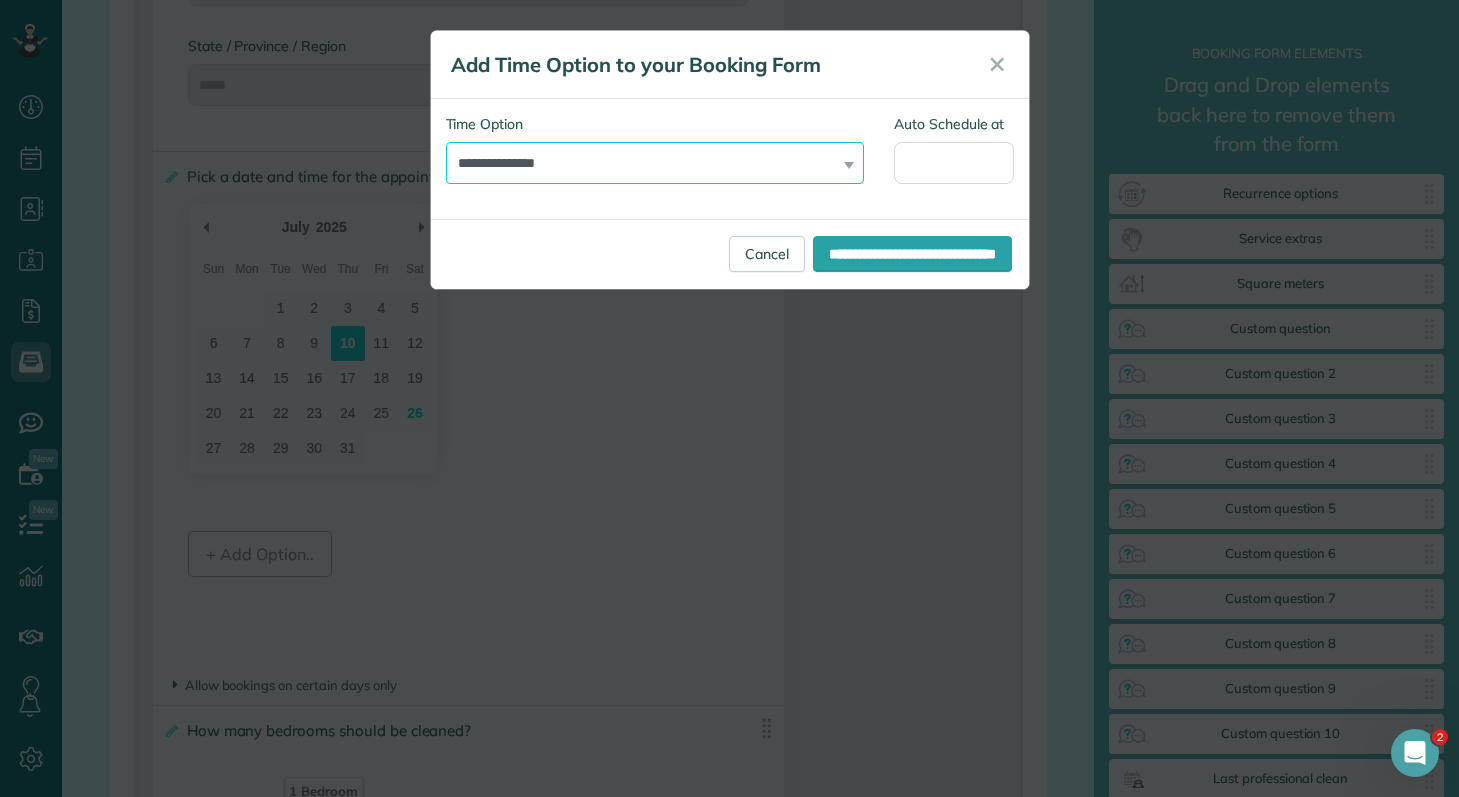 click on "**********" at bounding box center [655, 163] 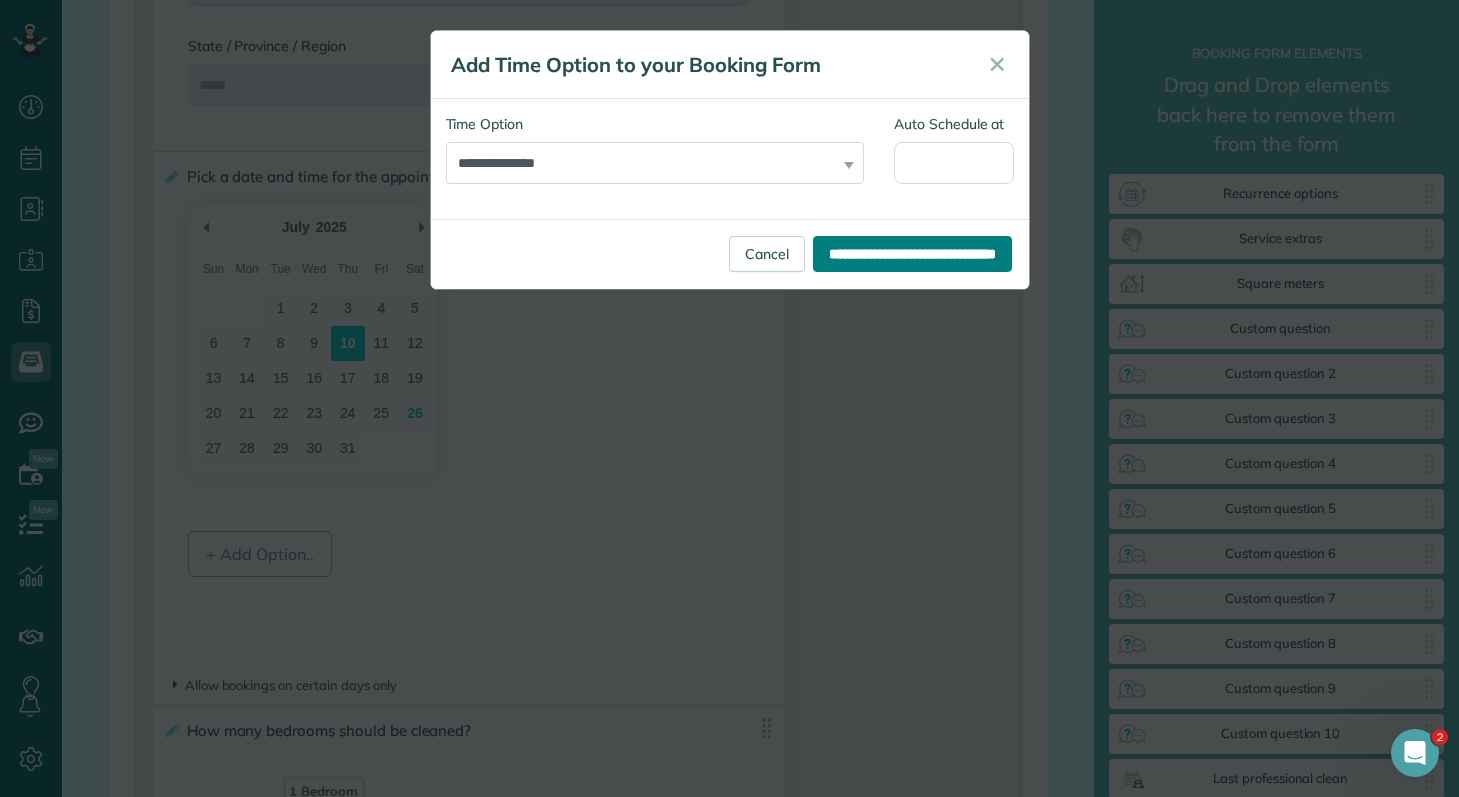 click on "**********" at bounding box center [912, 254] 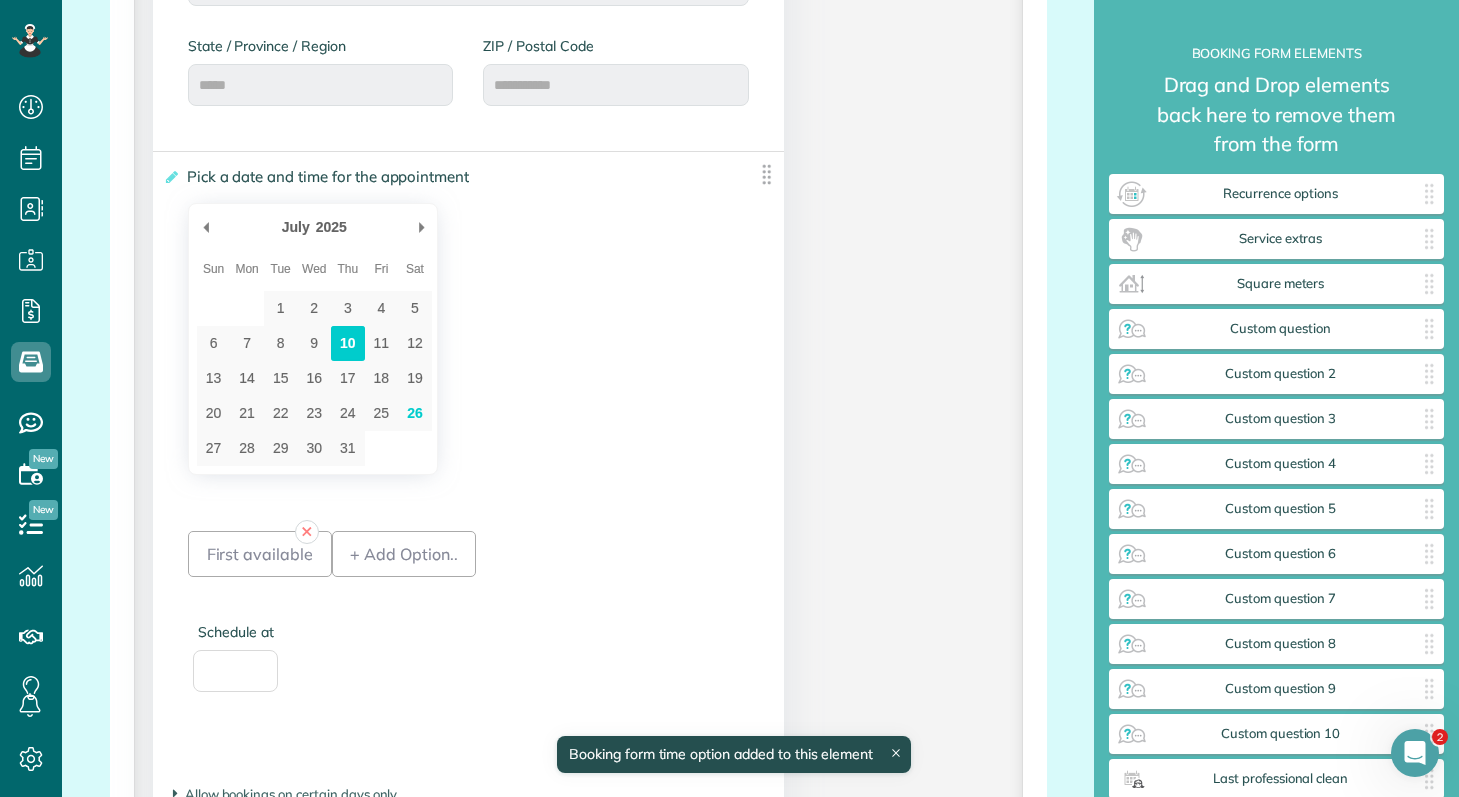 click on "Booking form time option added to this element" at bounding box center (734, 754) 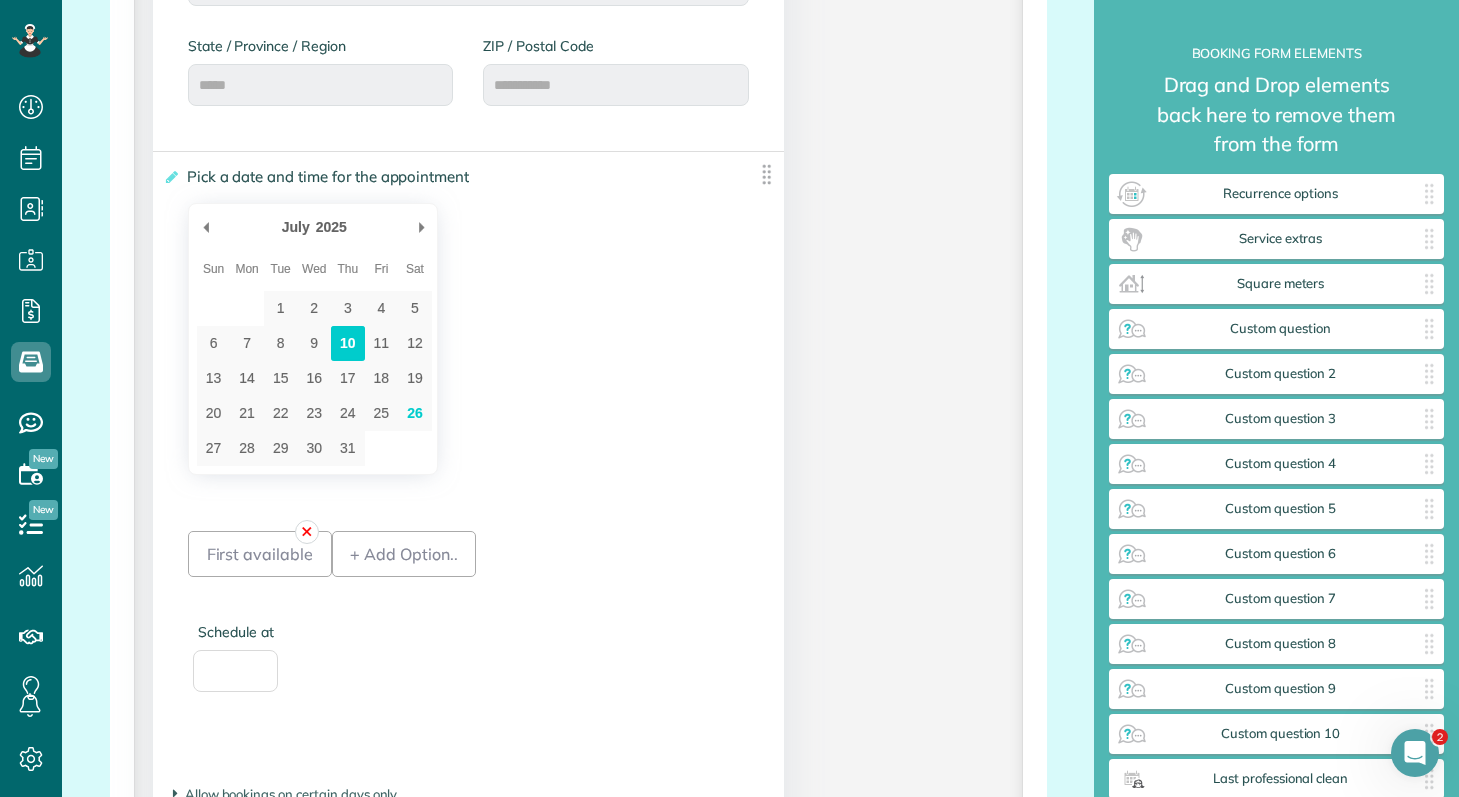 click on "✕" at bounding box center [307, 532] 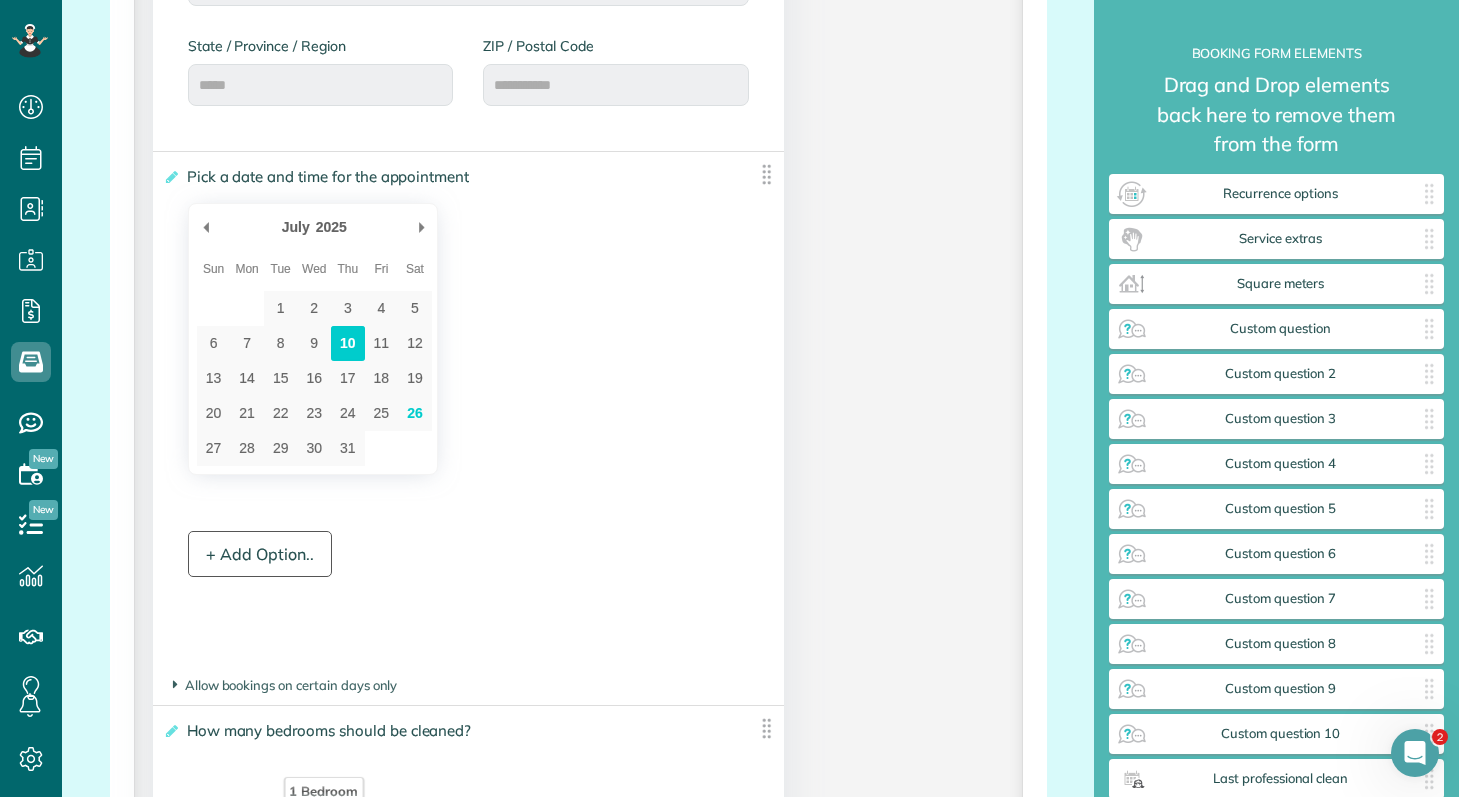 click on "+ Add Option.." at bounding box center (260, 554) 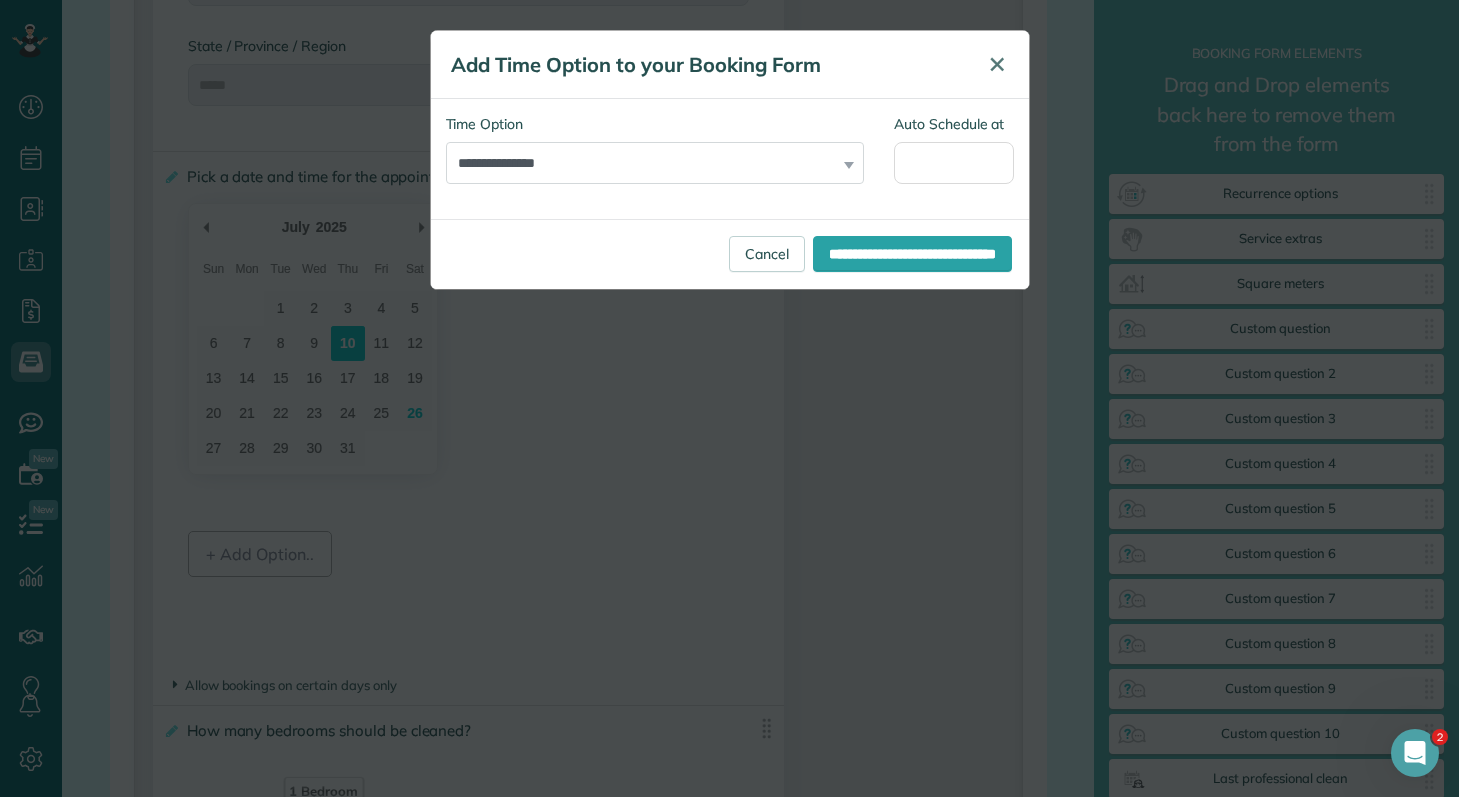 click on "✕" at bounding box center [997, 64] 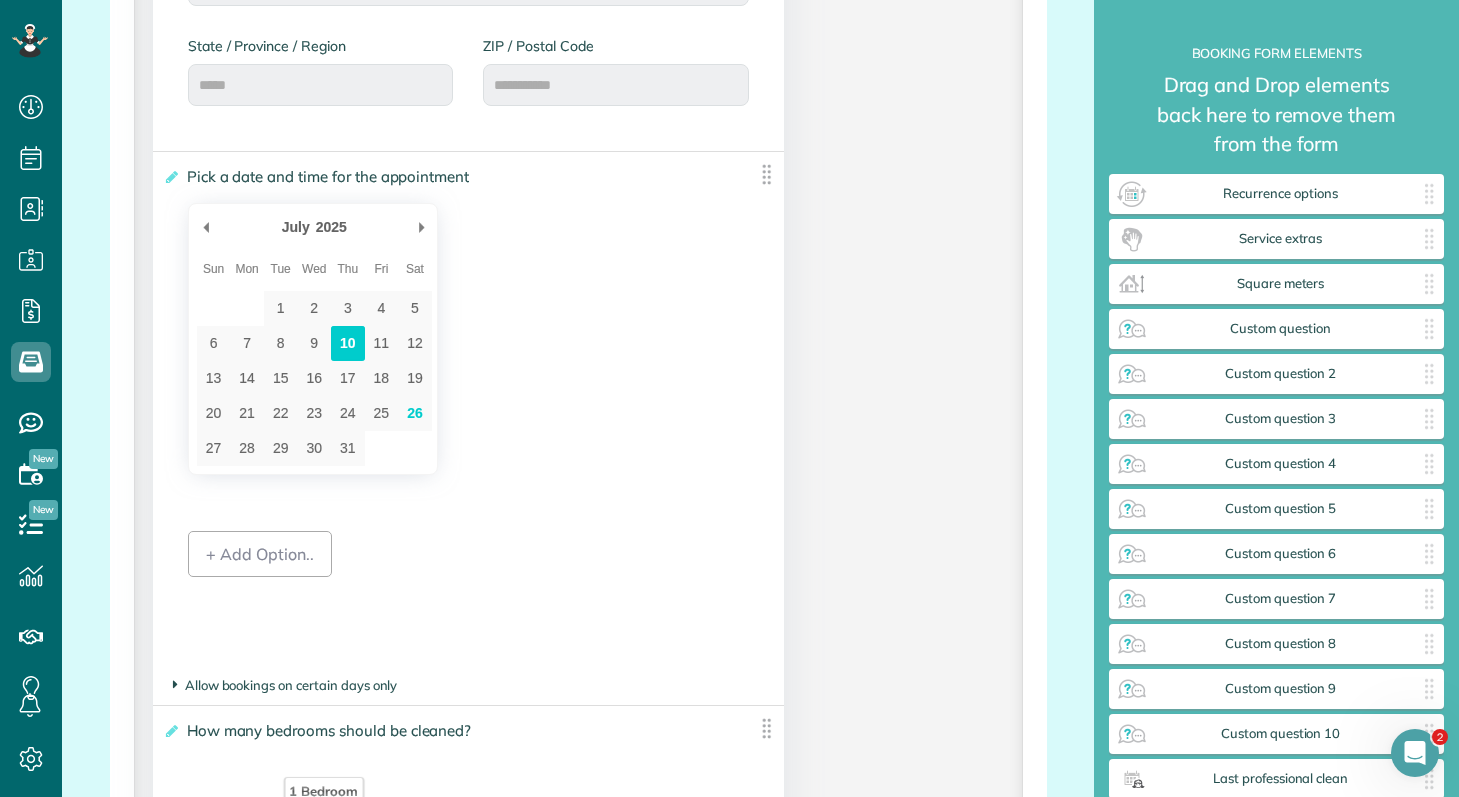 click at bounding box center (175, 684) 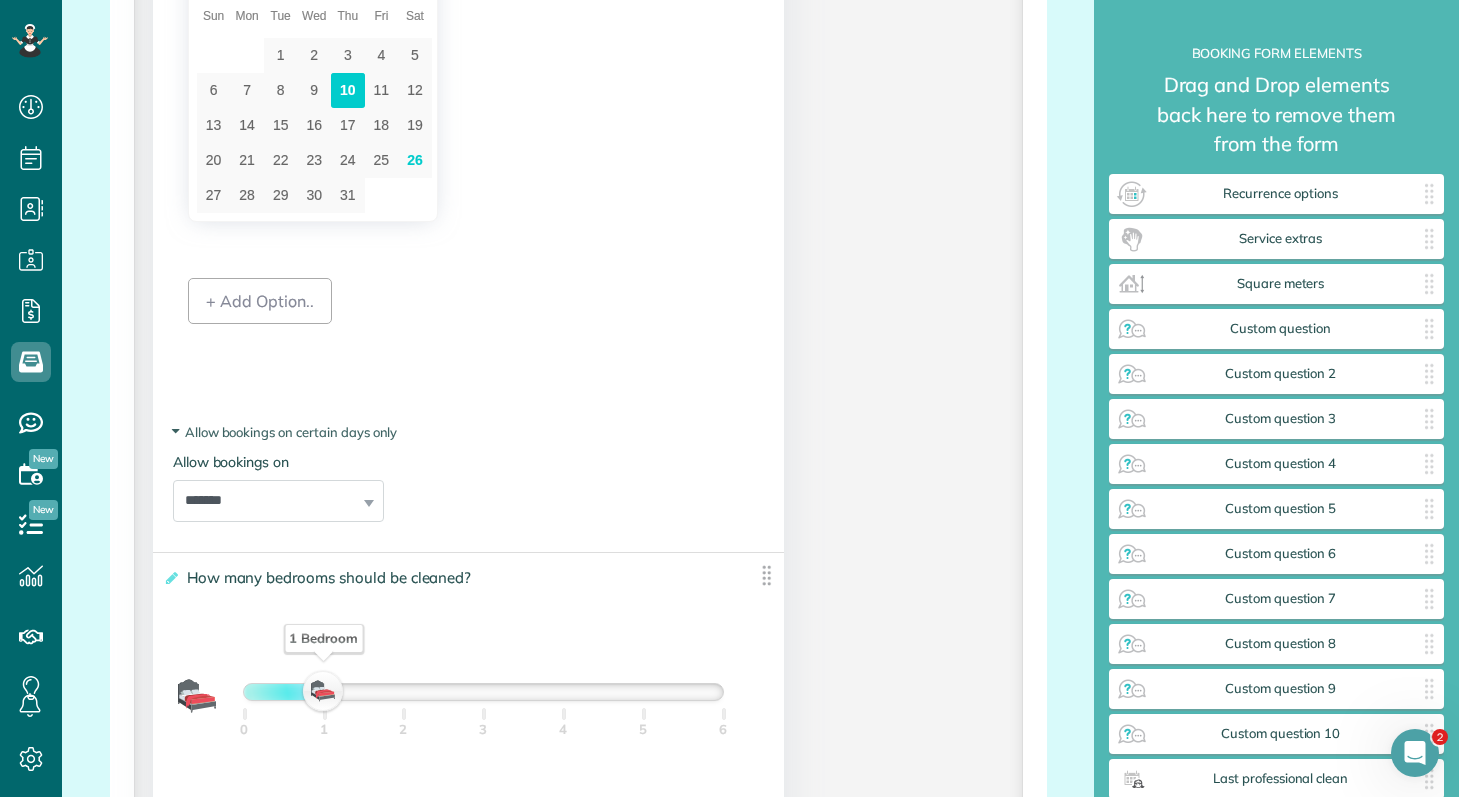 scroll, scrollTop: 1675, scrollLeft: 0, axis: vertical 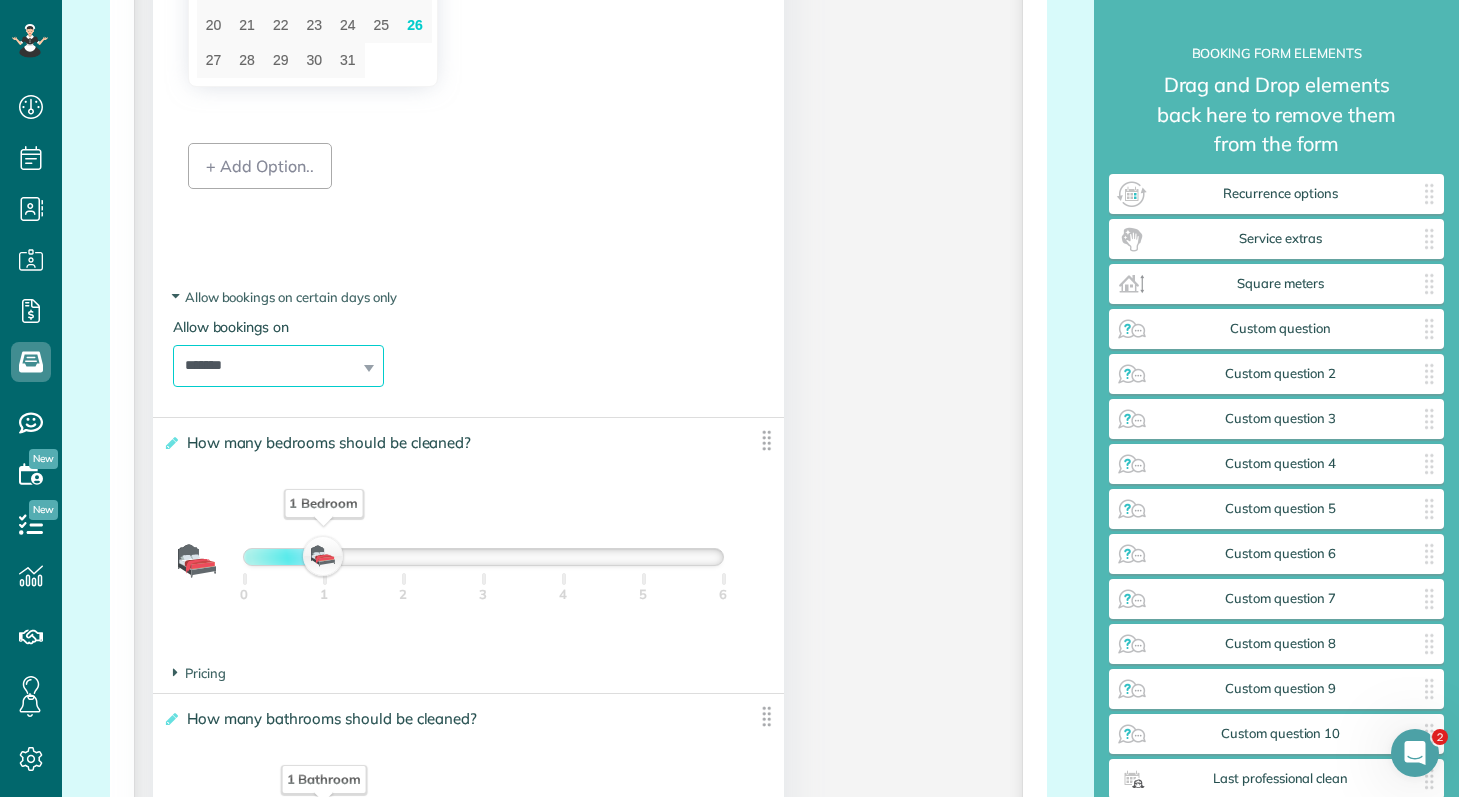 click on "**********" at bounding box center (278, 366) 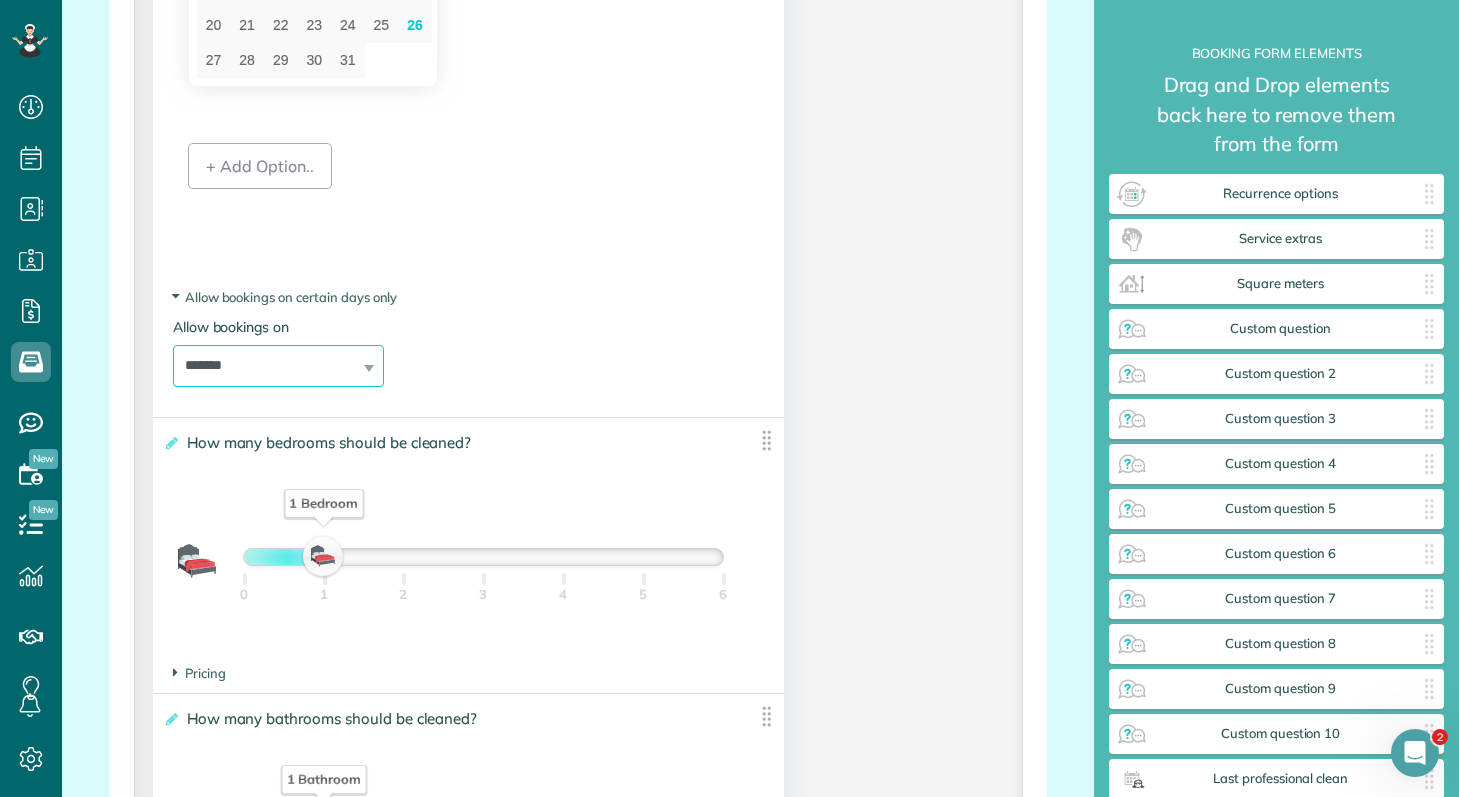 select on "********" 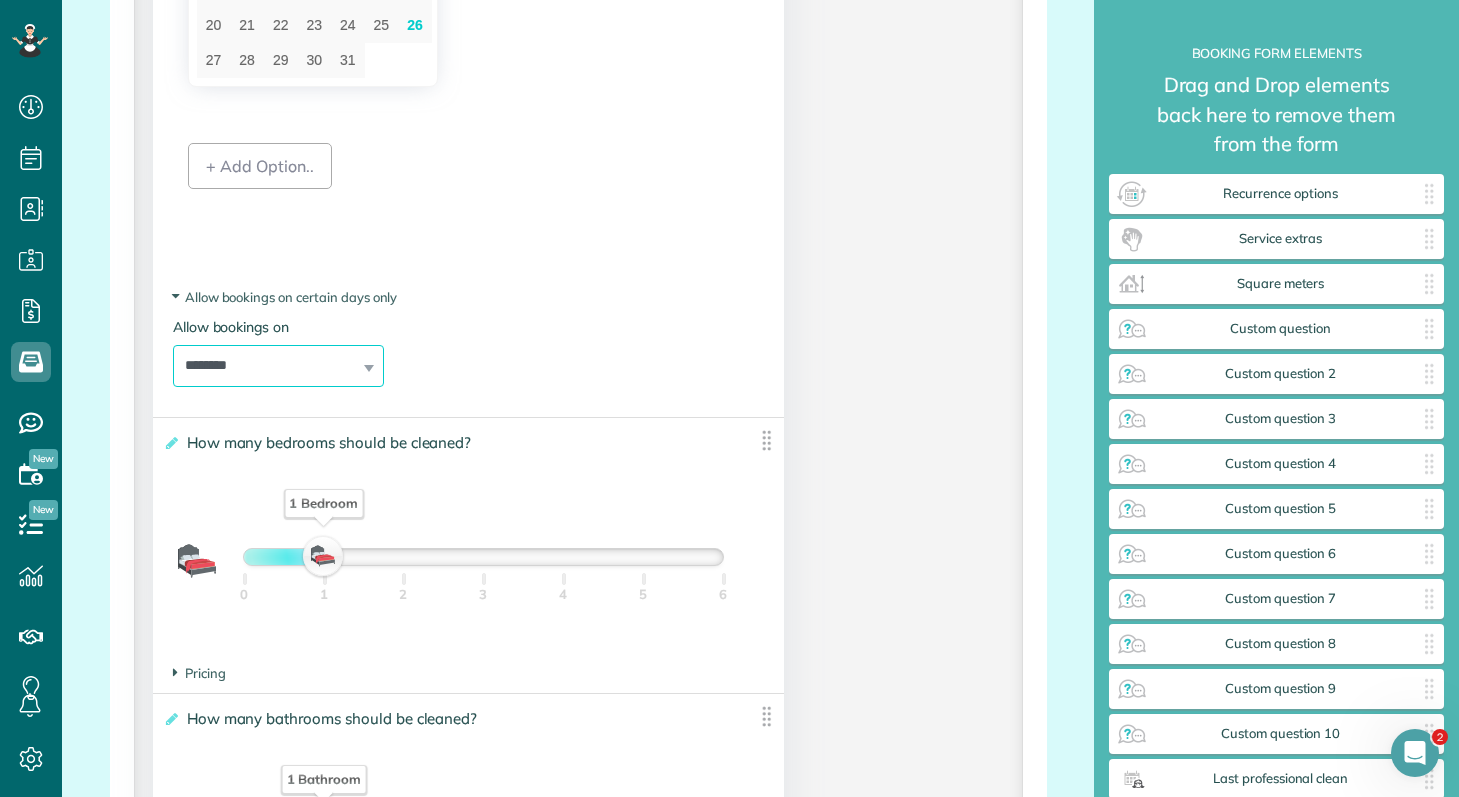 click on "**********" at bounding box center [278, 366] 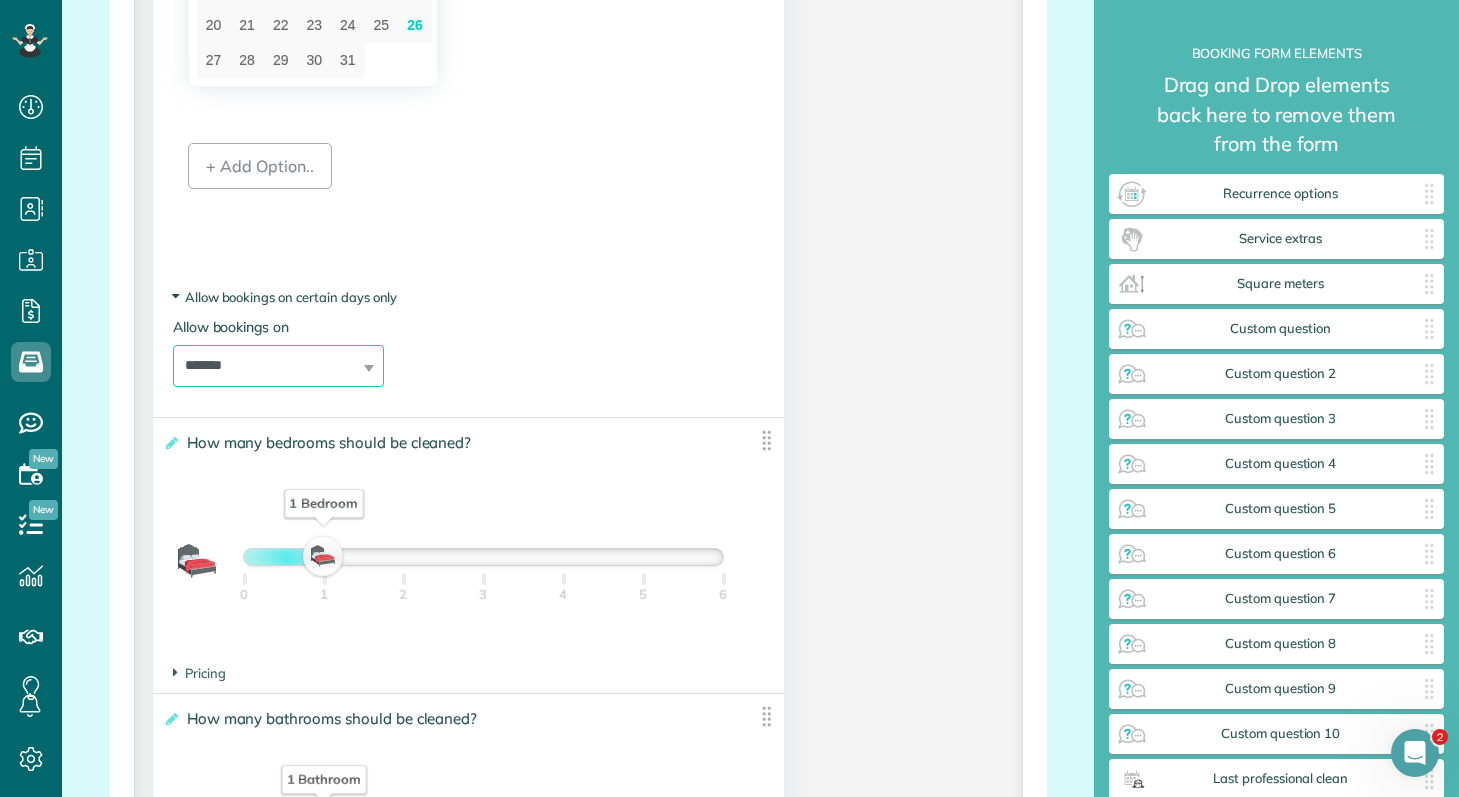 click on "Allow bookings on certain days only" at bounding box center (285, 297) 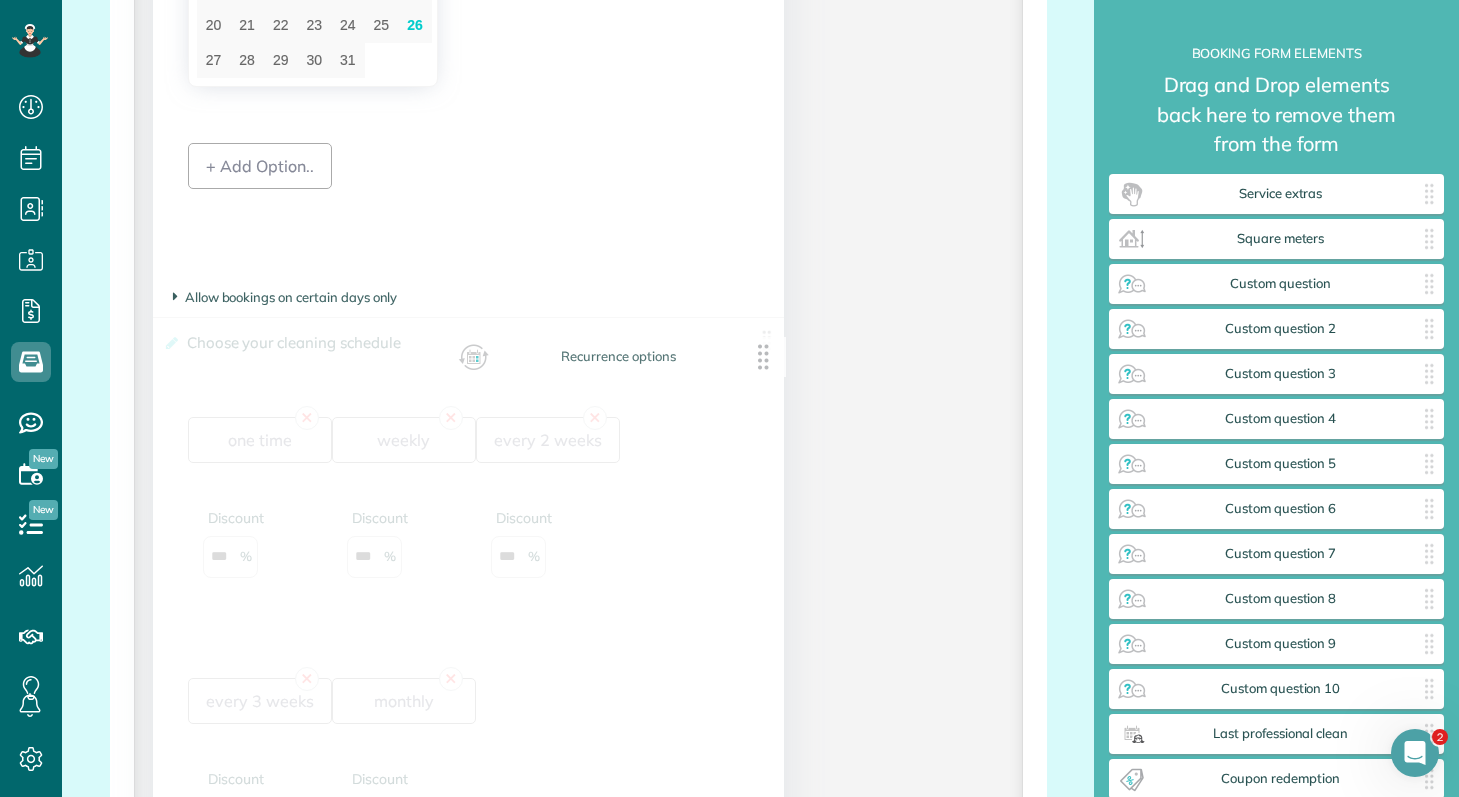 drag, startPoint x: 1163, startPoint y: 199, endPoint x: 504, endPoint y: 362, distance: 678.8593 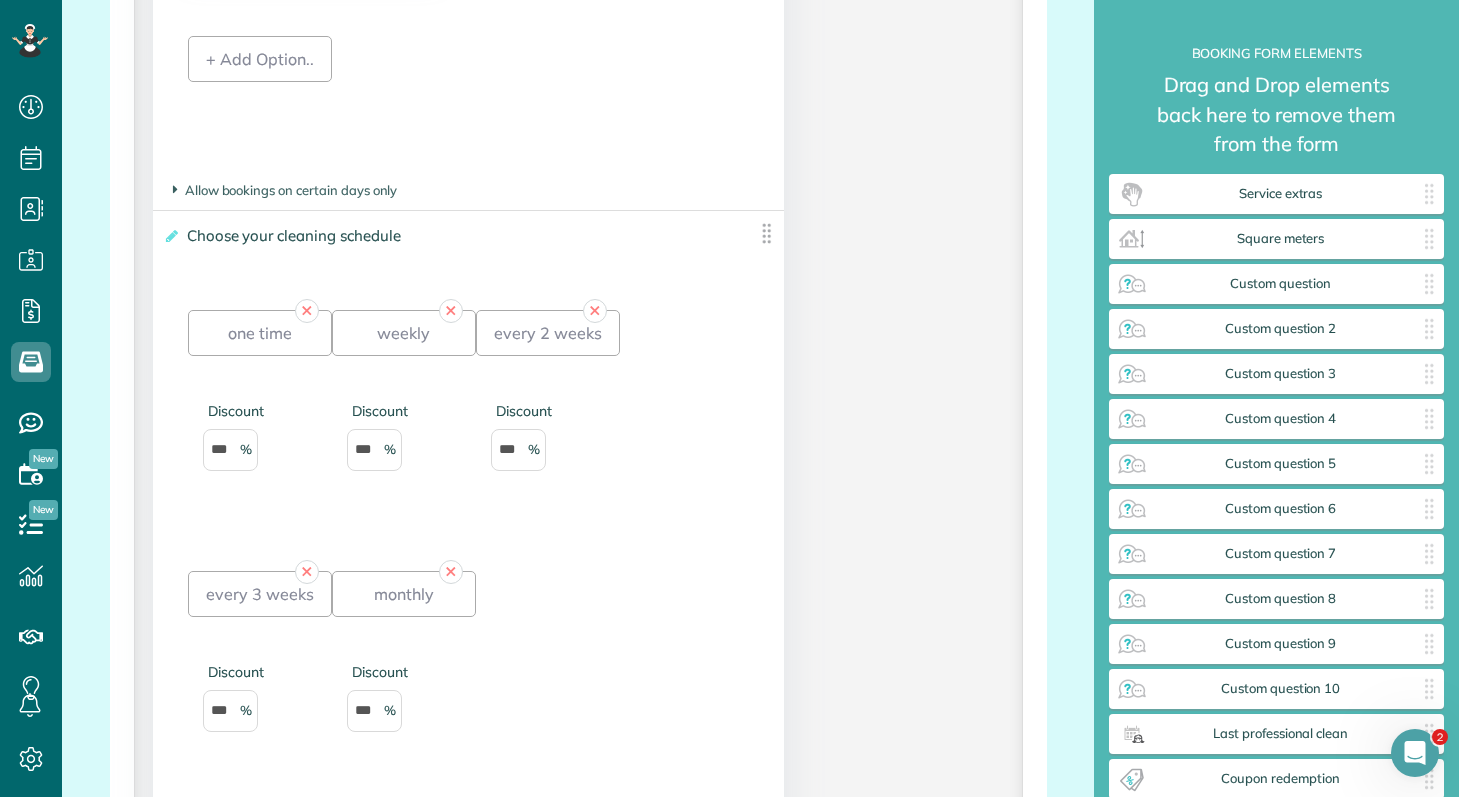 scroll, scrollTop: 1791, scrollLeft: 0, axis: vertical 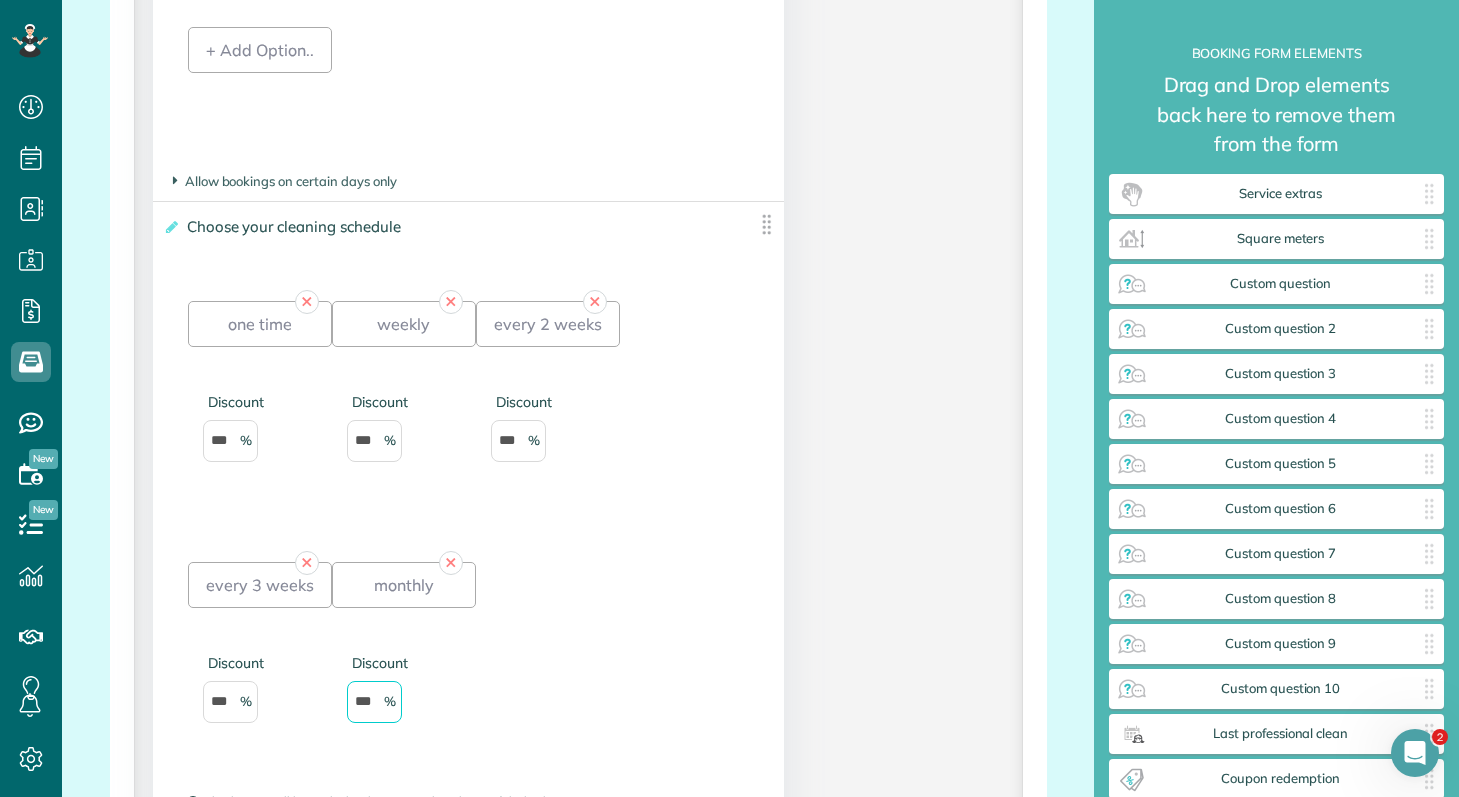 click on "***" at bounding box center (374, 702) 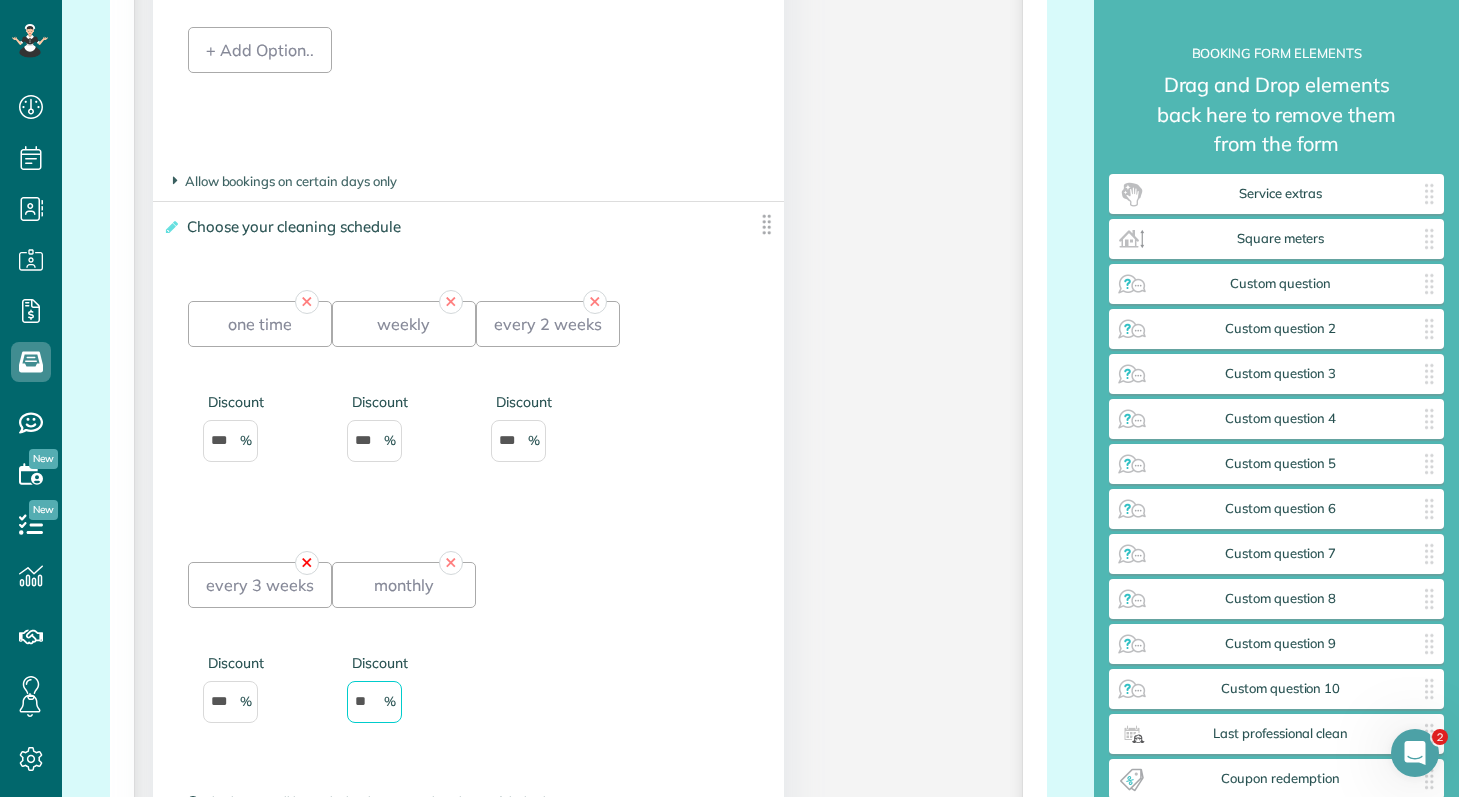 click on "✕" at bounding box center (307, 563) 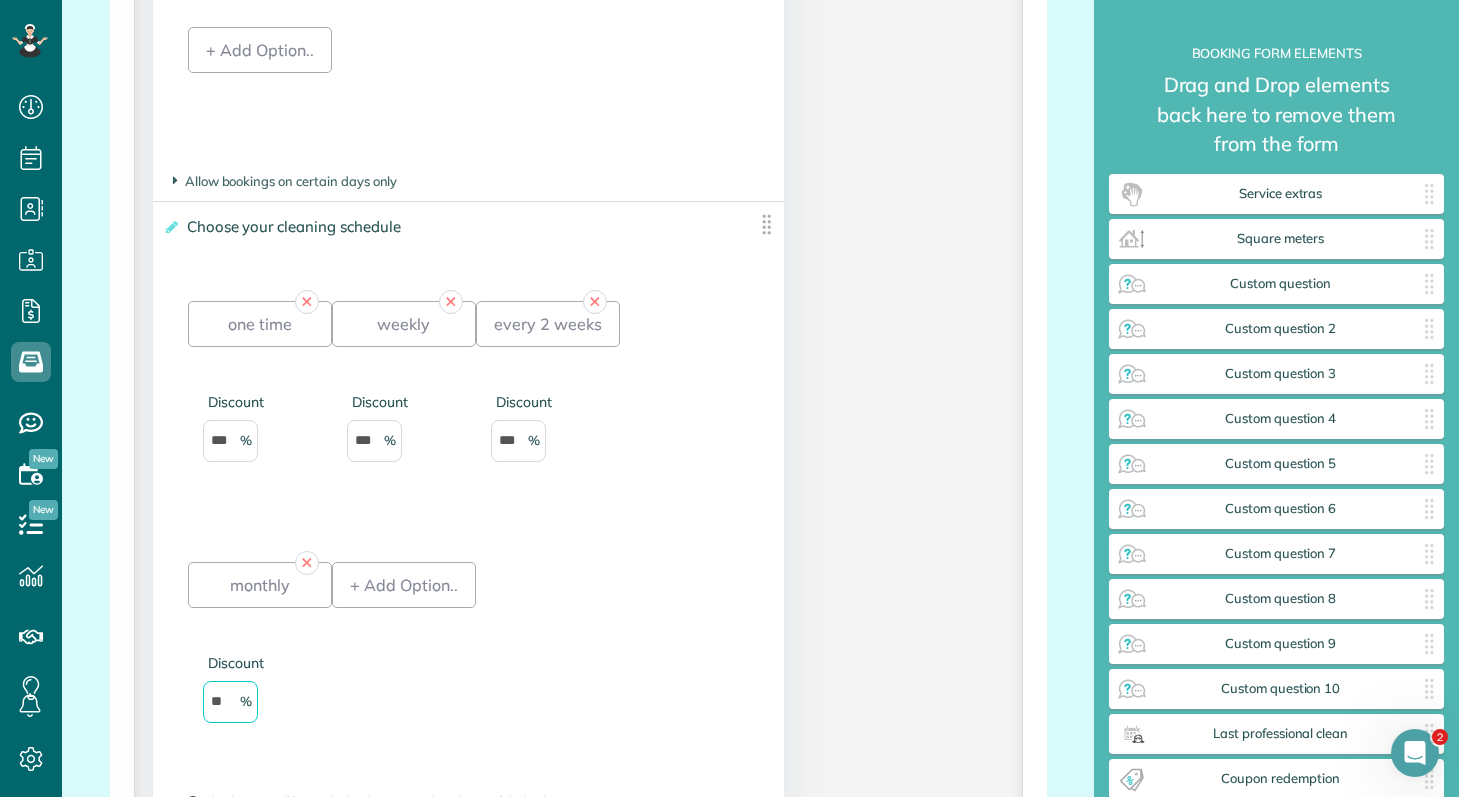 type on "**" 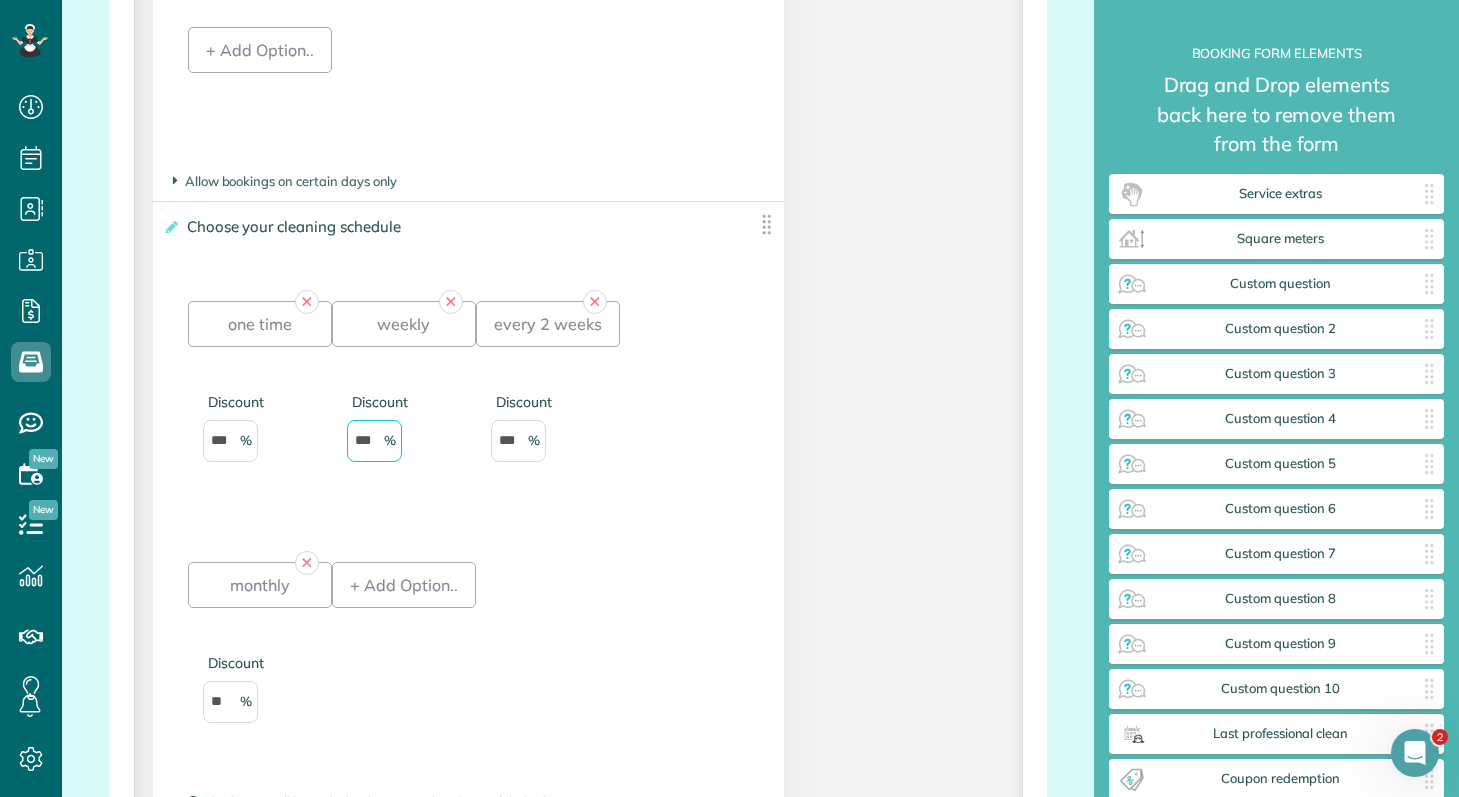 click on "***" at bounding box center (374, 441) 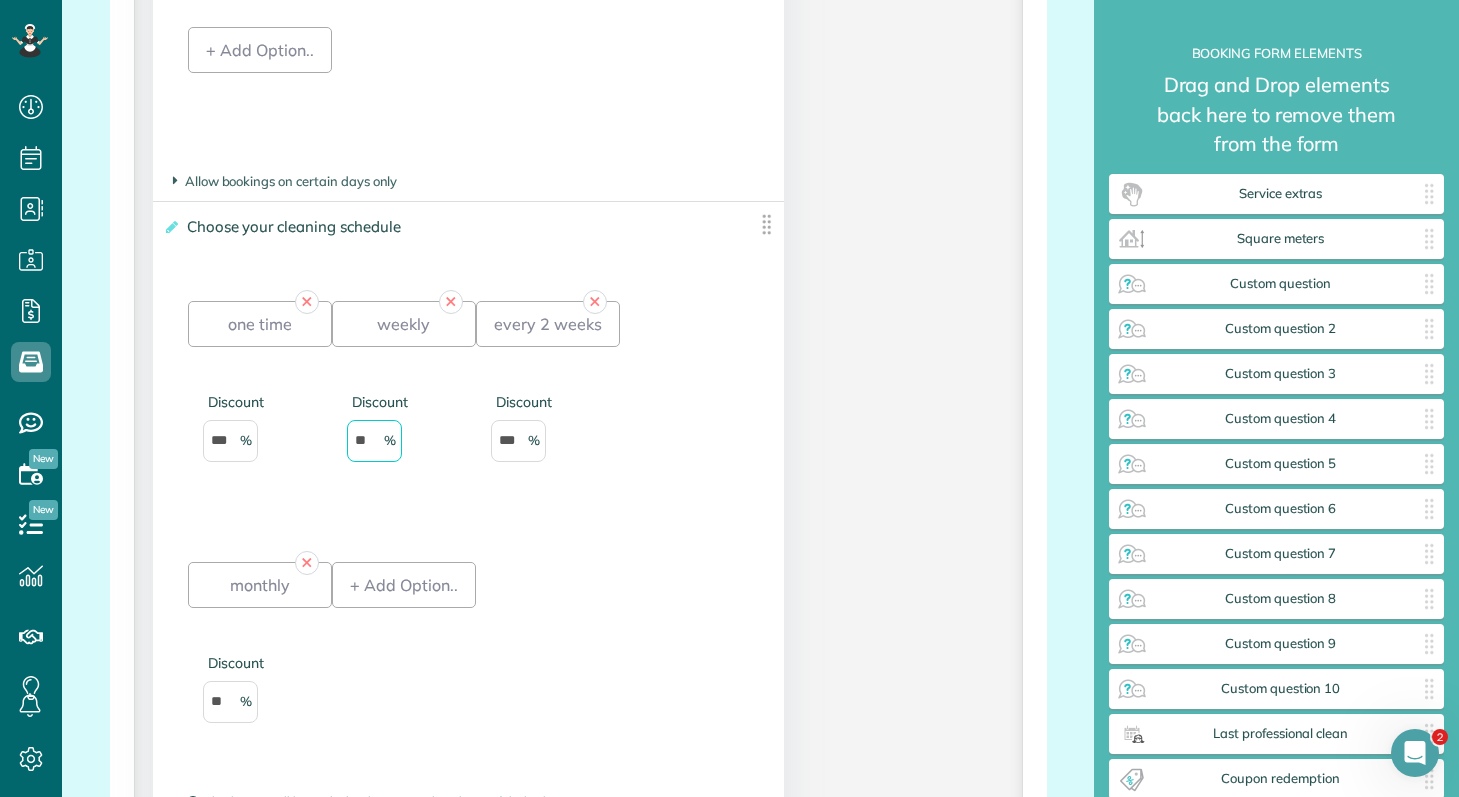 type on "**" 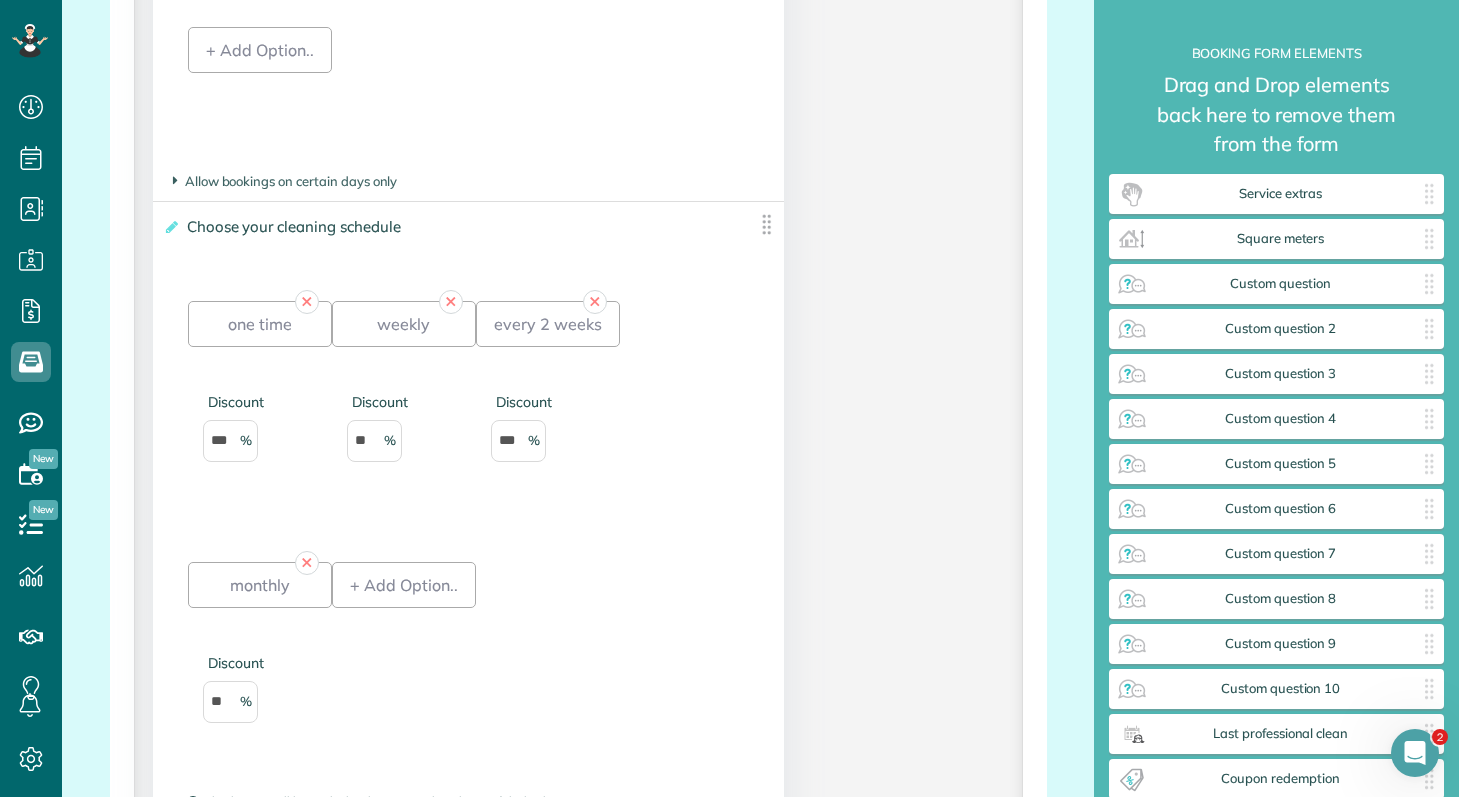click on "✕
one time
Discount ***
✕
weekly
Discount **
✕
every 2 weeks
Discount ***
✕
monthly
Discount **
Add
+ Add Option.." at bounding box center (468, 530) 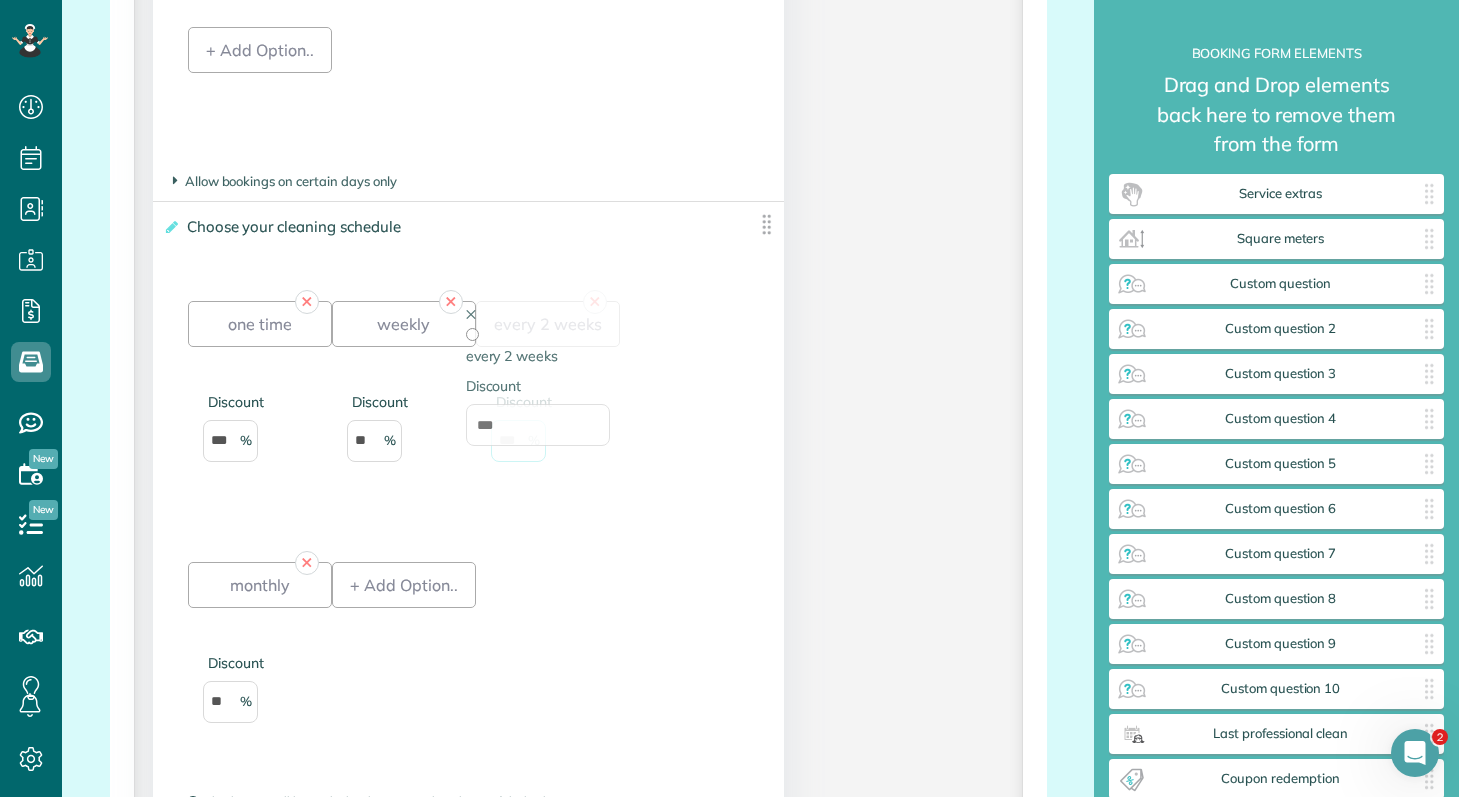 drag, startPoint x: 516, startPoint y: 445, endPoint x: 471, endPoint y: 445, distance: 45 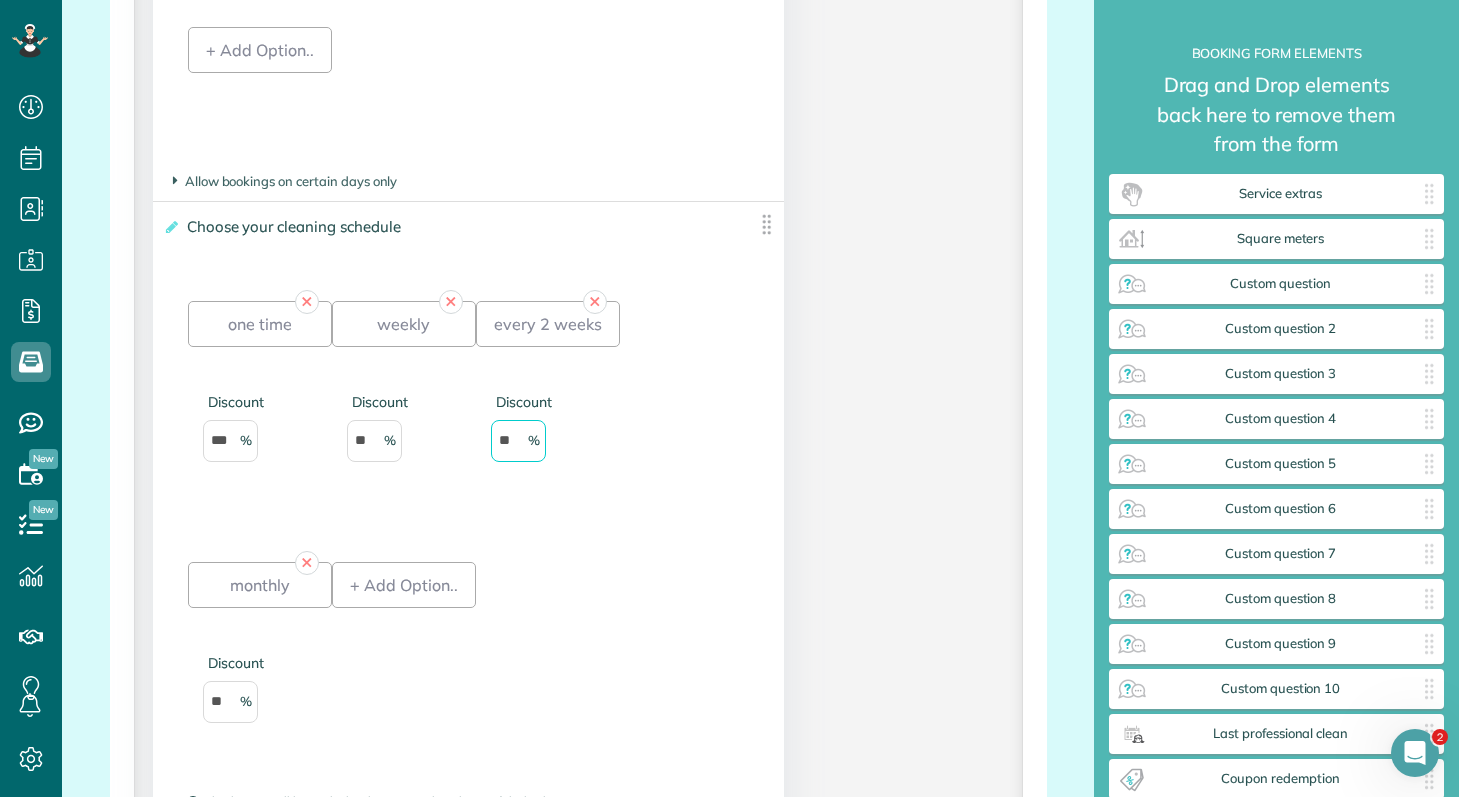 type on "**" 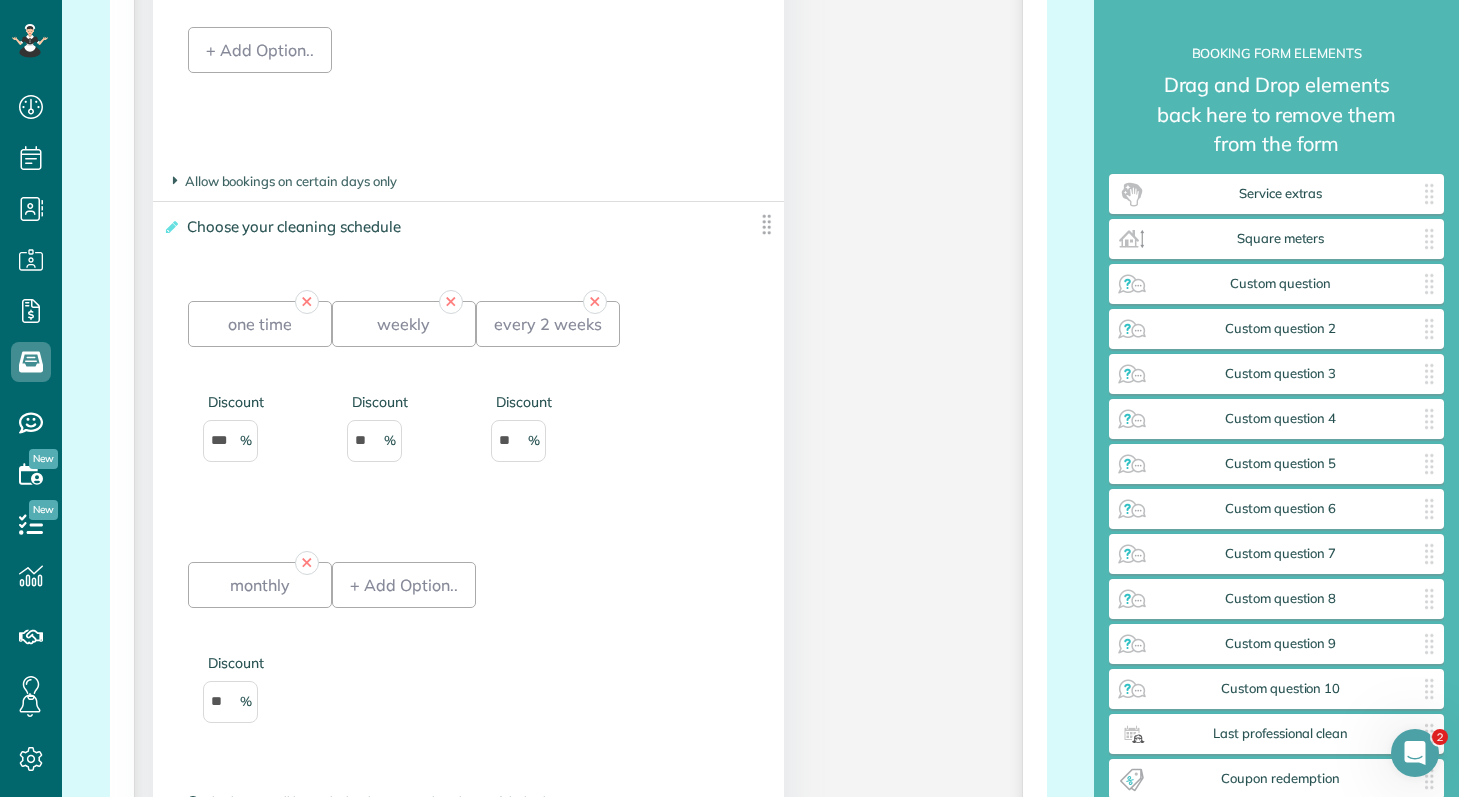 click on "✕
one time
Discount ***
✕
weekly
Discount **
✕
every 2 weeks
Discount **
✕
monthly
Discount **
Add
+ Add Option.." at bounding box center (468, 530) 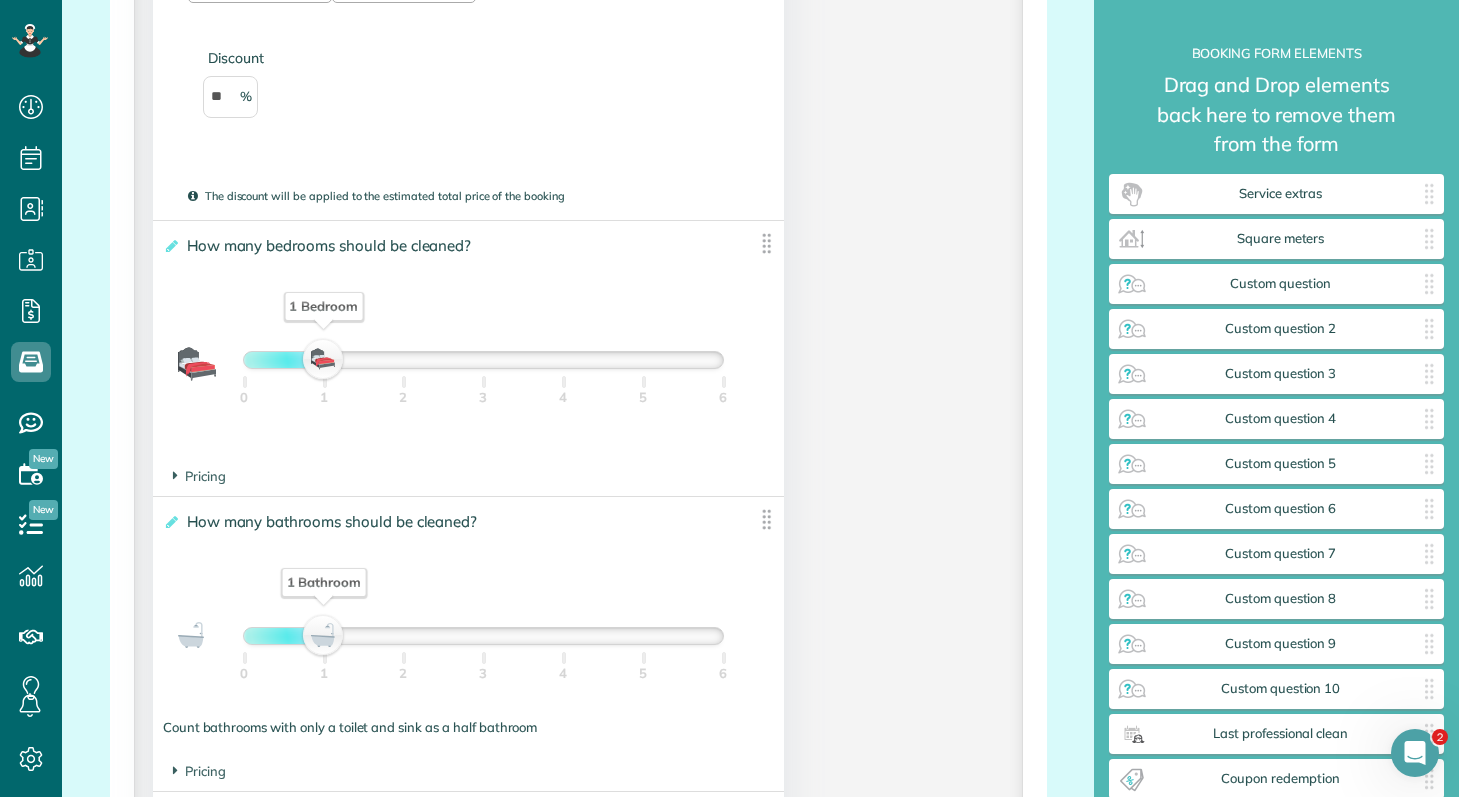 scroll, scrollTop: 2642, scrollLeft: 0, axis: vertical 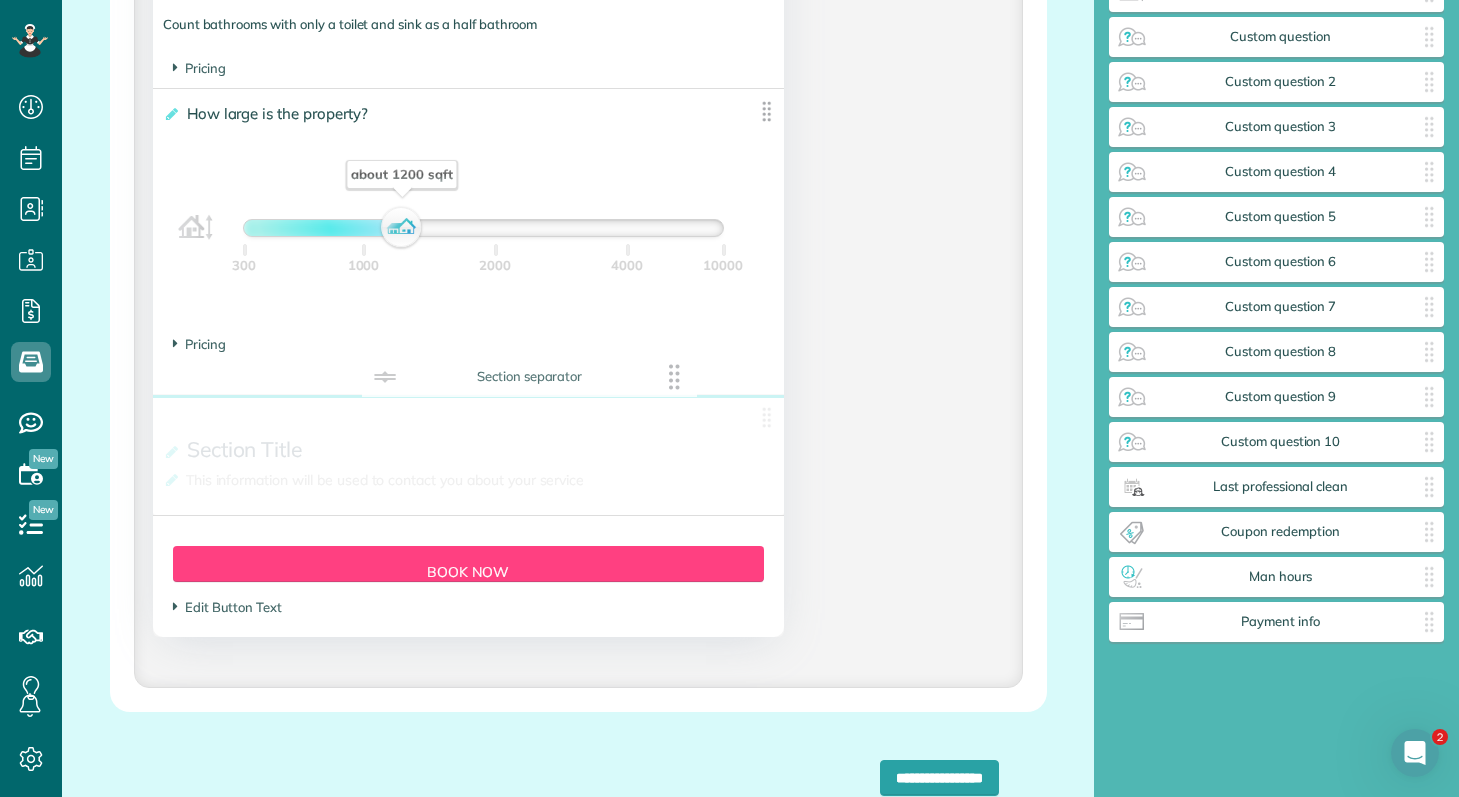 drag, startPoint x: 1140, startPoint y: 627, endPoint x: 391, endPoint y: 382, distance: 788.052 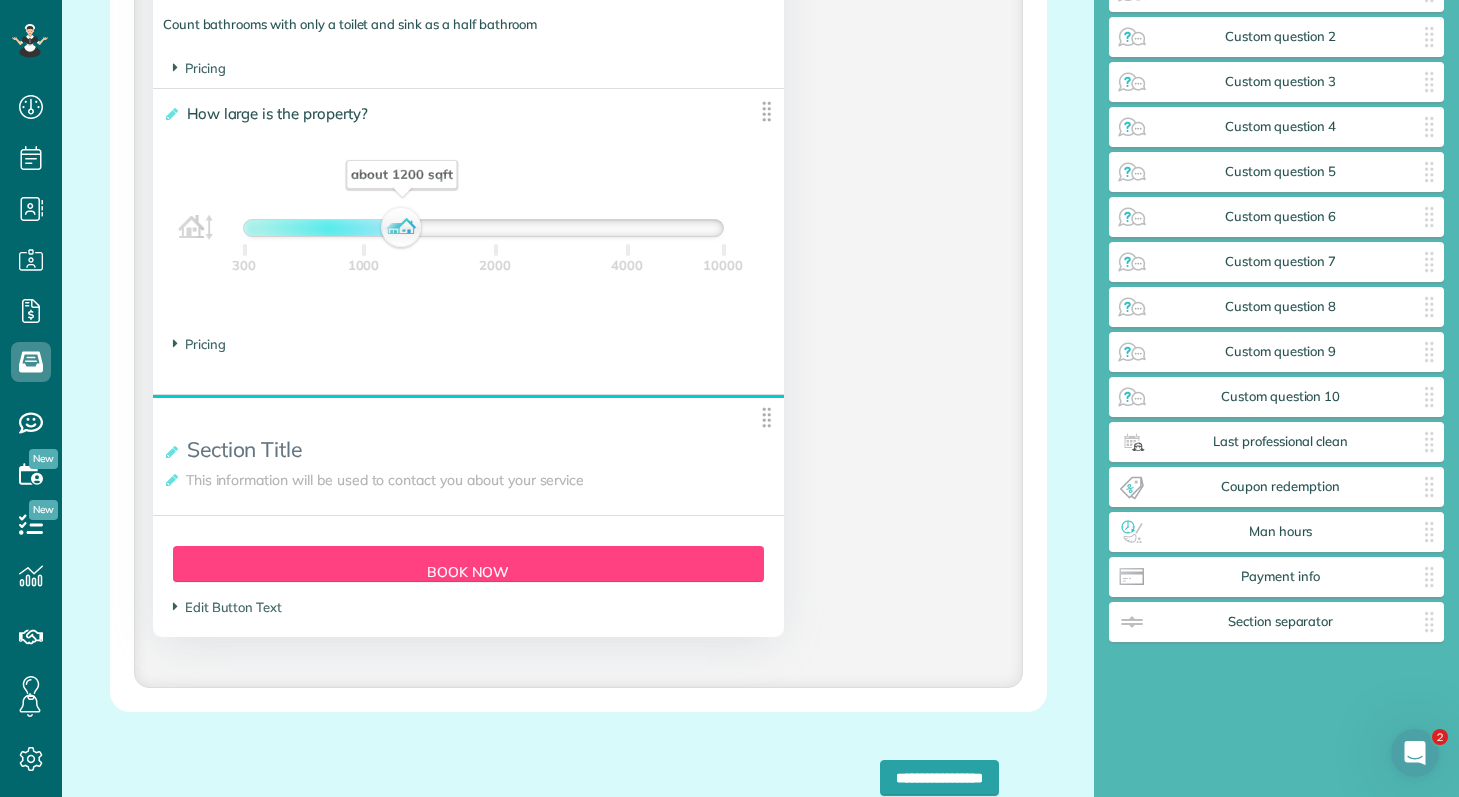 click on "**********" at bounding box center (453, 450) 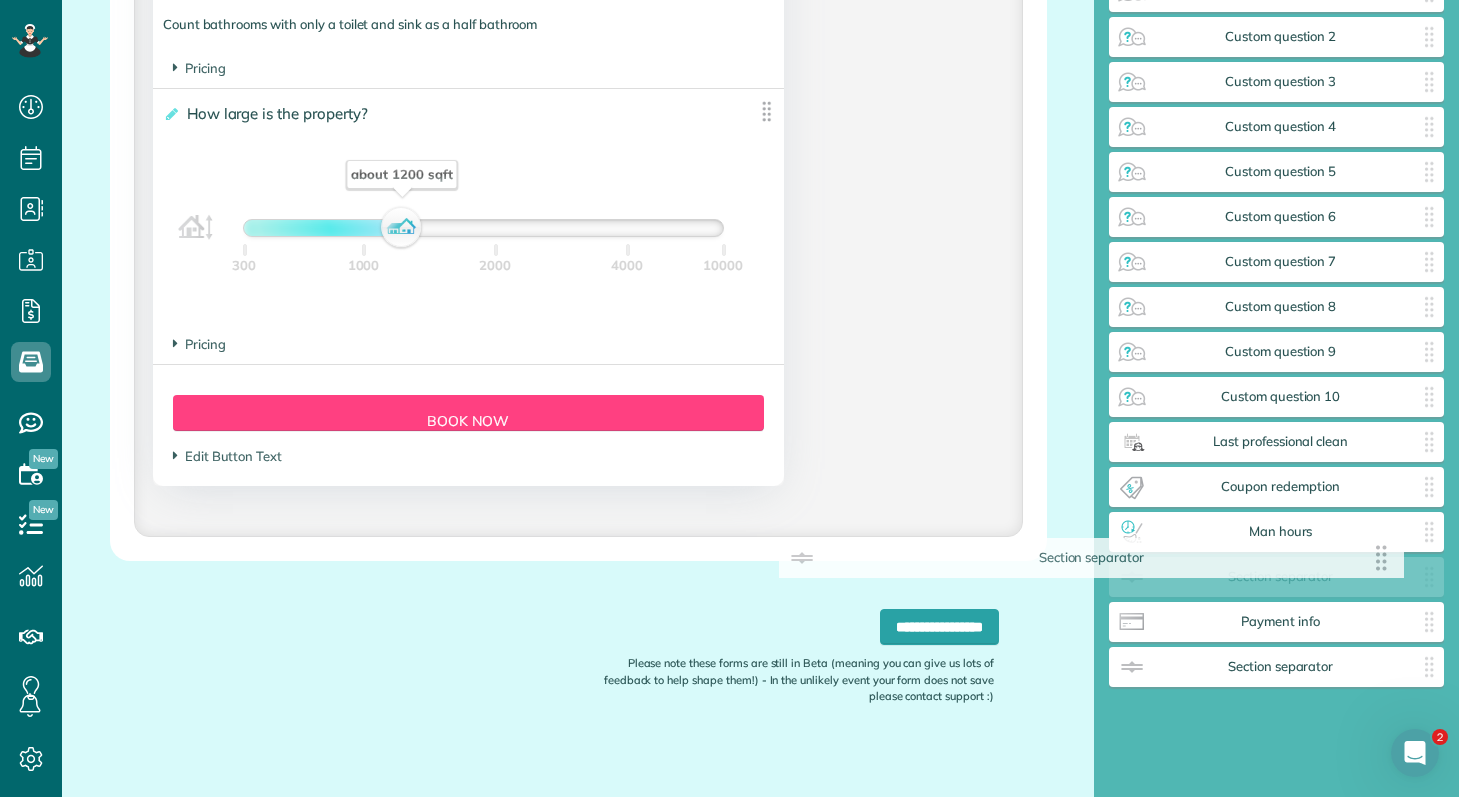 drag, startPoint x: 758, startPoint y: 422, endPoint x: 1389, endPoint y: 560, distance: 645.91406 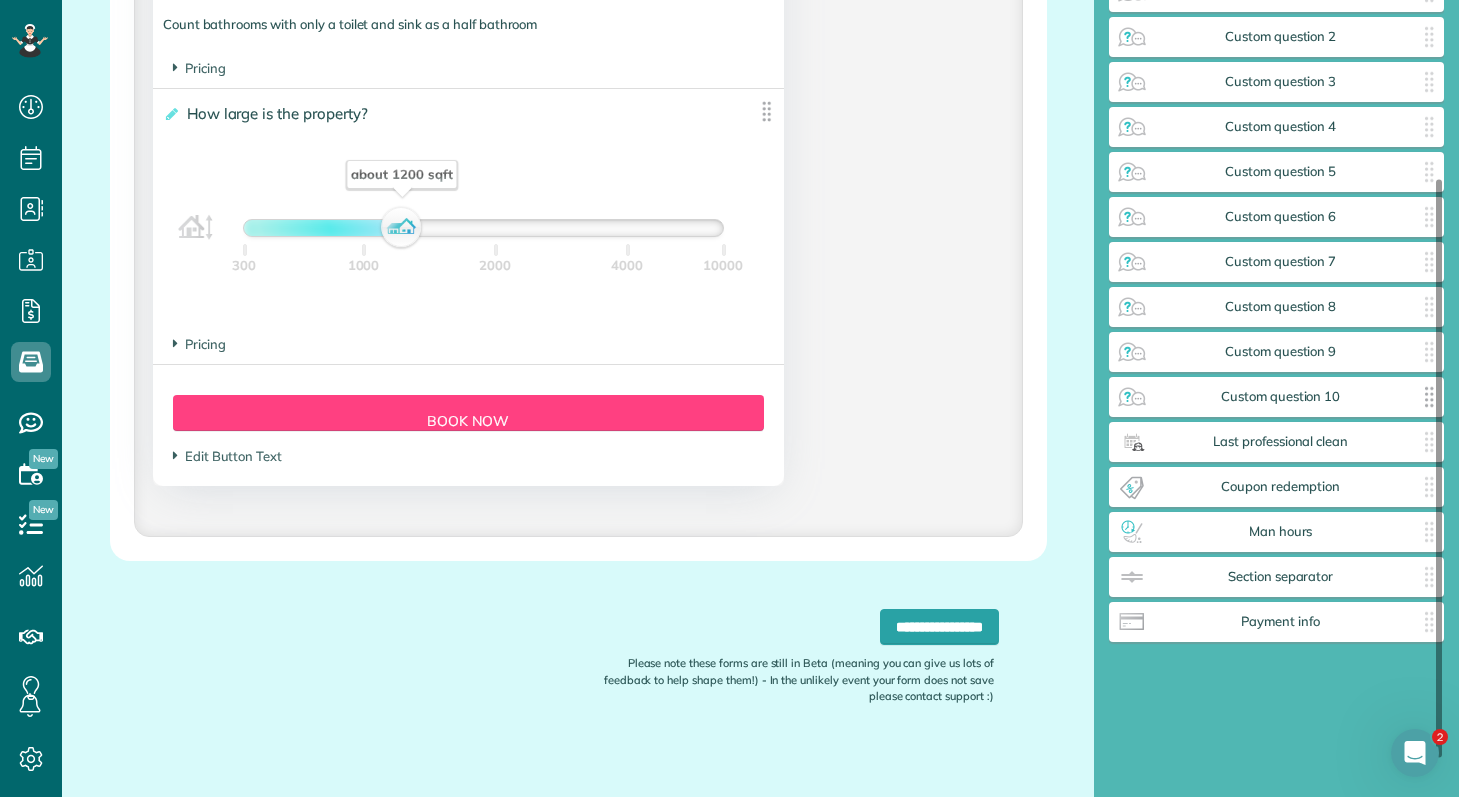 scroll, scrollTop: 0, scrollLeft: 0, axis: both 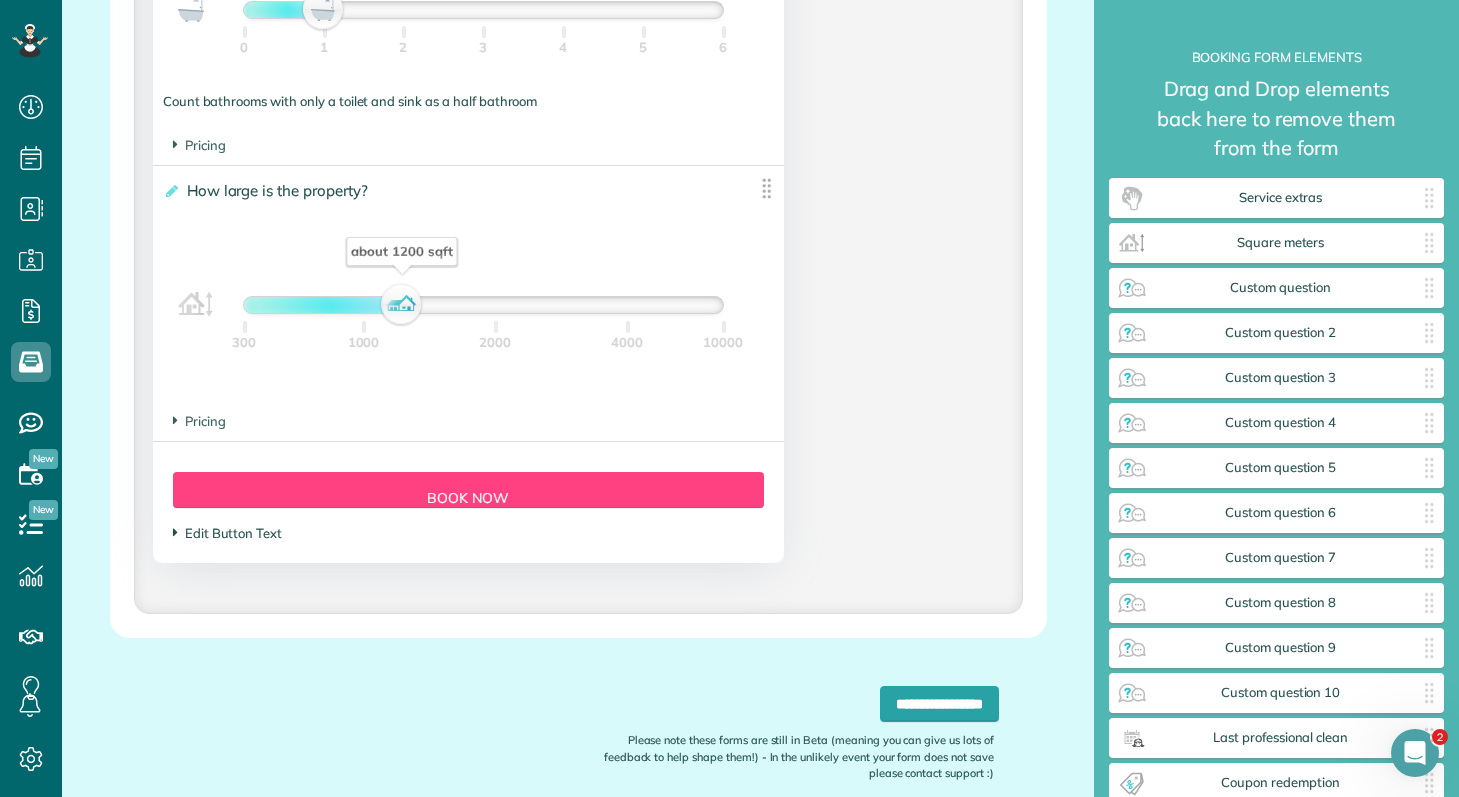 click at bounding box center (175, 532) 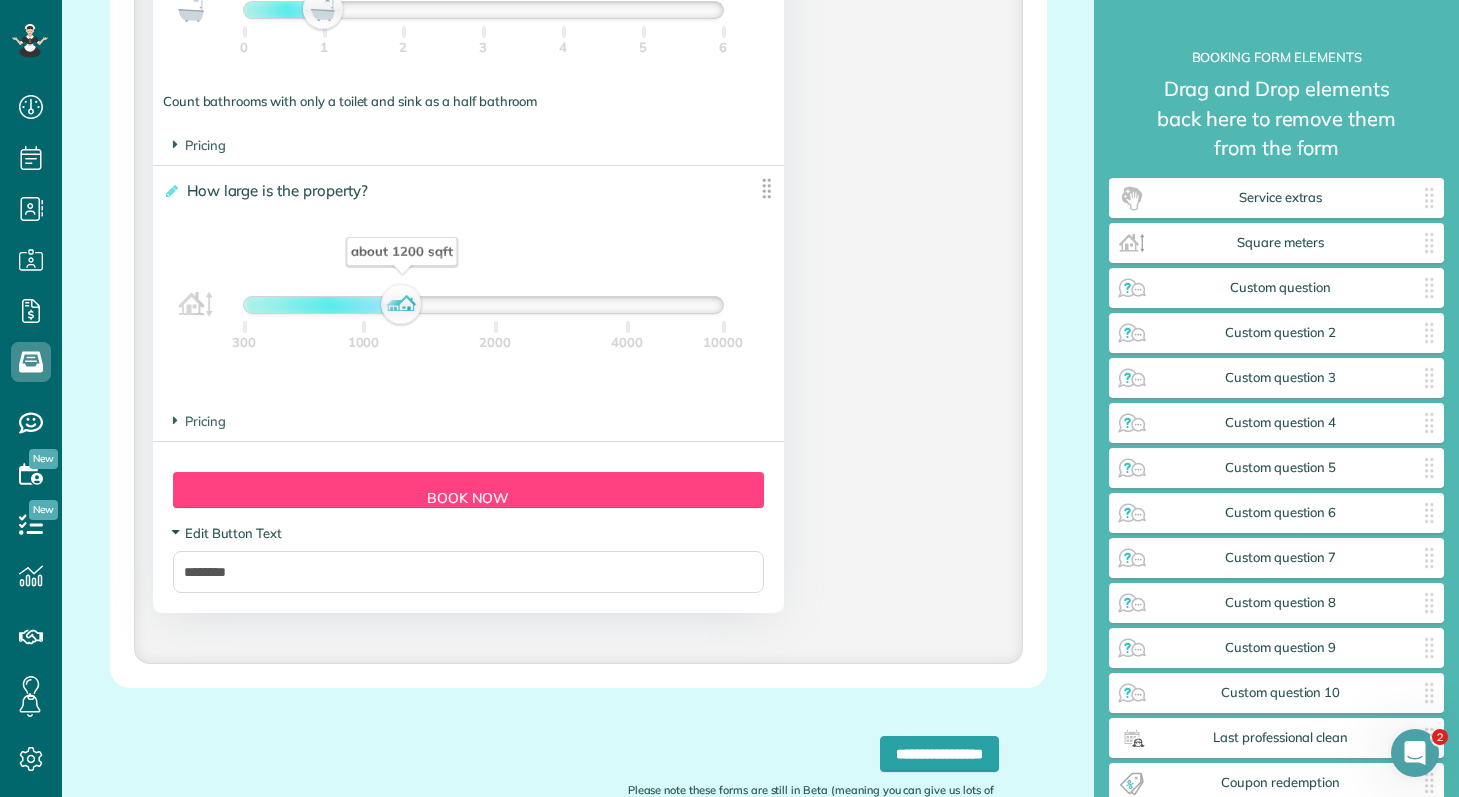 click on "Edit Button Text" at bounding box center (227, 533) 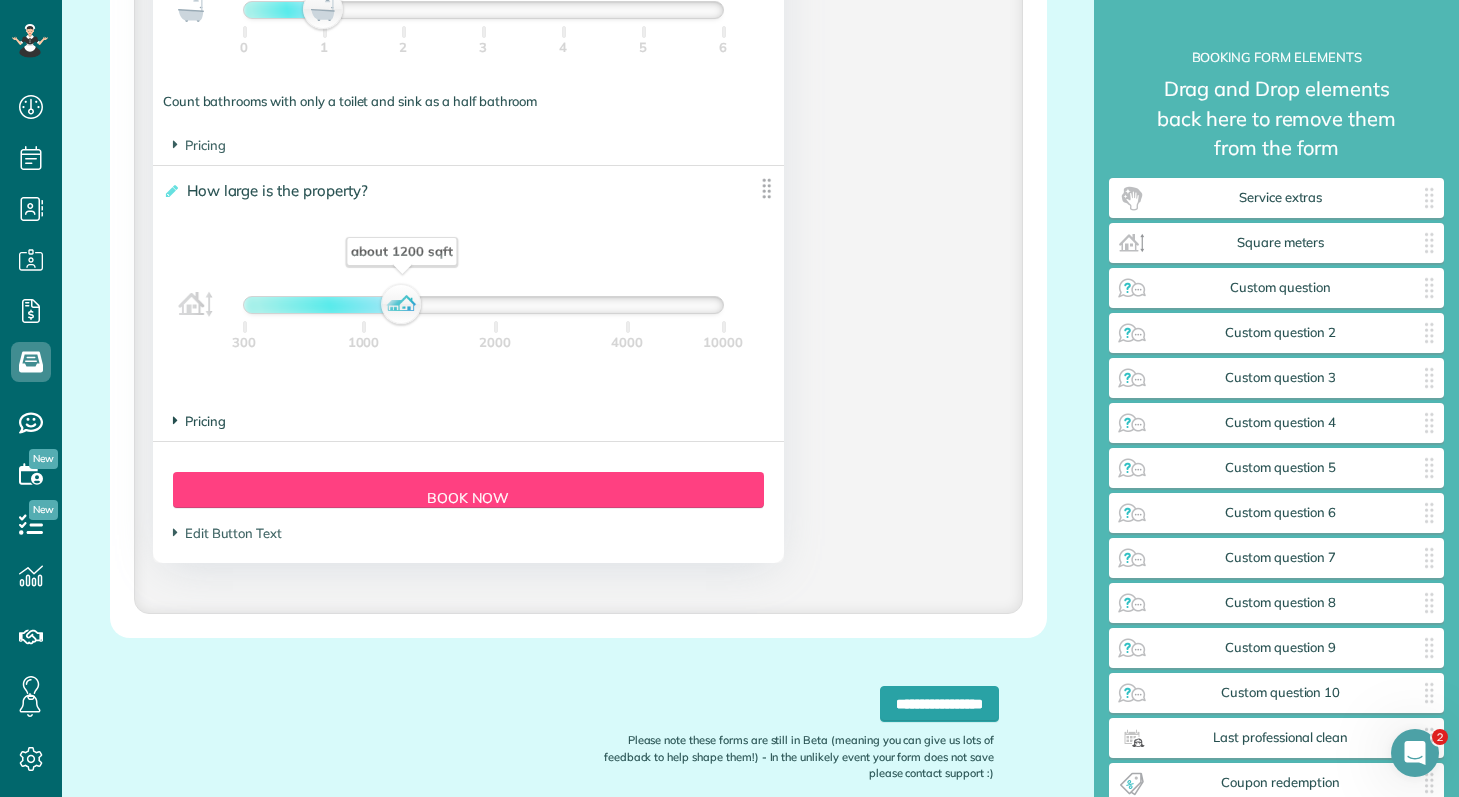 click at bounding box center (175, 420) 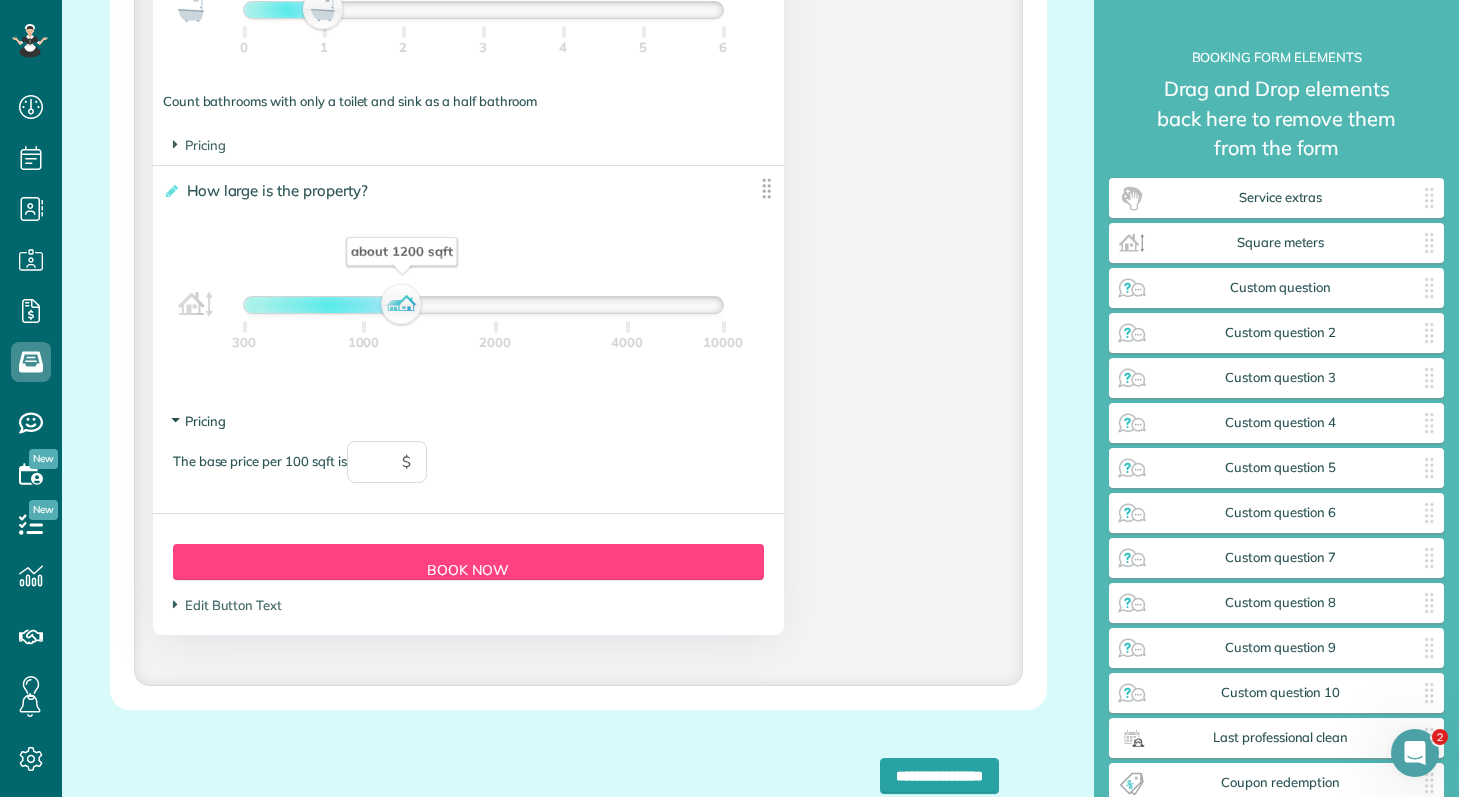 click on "Pricing" at bounding box center (199, 421) 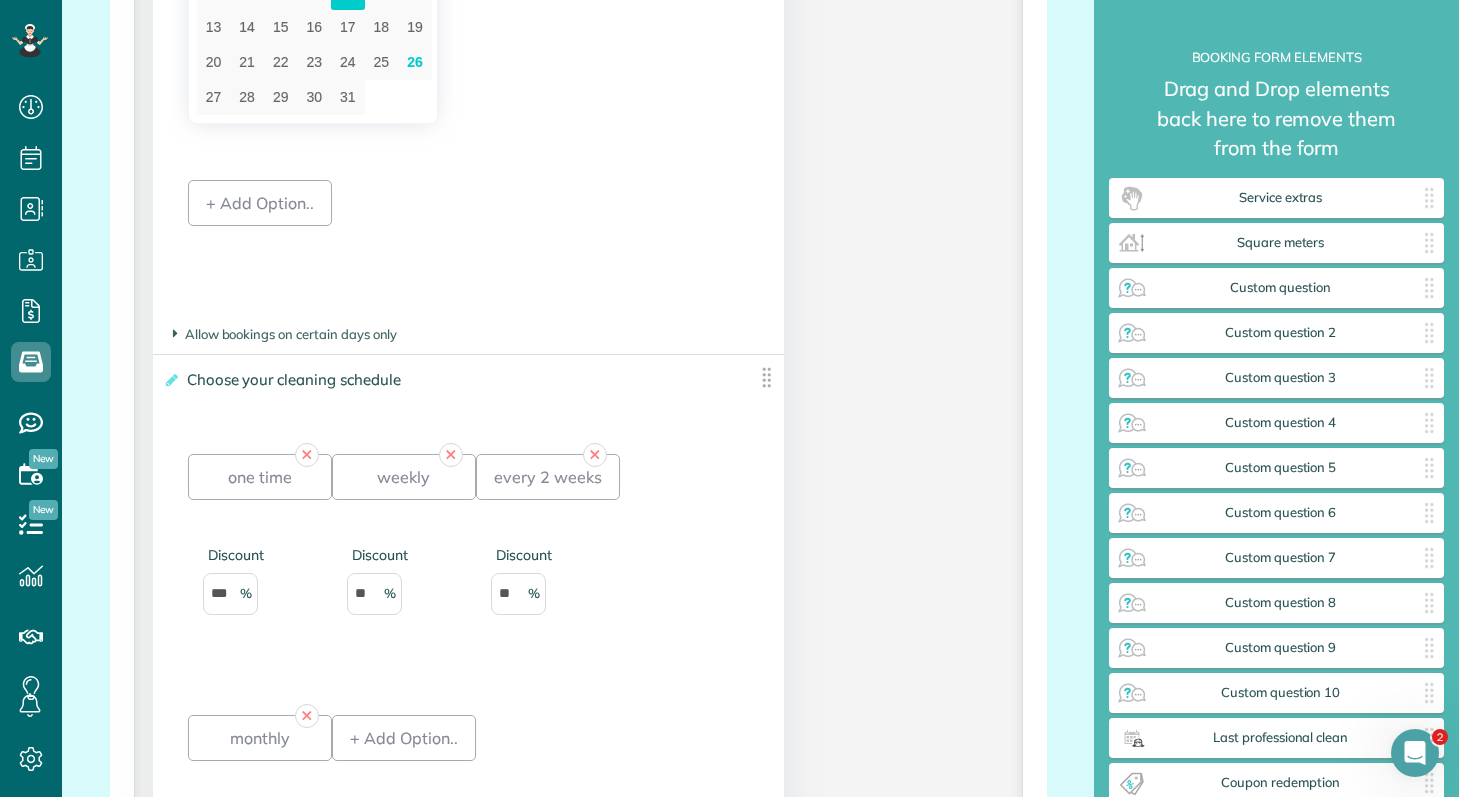 scroll, scrollTop: 1387, scrollLeft: 0, axis: vertical 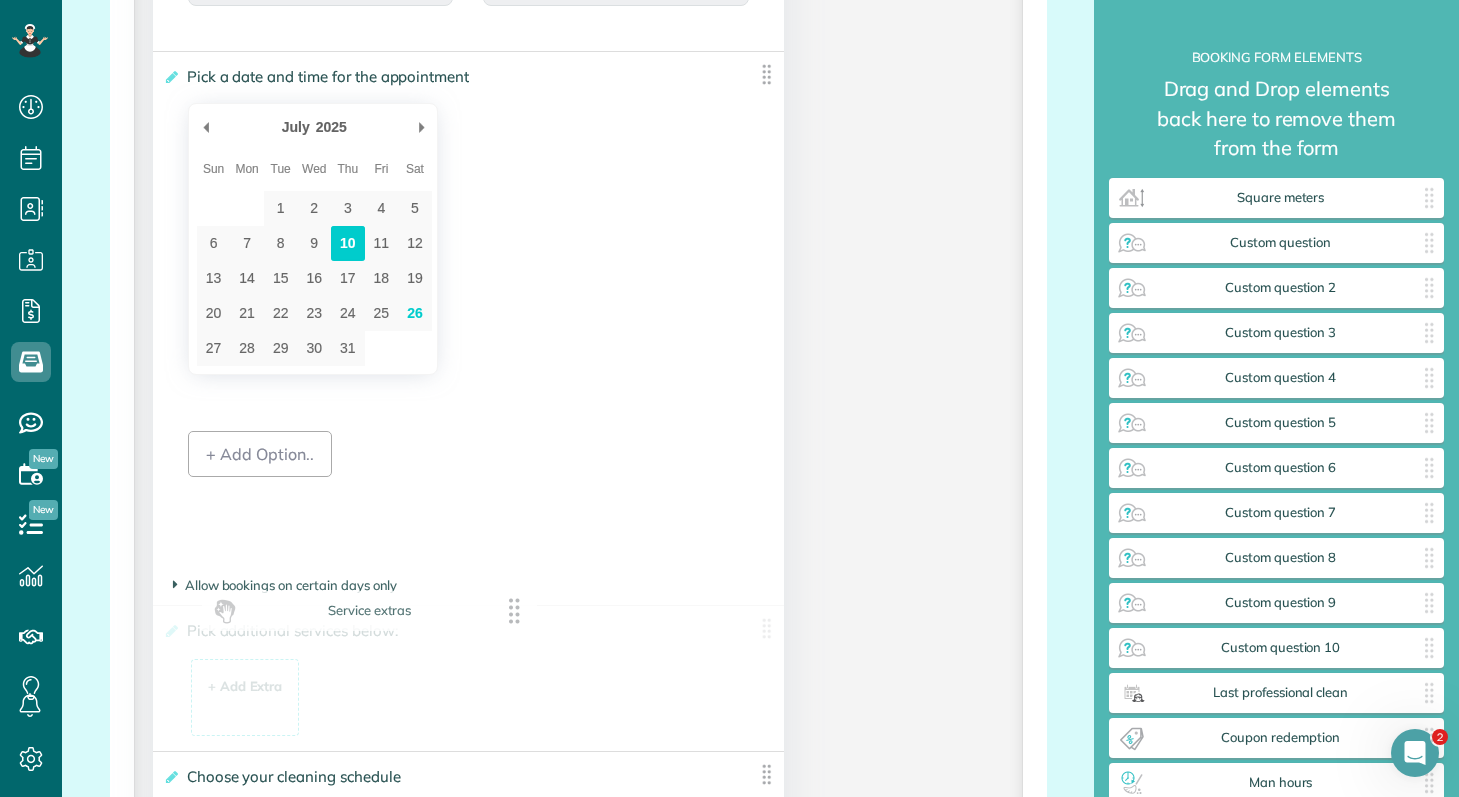 drag, startPoint x: 1424, startPoint y: 199, endPoint x: 514, endPoint y: 612, distance: 999.3343 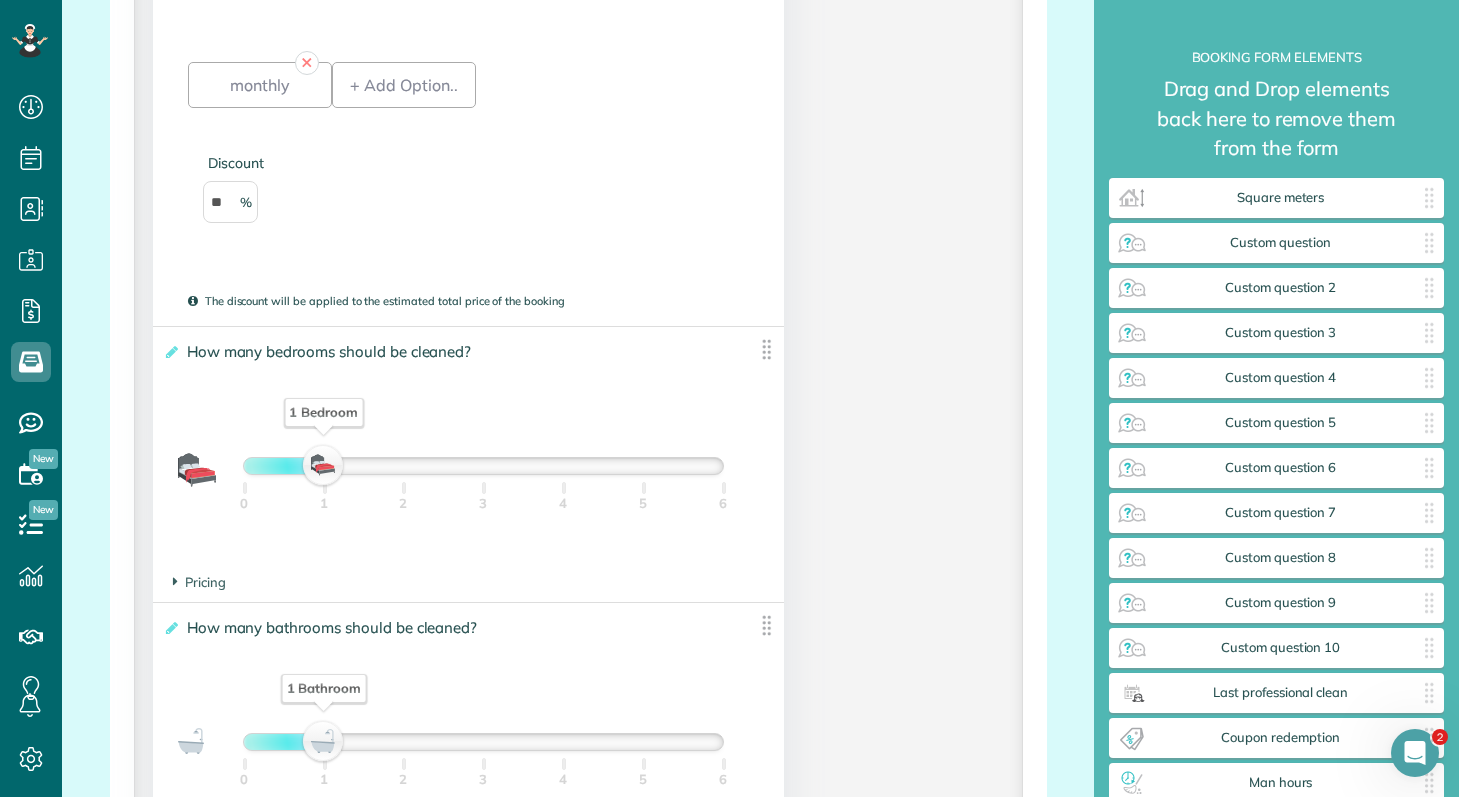 scroll, scrollTop: 3267, scrollLeft: 0, axis: vertical 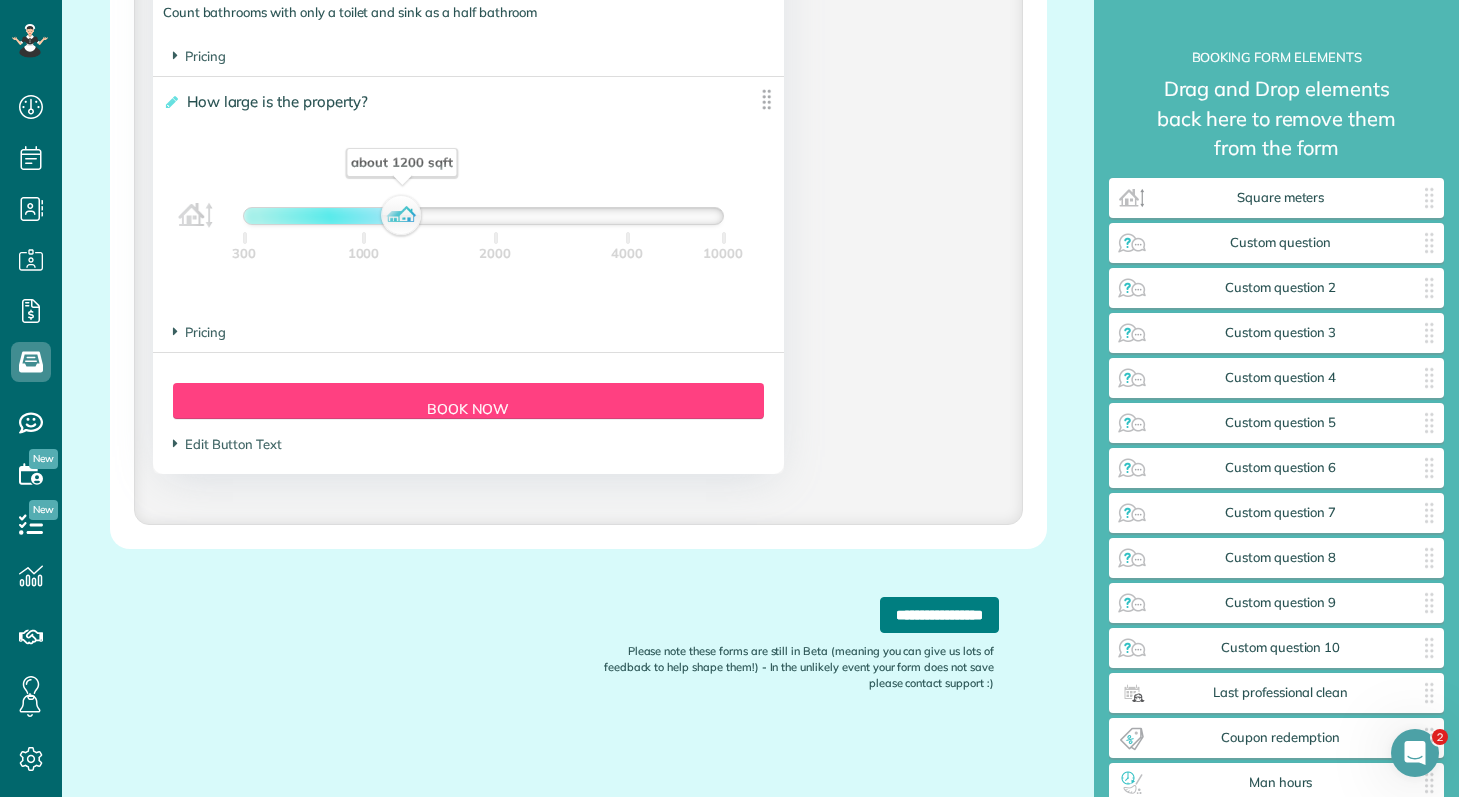 click on "**********" at bounding box center [939, 615] 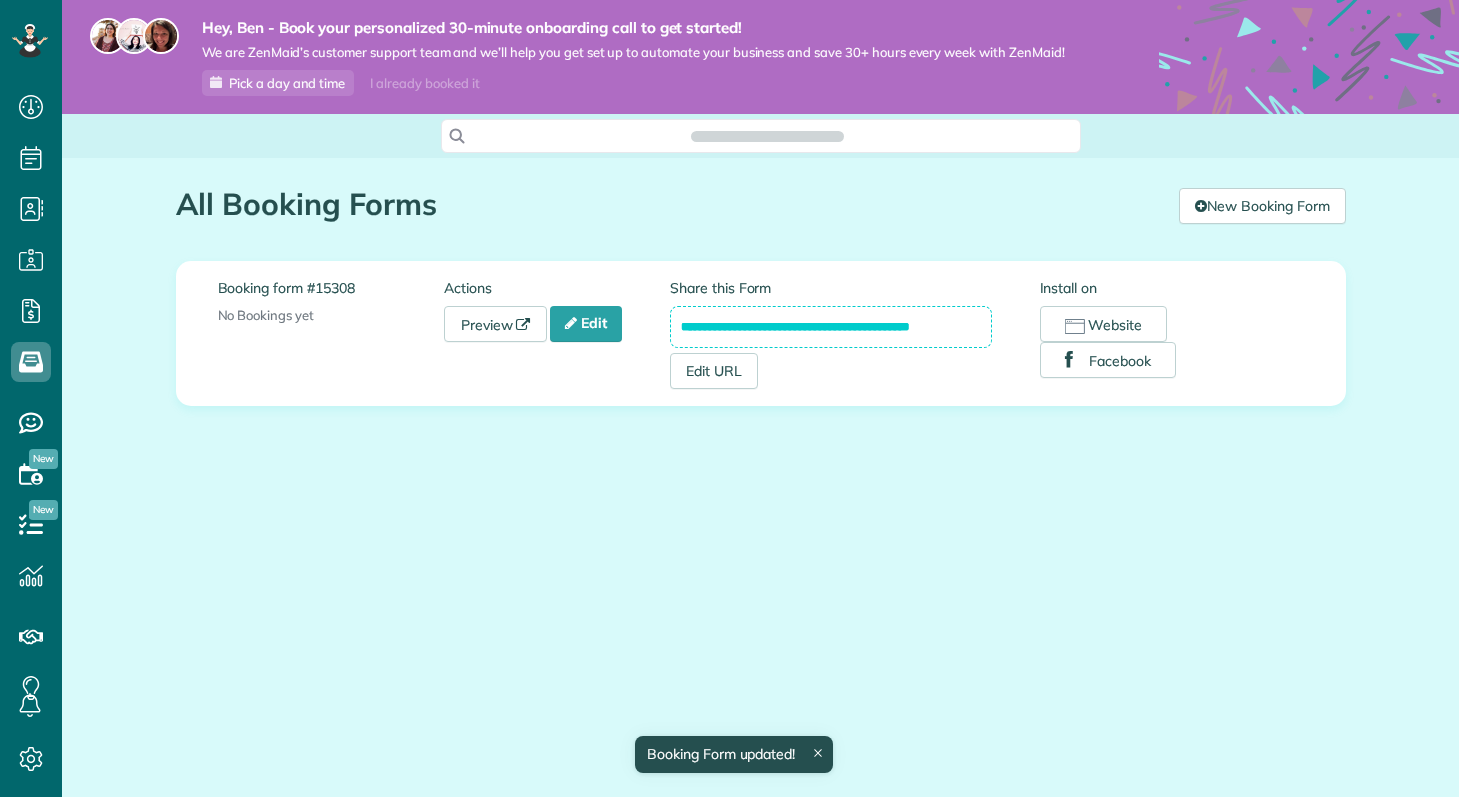 scroll, scrollTop: 0, scrollLeft: 0, axis: both 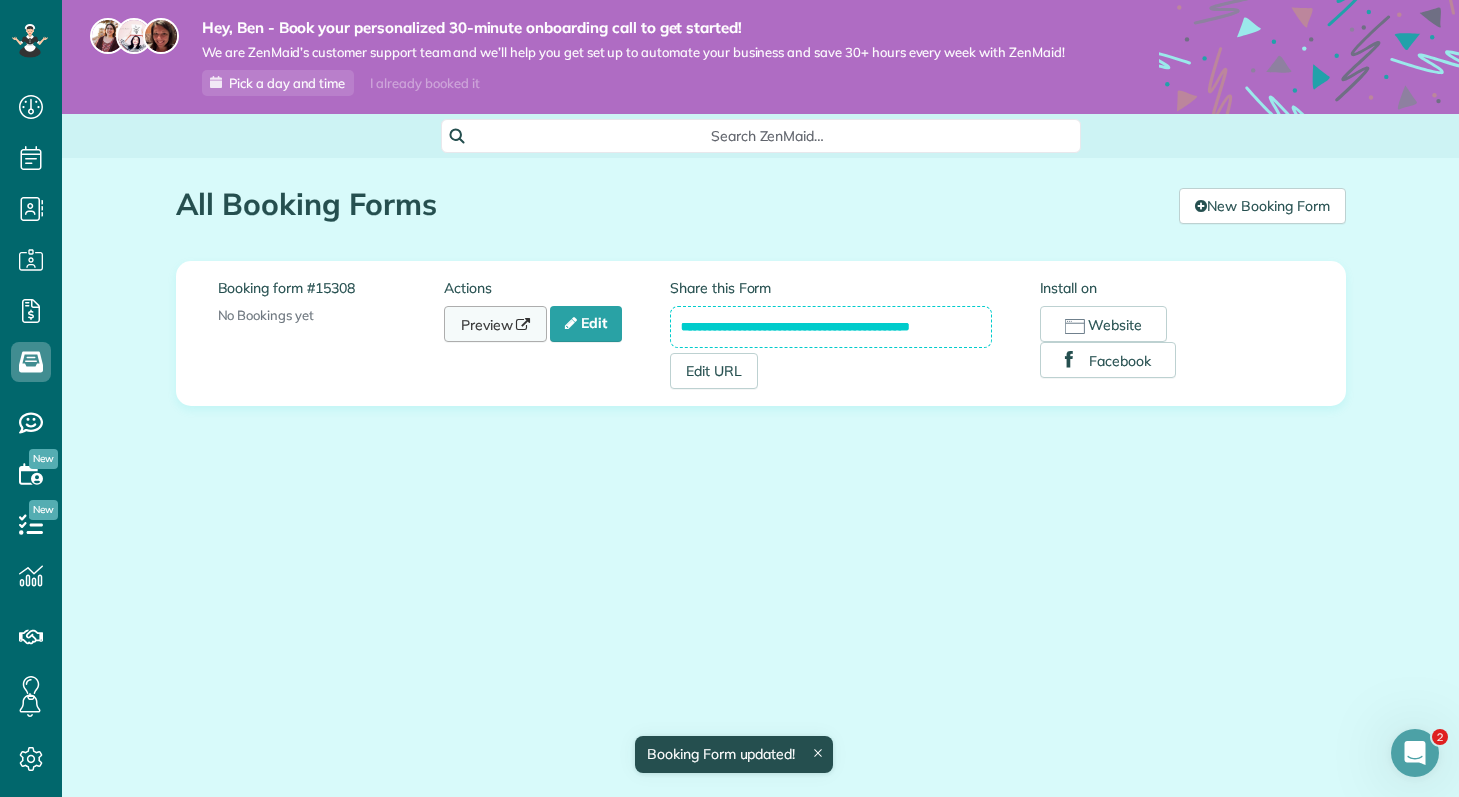 click on "Preview" at bounding box center [496, 324] 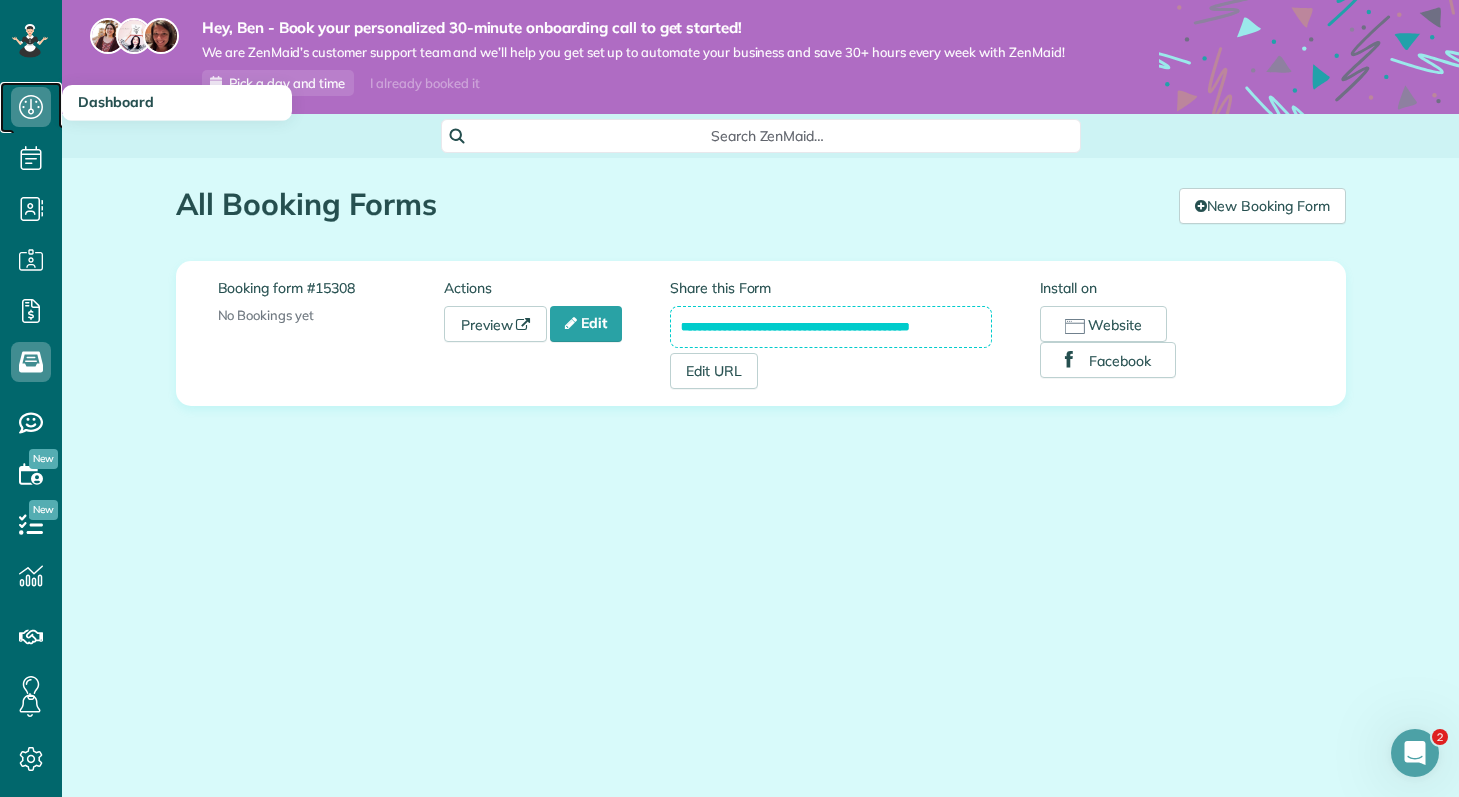 click 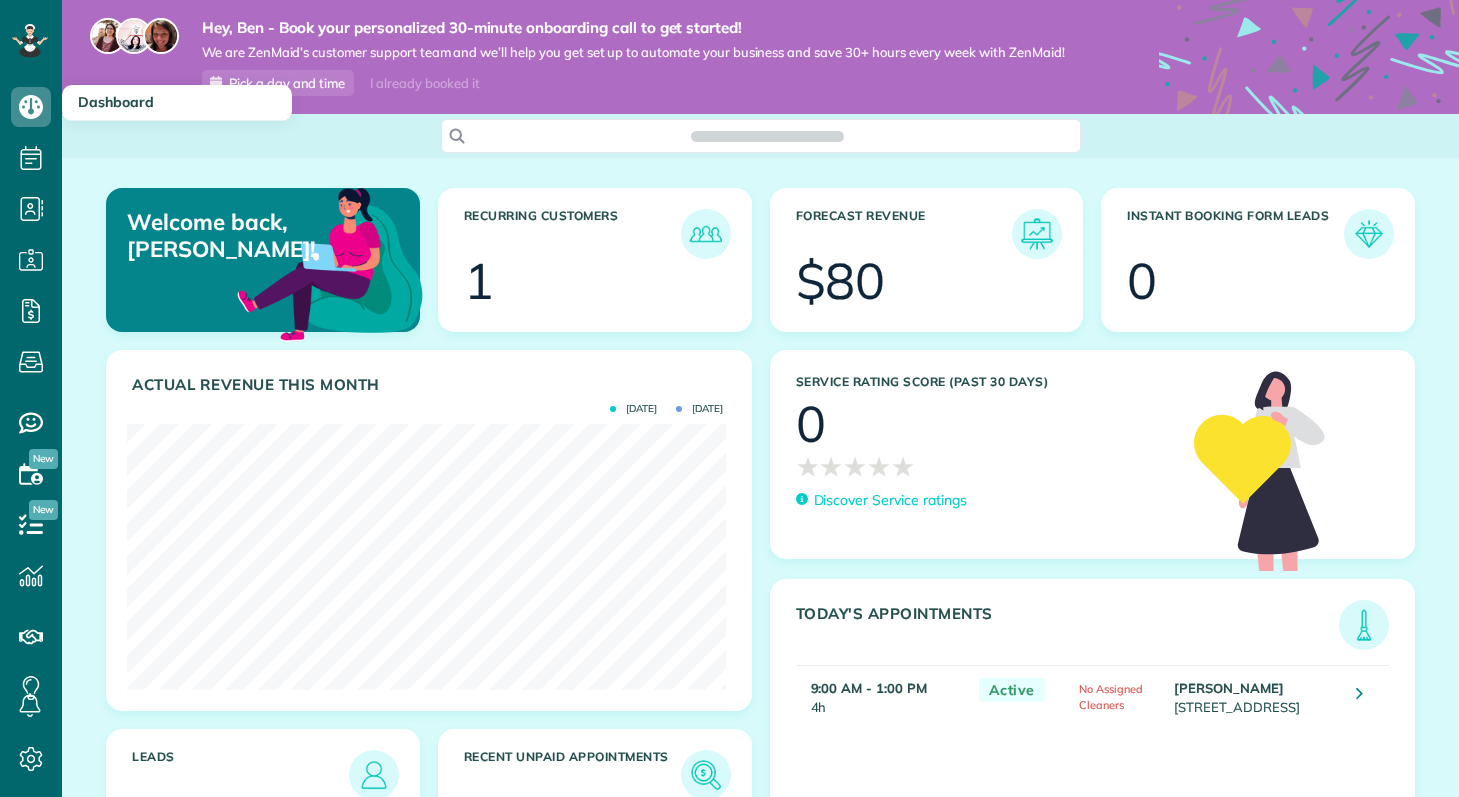 scroll, scrollTop: 0, scrollLeft: 0, axis: both 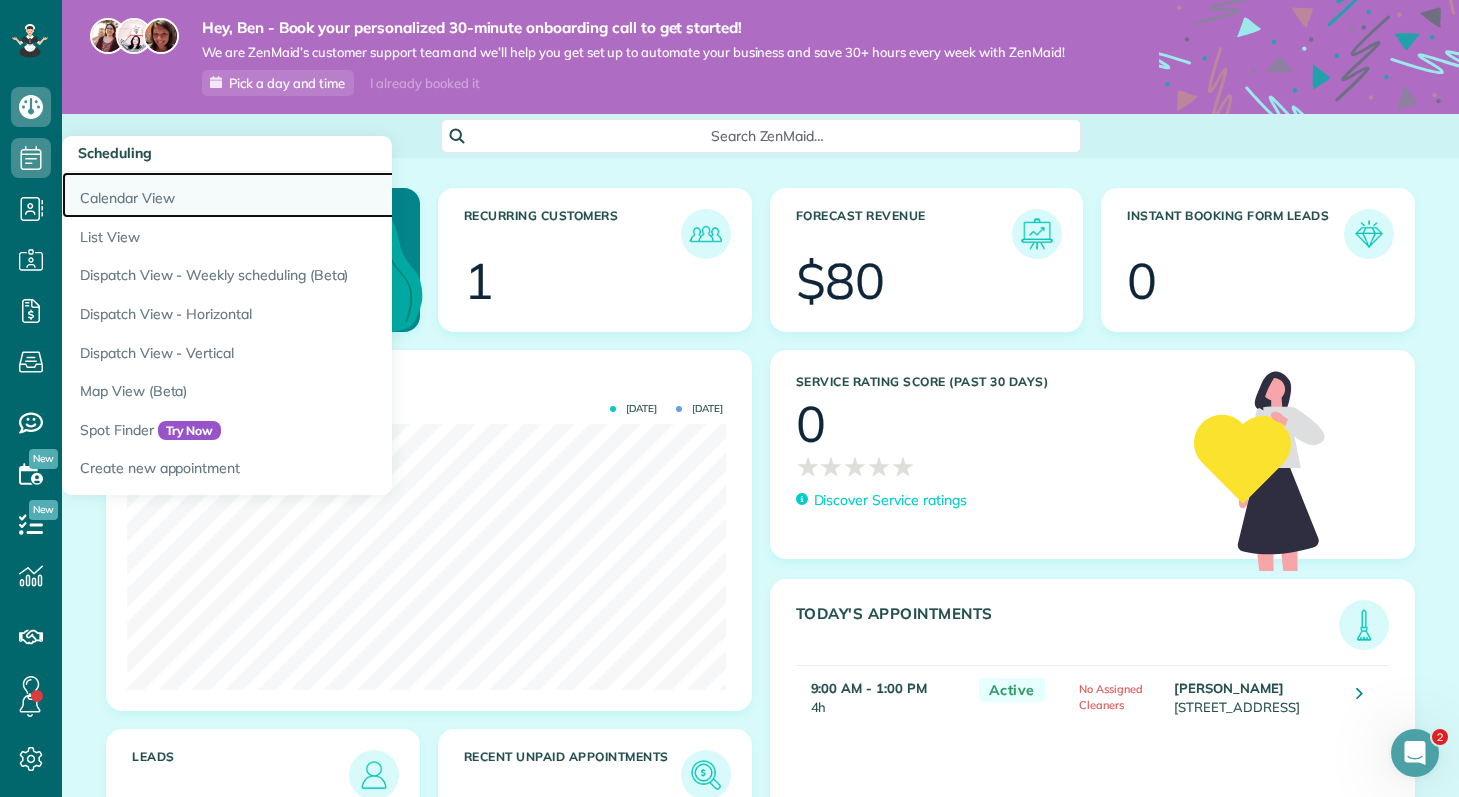 click on "Calendar View" at bounding box center [312, 195] 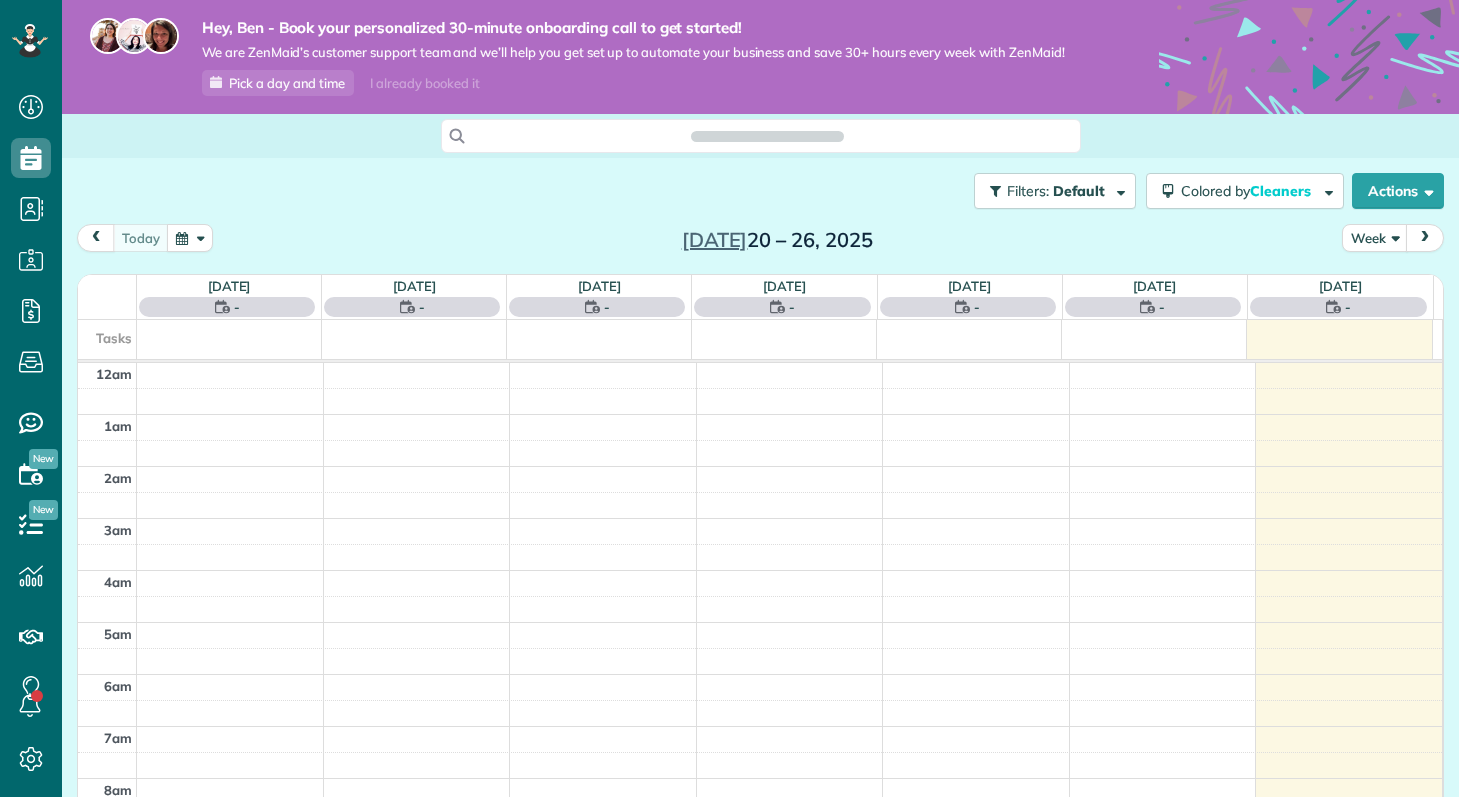 scroll, scrollTop: 0, scrollLeft: 0, axis: both 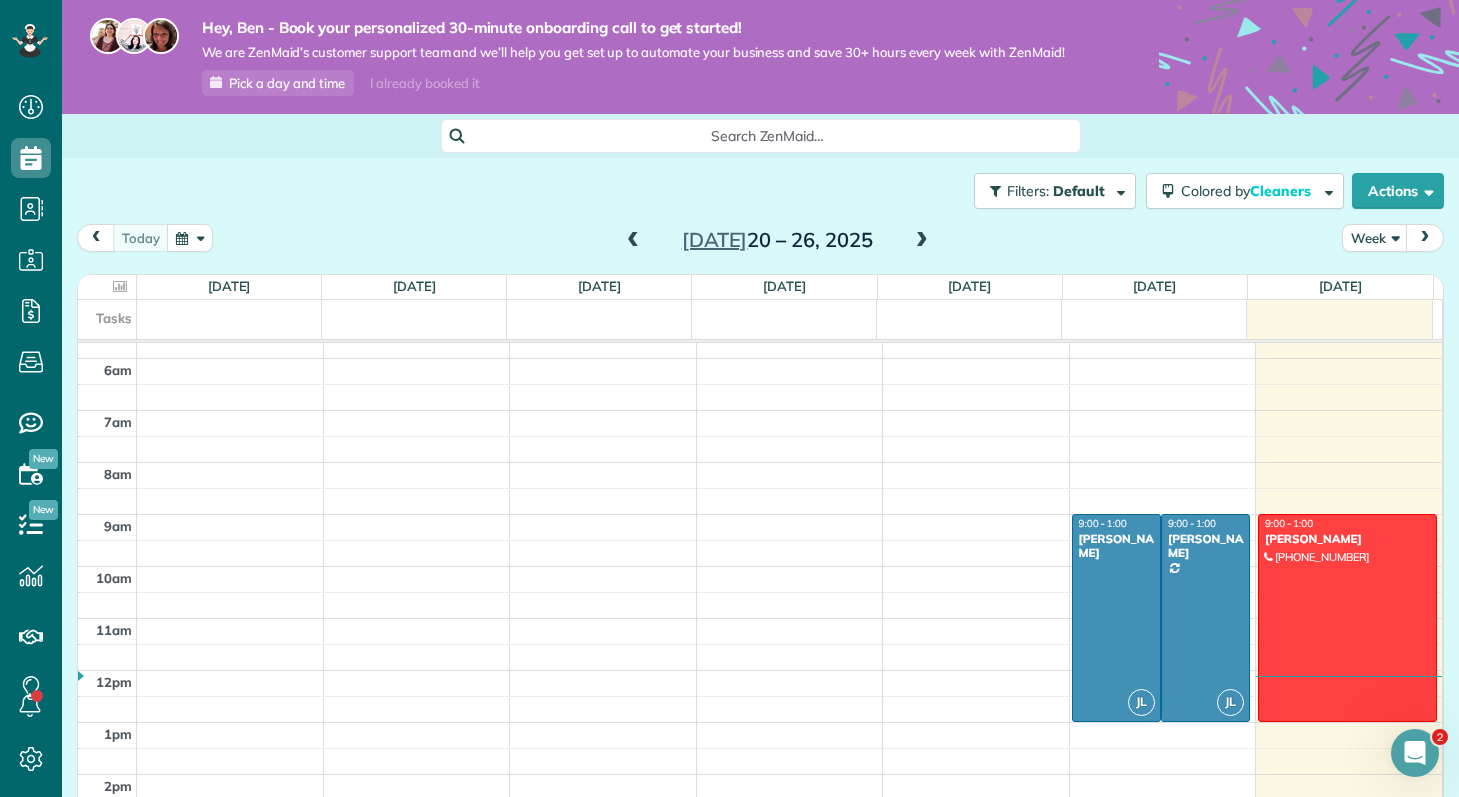 click at bounding box center (922, 241) 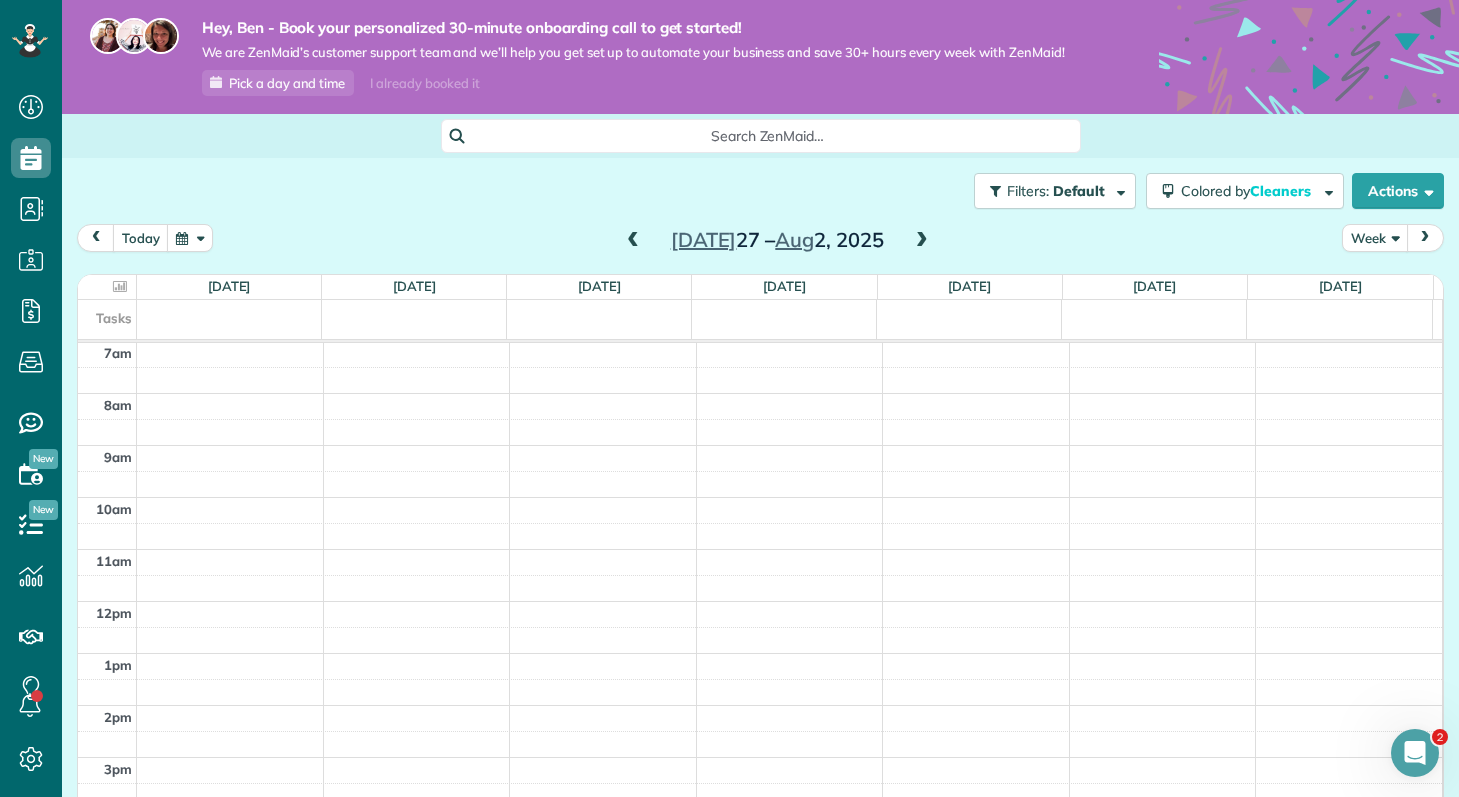 click on "Week" at bounding box center [1375, 237] 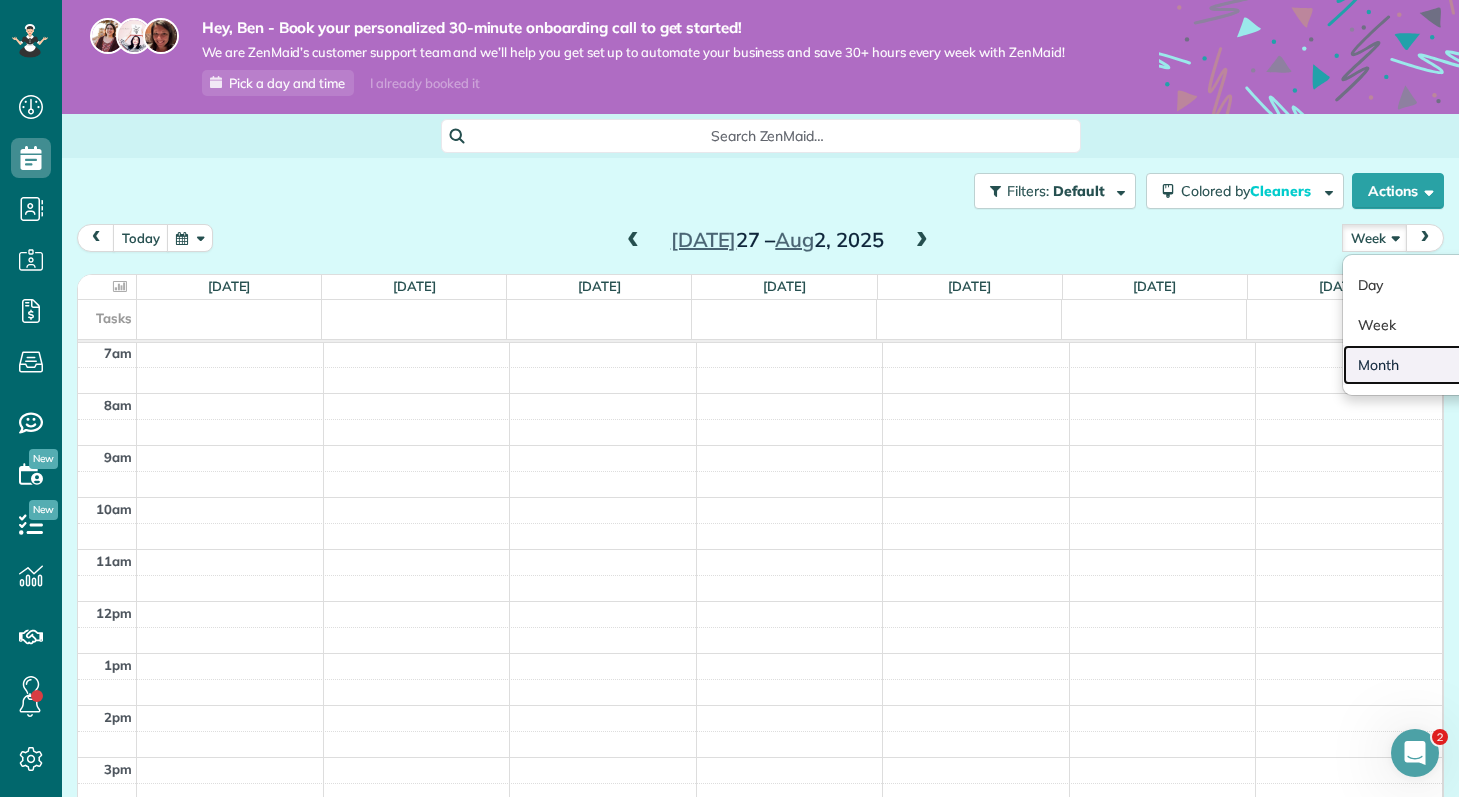click on "Month" at bounding box center [1422, 365] 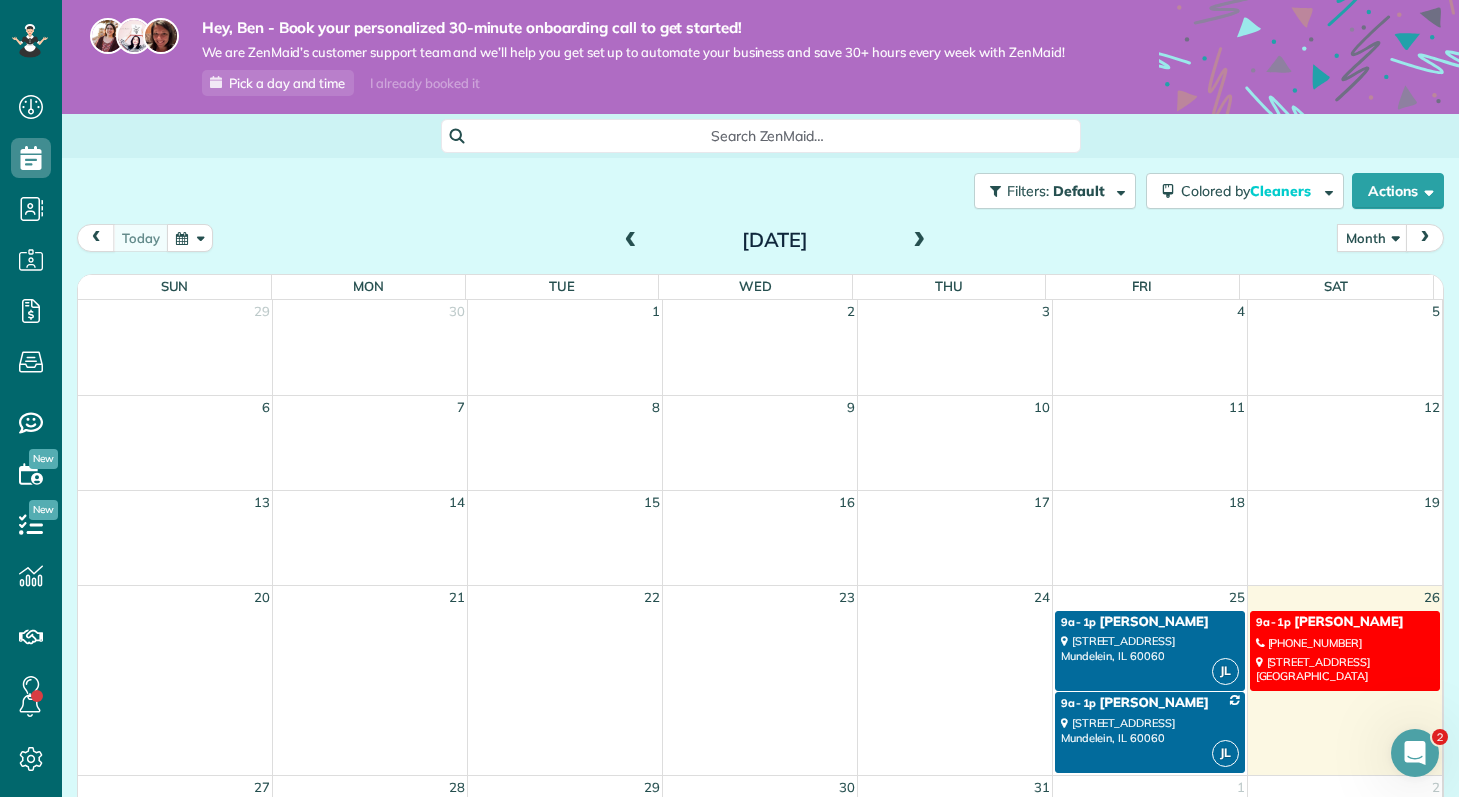 scroll, scrollTop: 41, scrollLeft: 0, axis: vertical 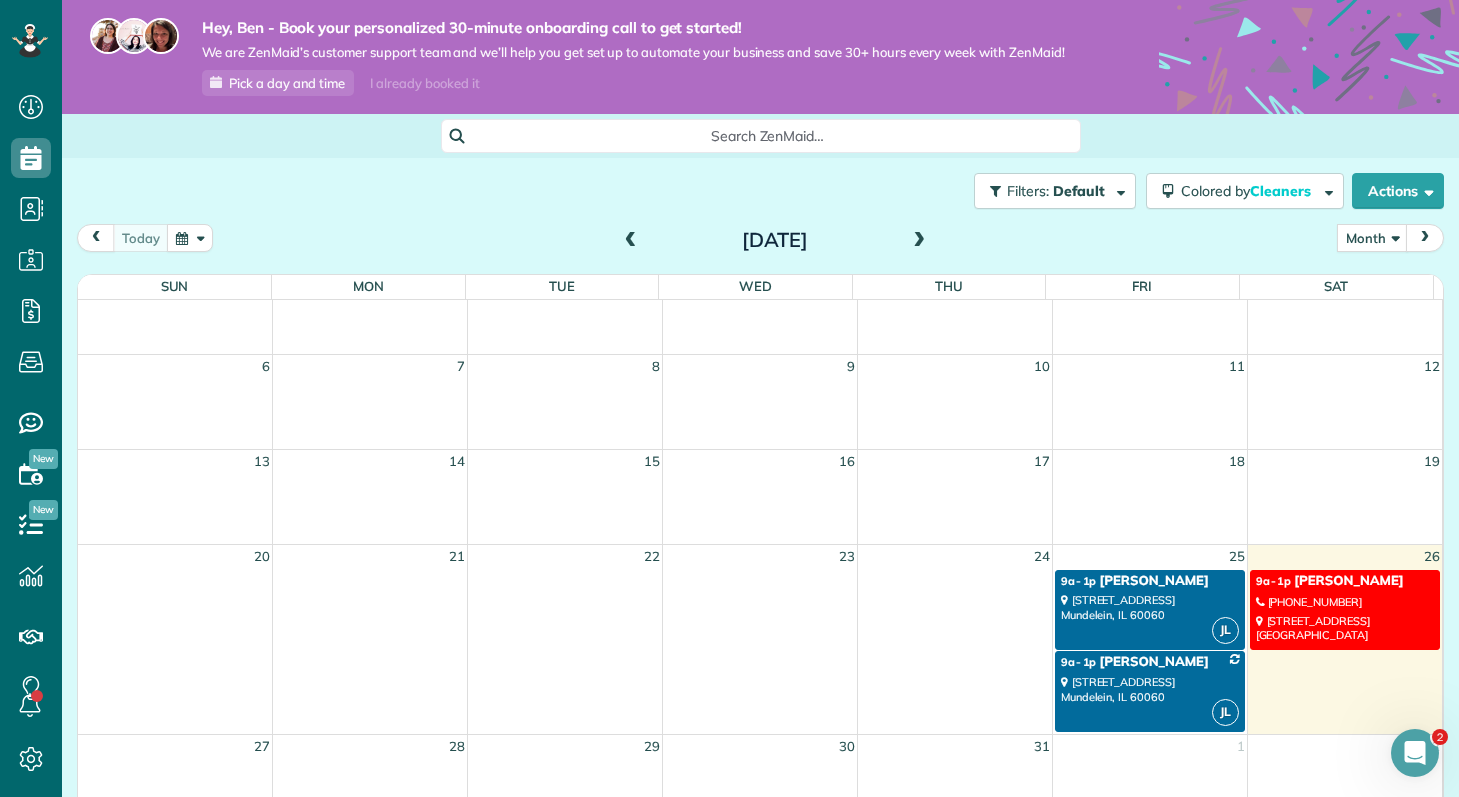 click on "JL 9a - 1p   Ben Leven 1514 Lake Ridge Court Mundelein, IL 60060" at bounding box center (1150, 610) 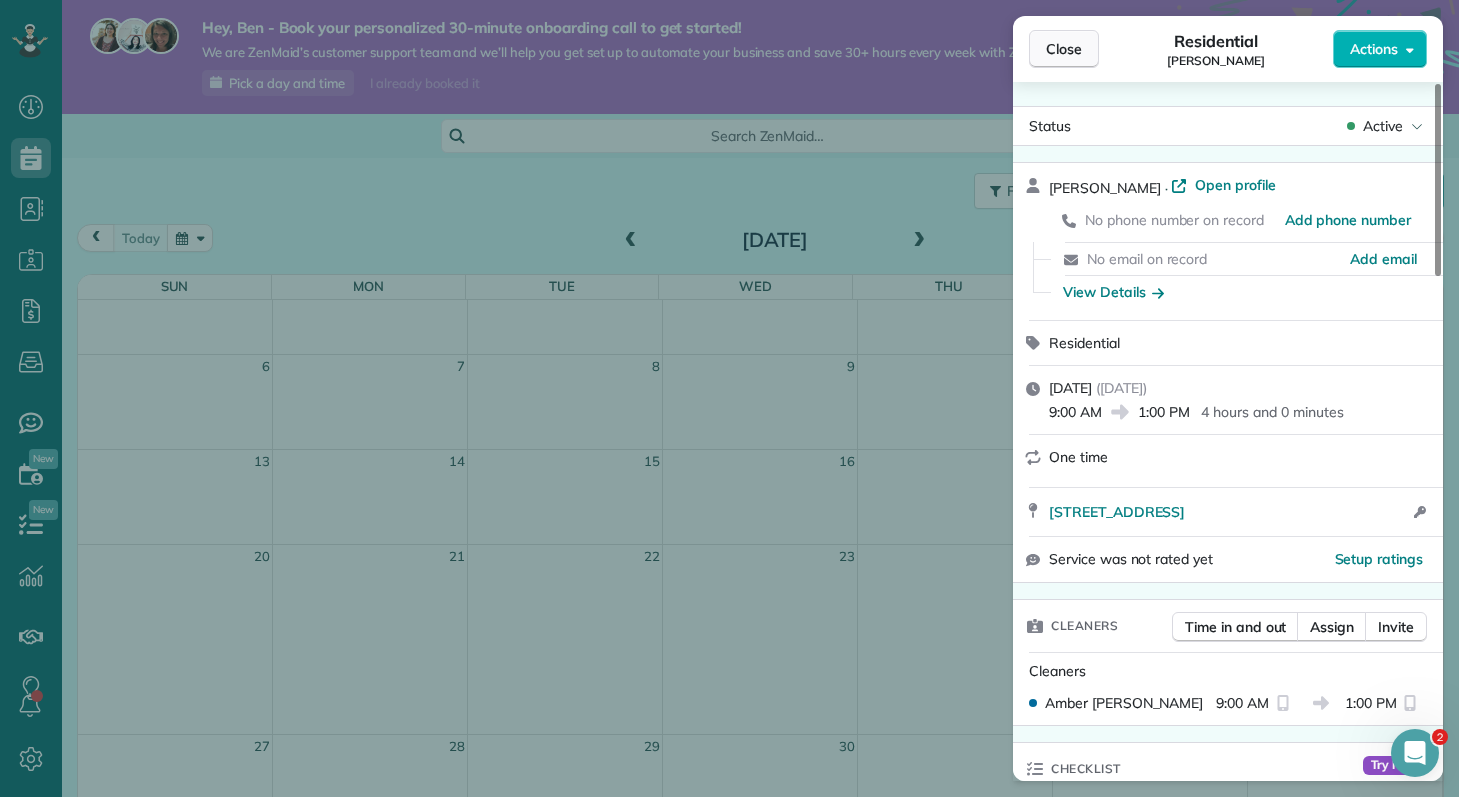 click on "Close" at bounding box center [1064, 49] 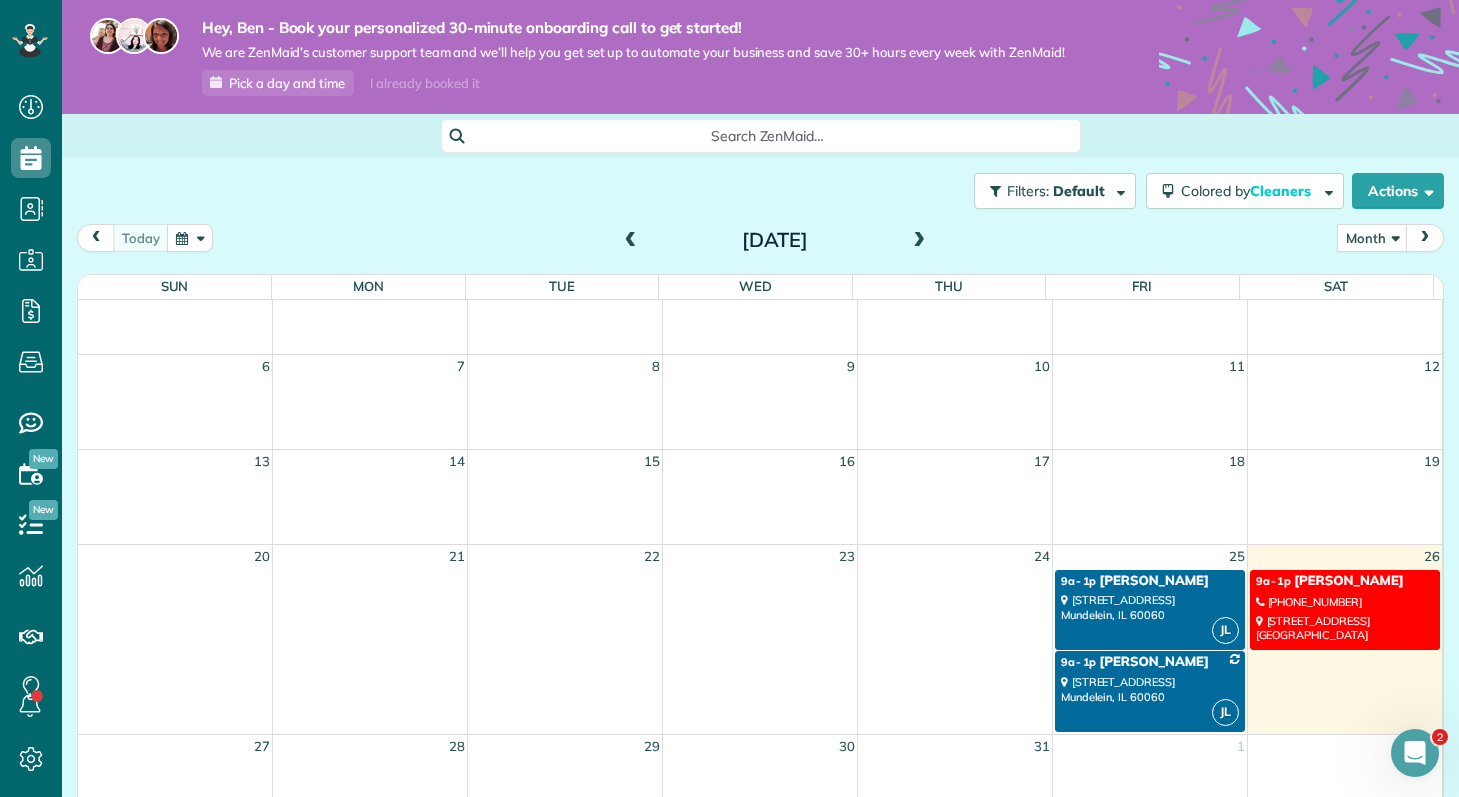 click at bounding box center (1425, 237) 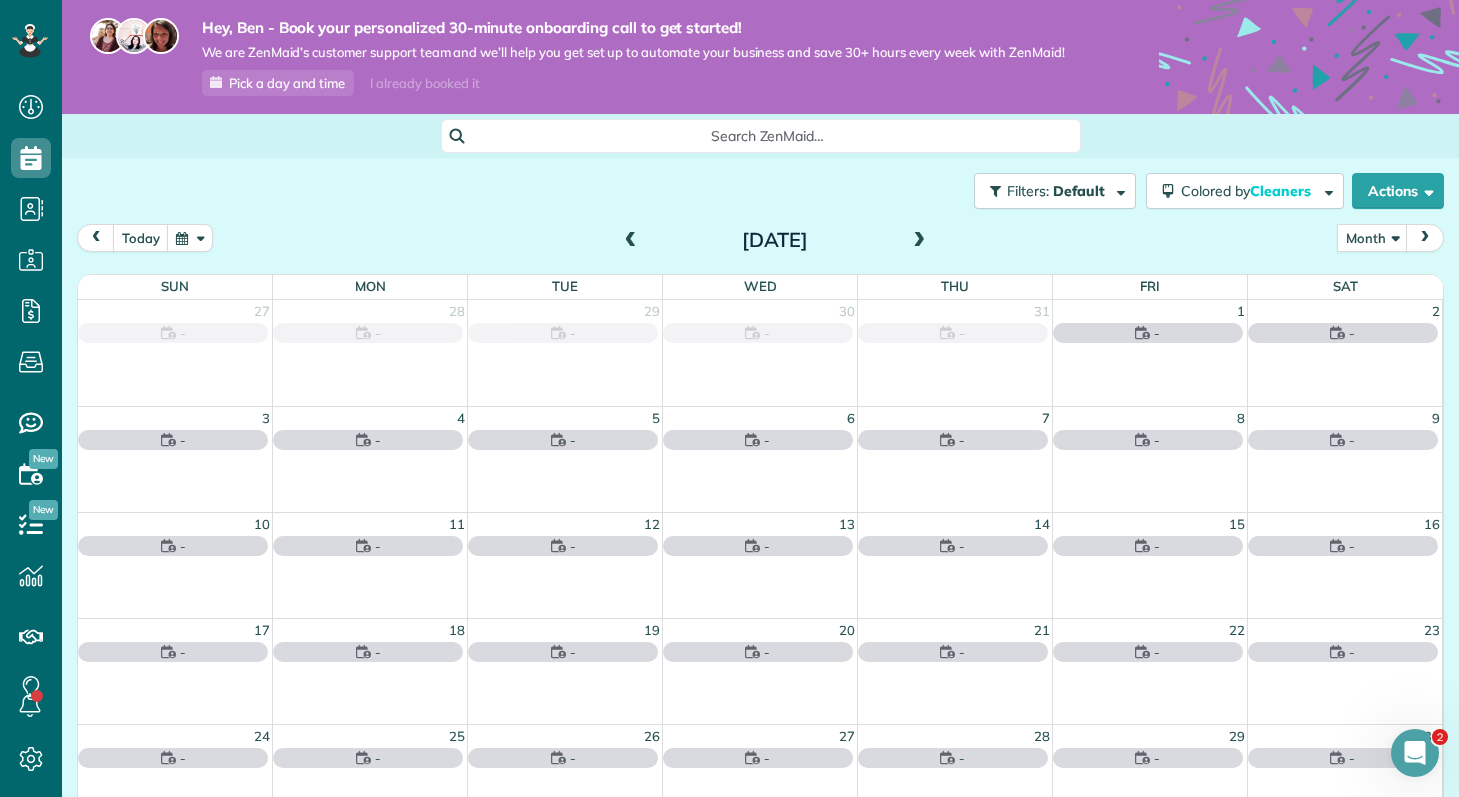scroll, scrollTop: 0, scrollLeft: 0, axis: both 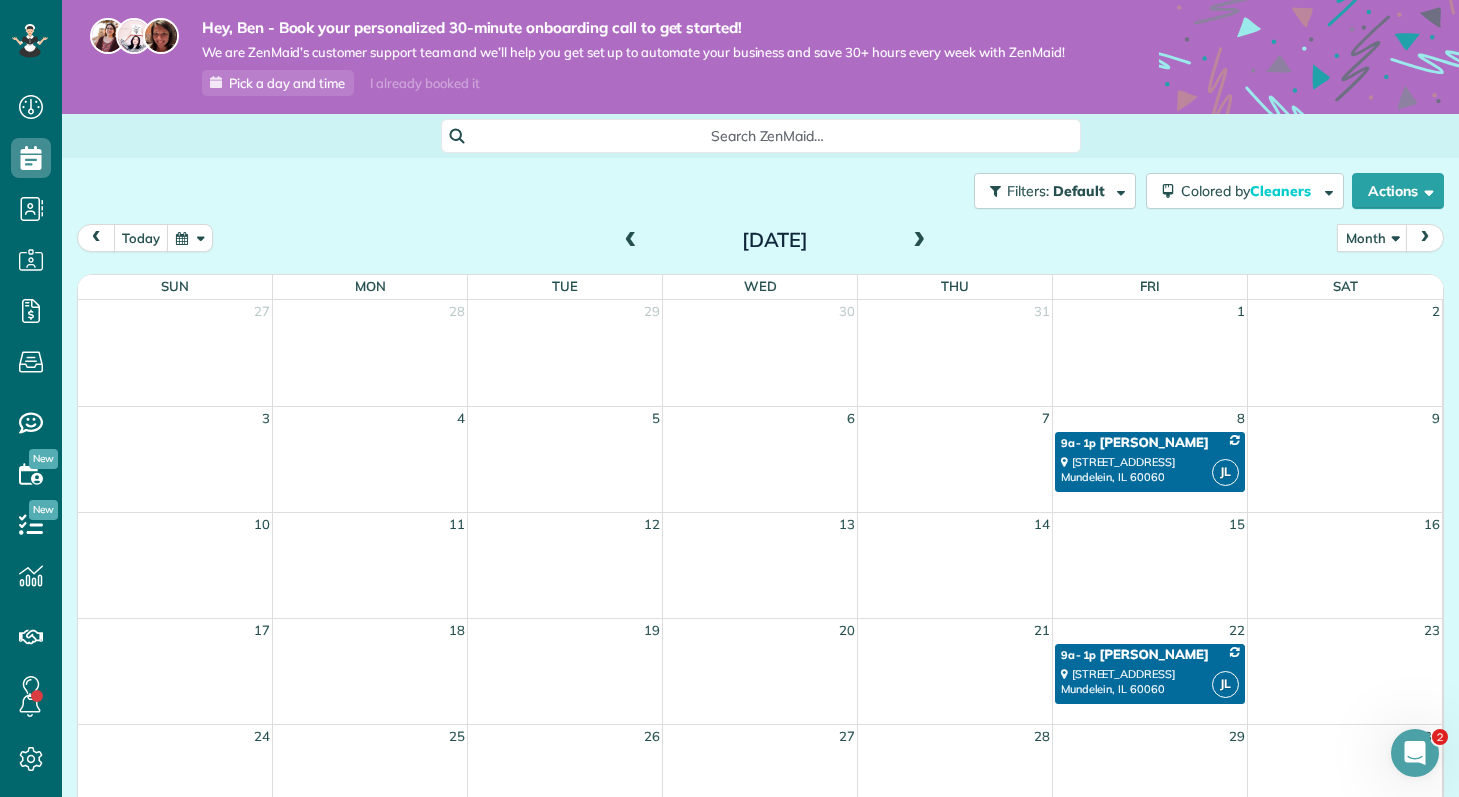 click at bounding box center (96, 237) 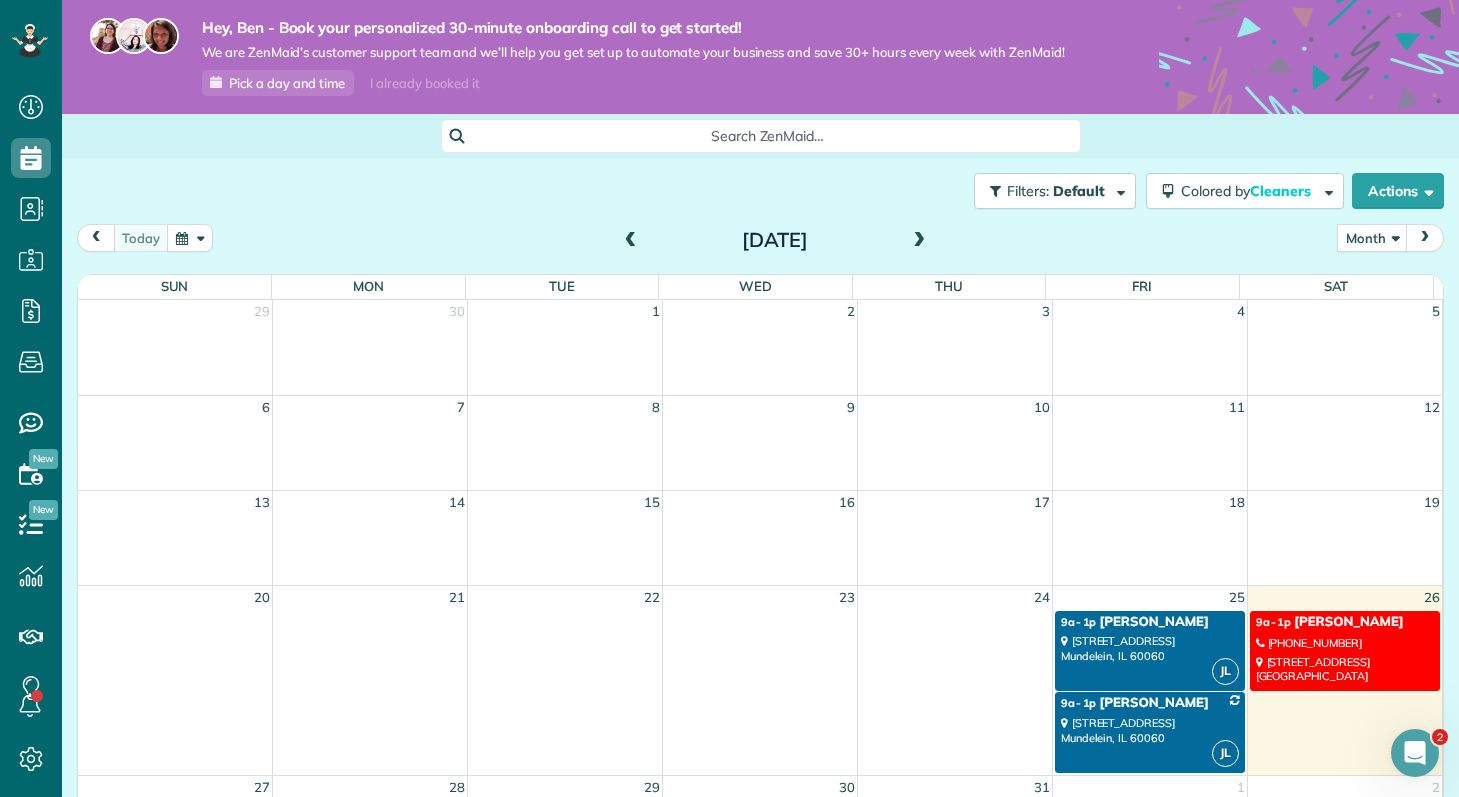 click on "JL 9a - 1p   Ben Leven 1264 Lake Ridge Court Mundelein, IL 60060" at bounding box center (1150, 732) 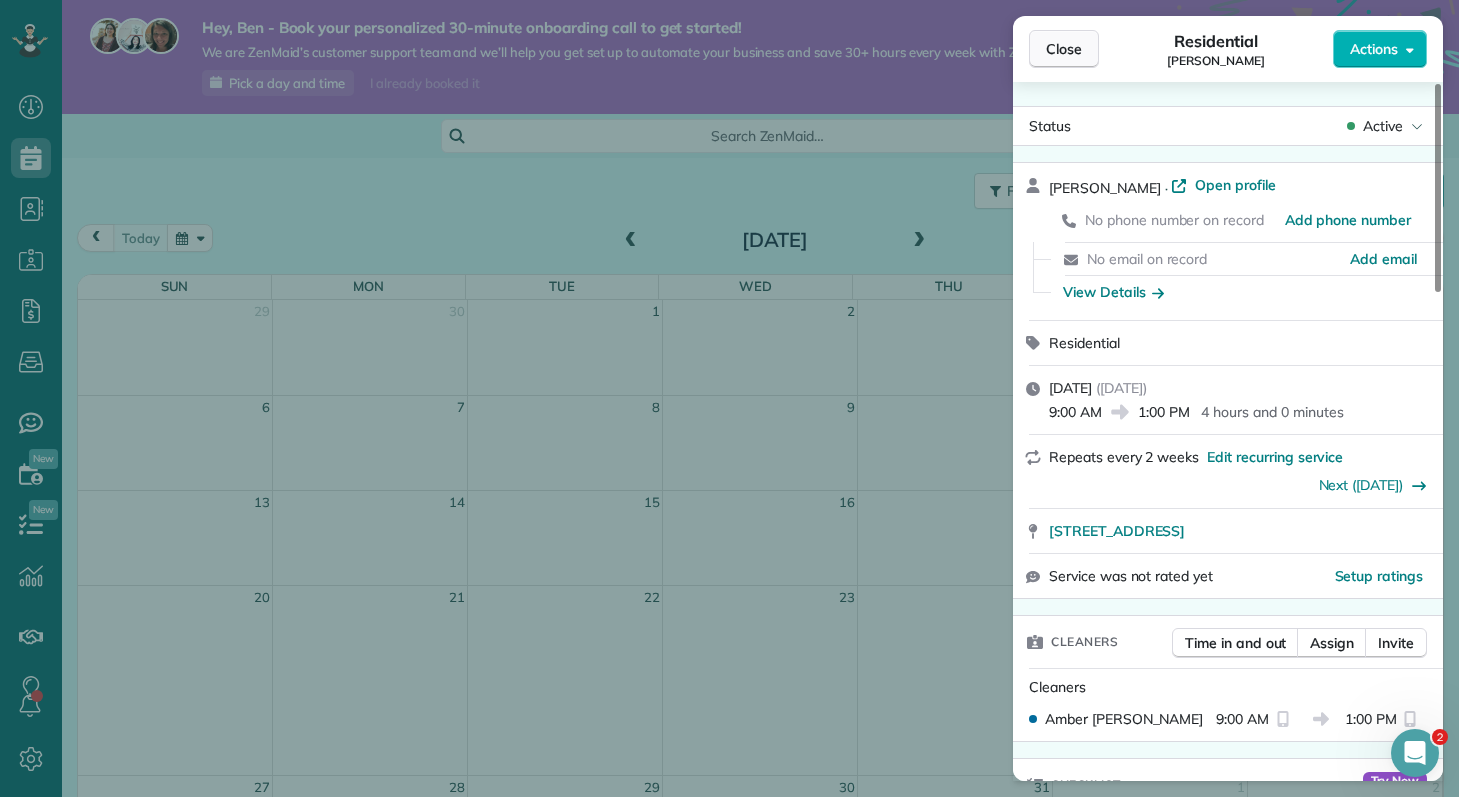 click on "Close" at bounding box center (1064, 49) 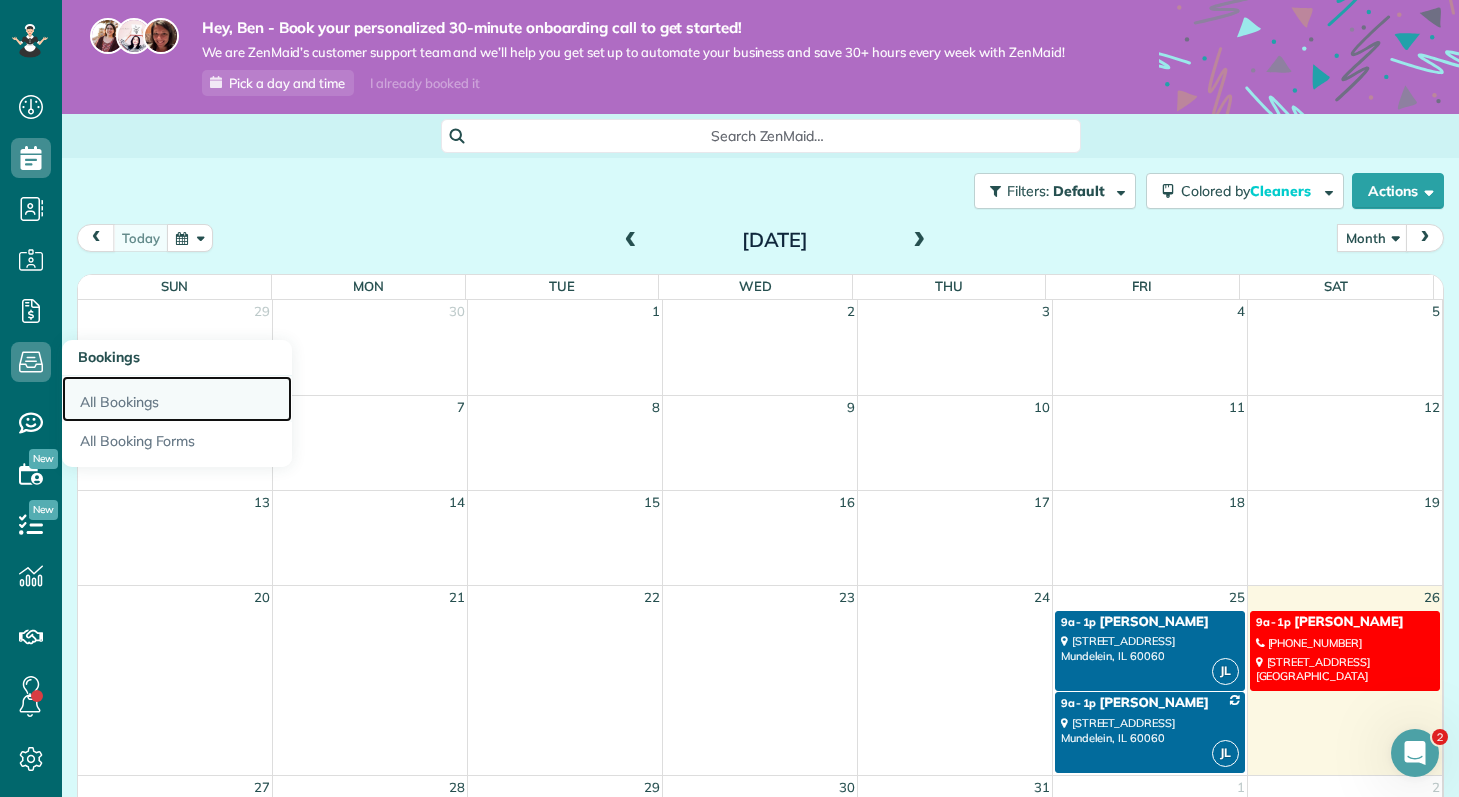 click on "All Bookings" at bounding box center (177, 399) 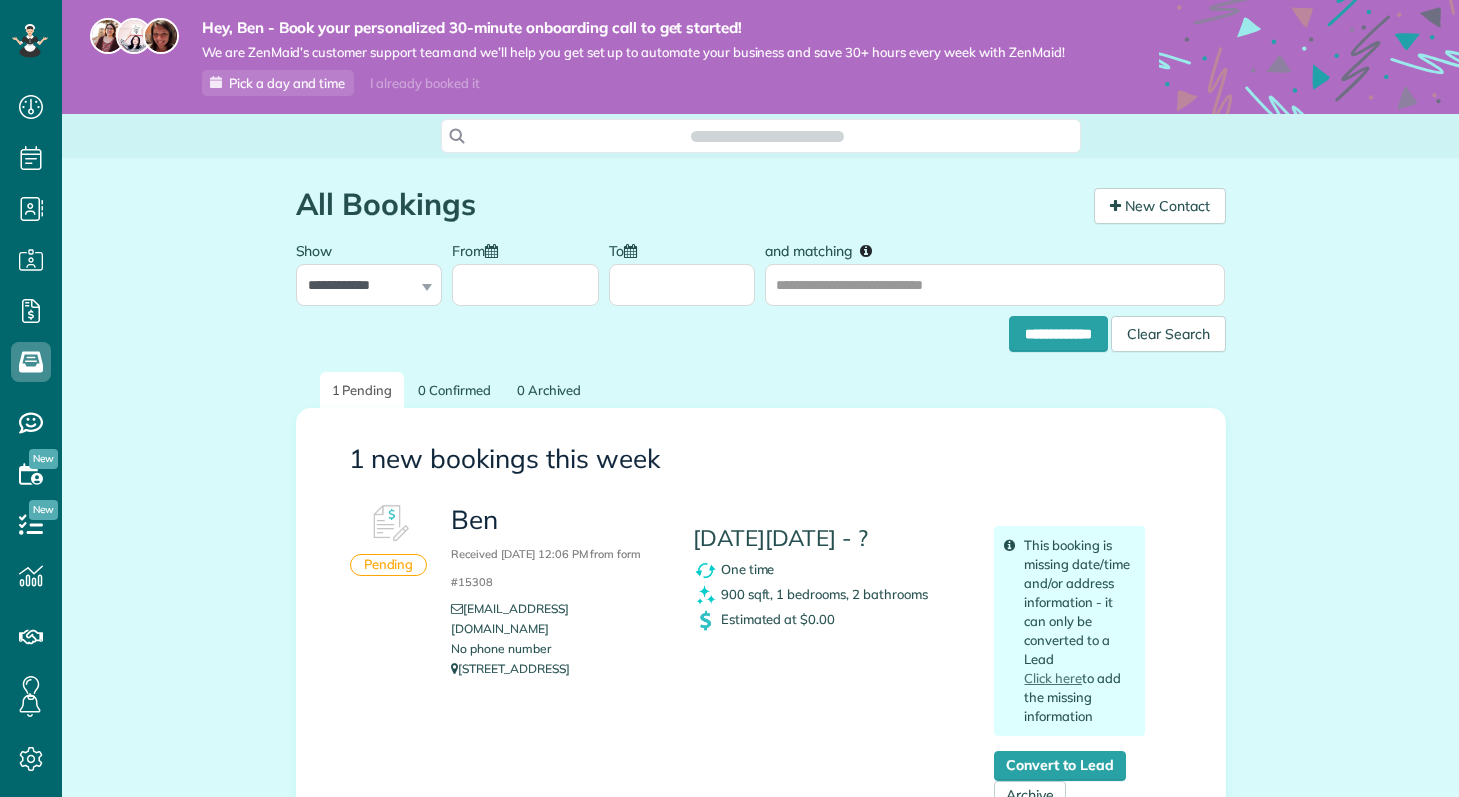 scroll, scrollTop: 0, scrollLeft: 0, axis: both 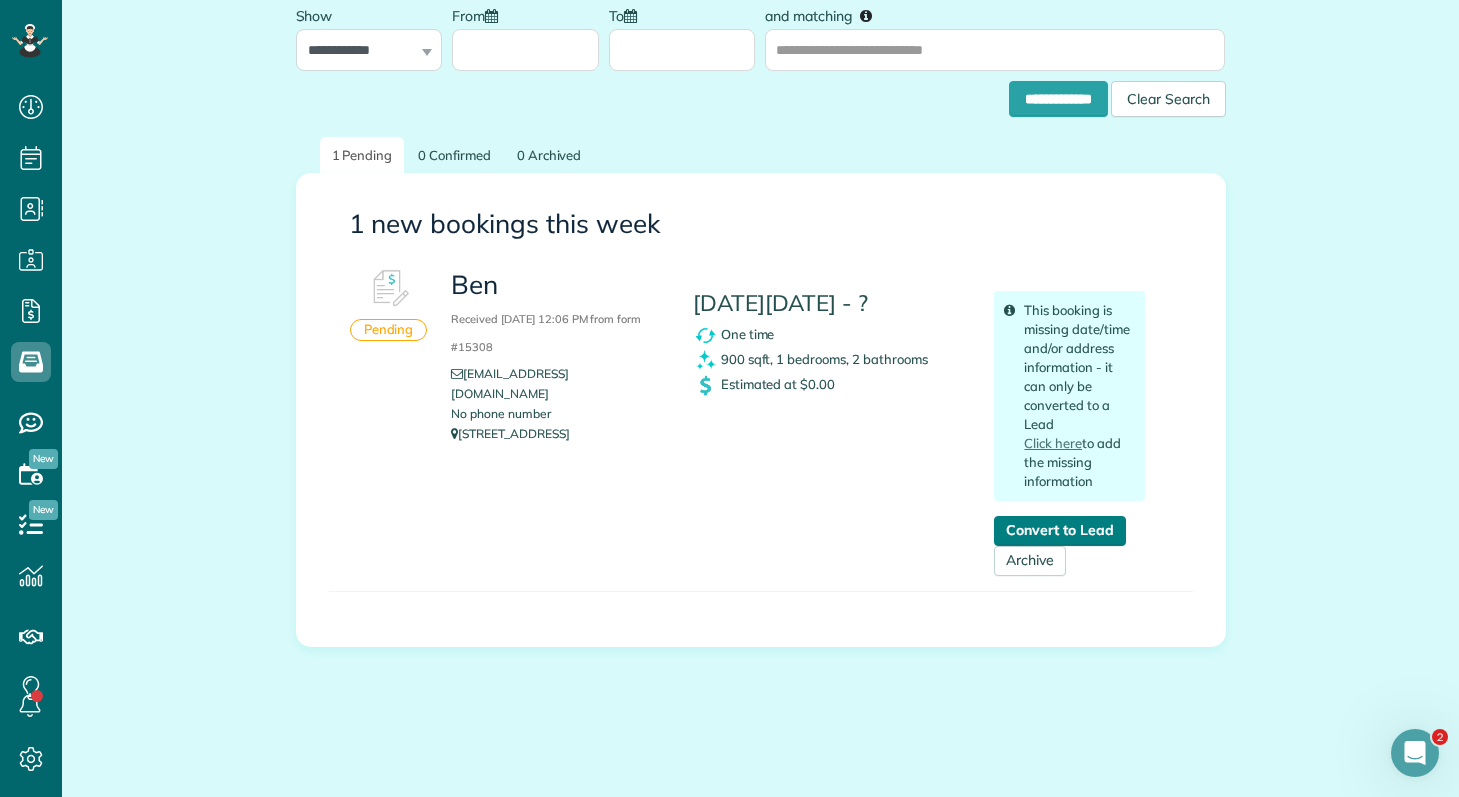 click on "Convert to Lead" at bounding box center [1059, 531] 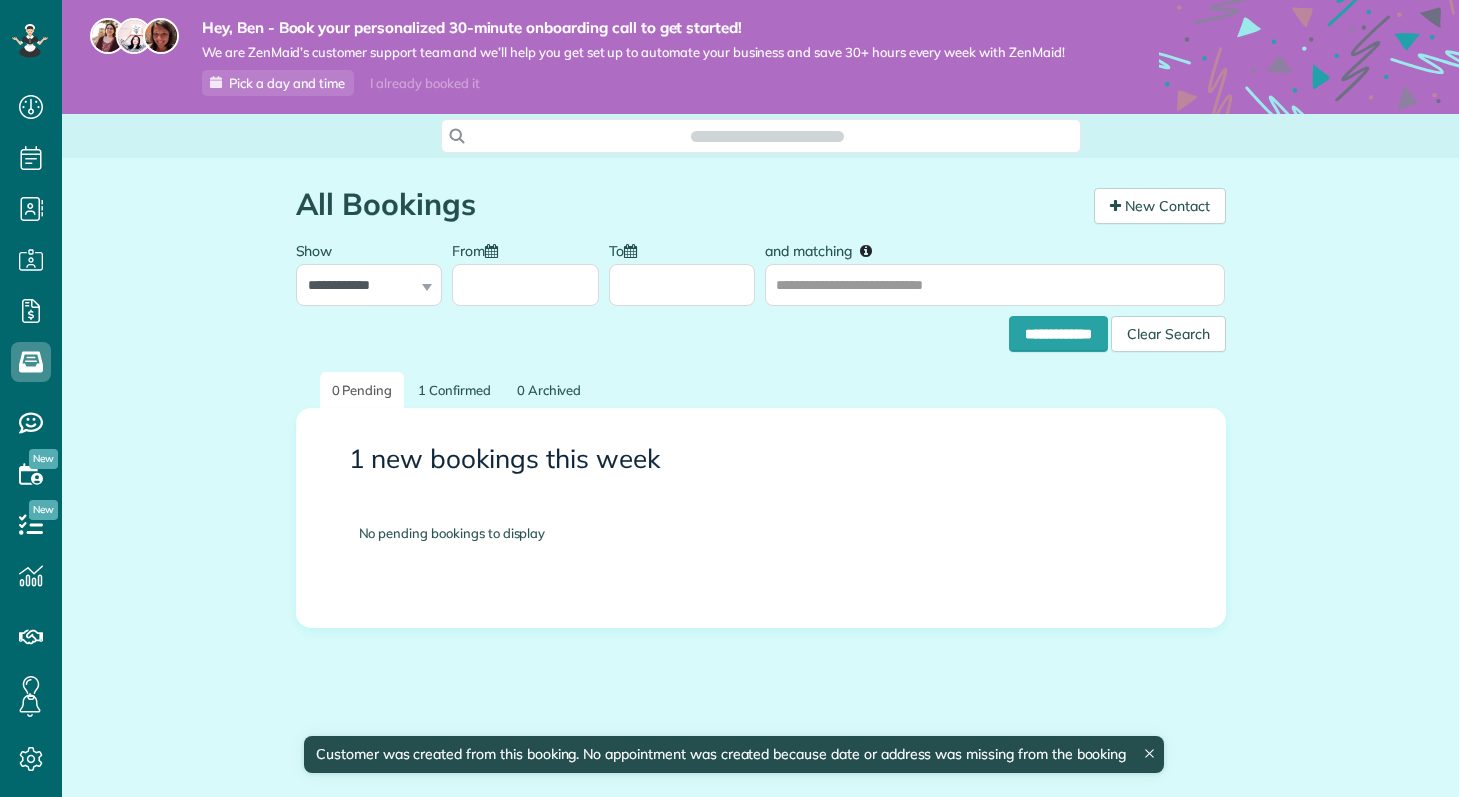 scroll, scrollTop: 0, scrollLeft: 0, axis: both 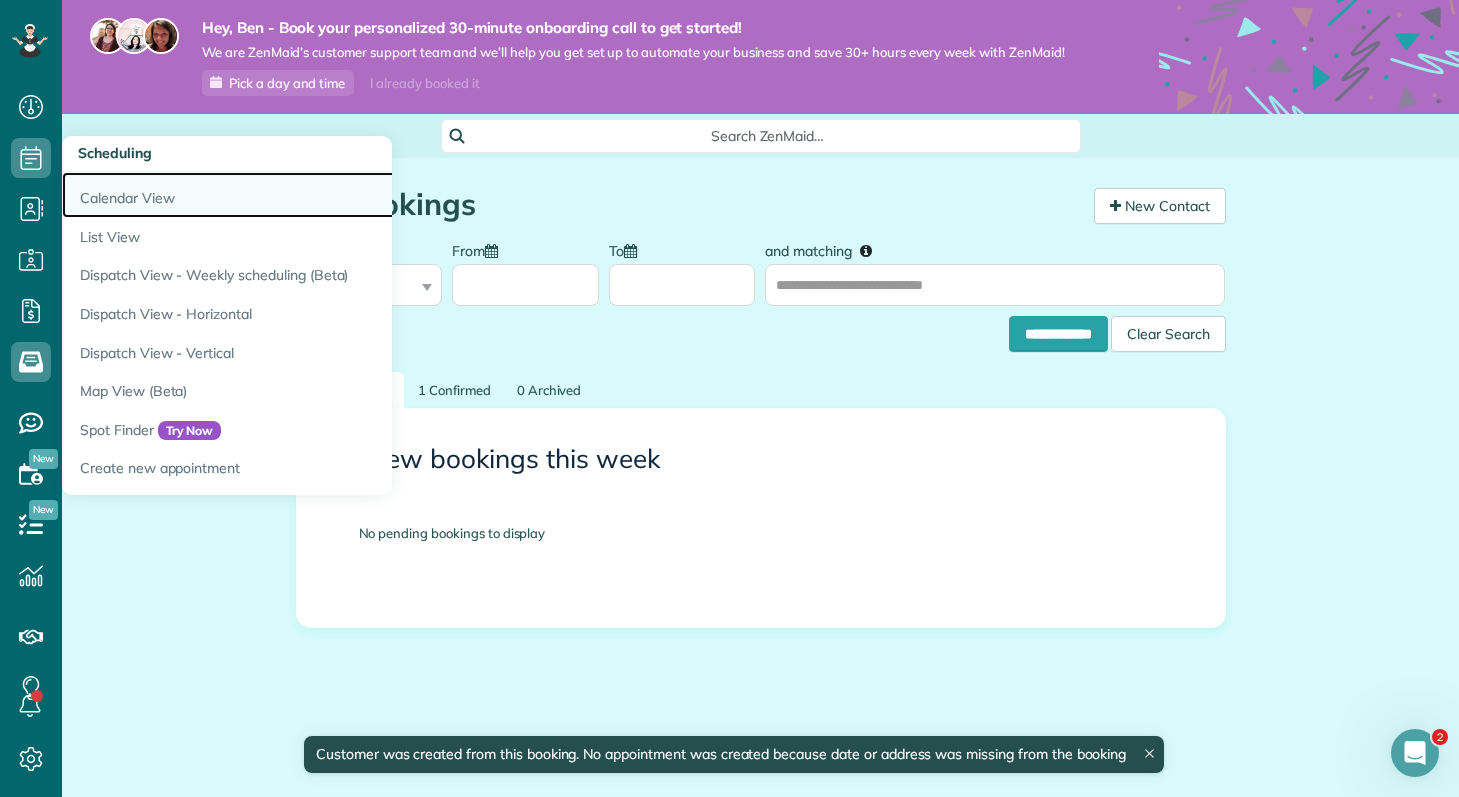 click on "Calendar View" at bounding box center (312, 195) 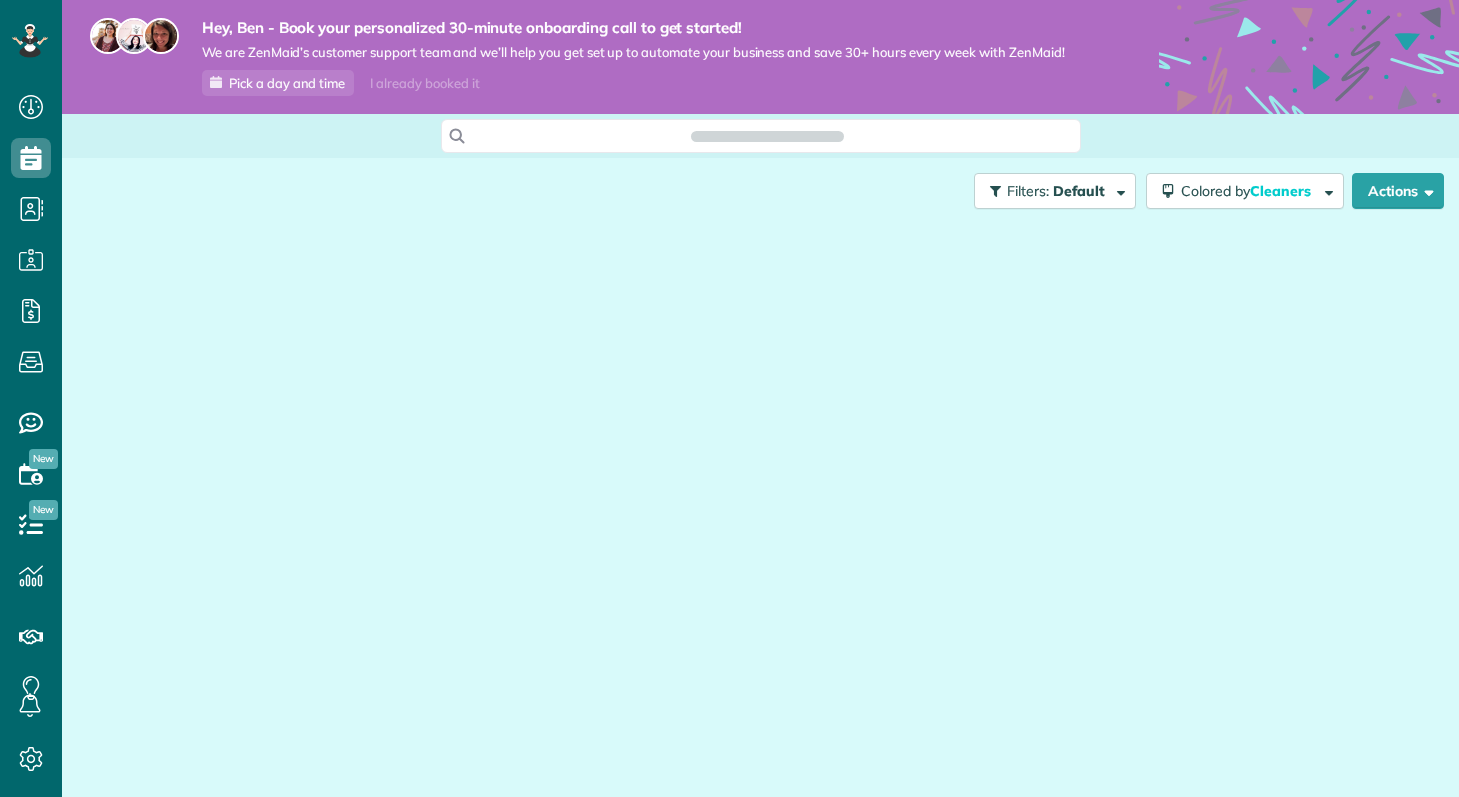 scroll, scrollTop: 0, scrollLeft: 0, axis: both 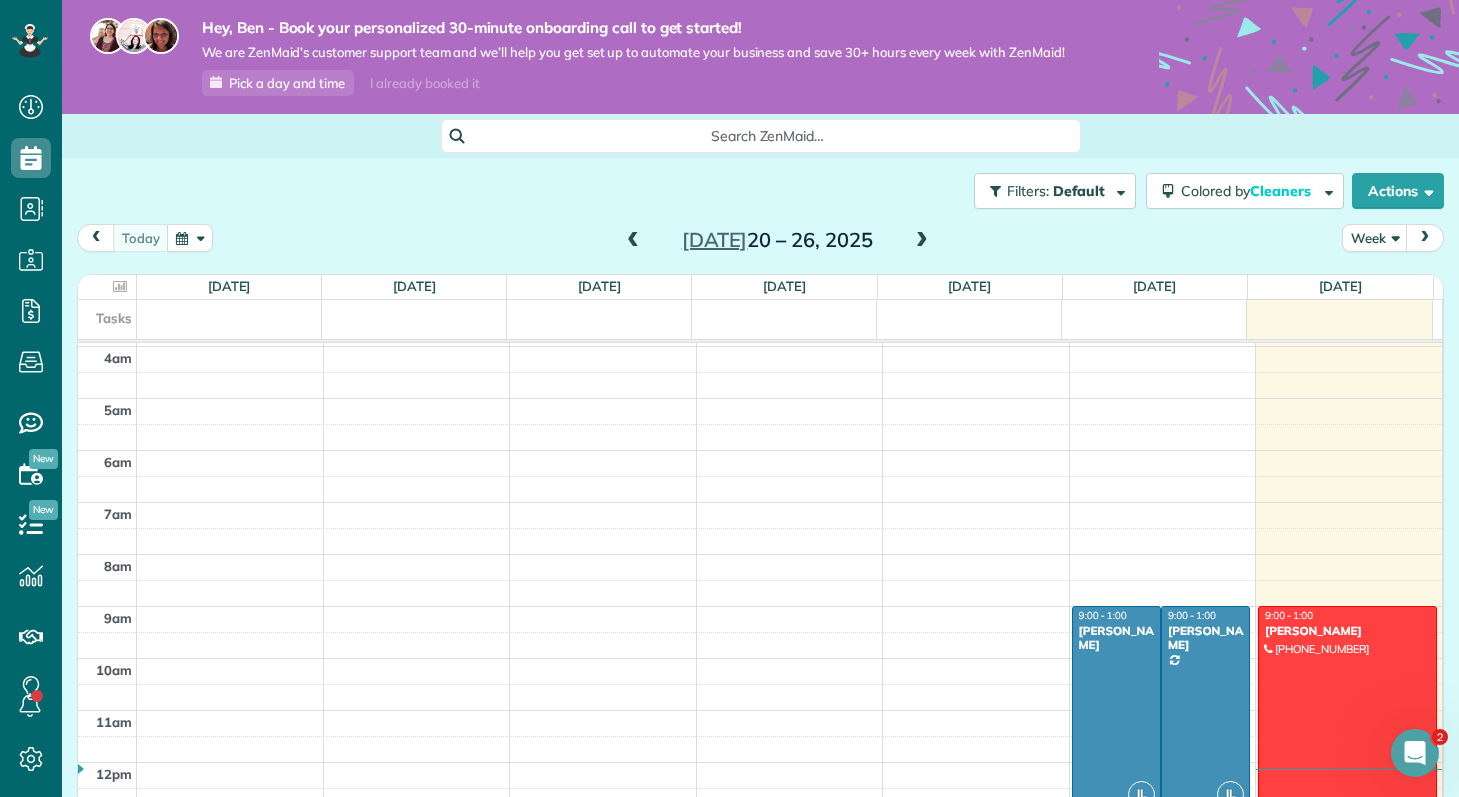 click at bounding box center [922, 241] 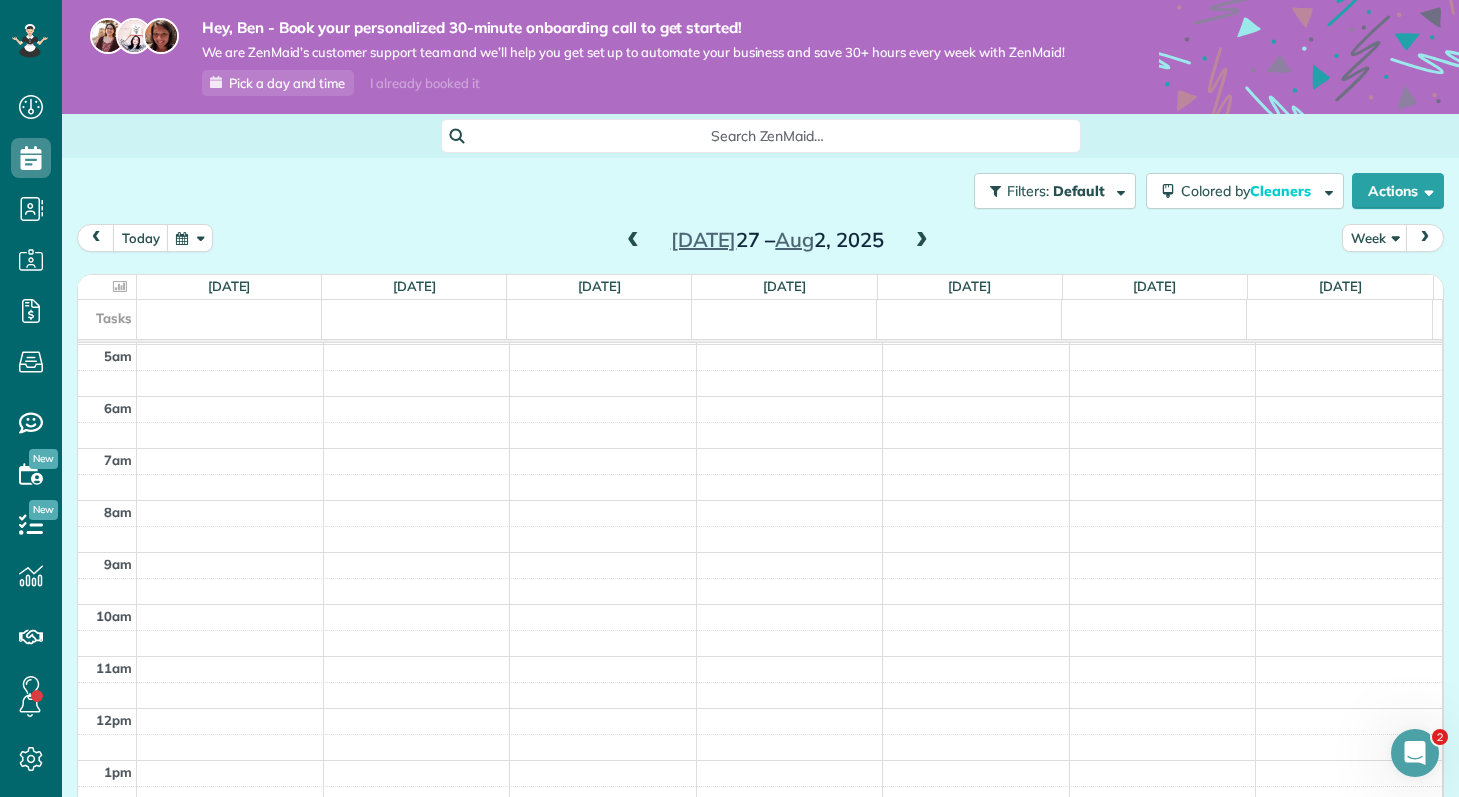 scroll, scrollTop: 0, scrollLeft: 0, axis: both 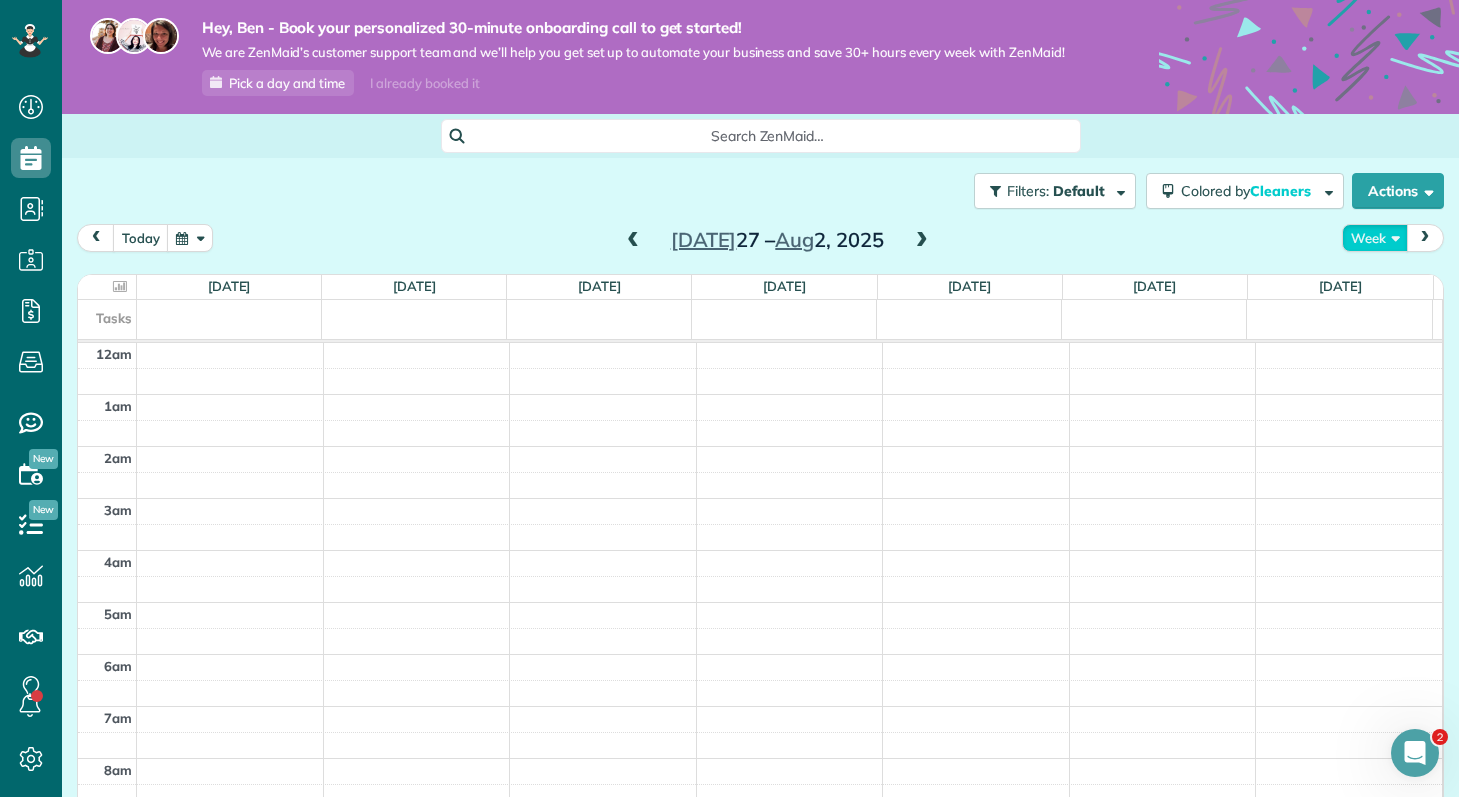 click on "Week" at bounding box center [1375, 237] 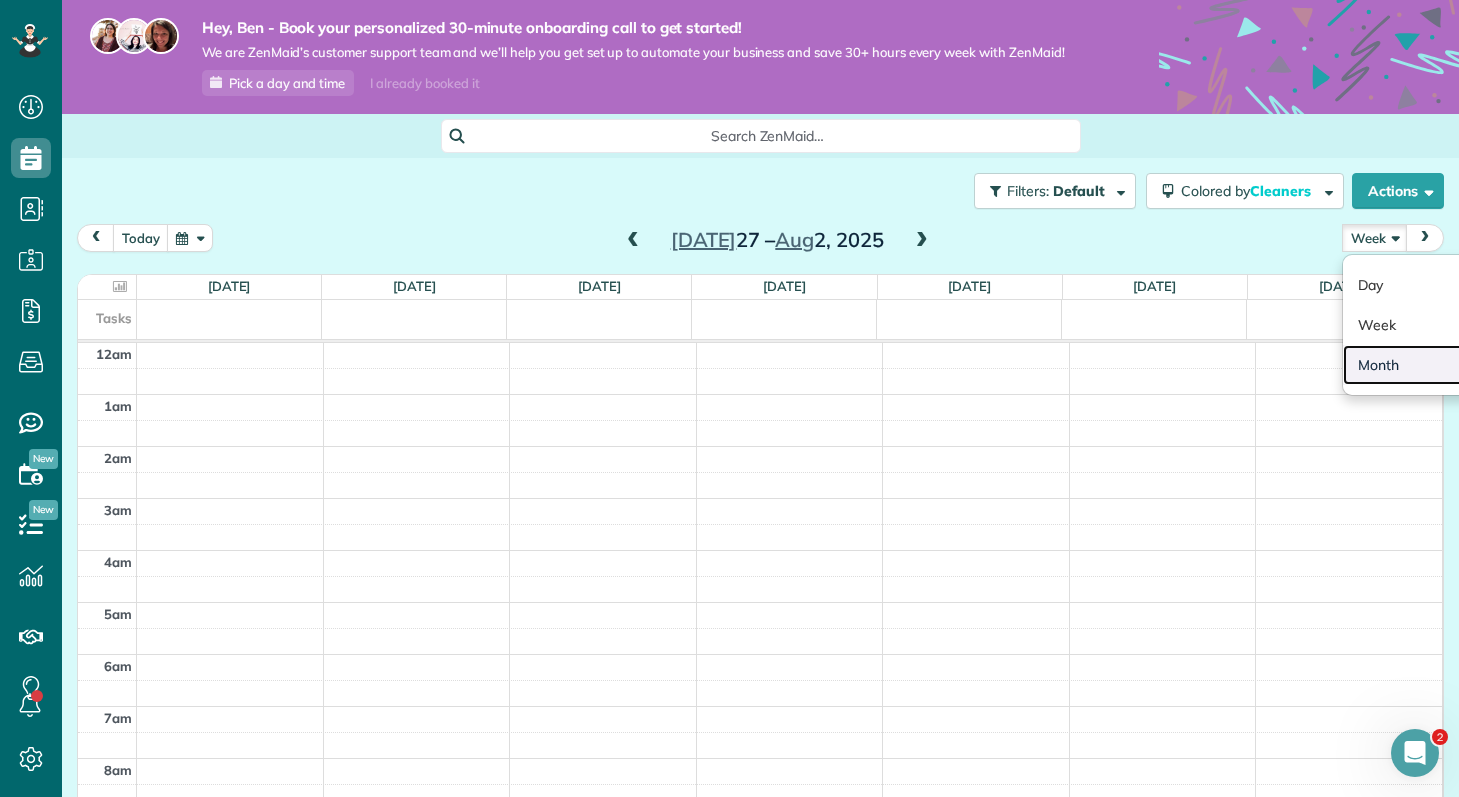 click on "Month" at bounding box center [1422, 365] 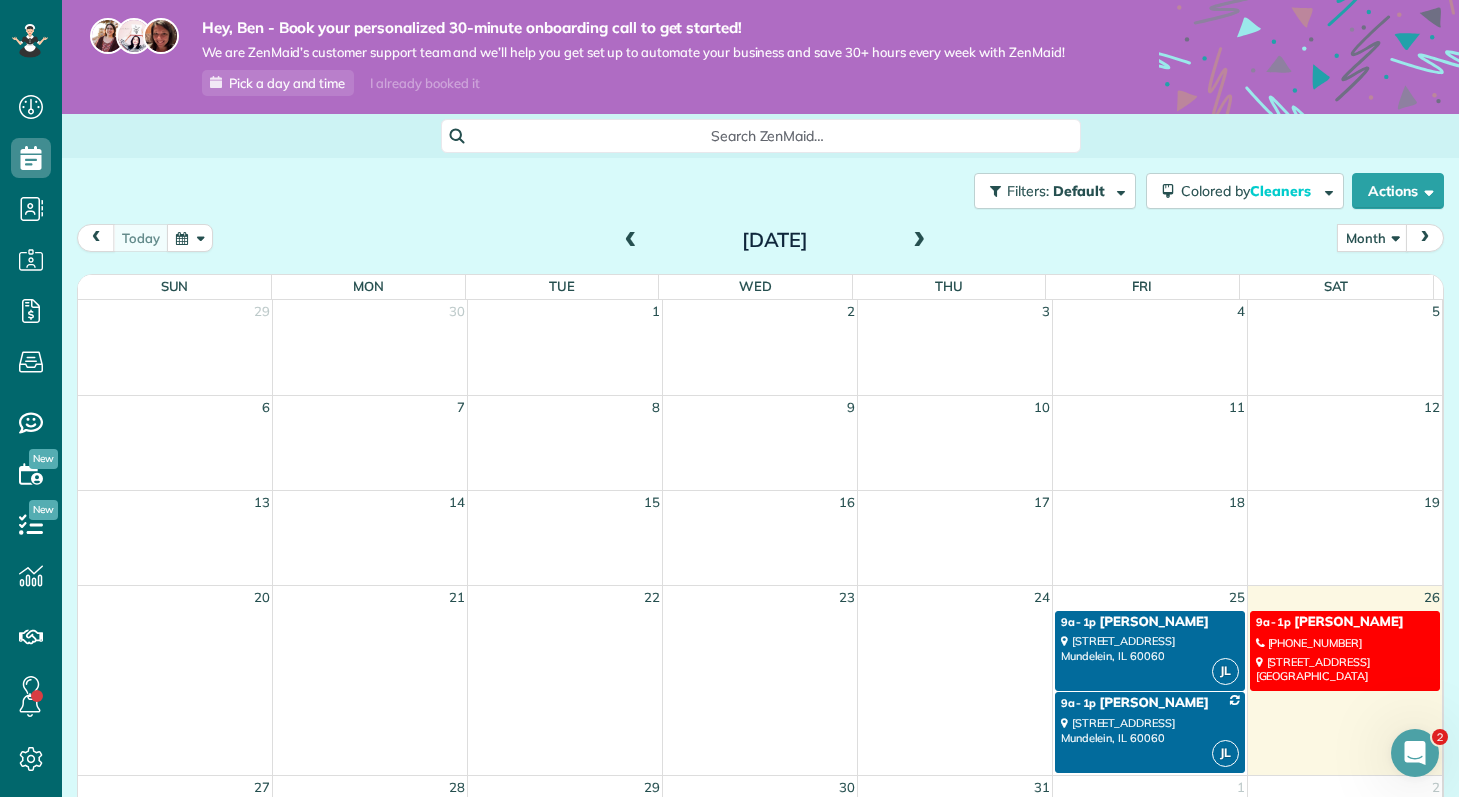 scroll, scrollTop: 41, scrollLeft: 0, axis: vertical 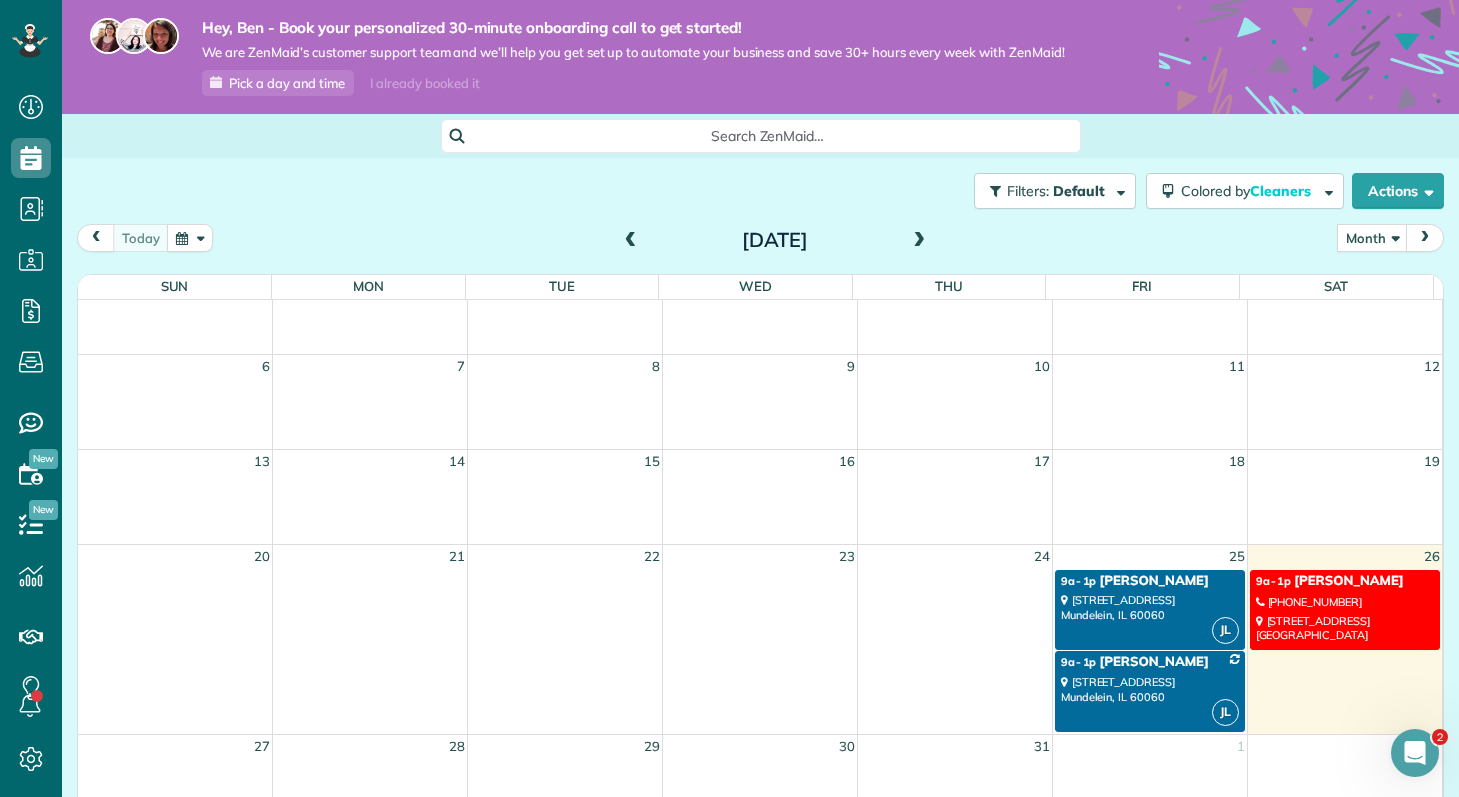 click at bounding box center [919, 241] 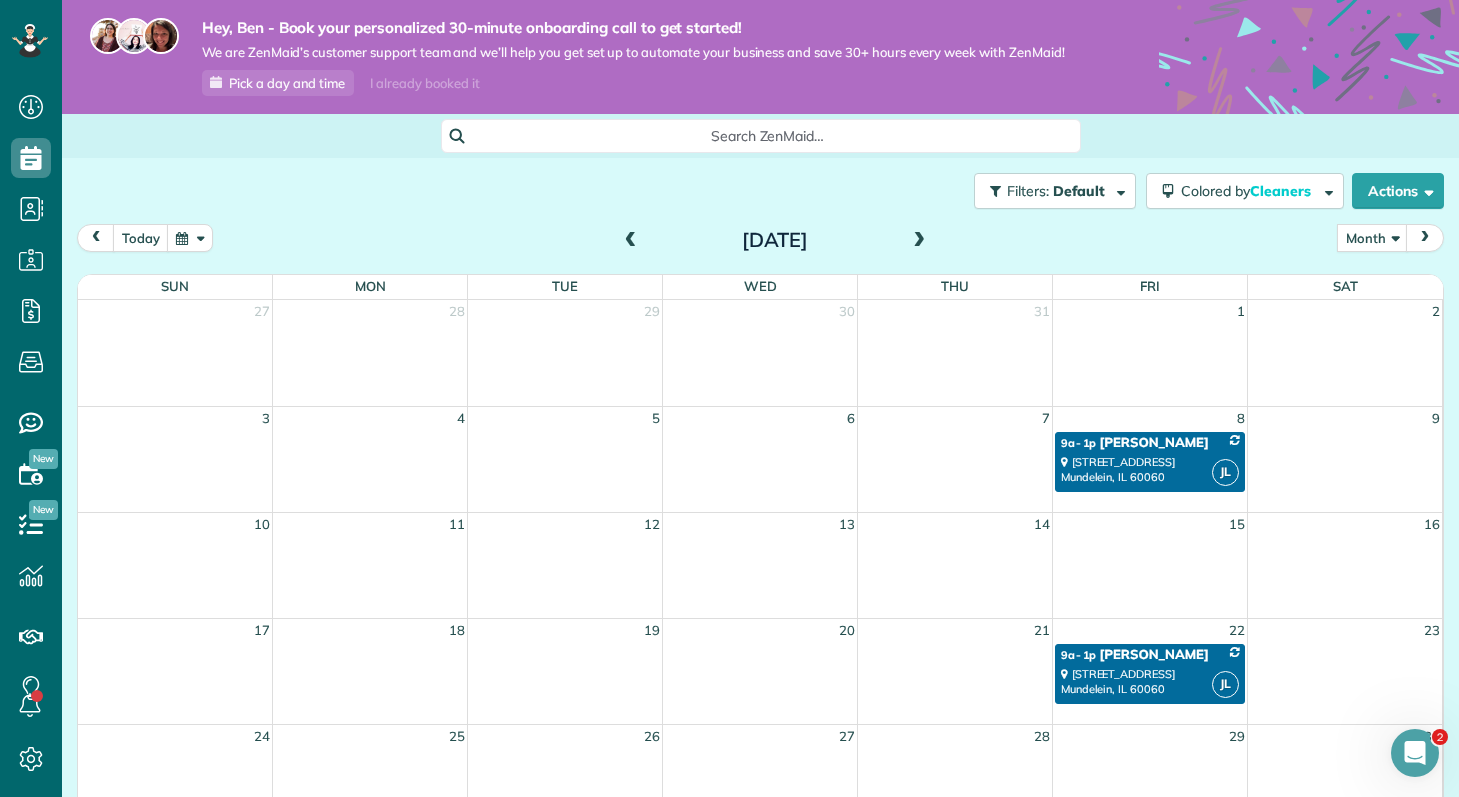 click at bounding box center [631, 241] 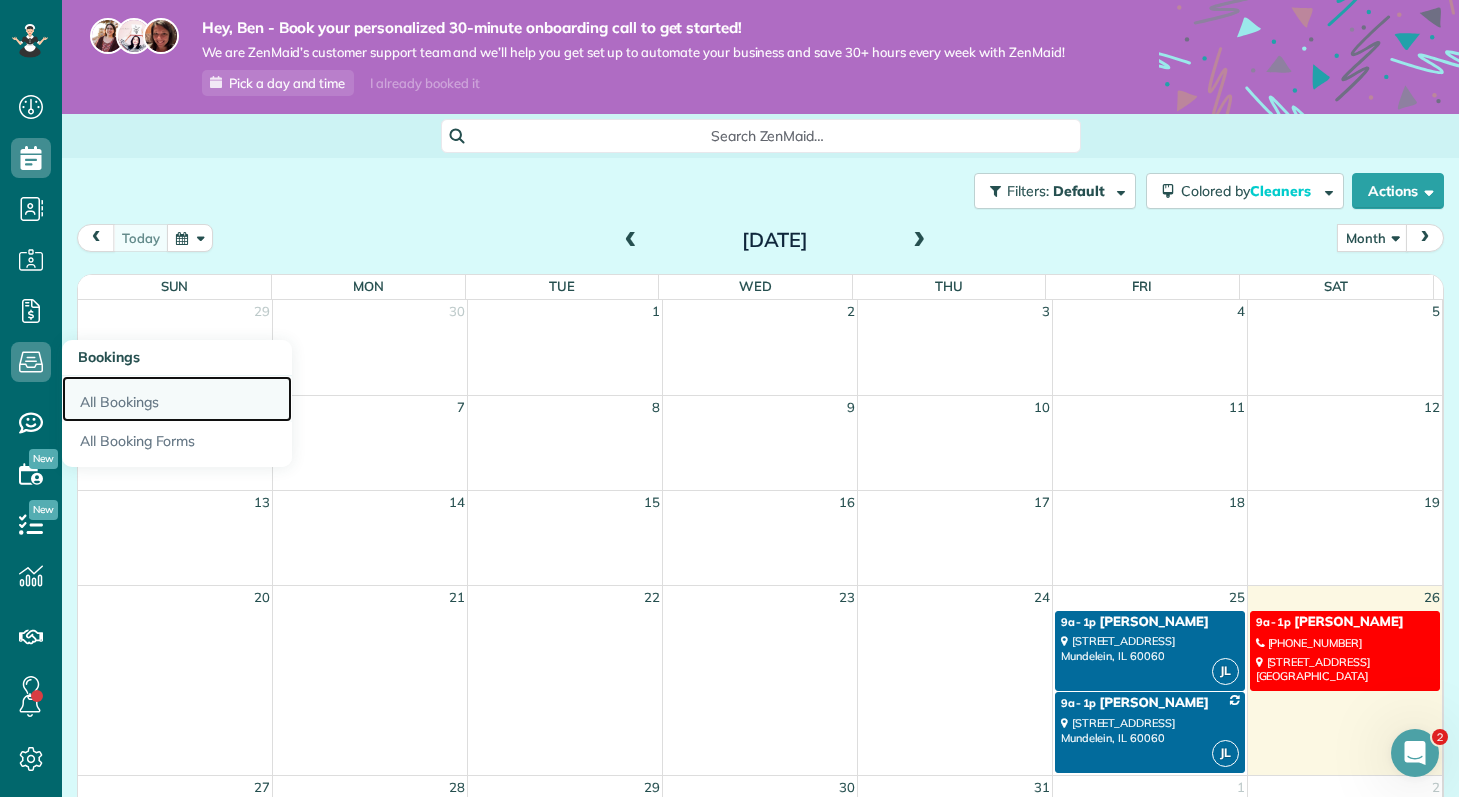 click on "All Bookings" at bounding box center [177, 399] 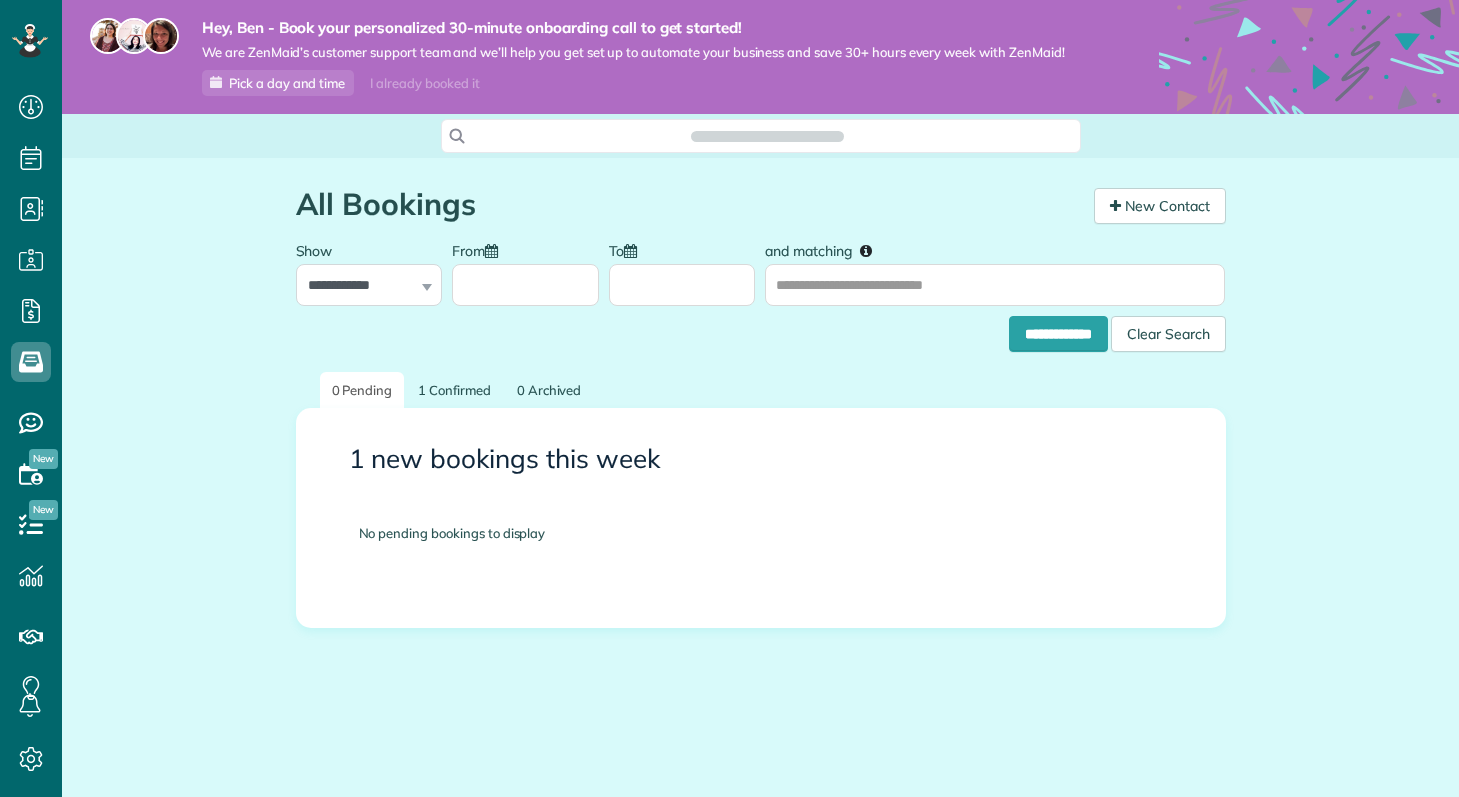 scroll, scrollTop: 0, scrollLeft: 0, axis: both 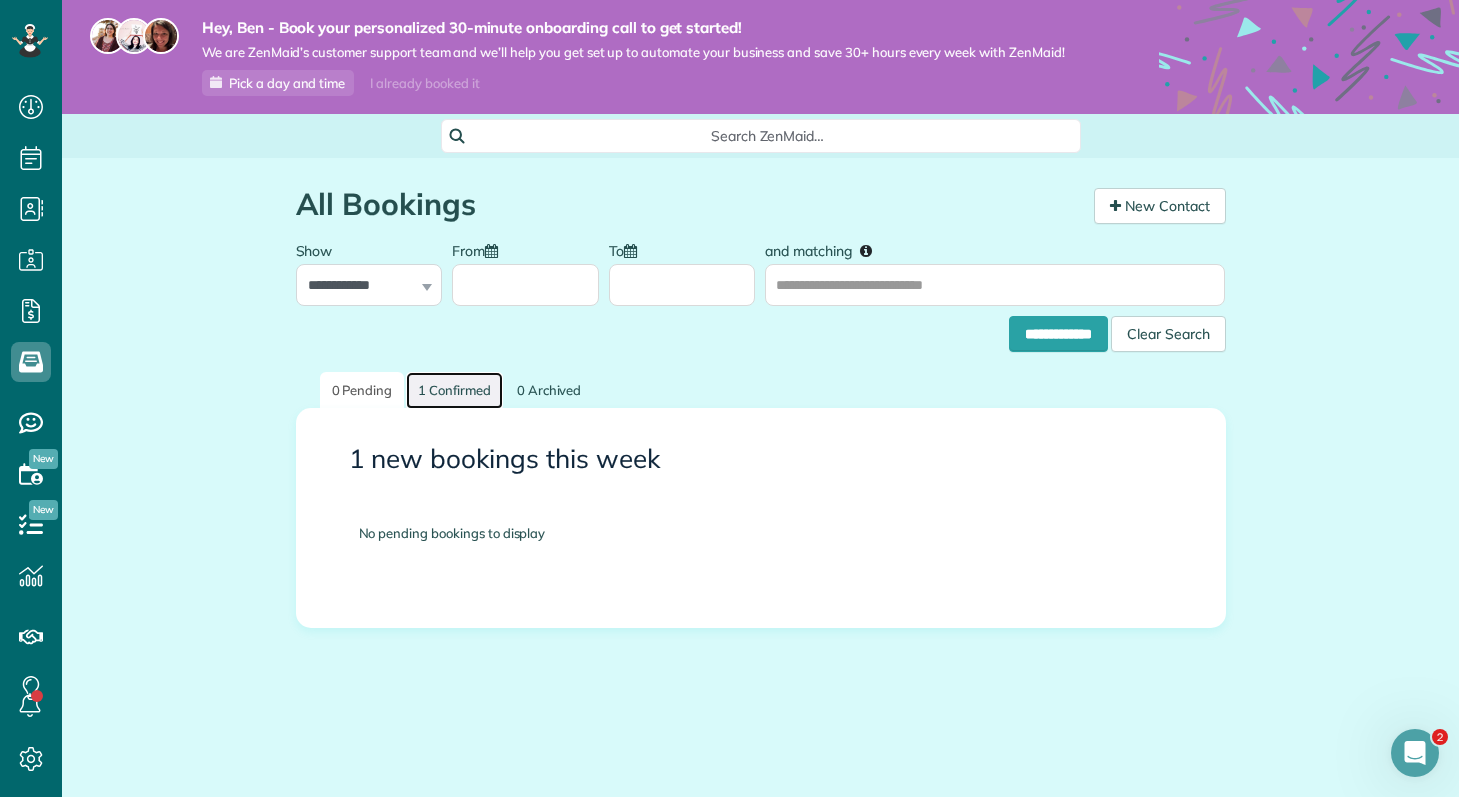 click on "1 Confirmed" at bounding box center [454, 390] 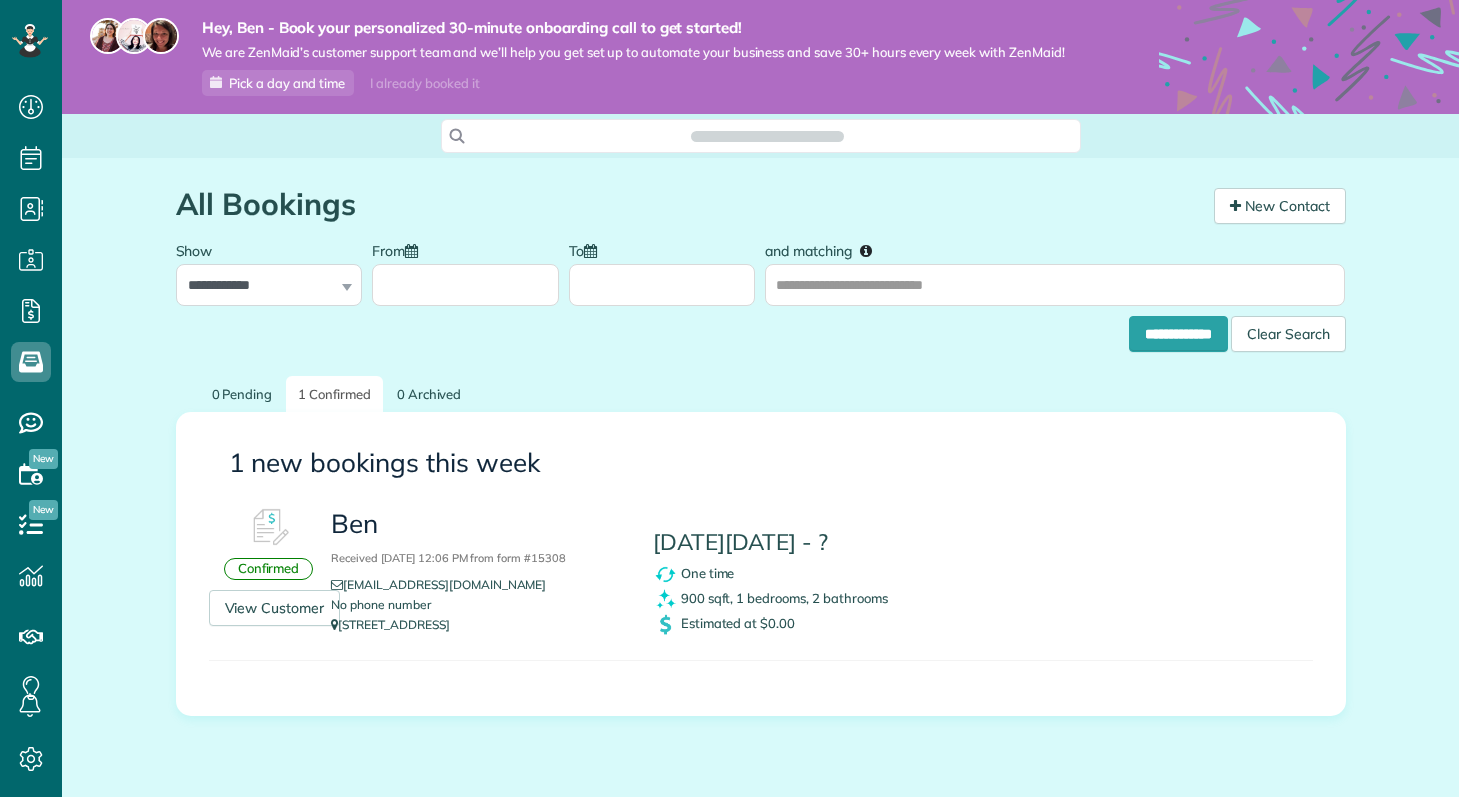 scroll, scrollTop: 0, scrollLeft: 0, axis: both 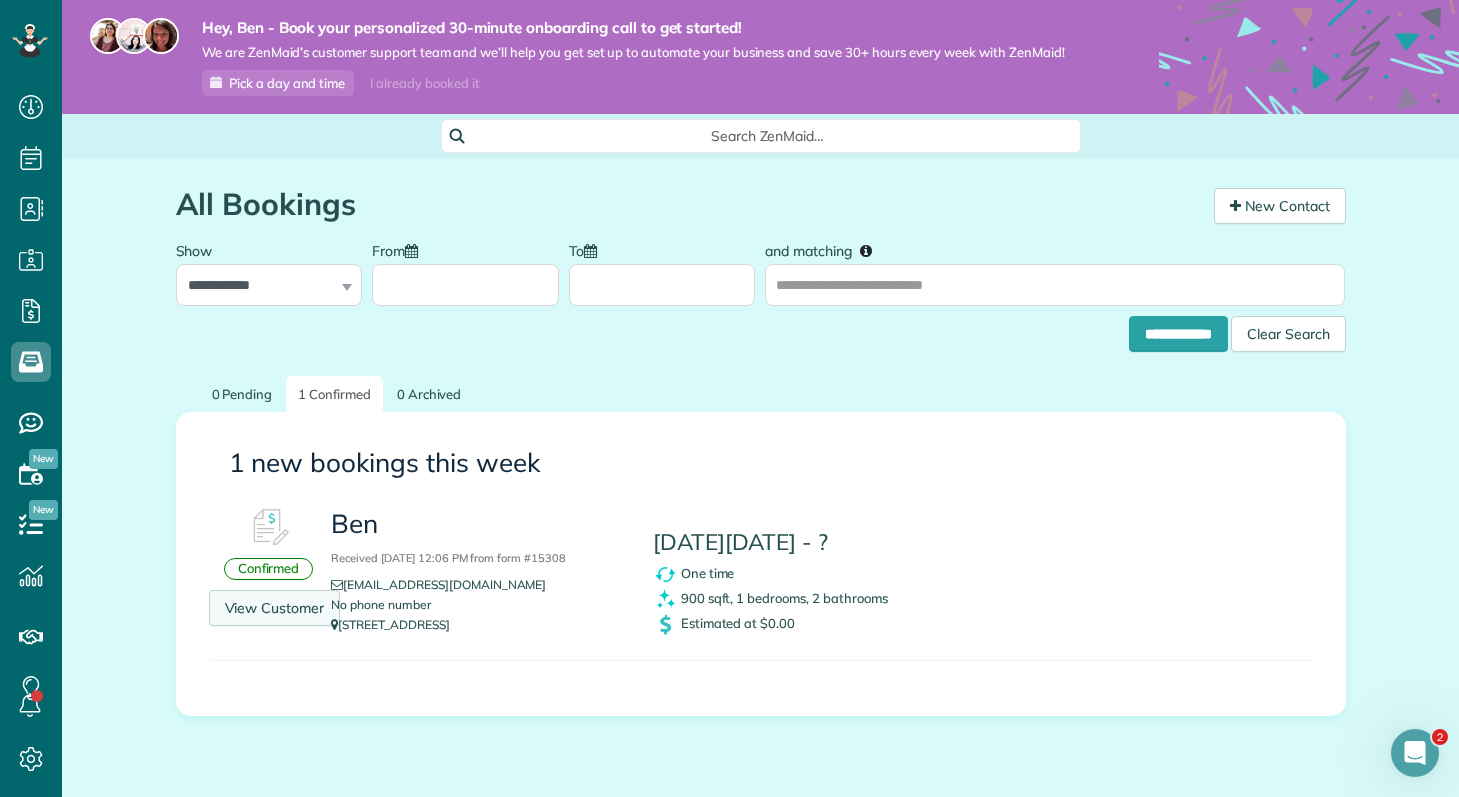 click on "View Customer" at bounding box center (275, 608) 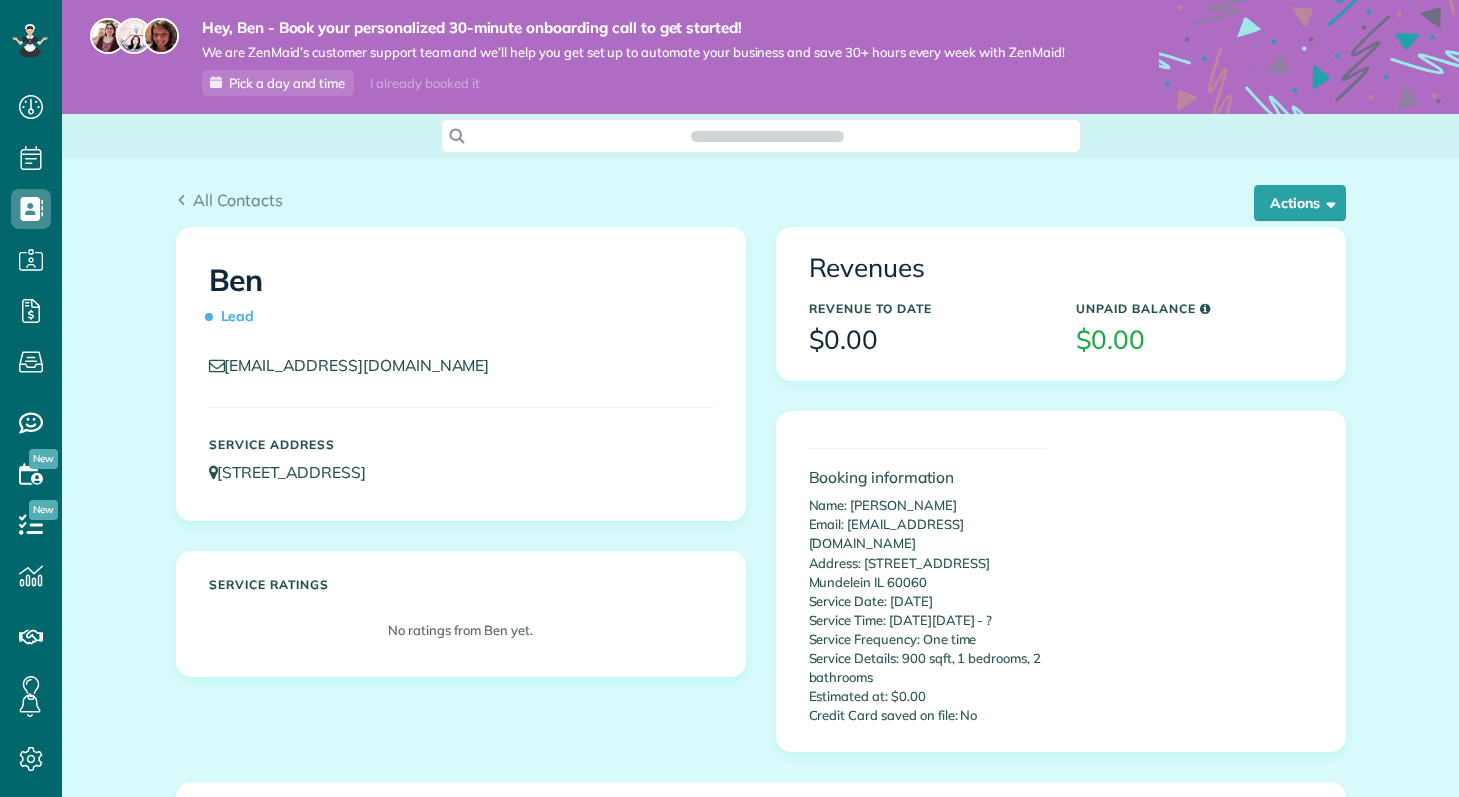 scroll, scrollTop: 0, scrollLeft: 0, axis: both 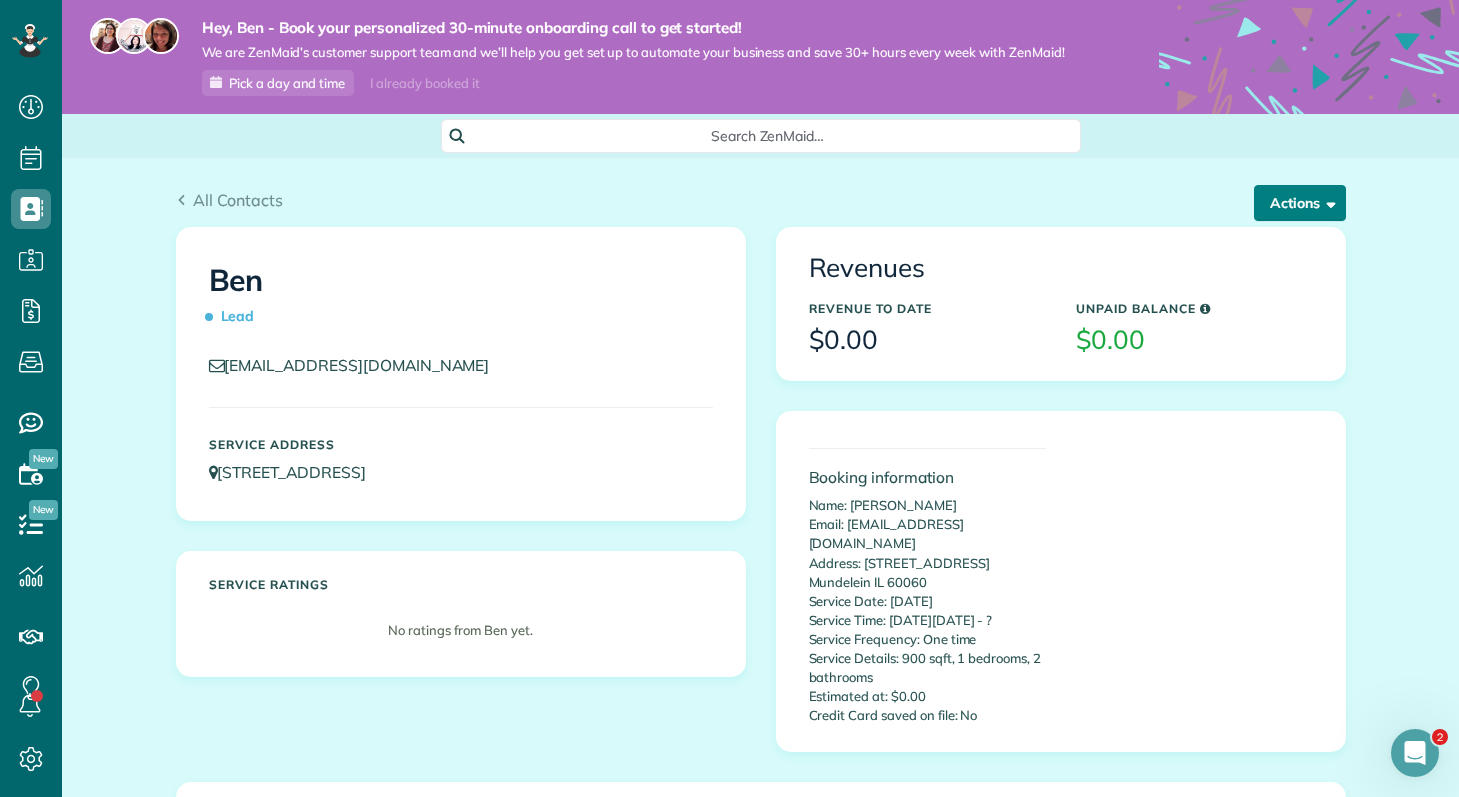 click on "Actions" at bounding box center (1300, 203) 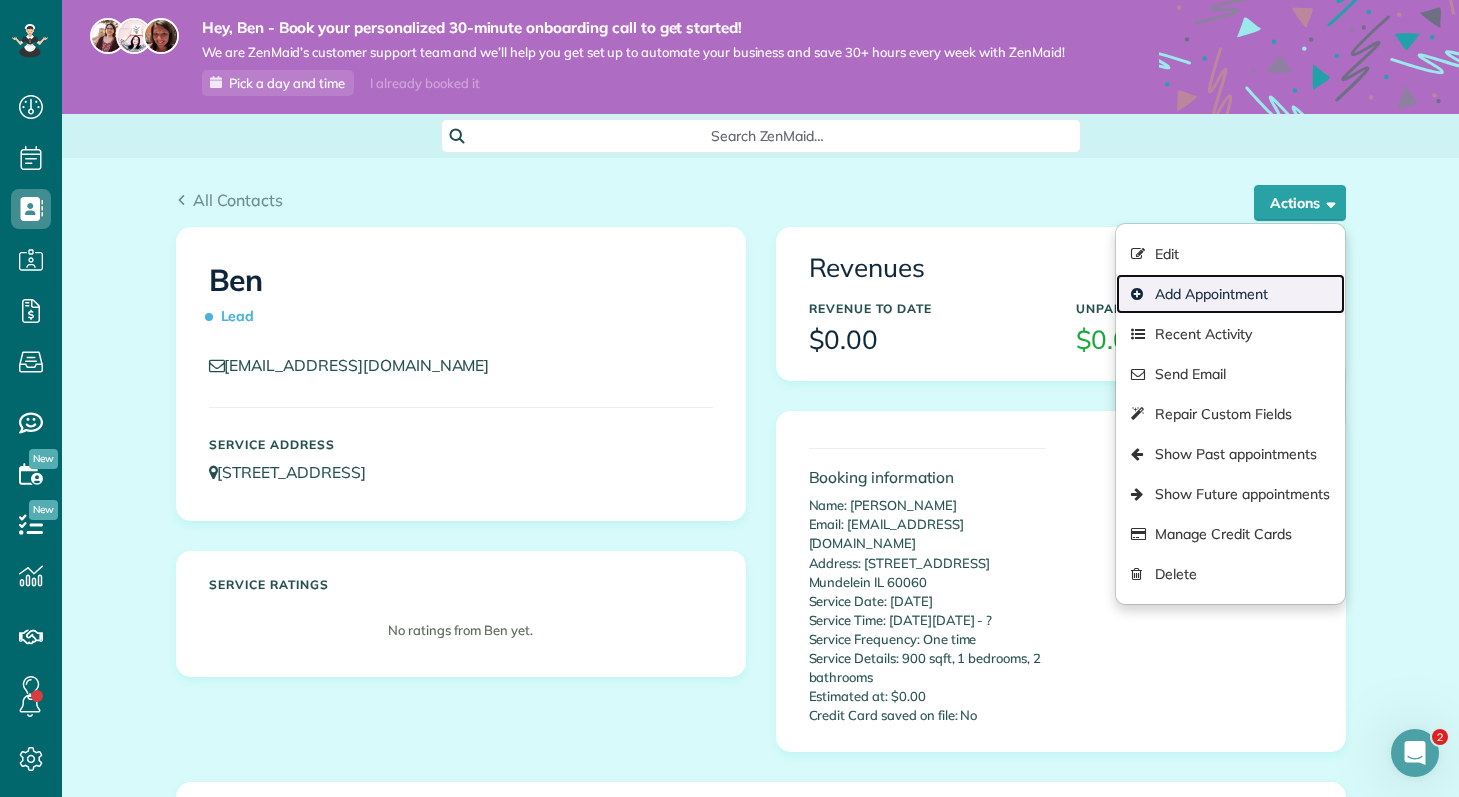 click on "Add Appointment" at bounding box center (1230, 294) 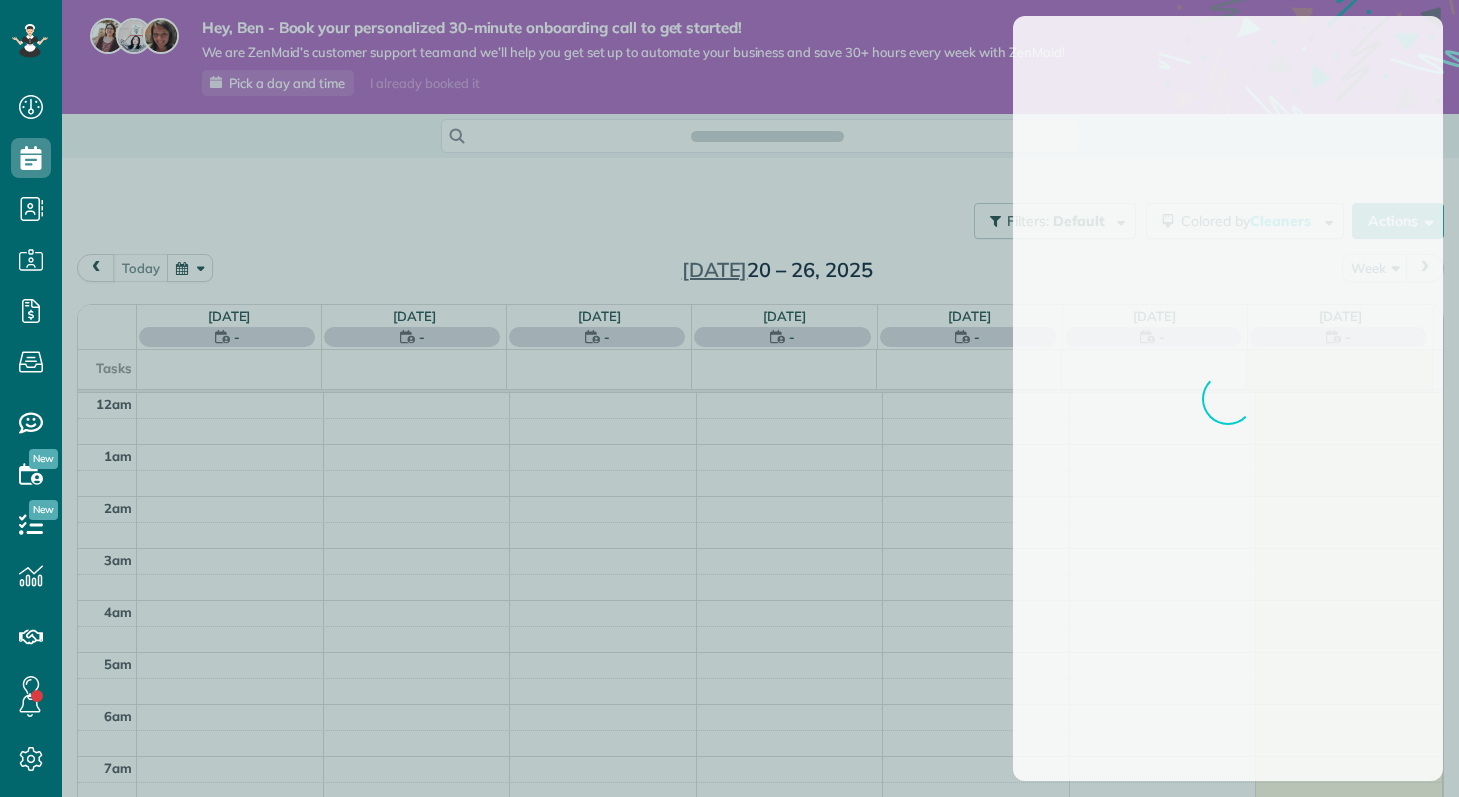 scroll, scrollTop: 0, scrollLeft: 0, axis: both 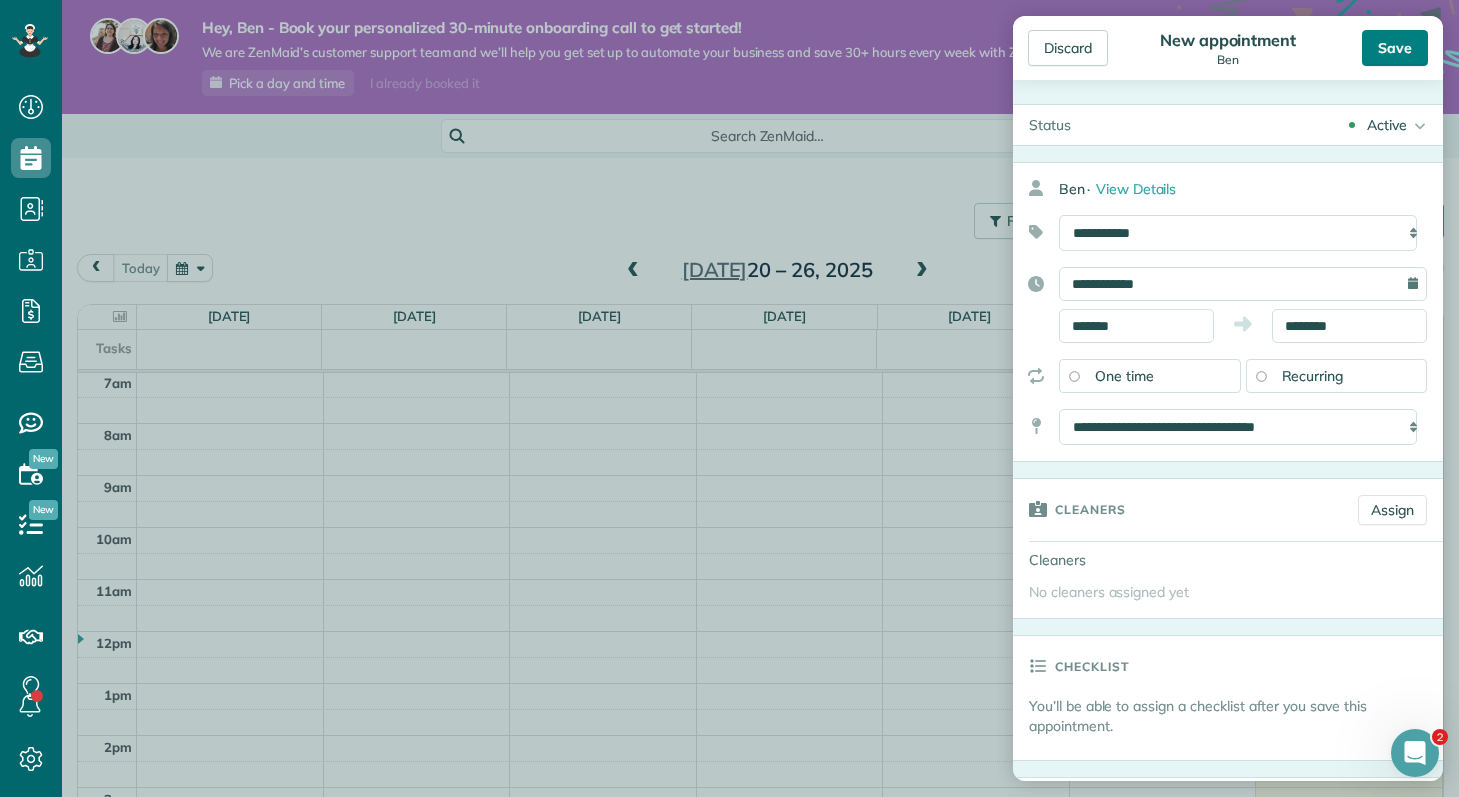 click on "Save" at bounding box center [1395, 48] 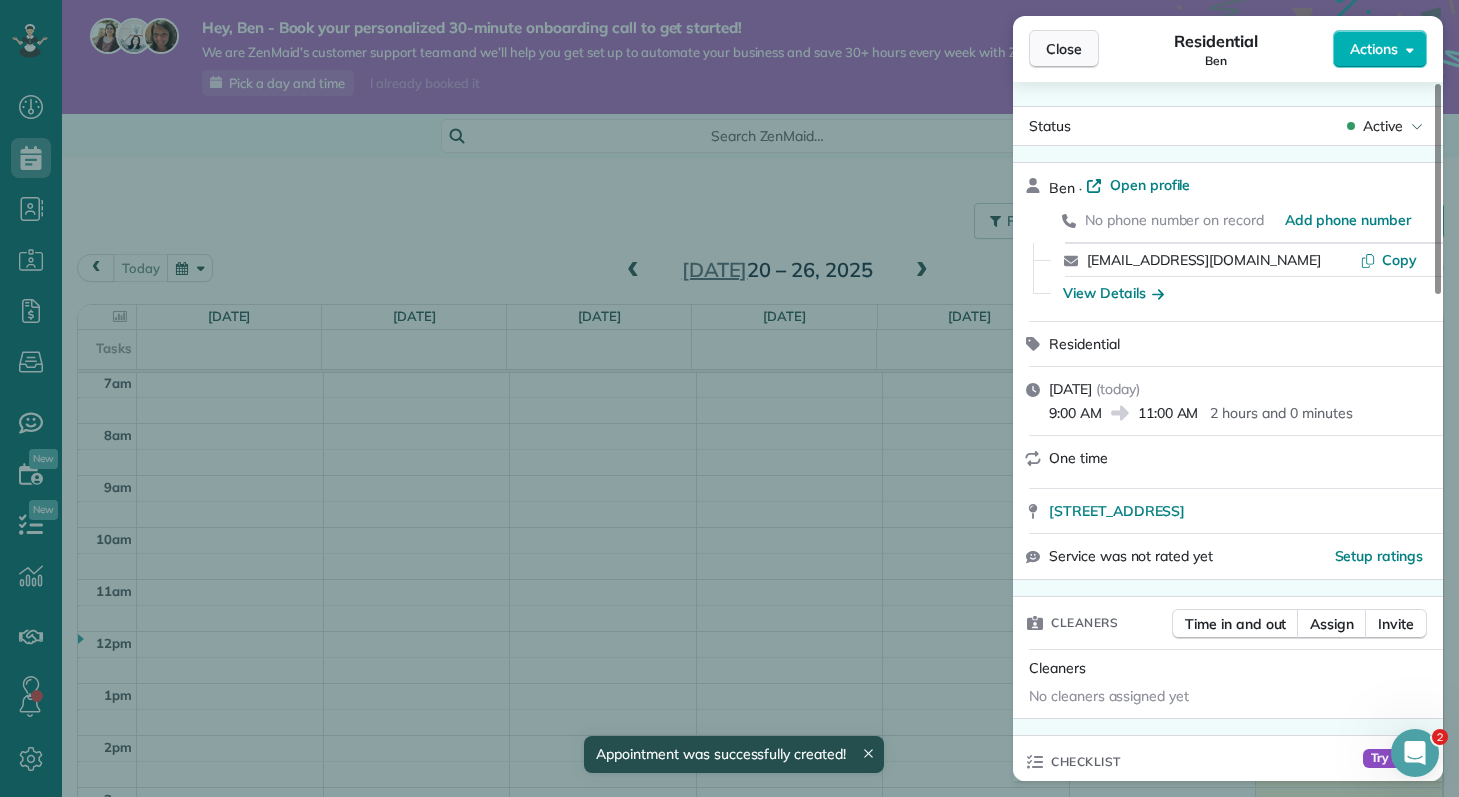 click on "Close" at bounding box center (1064, 49) 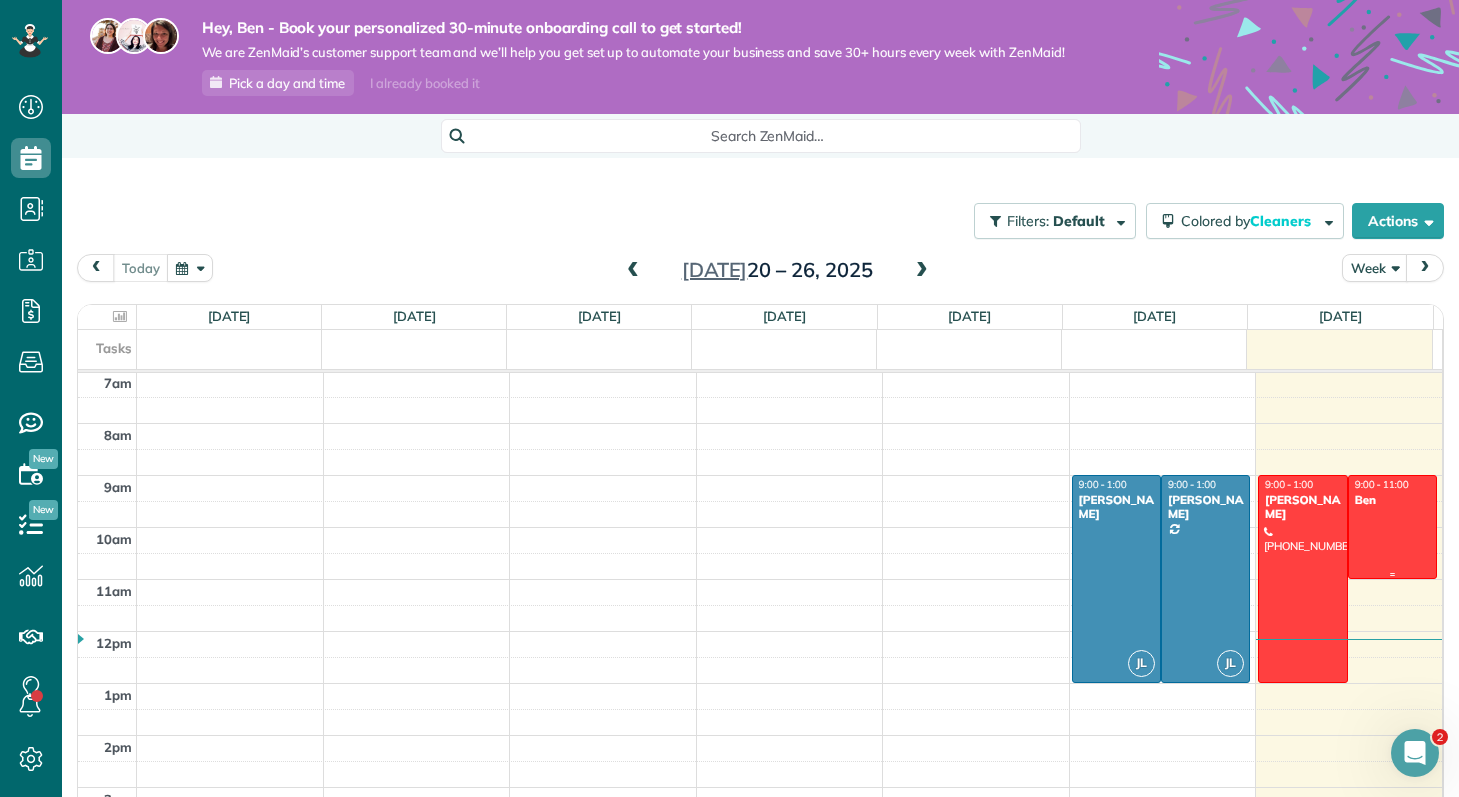 click at bounding box center (1393, 527) 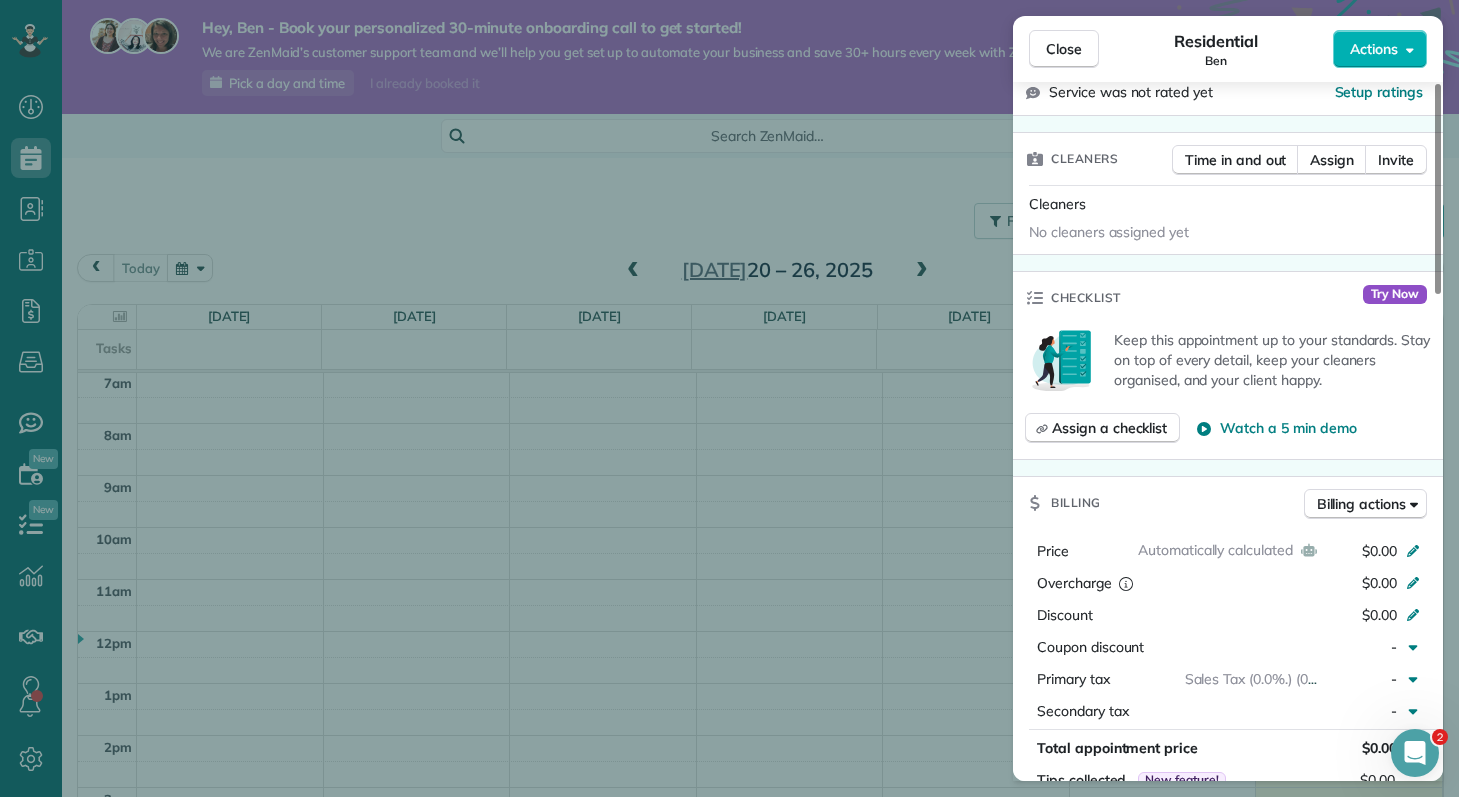 scroll, scrollTop: 0, scrollLeft: 0, axis: both 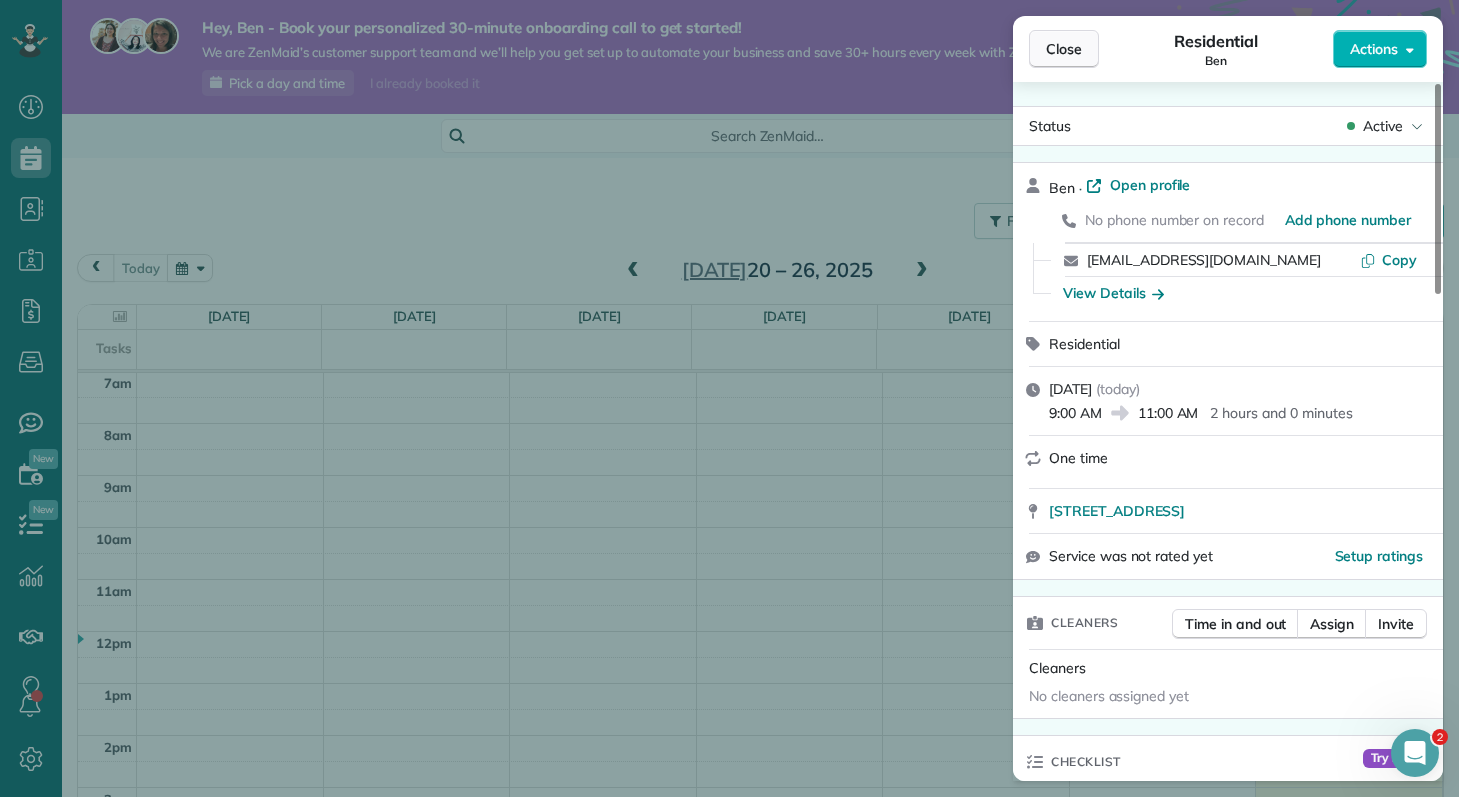 click on "Close" at bounding box center (1064, 49) 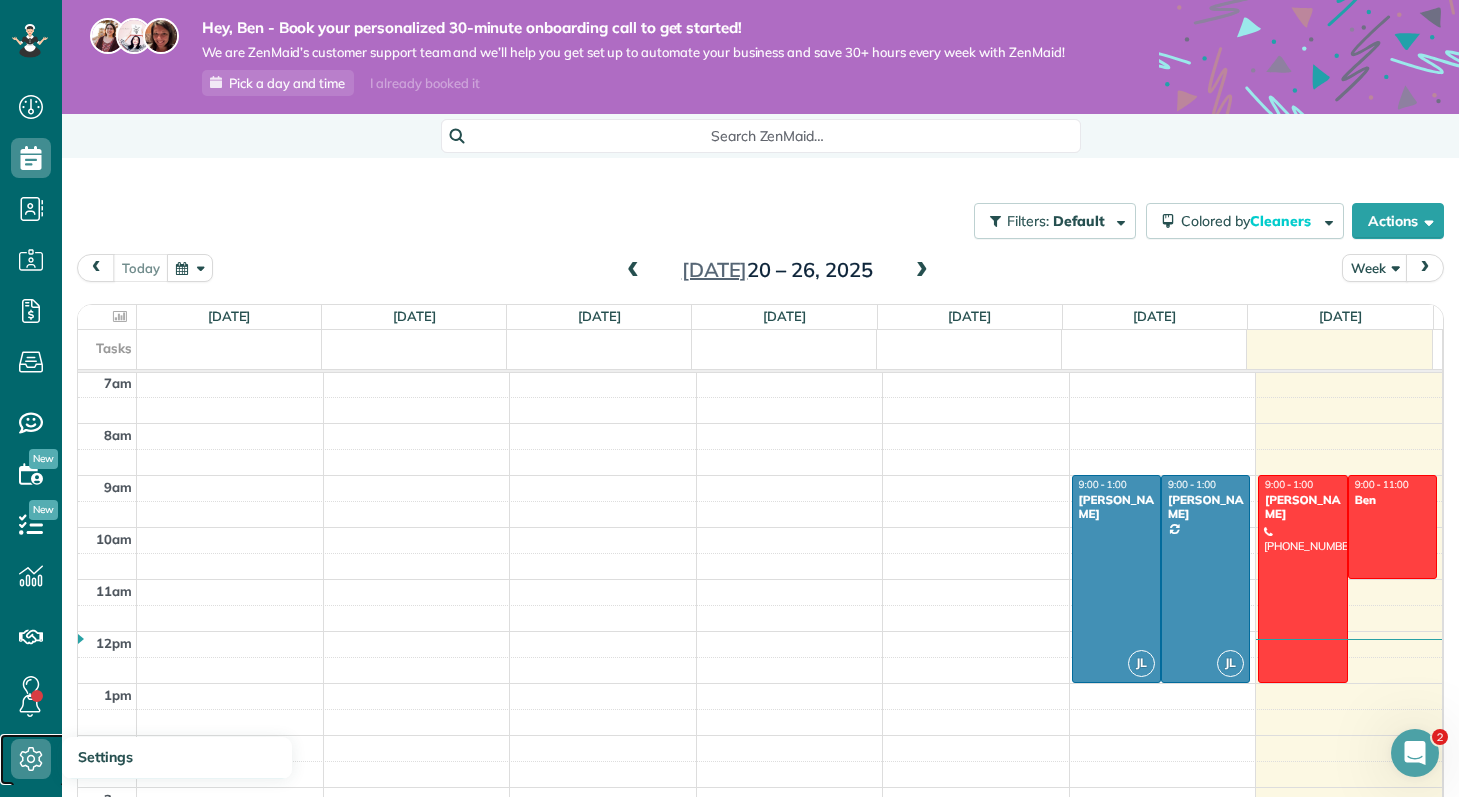 click 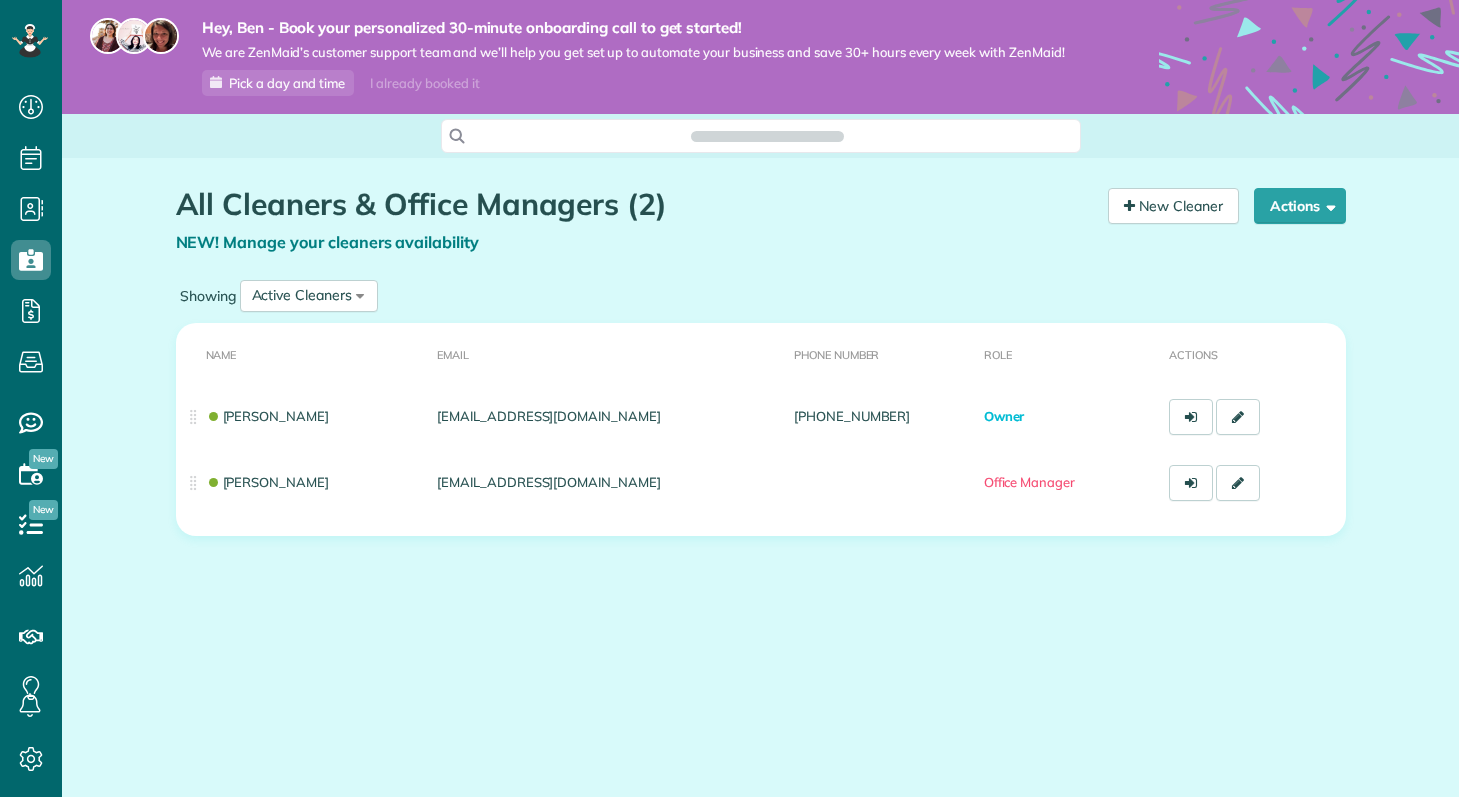scroll, scrollTop: 0, scrollLeft: 0, axis: both 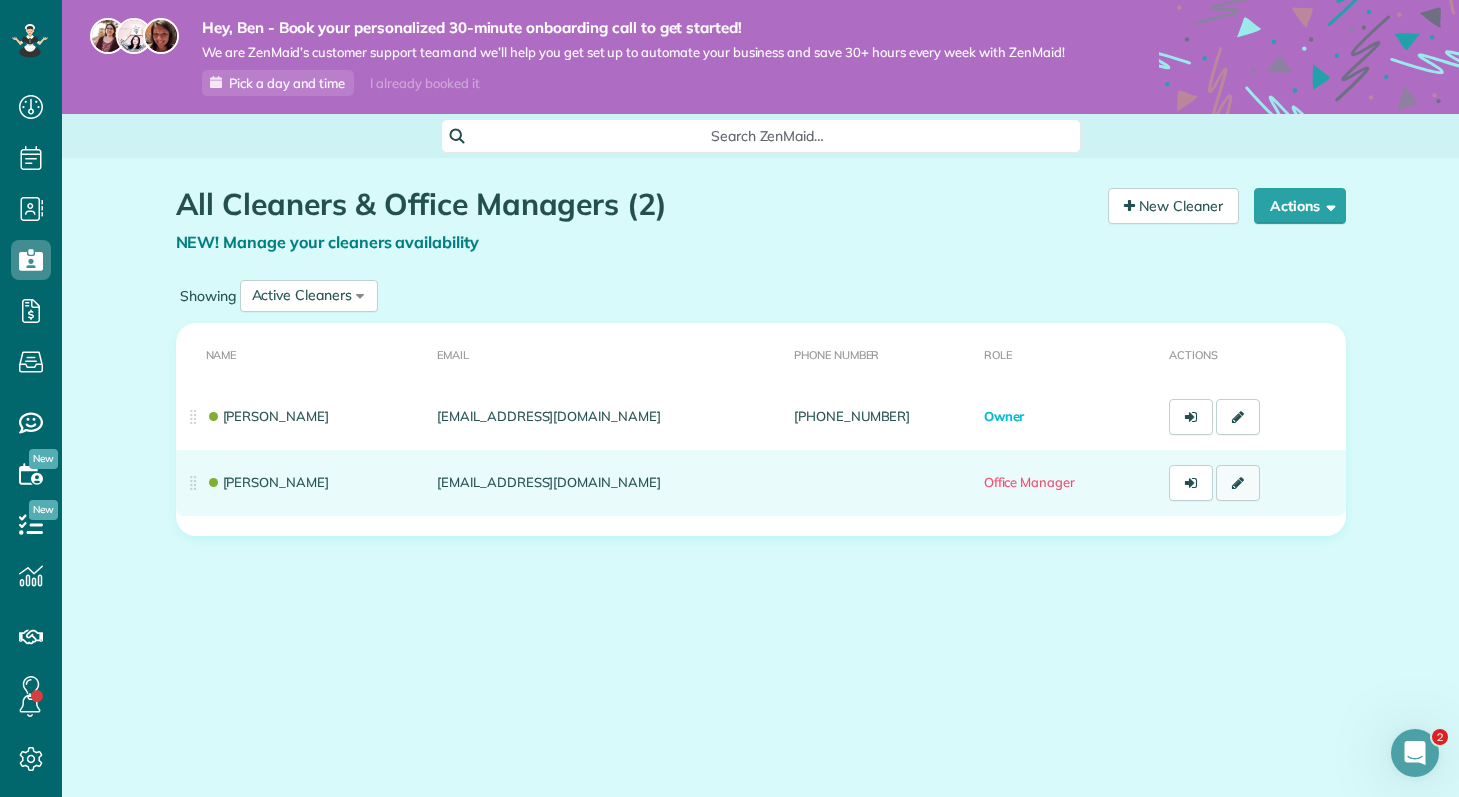 click at bounding box center [1238, 483] 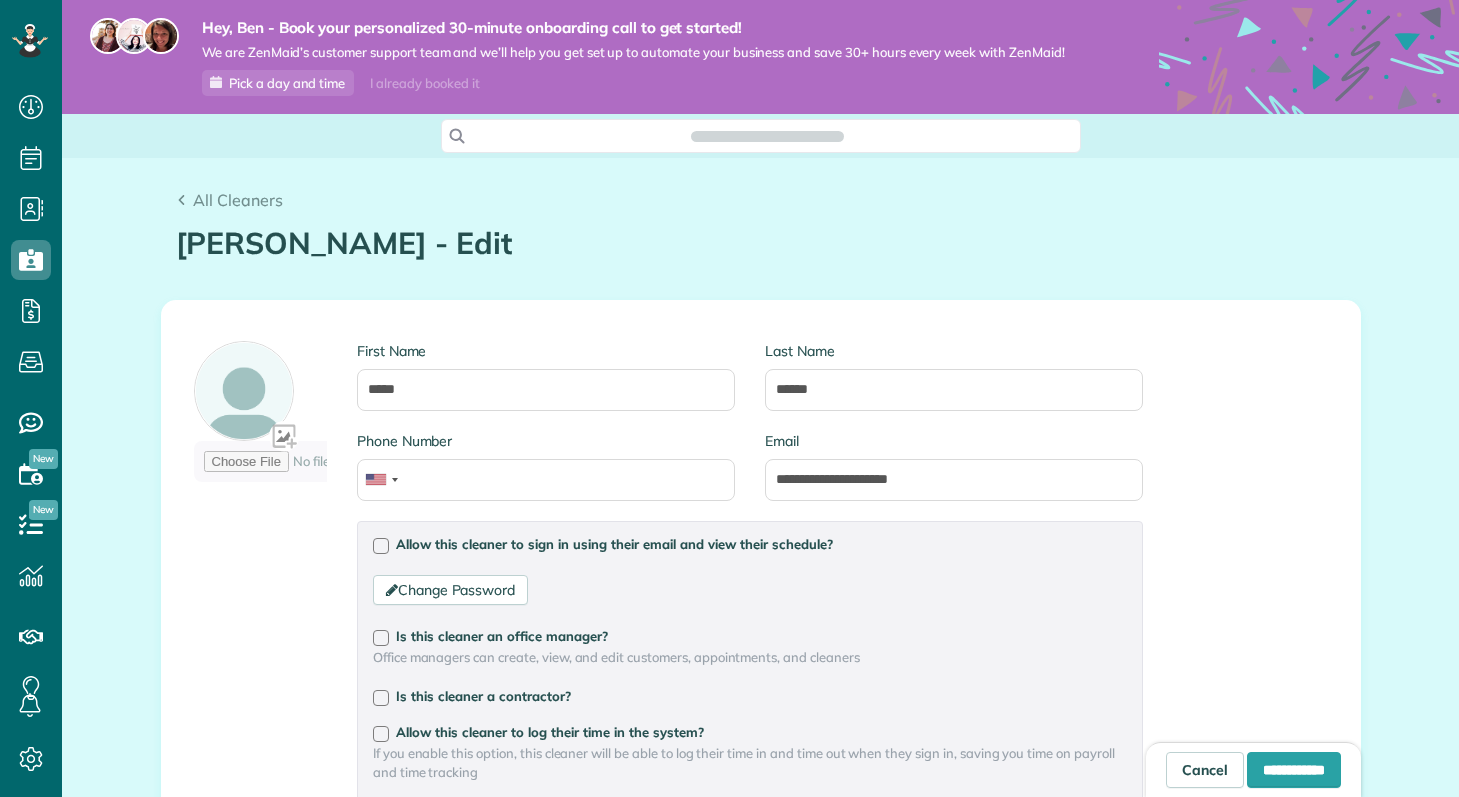 scroll, scrollTop: 0, scrollLeft: 0, axis: both 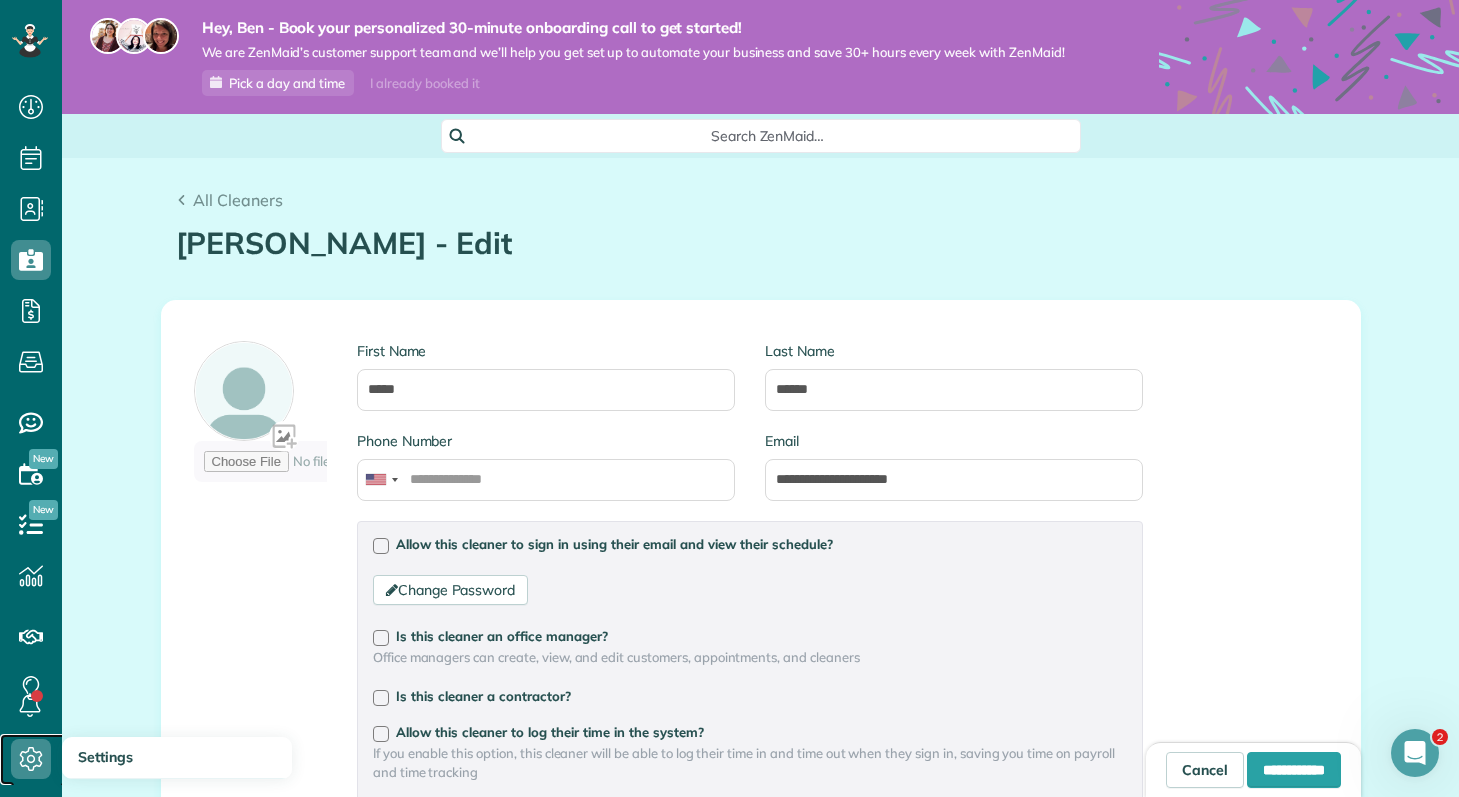click 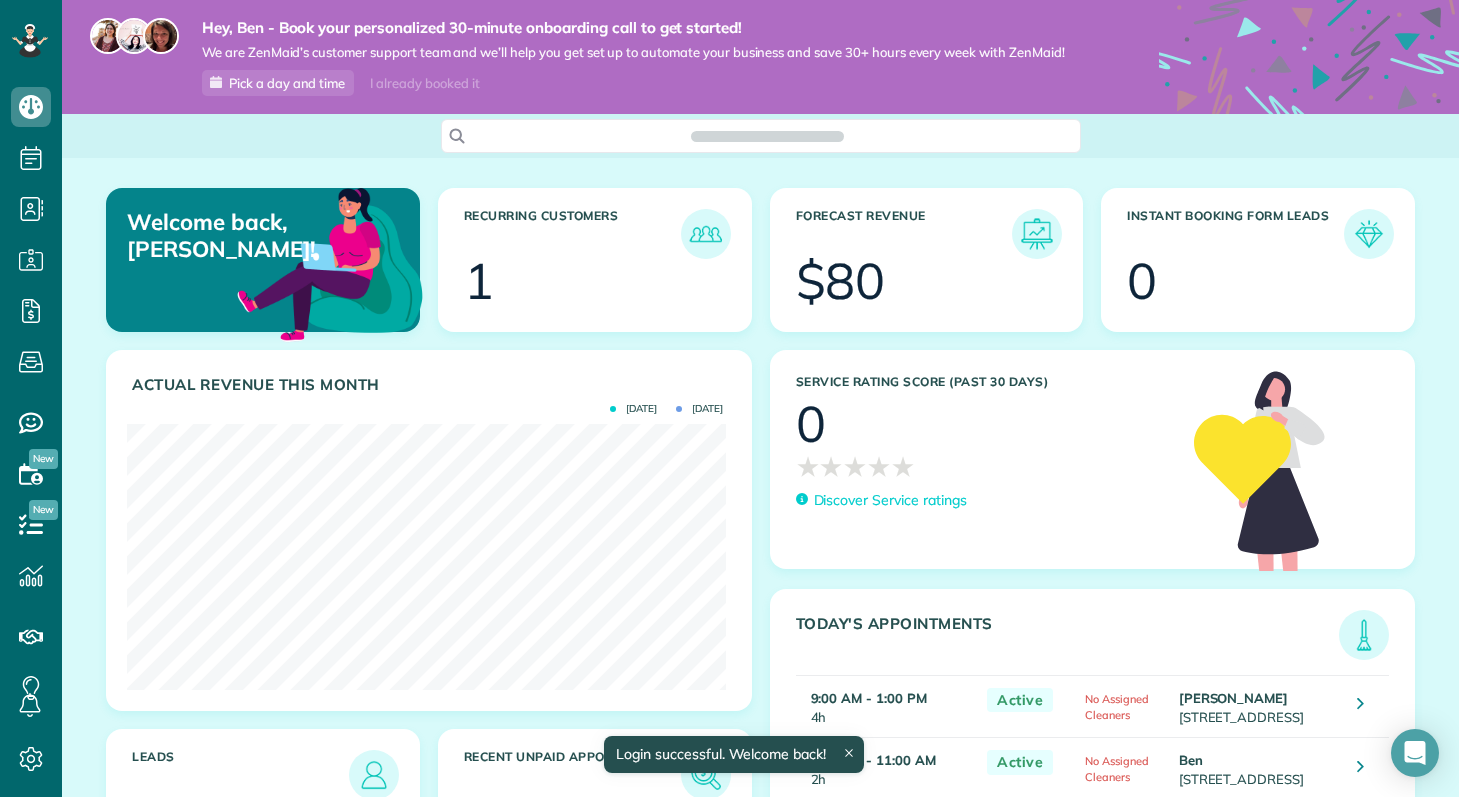 scroll, scrollTop: 0, scrollLeft: 0, axis: both 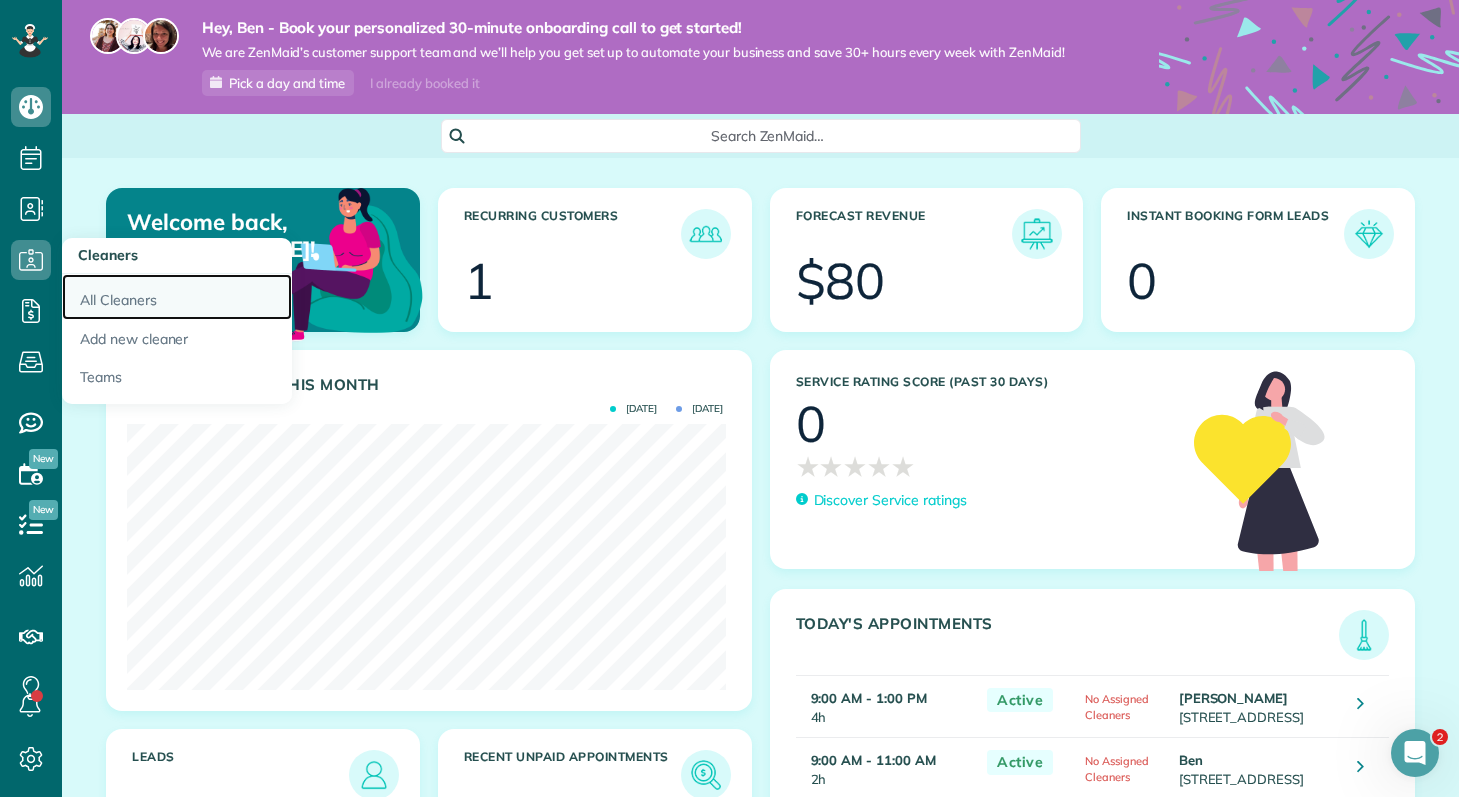 click on "All Cleaners" at bounding box center (177, 297) 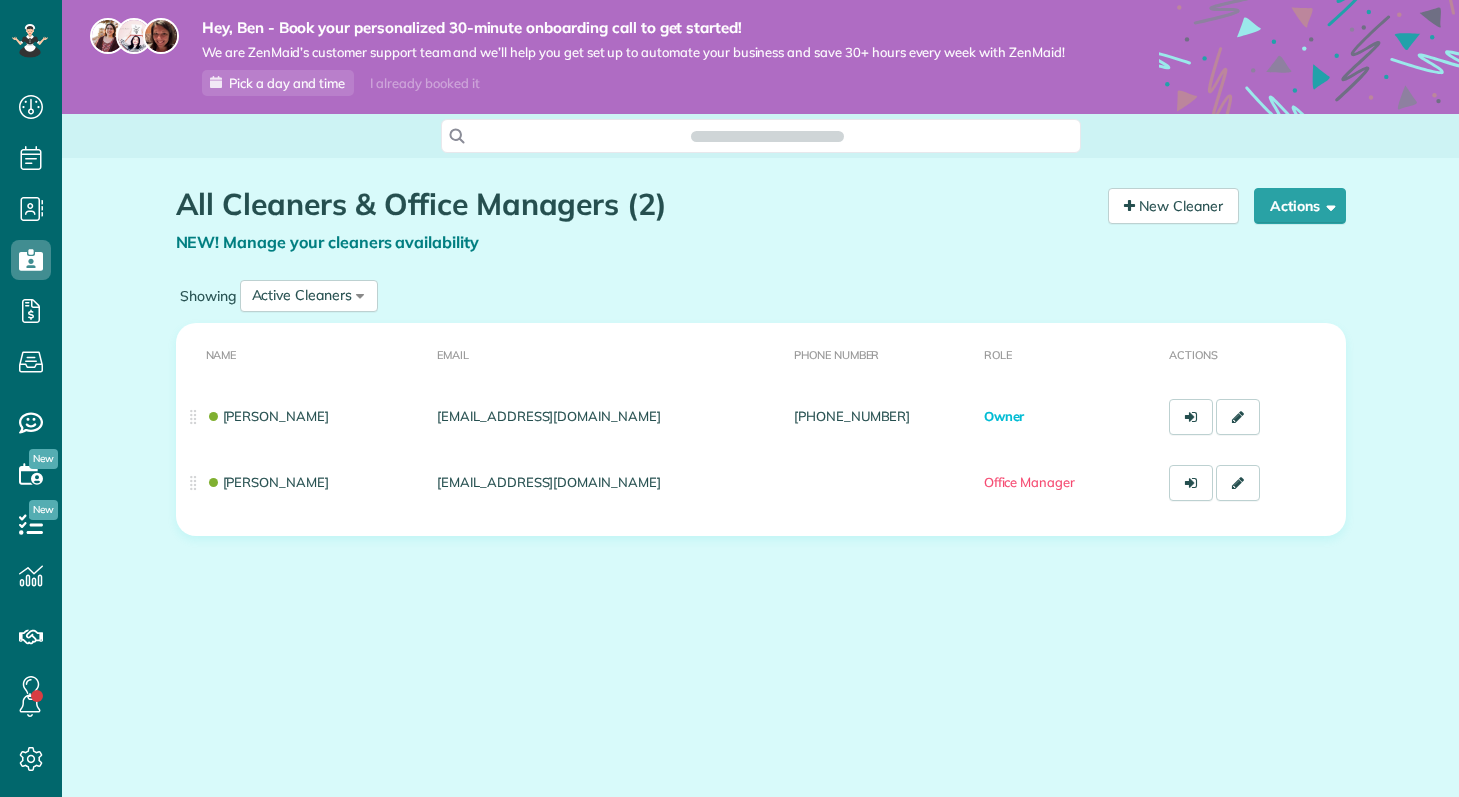 scroll, scrollTop: 0, scrollLeft: 0, axis: both 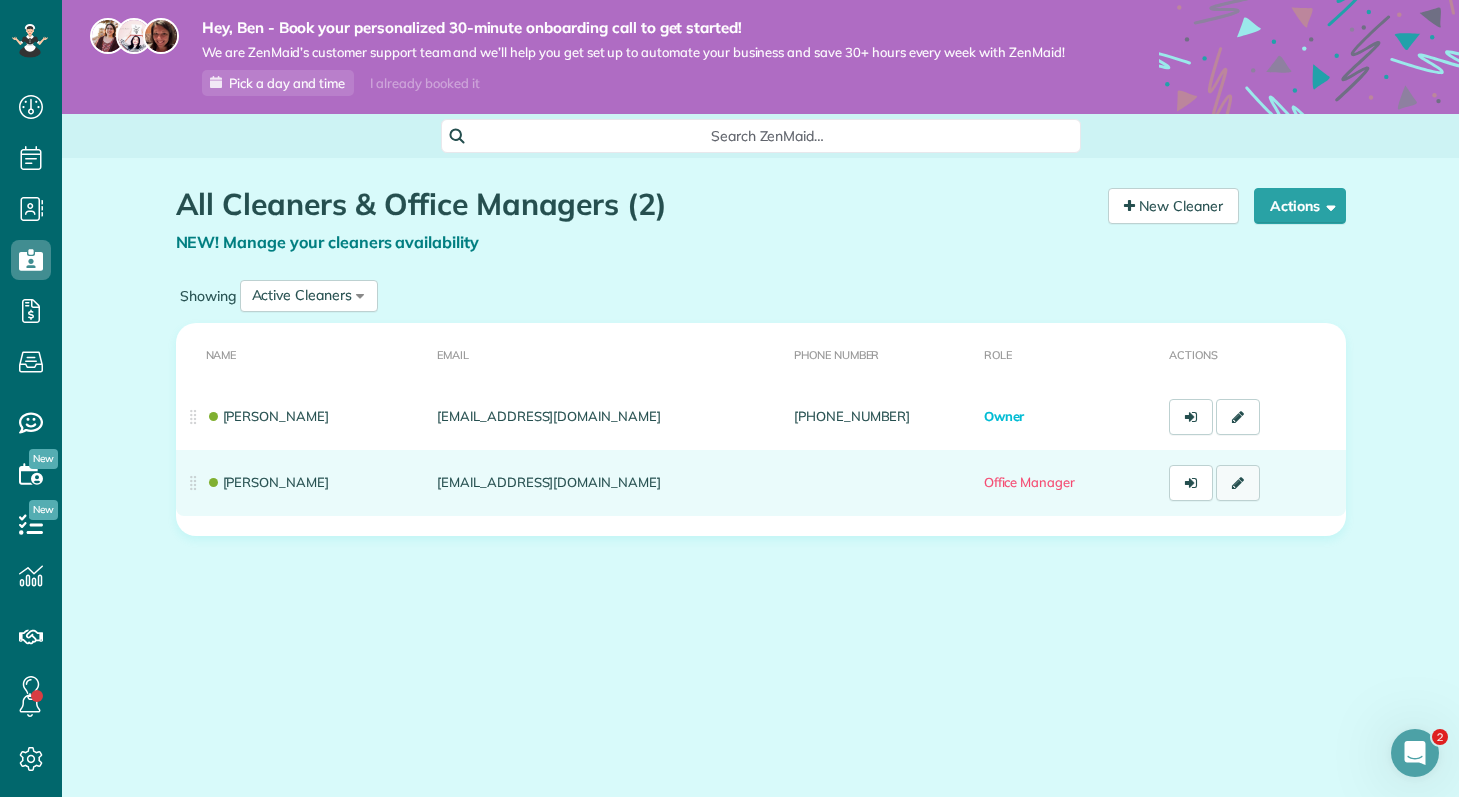 click at bounding box center (1238, 483) 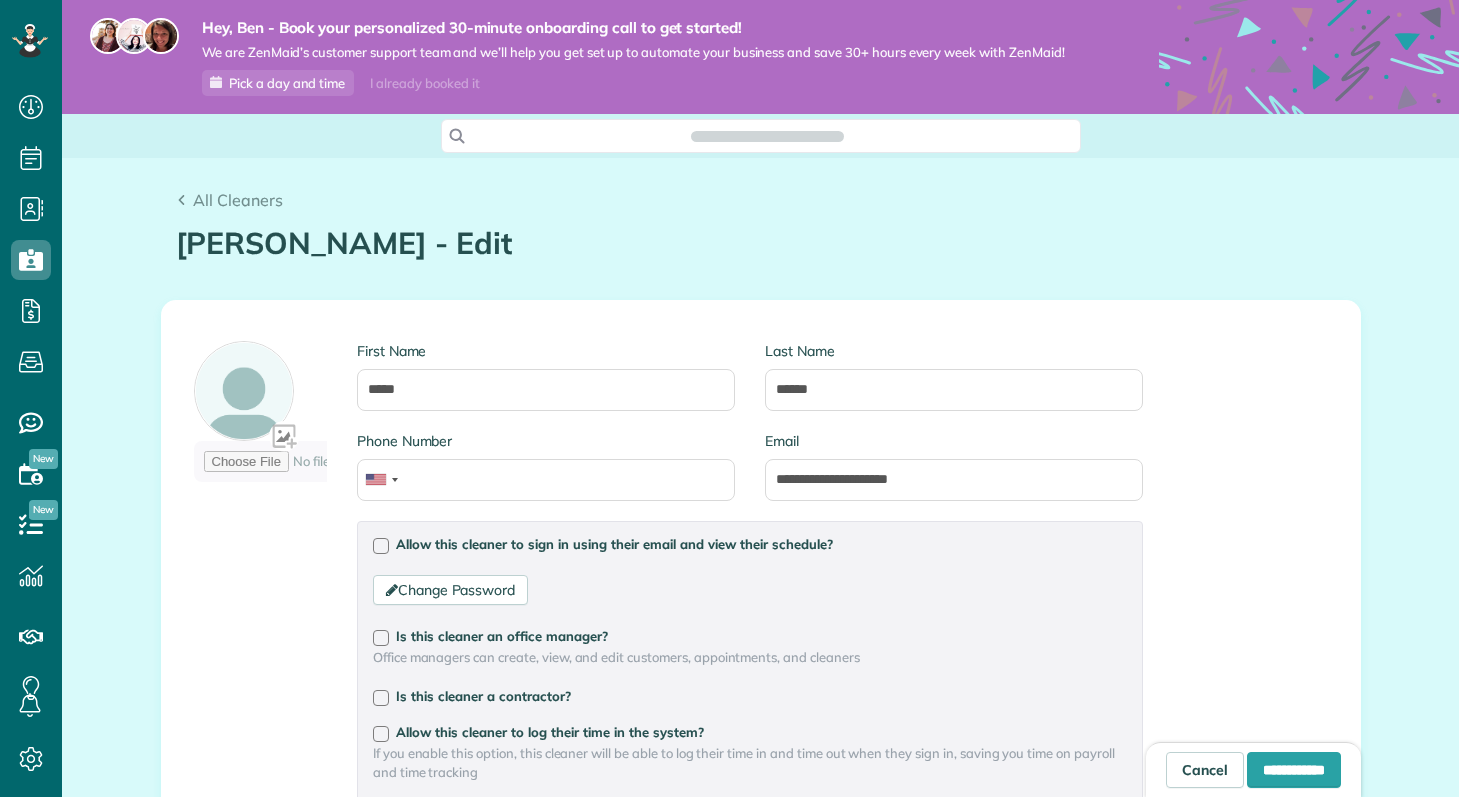 scroll, scrollTop: 0, scrollLeft: 0, axis: both 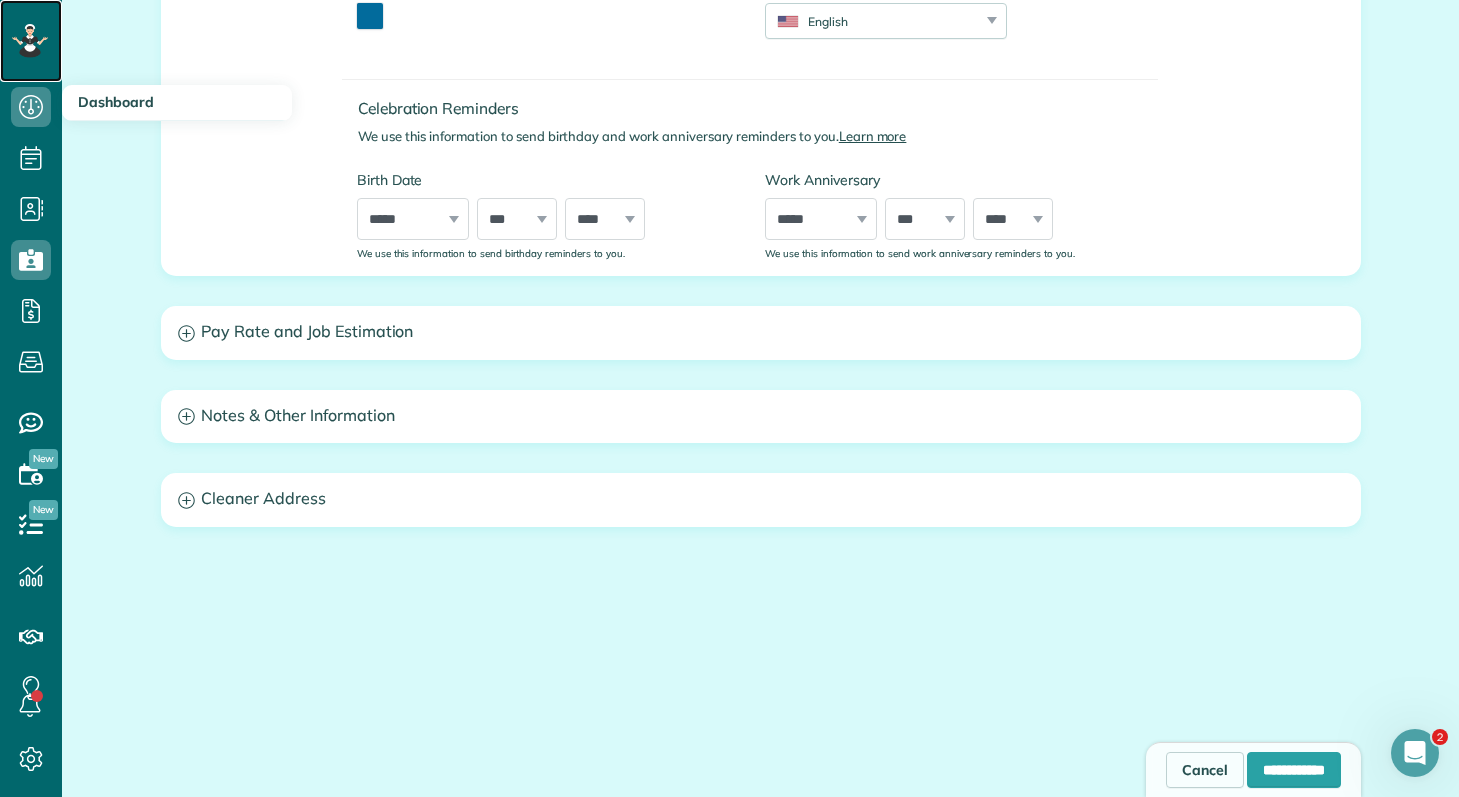 click 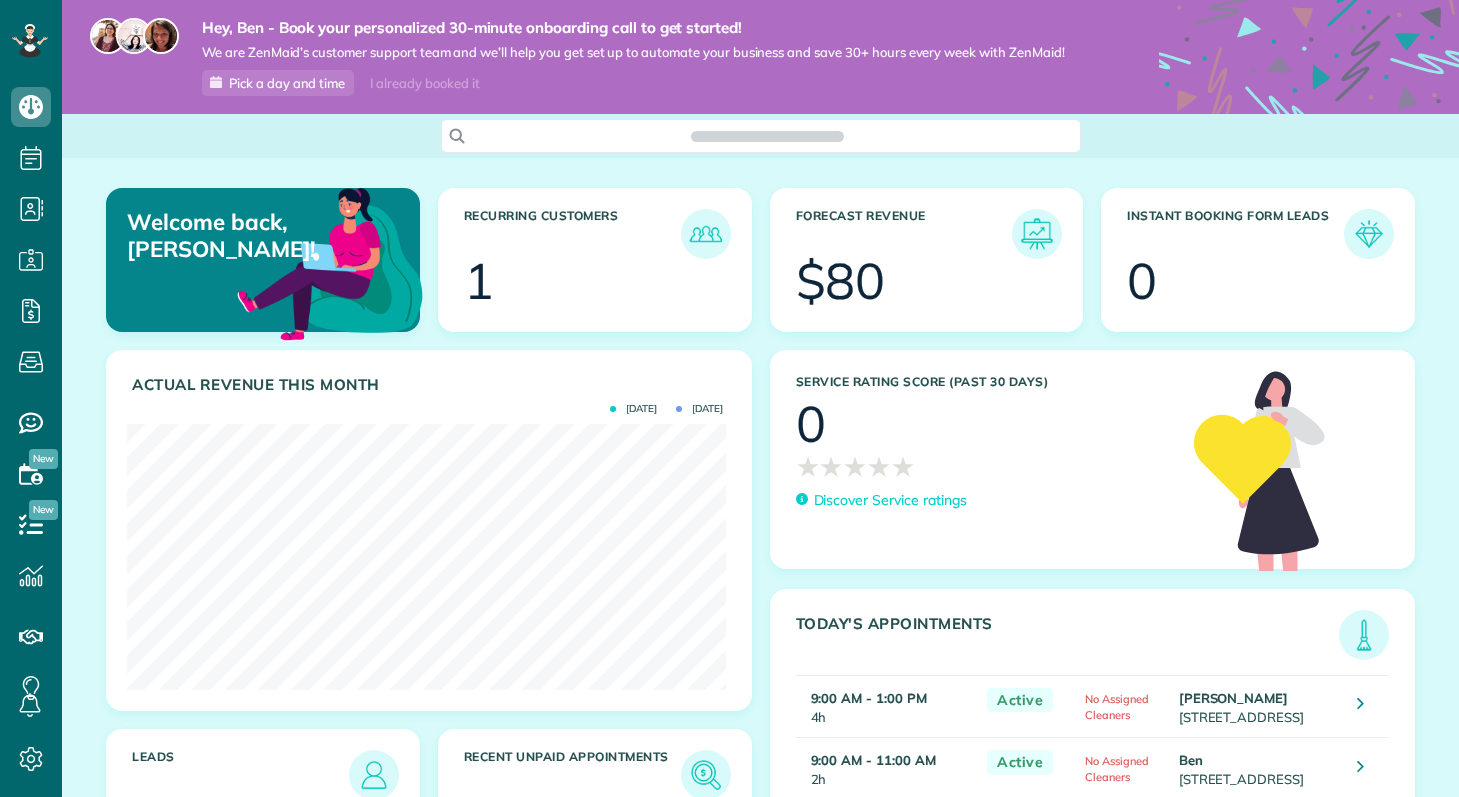 scroll, scrollTop: 0, scrollLeft: 0, axis: both 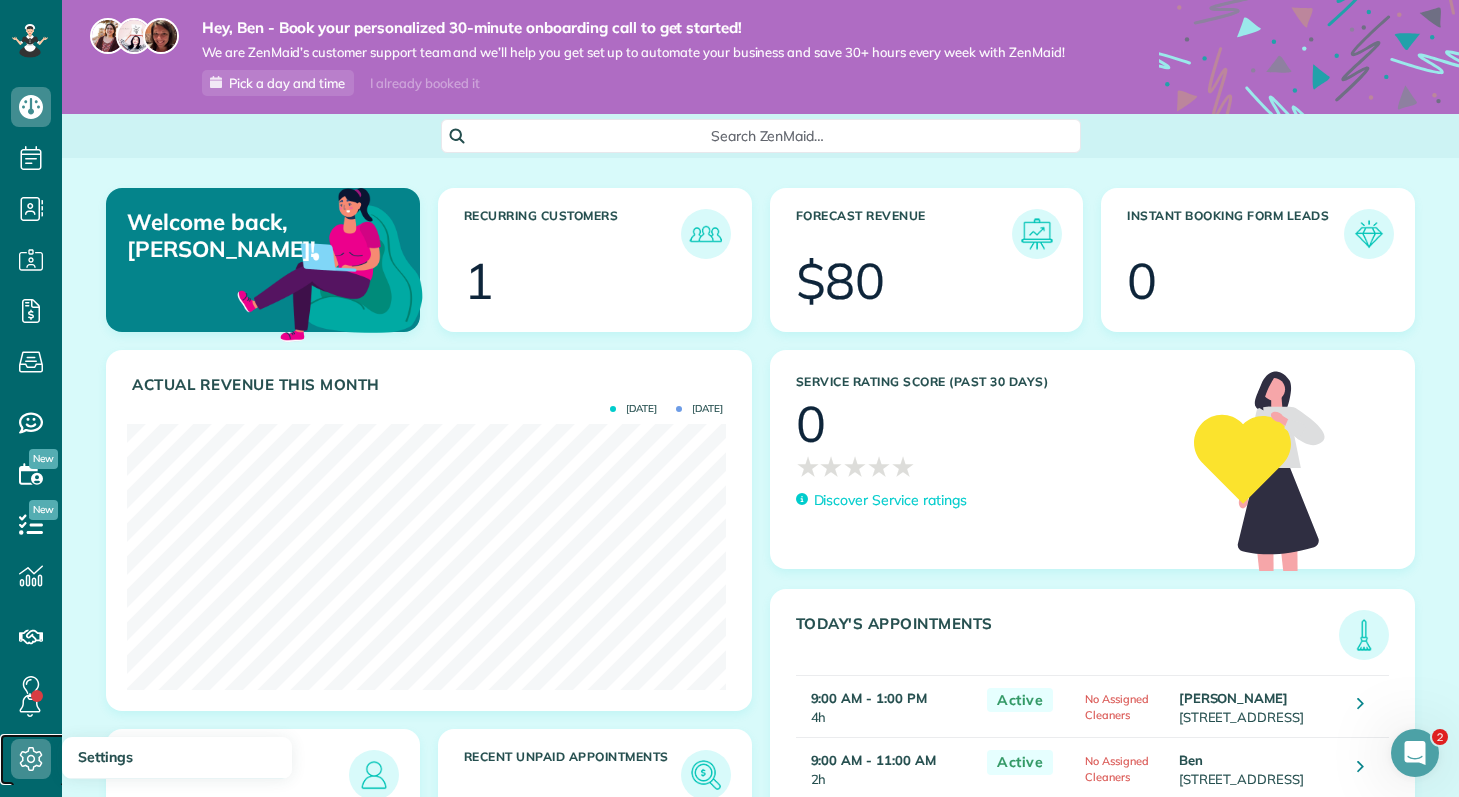 click 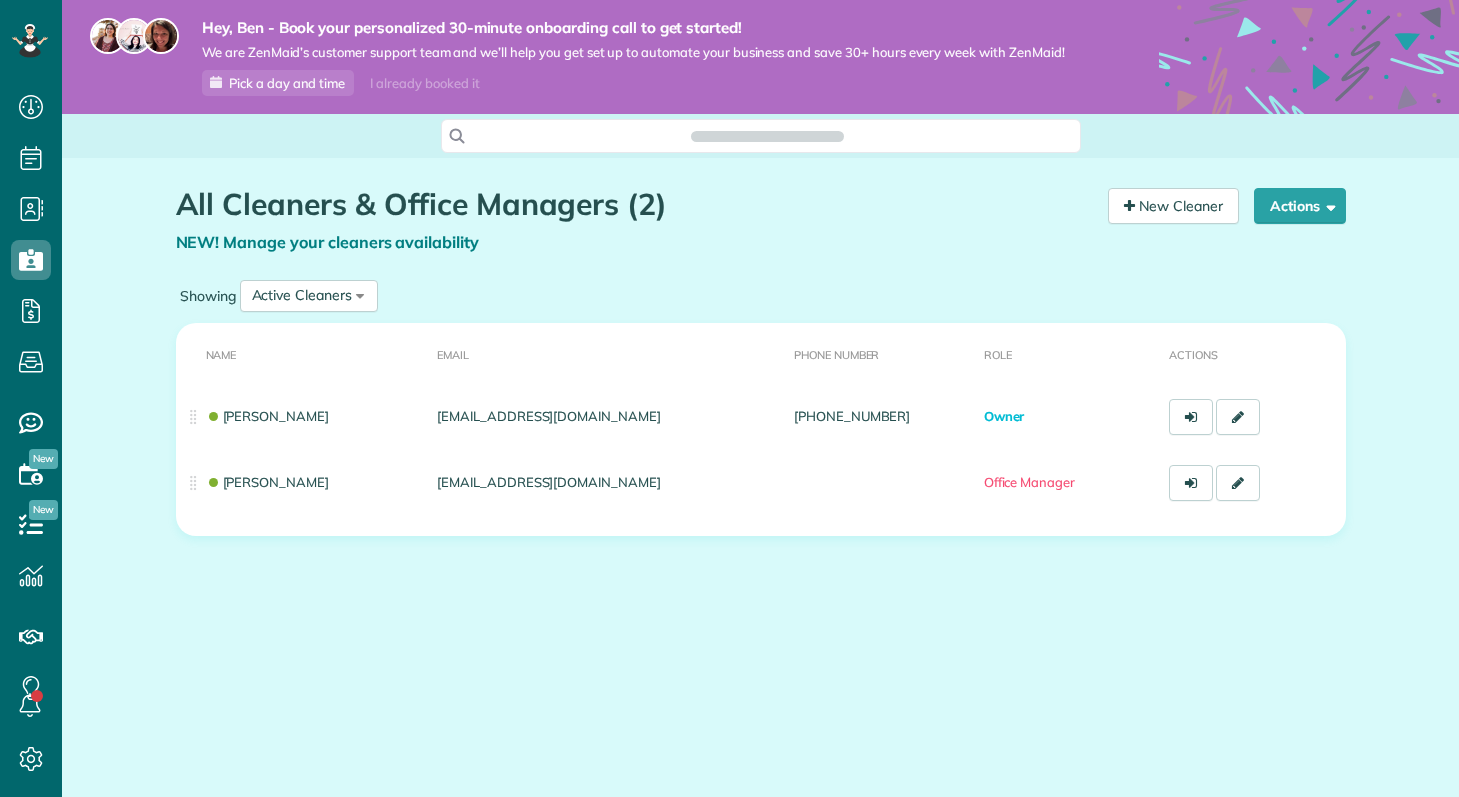 scroll, scrollTop: 0, scrollLeft: 0, axis: both 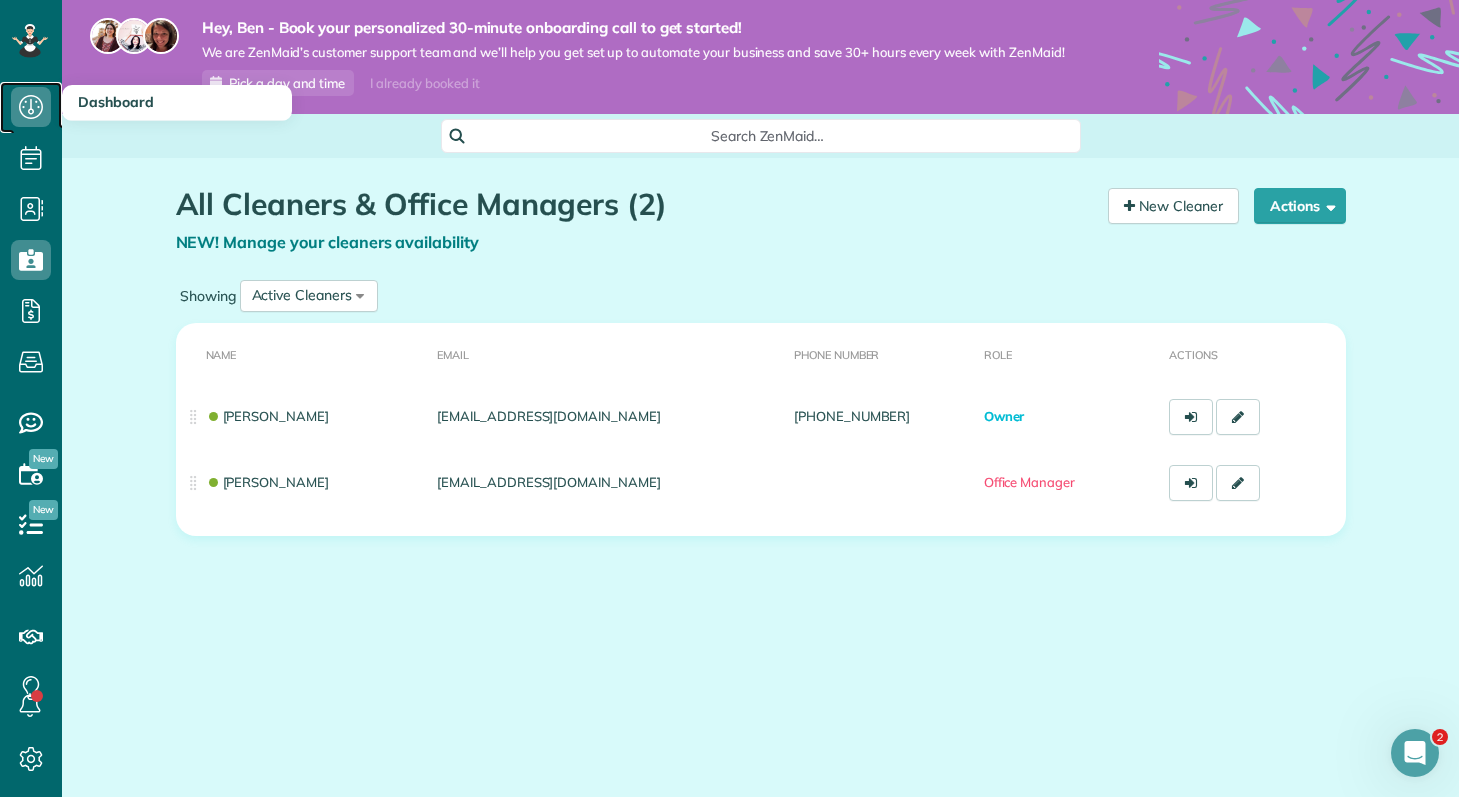 click 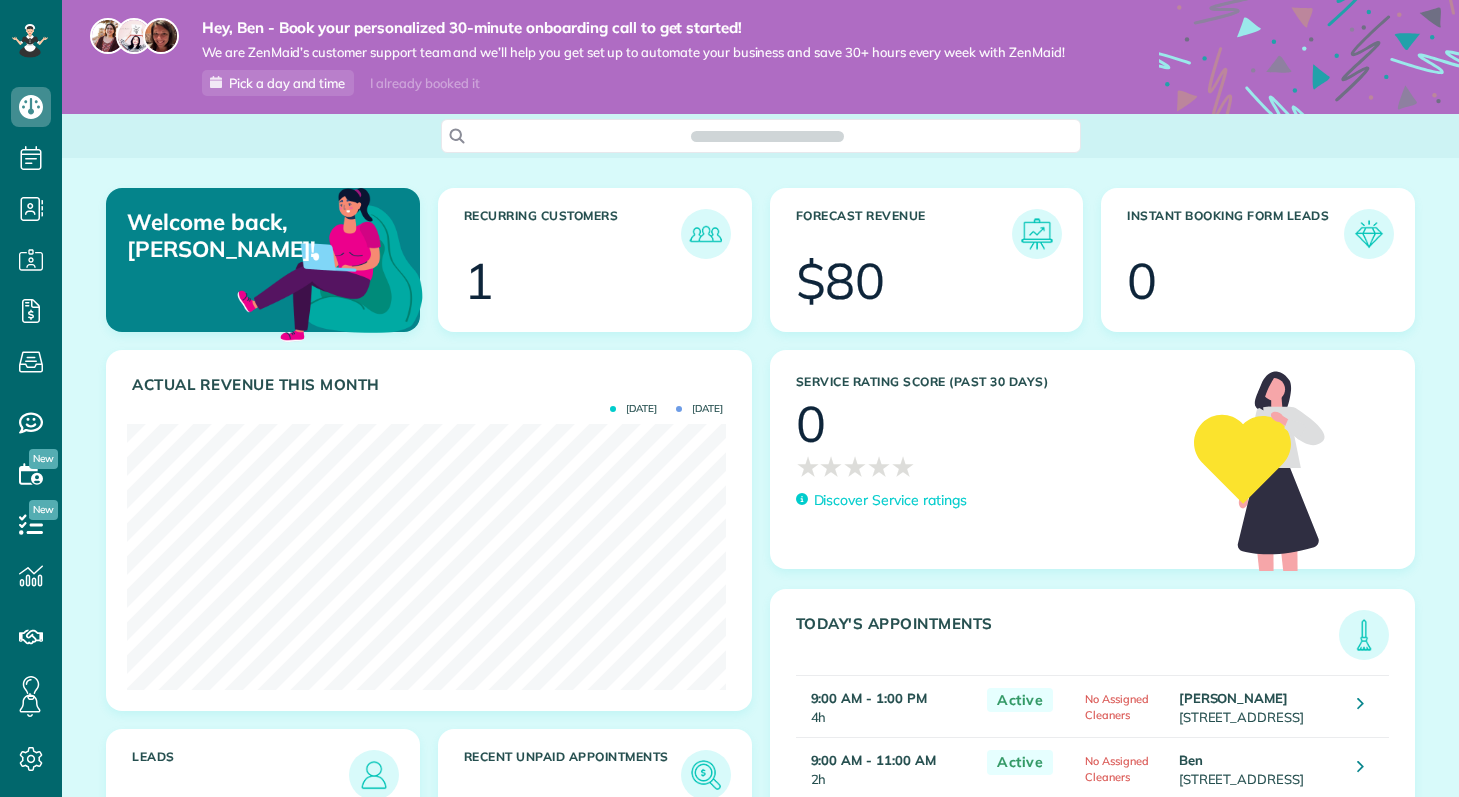 scroll, scrollTop: 0, scrollLeft: 0, axis: both 